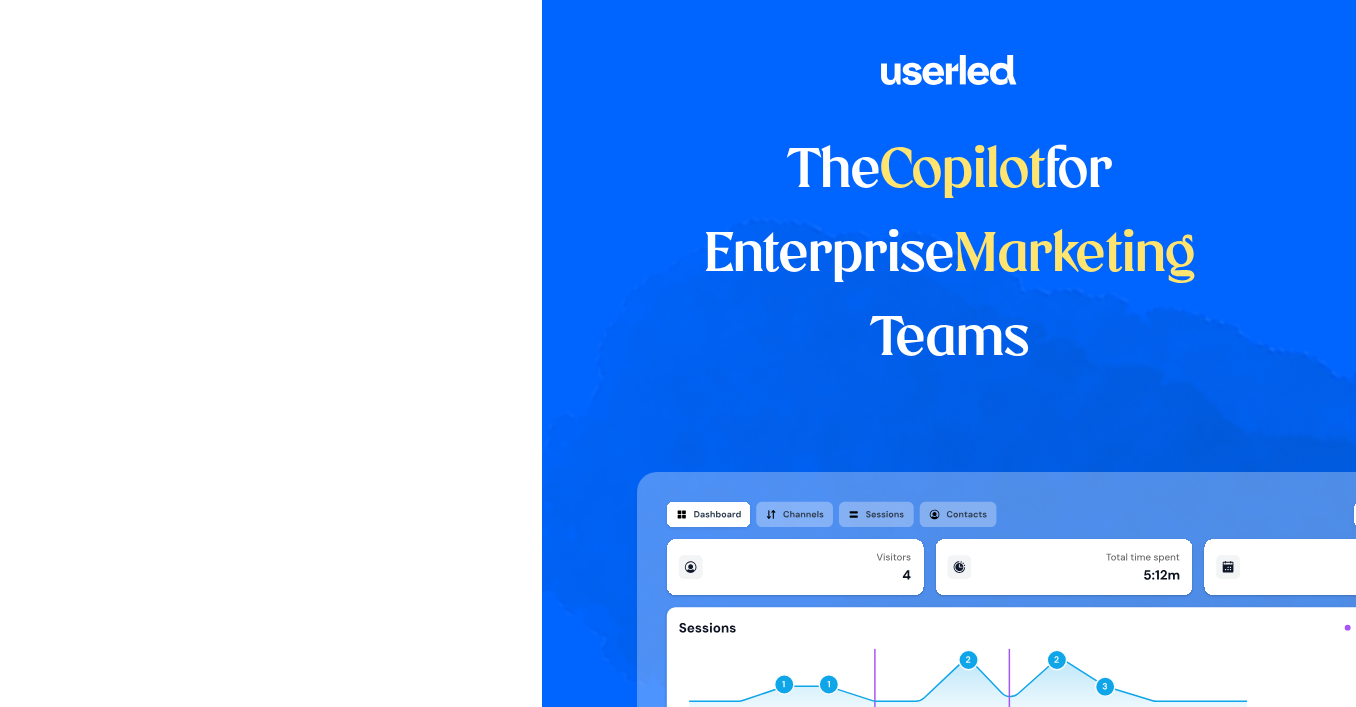 scroll, scrollTop: 0, scrollLeft: 0, axis: both 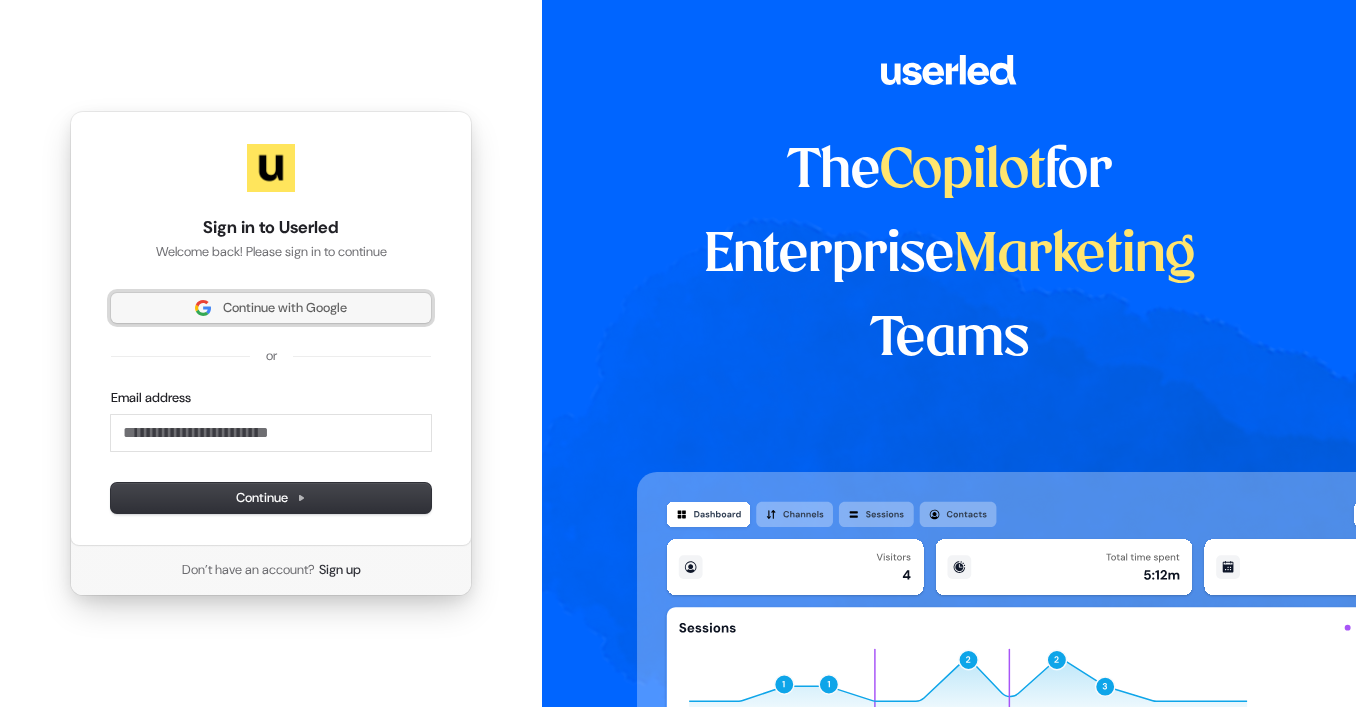 click on "Continue with Google" at bounding box center [285, 308] 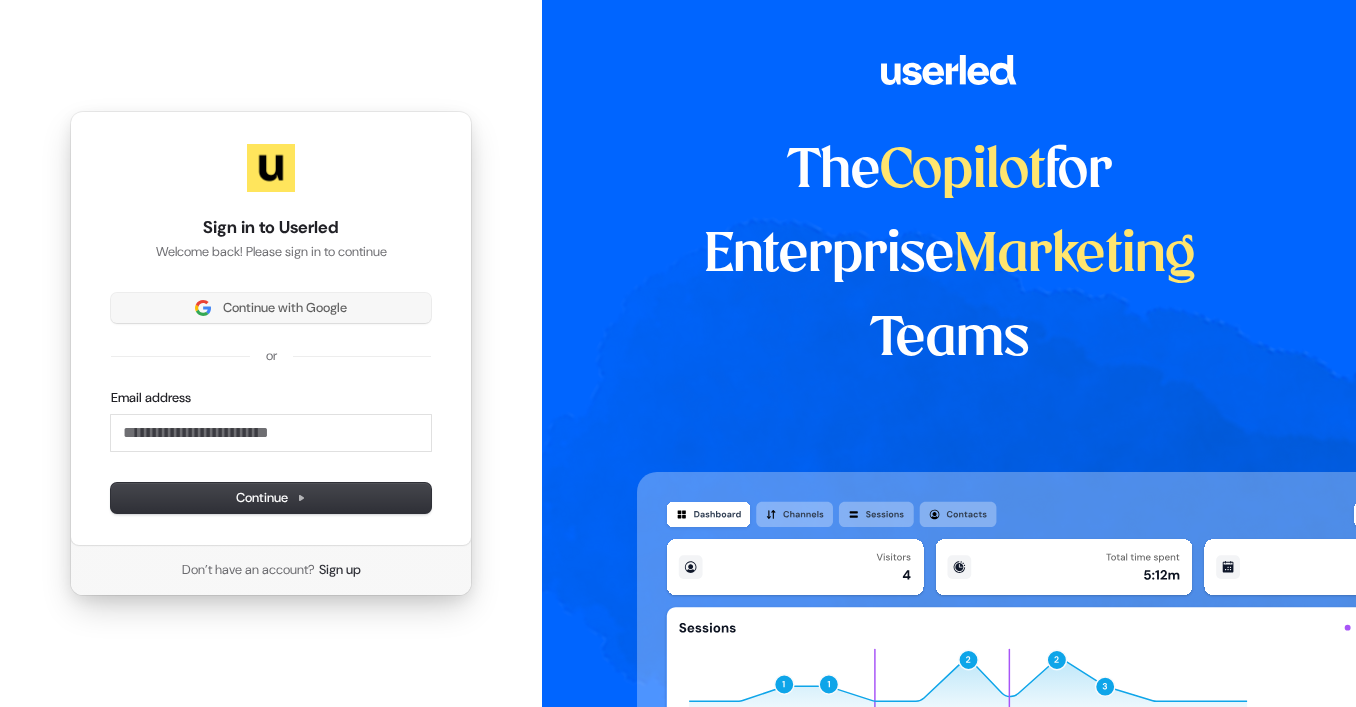 type 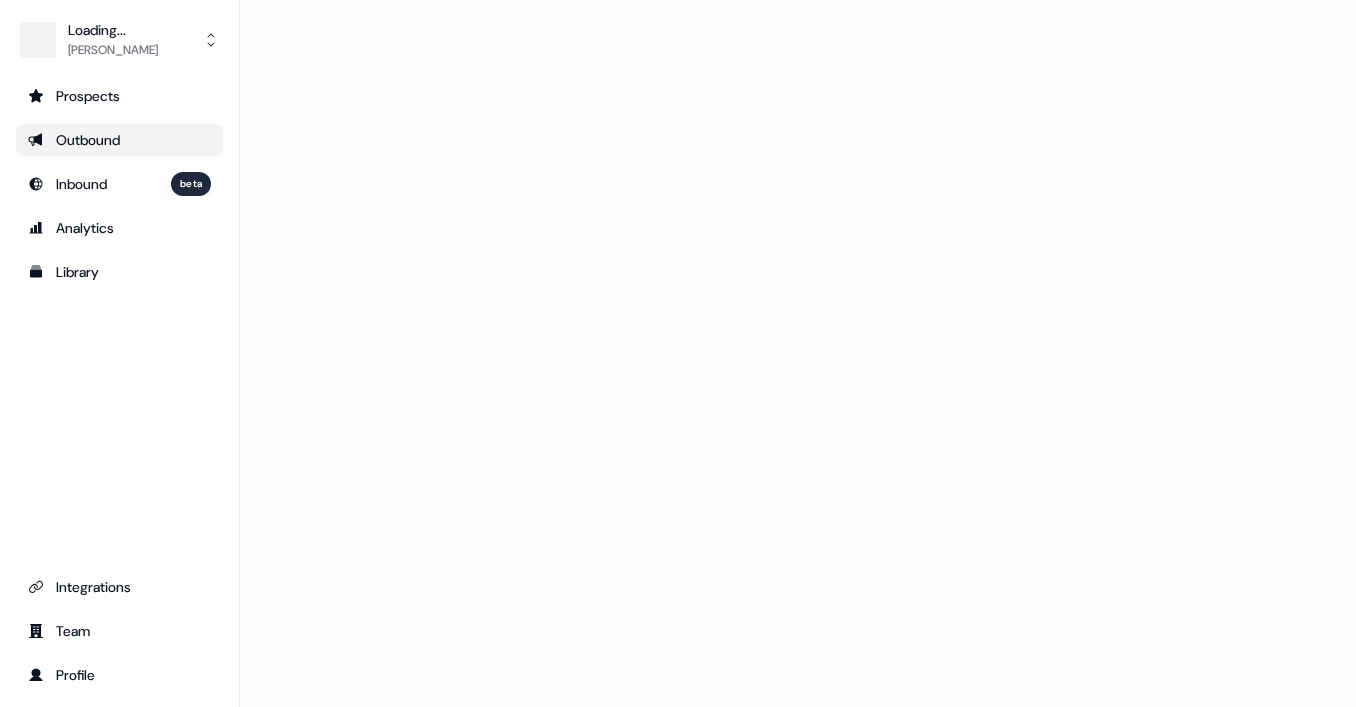 scroll, scrollTop: 0, scrollLeft: 0, axis: both 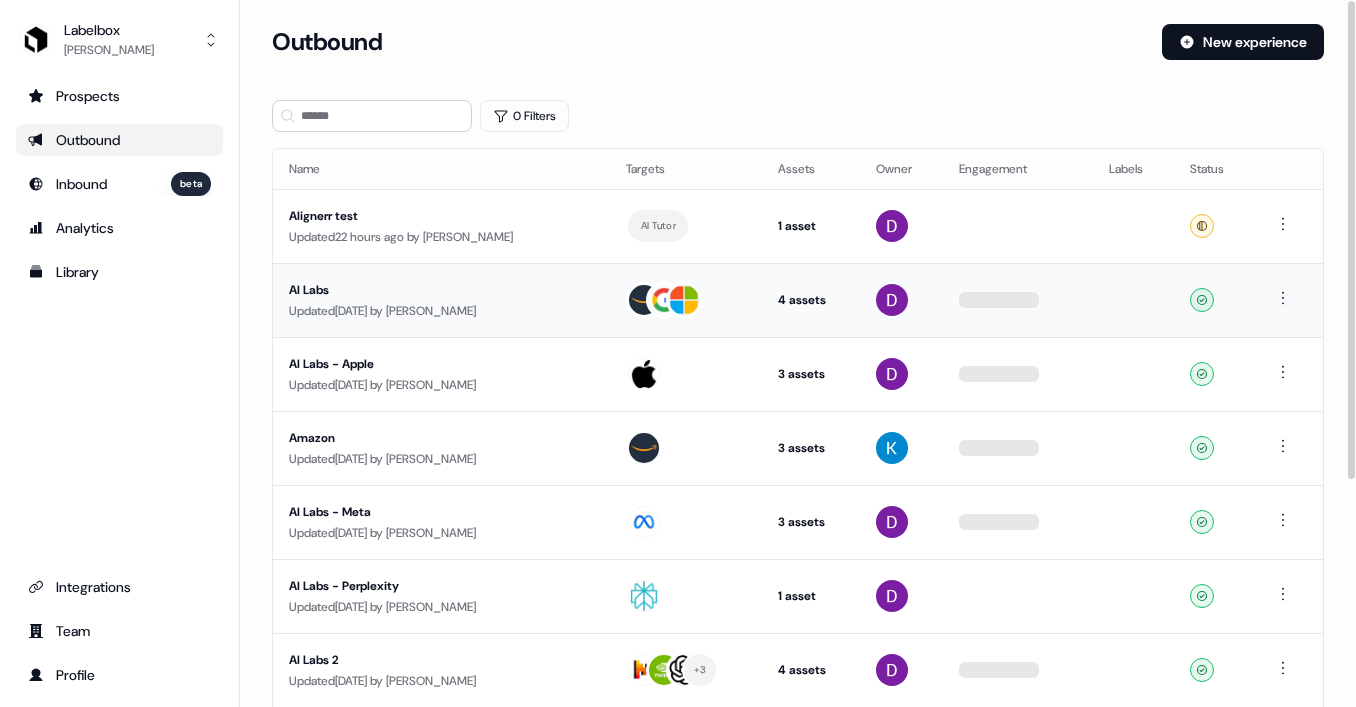 click on "AI Labs" at bounding box center [441, 290] 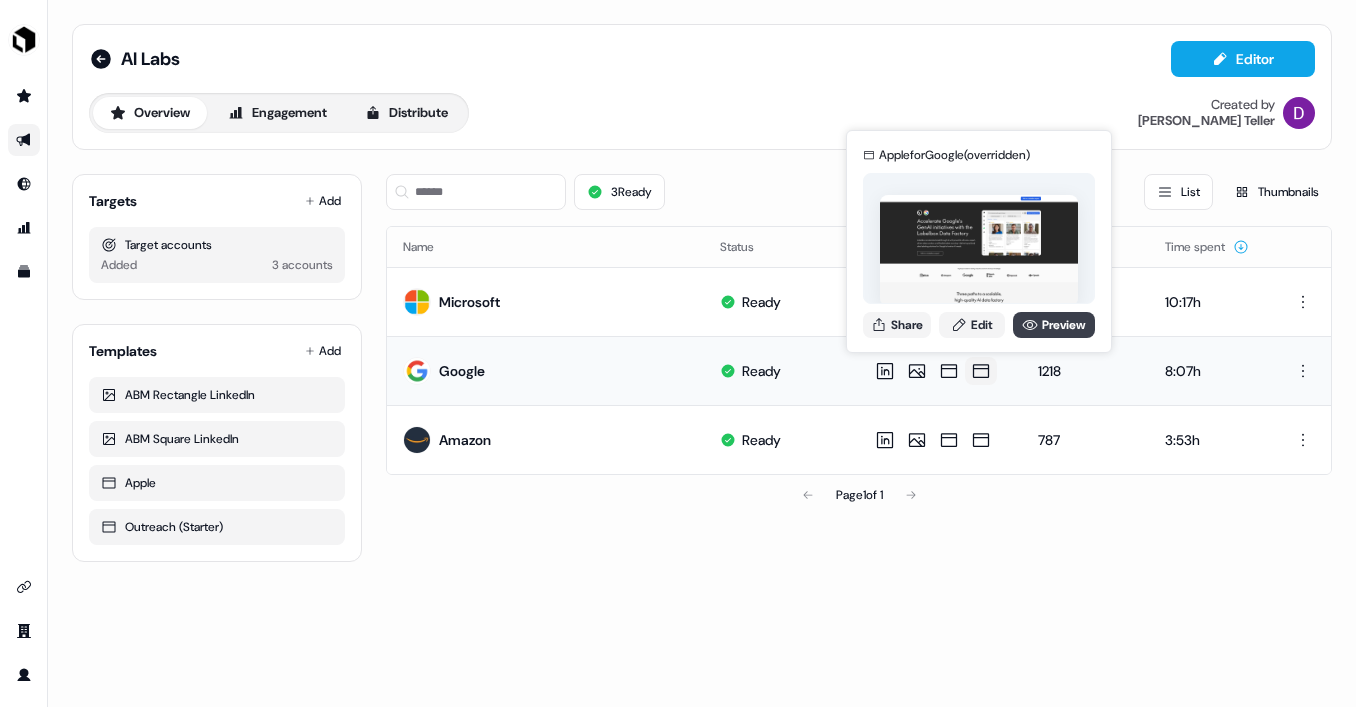 click on "Preview" at bounding box center [1054, 325] 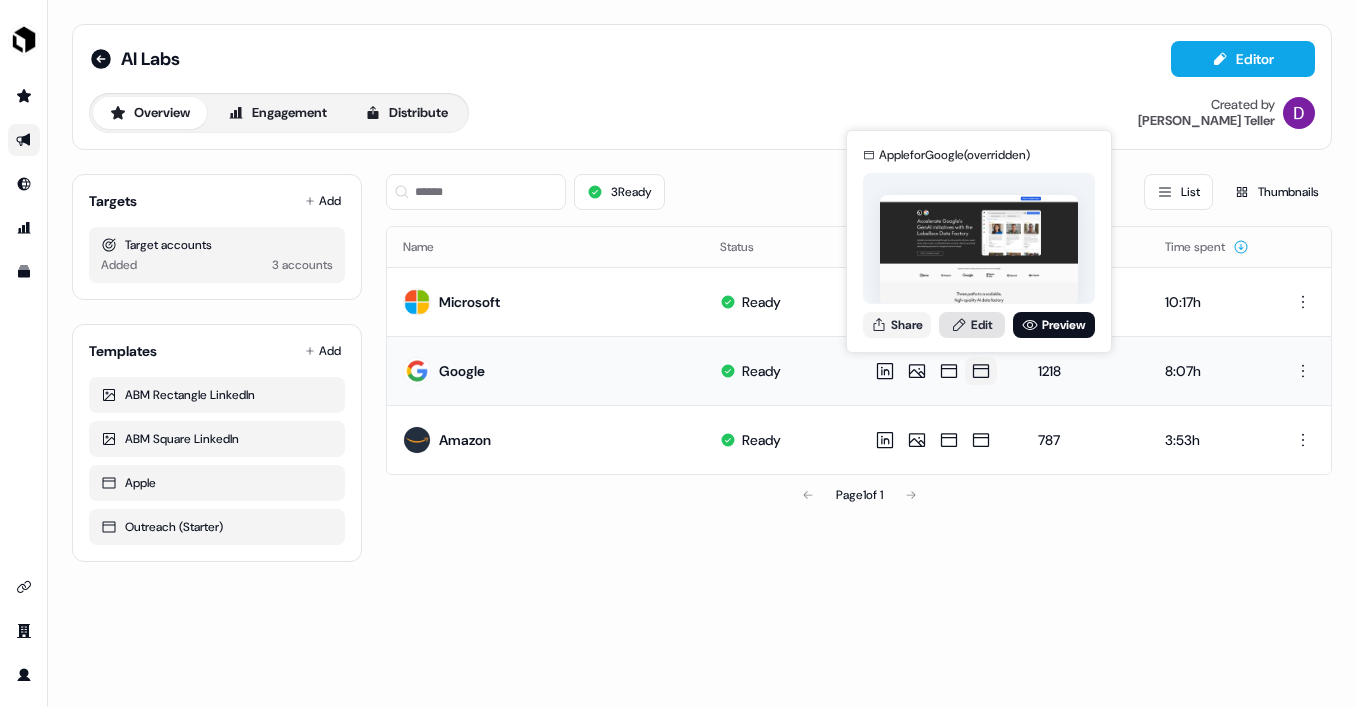 click on "Edit" at bounding box center [972, 325] 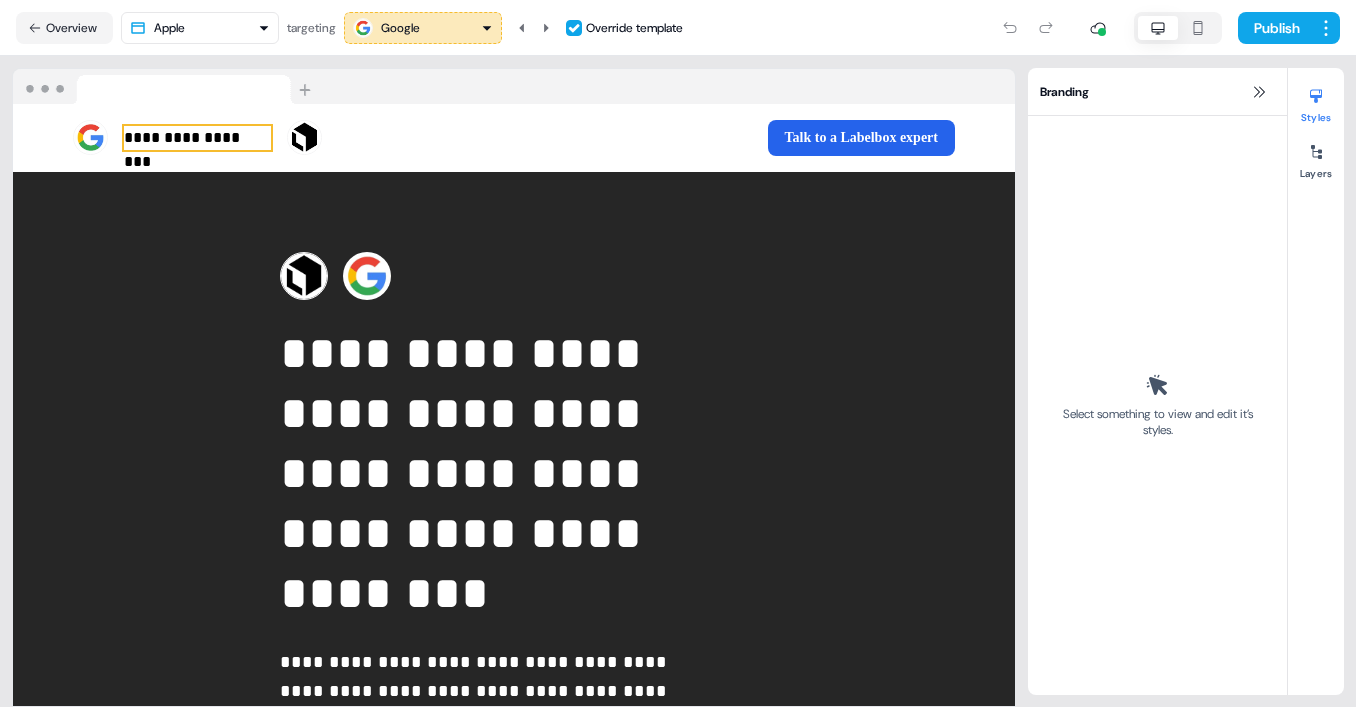 click on "**********" at bounding box center (197, 138) 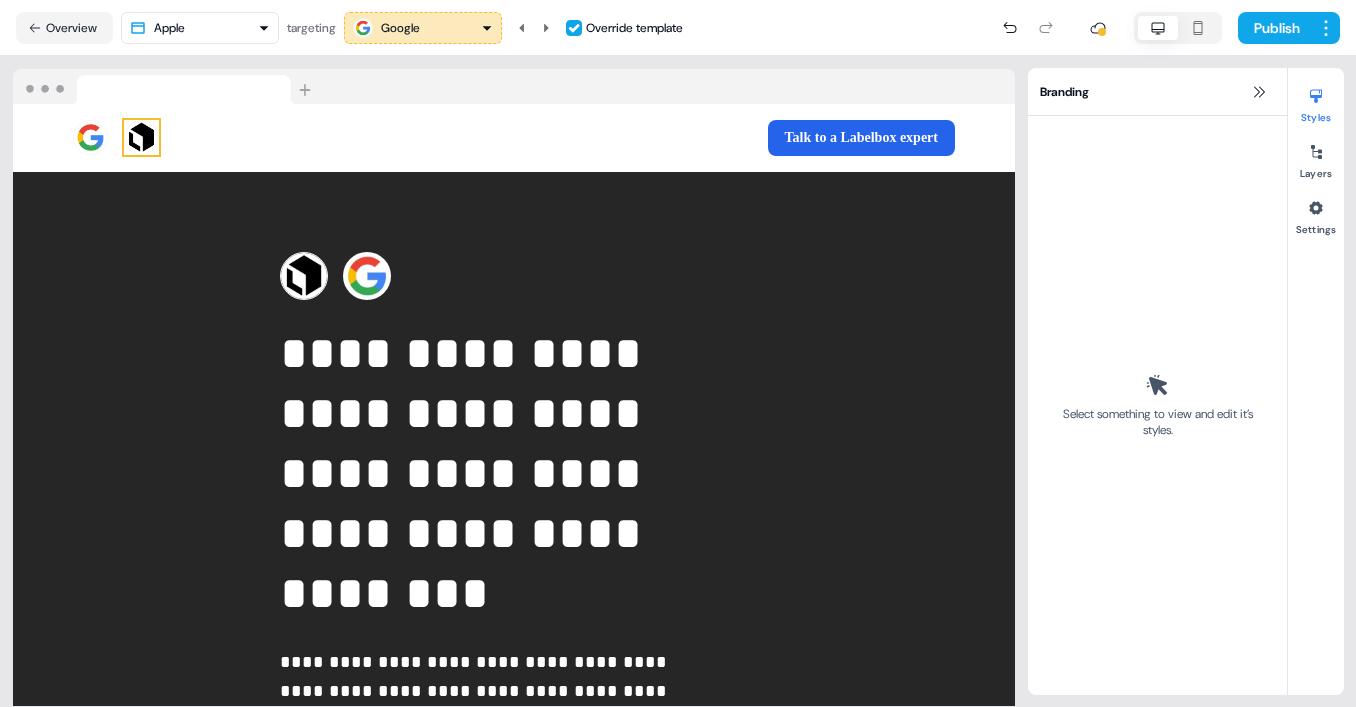 click at bounding box center (141, 137) 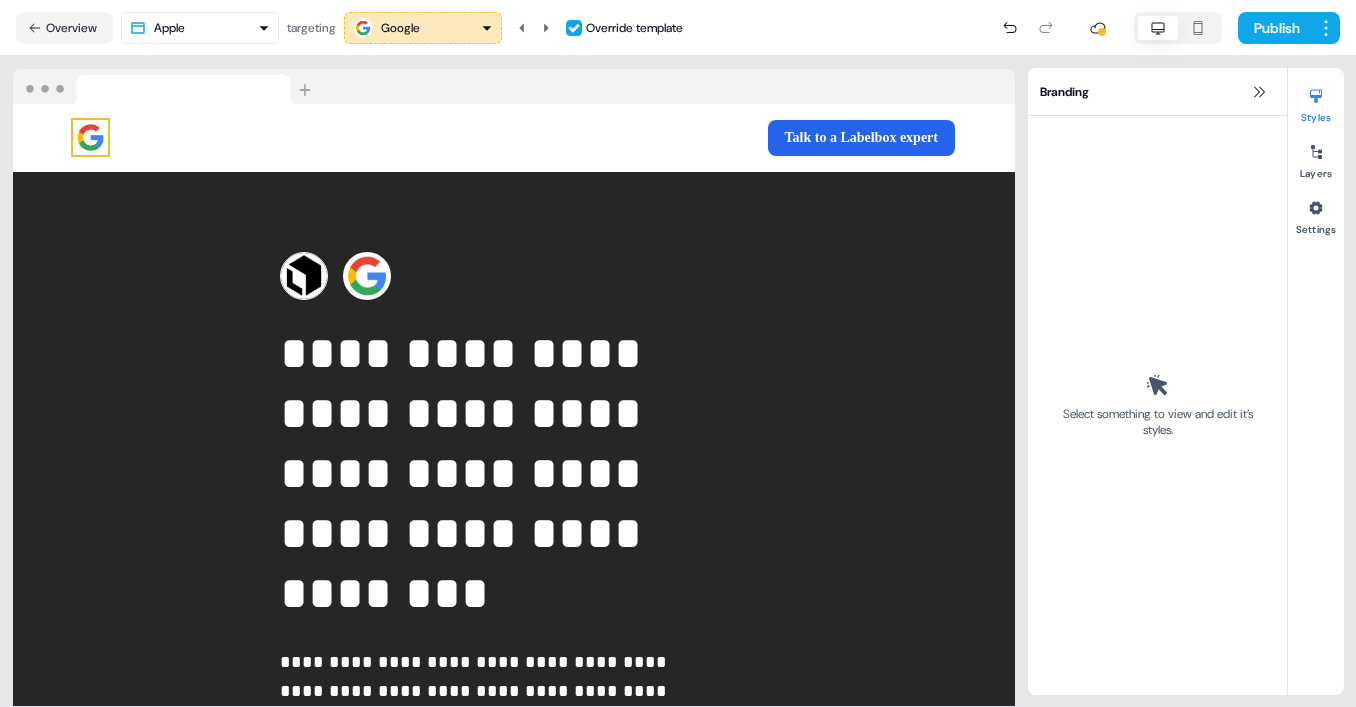 click at bounding box center (90, 137) 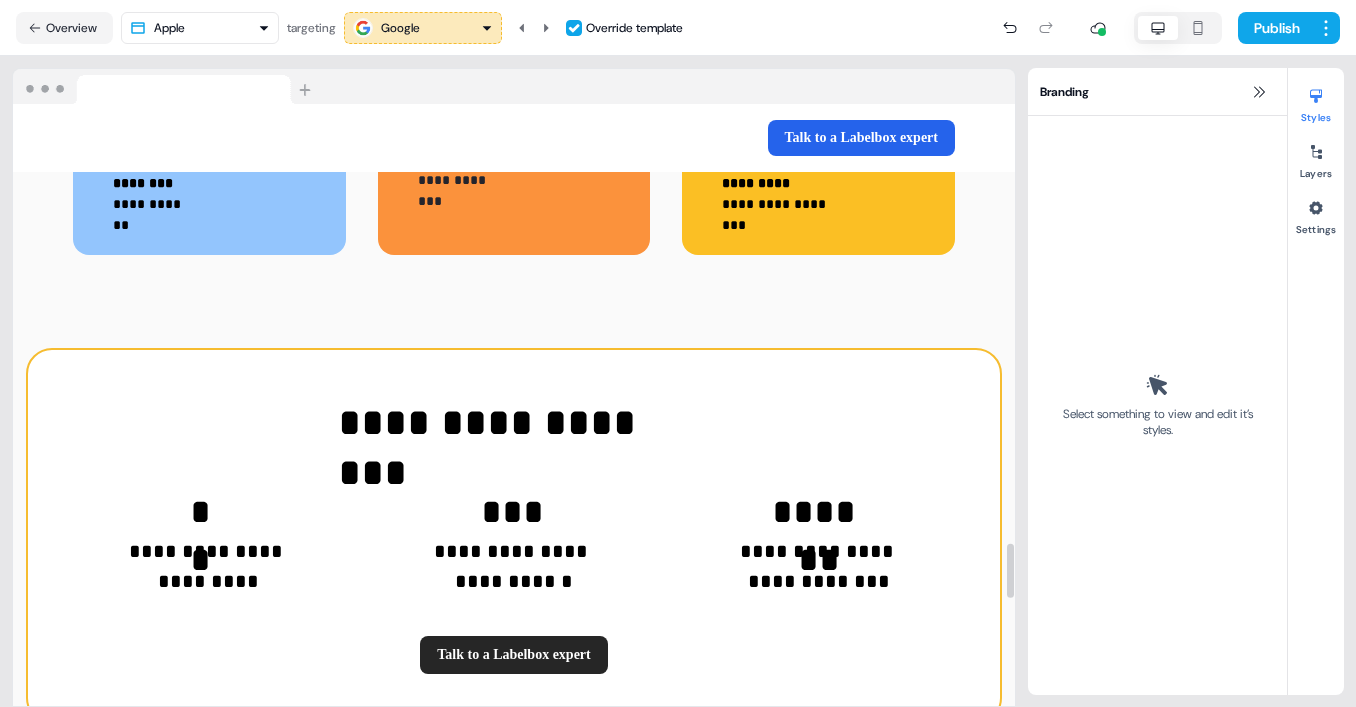 scroll, scrollTop: 4934, scrollLeft: 0, axis: vertical 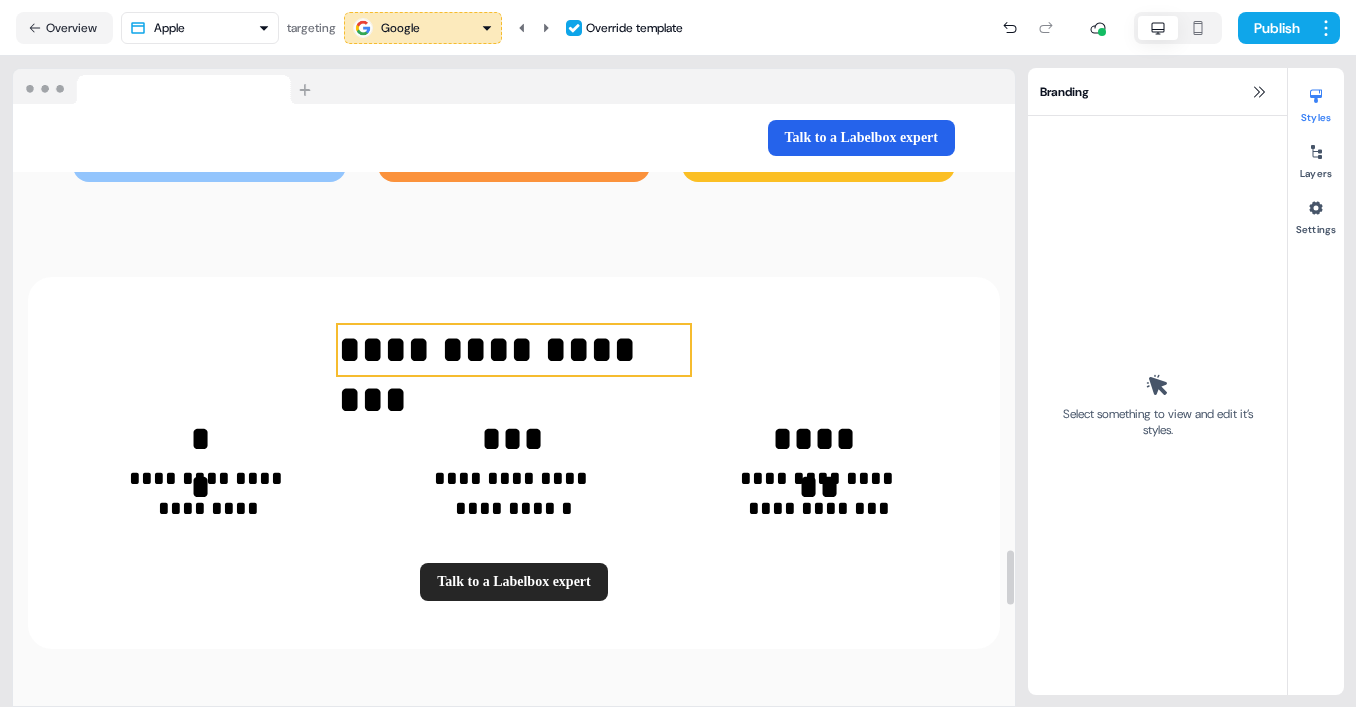 click on "**********" at bounding box center (514, 350) 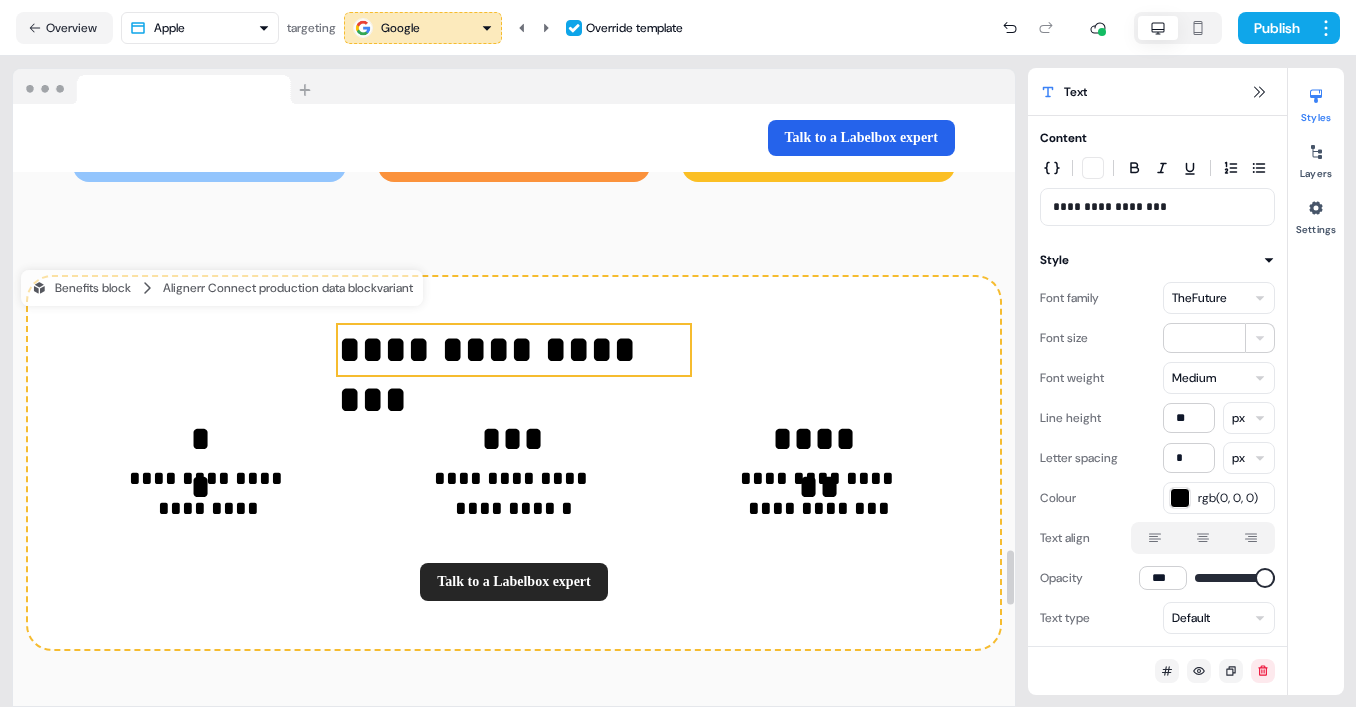 click on "**********" at bounding box center (514, 350) 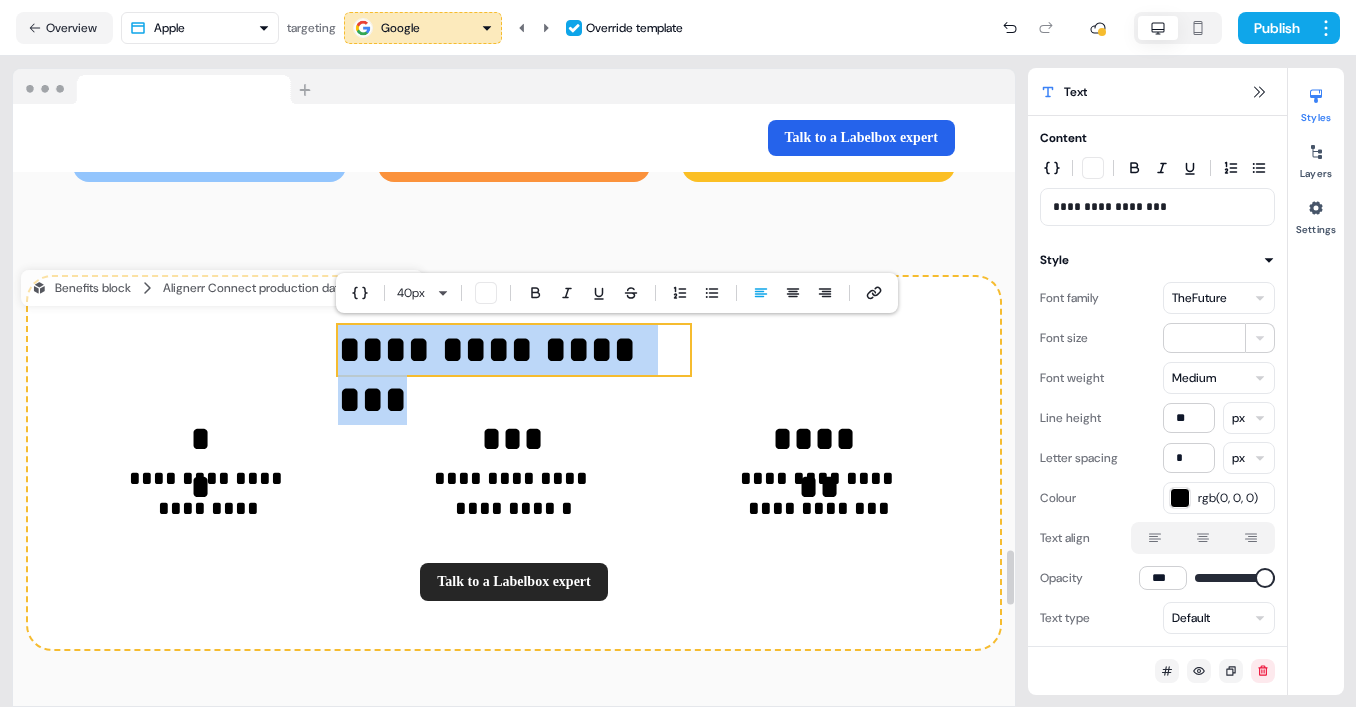 type 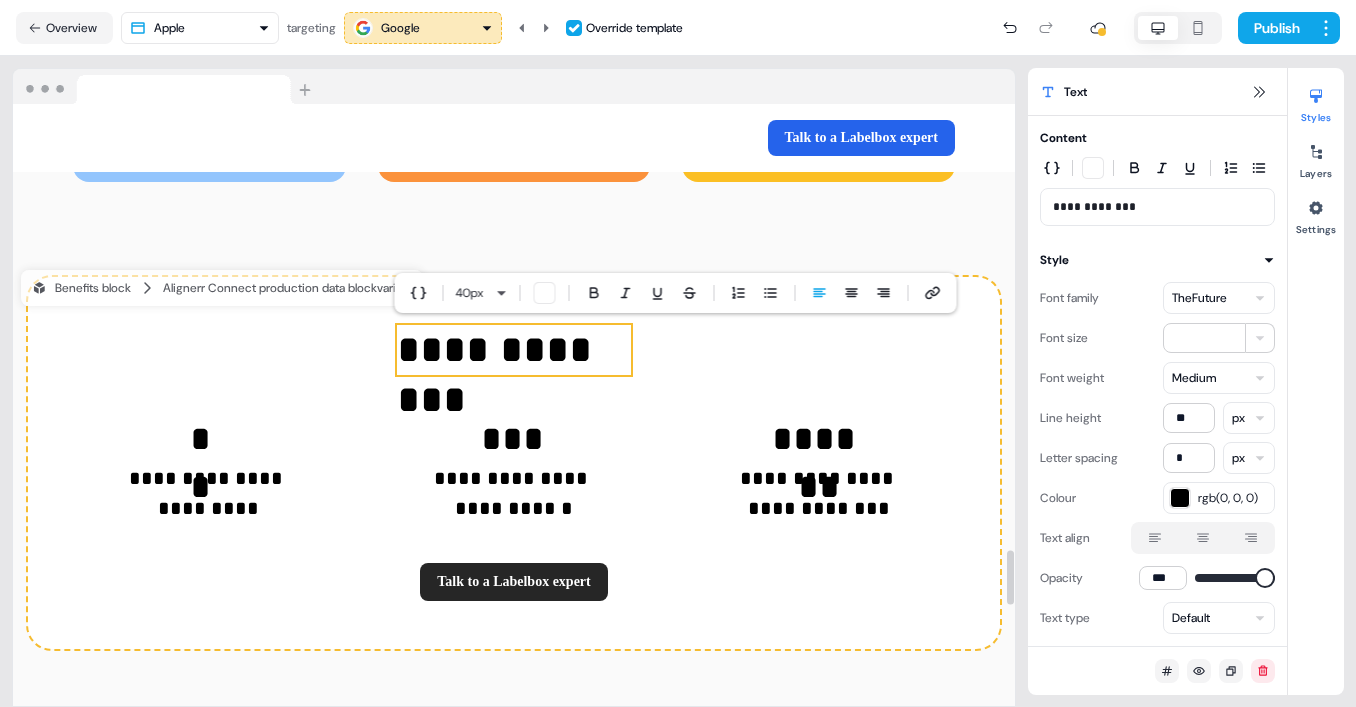 click on "**********" at bounding box center [514, -106] 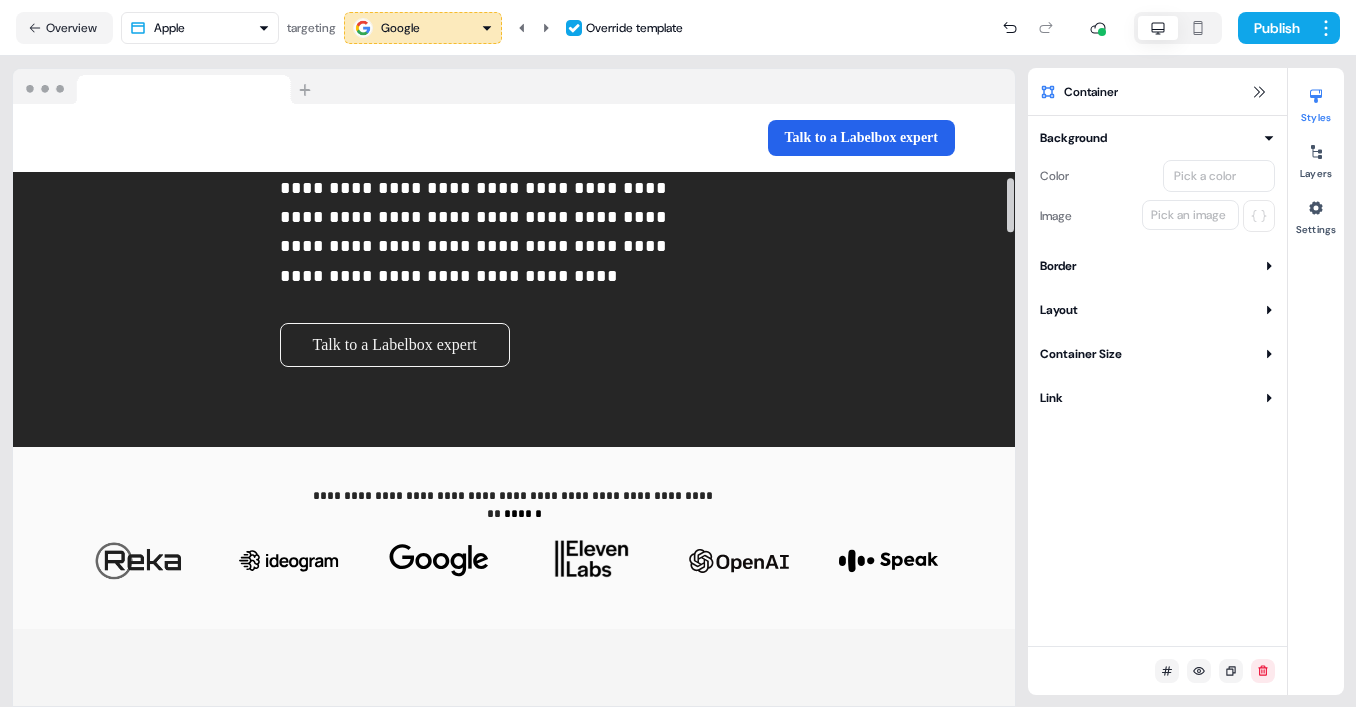scroll, scrollTop: 0, scrollLeft: 0, axis: both 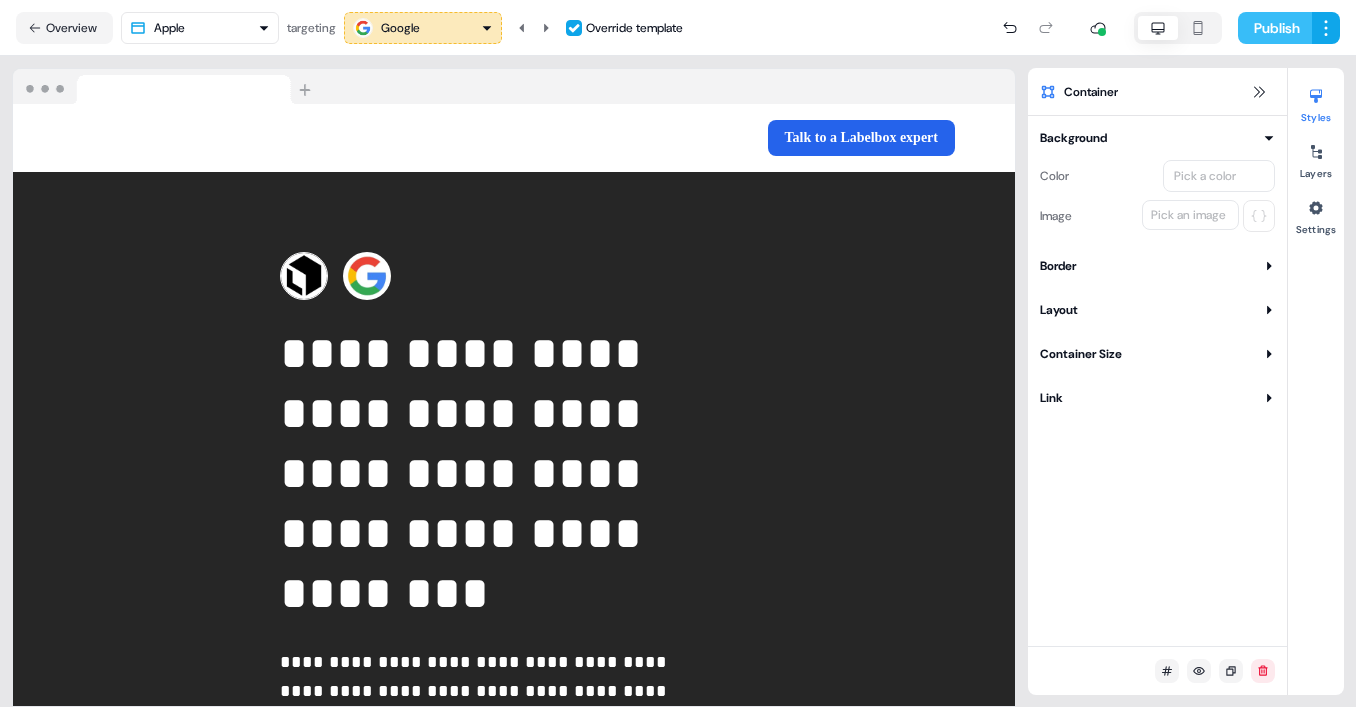 click on "Publish" at bounding box center (1275, 28) 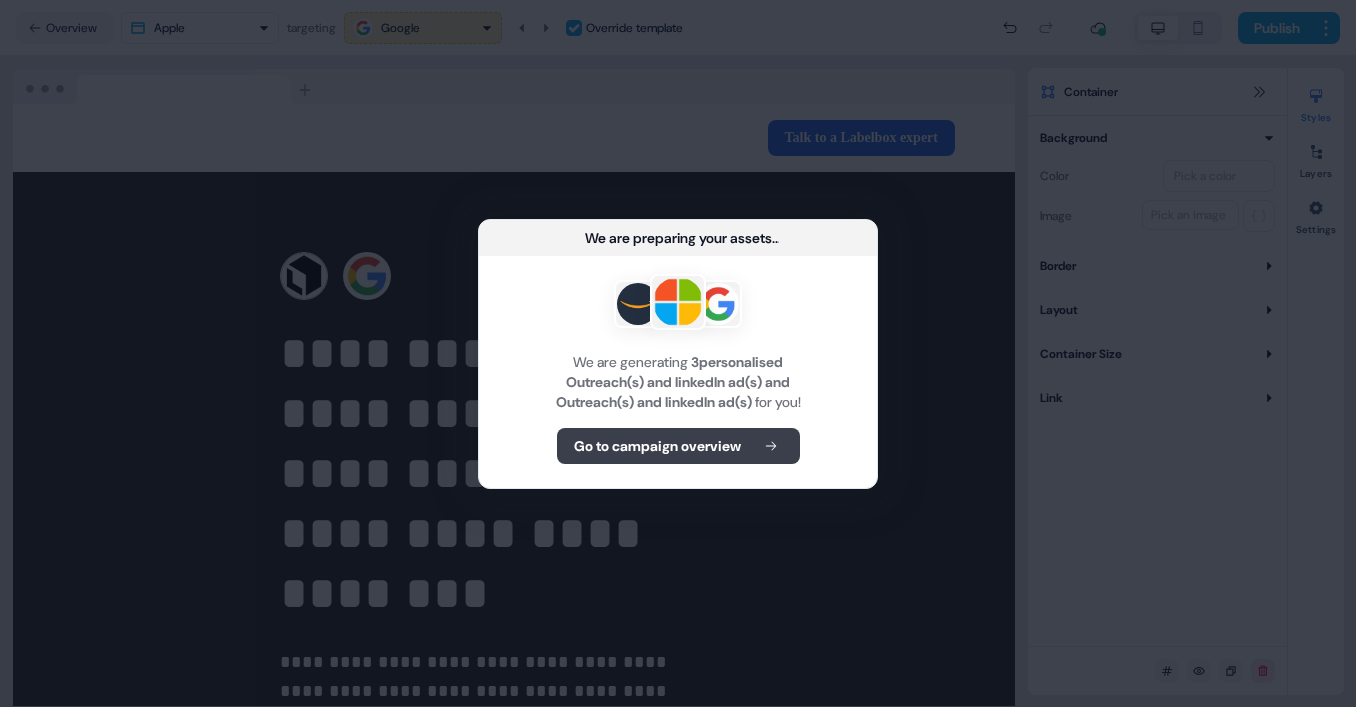 click on "Go to campaign overview" at bounding box center (657, 446) 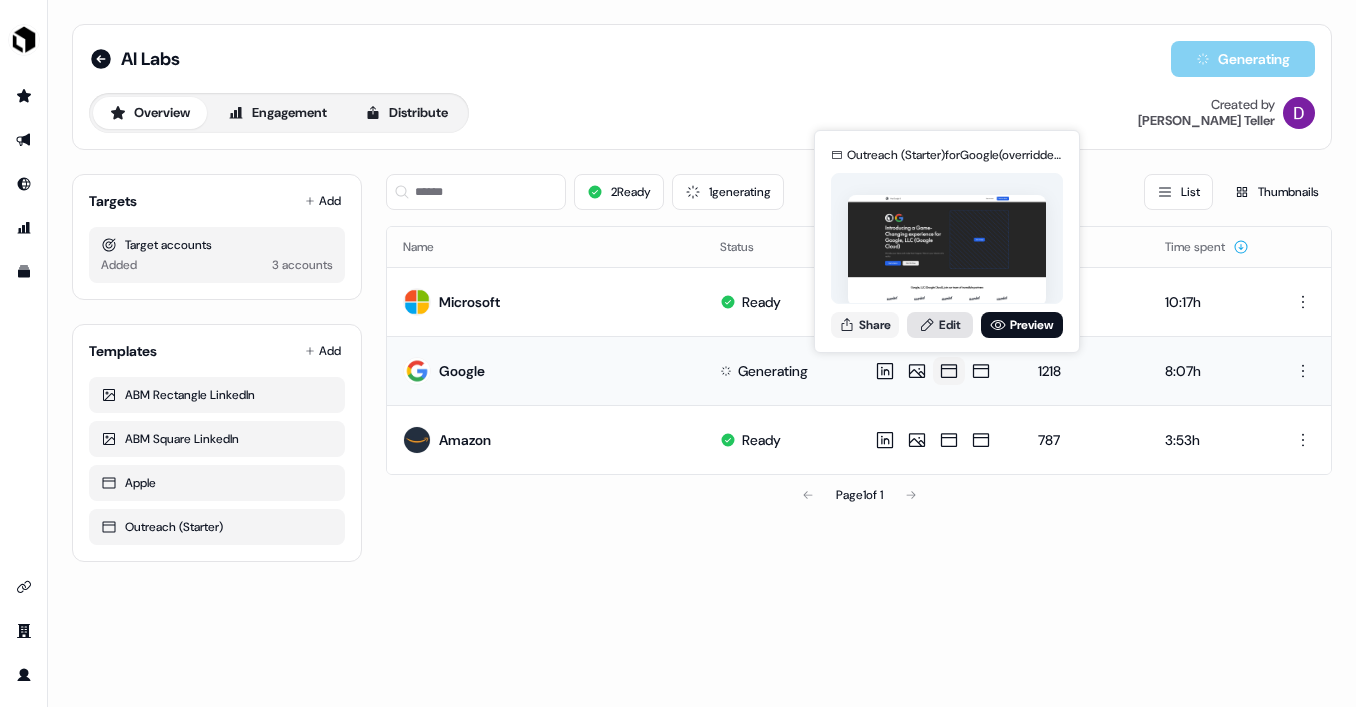 click on "Edit" at bounding box center [940, 325] 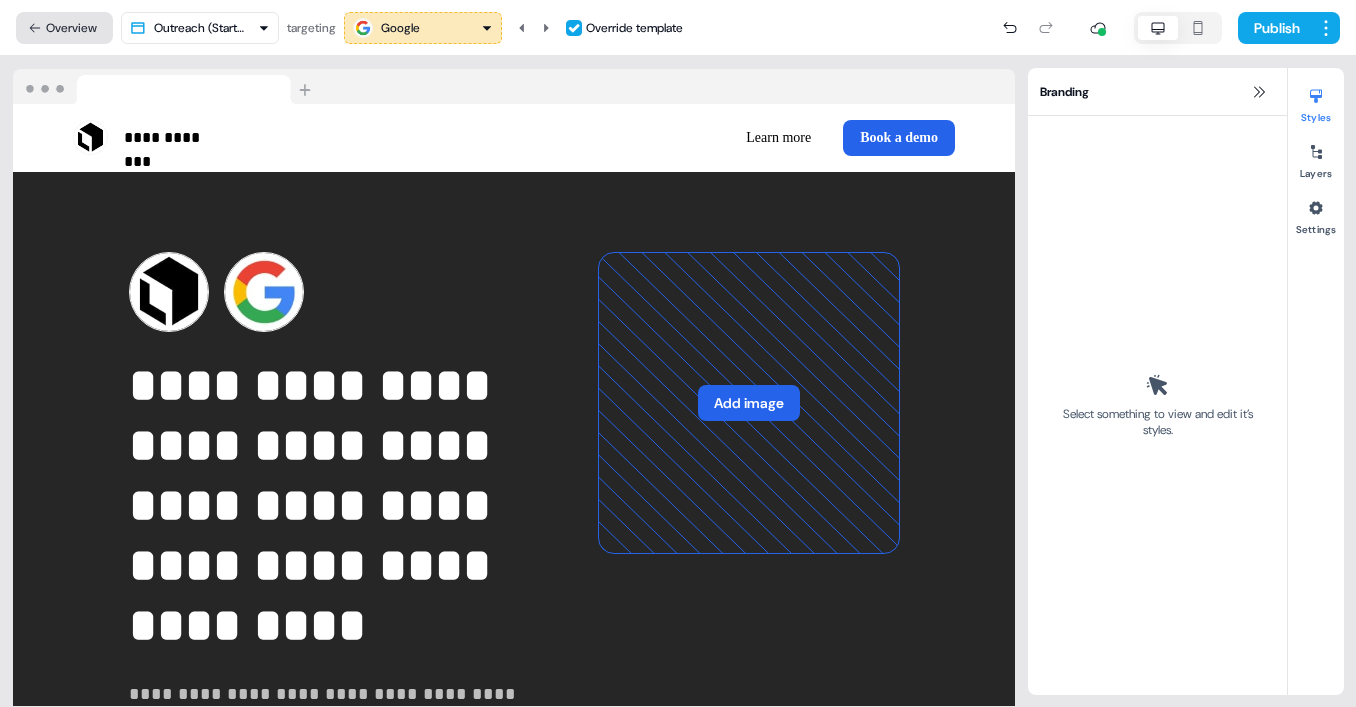 click on "Overview" at bounding box center [64, 28] 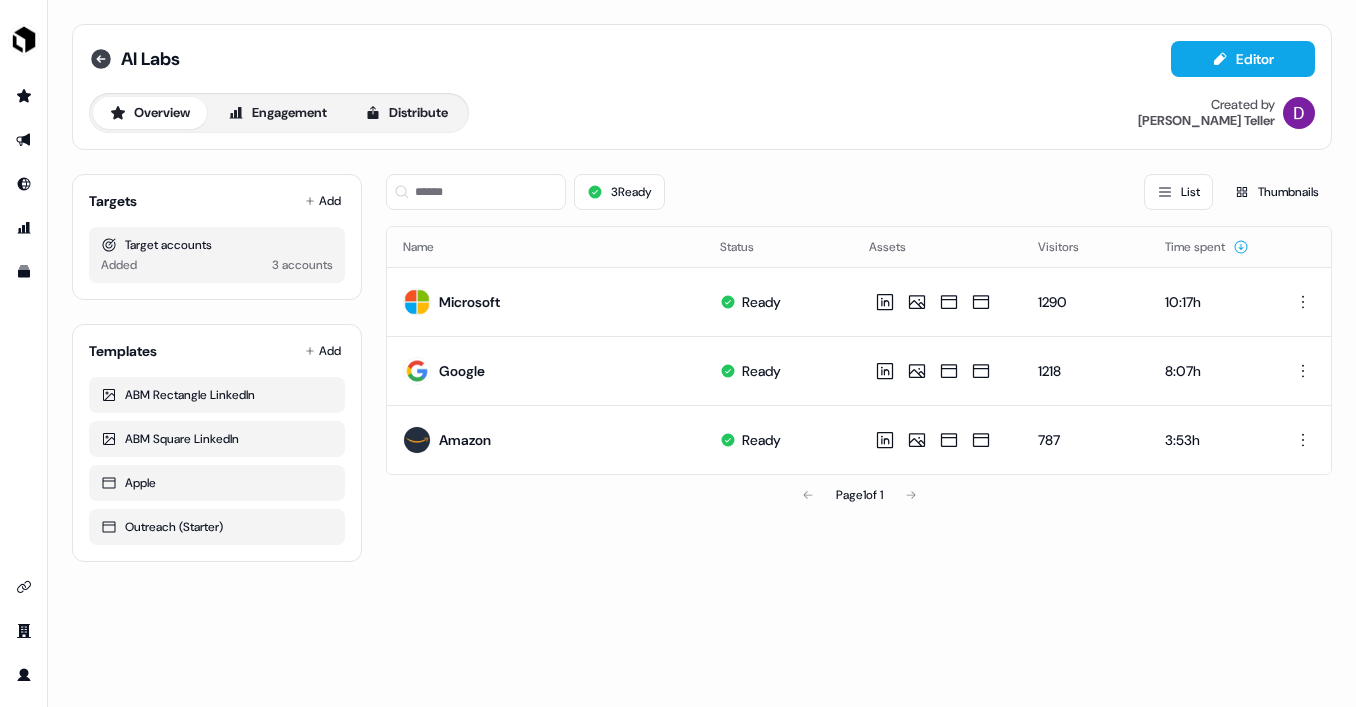 click 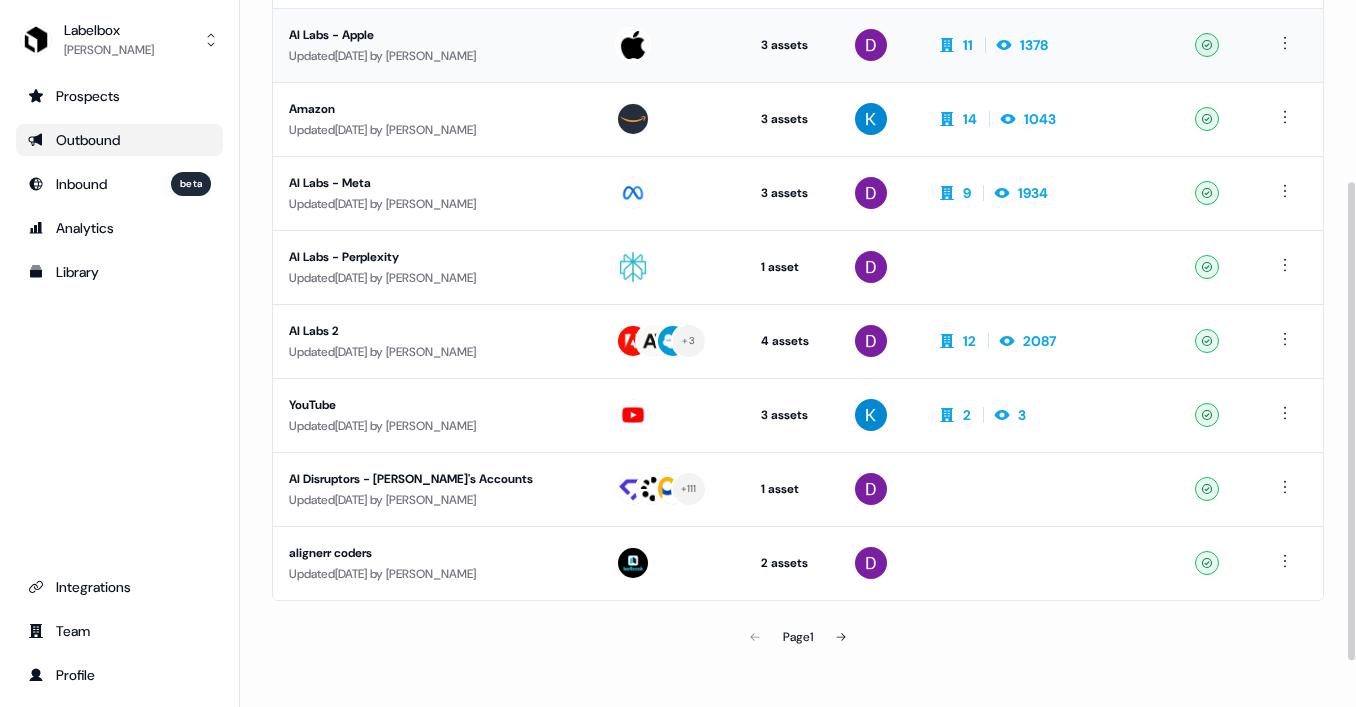 scroll, scrollTop: 334, scrollLeft: 0, axis: vertical 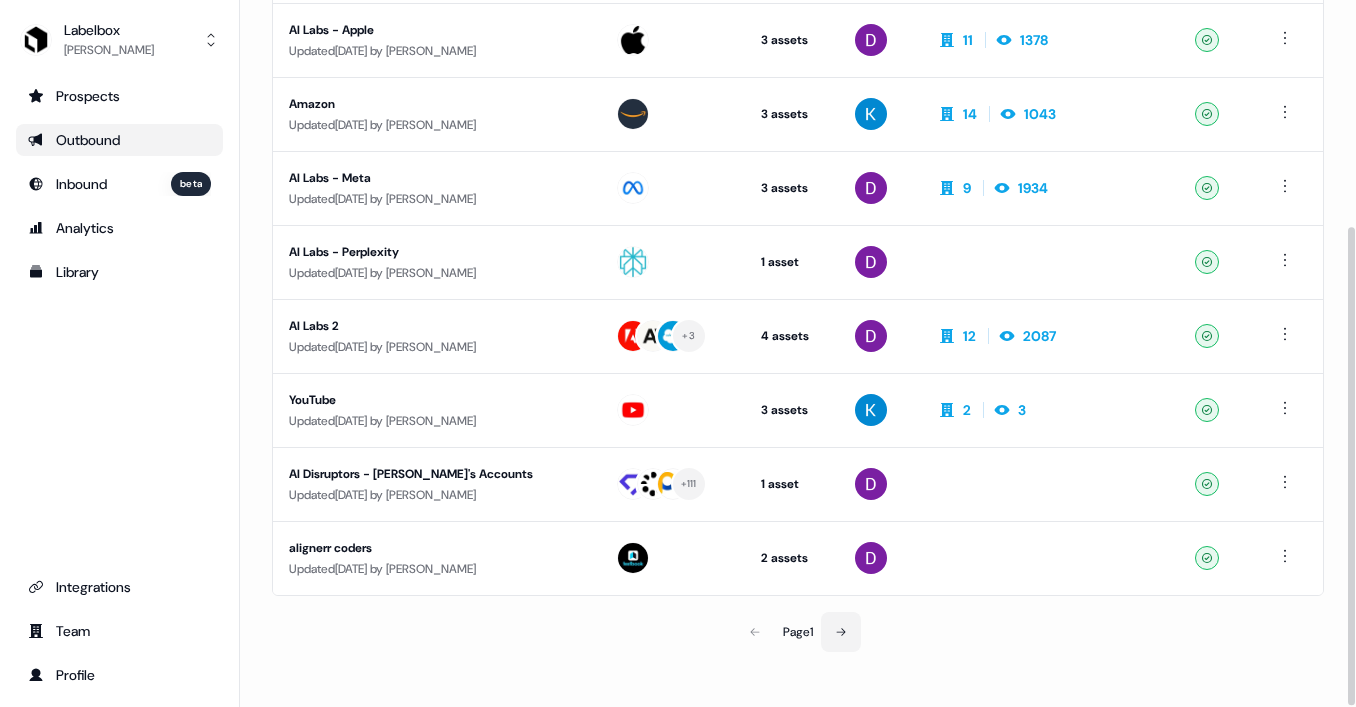 click 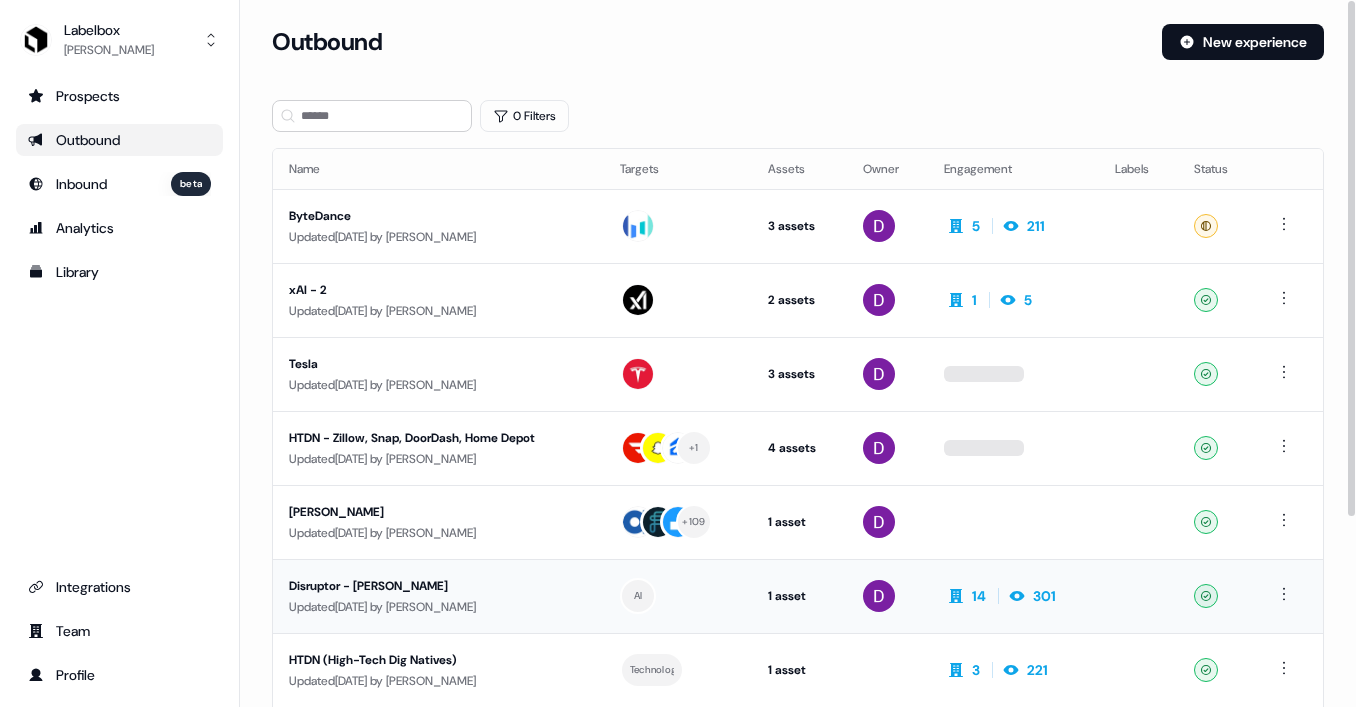 scroll, scrollTop: 260, scrollLeft: 0, axis: vertical 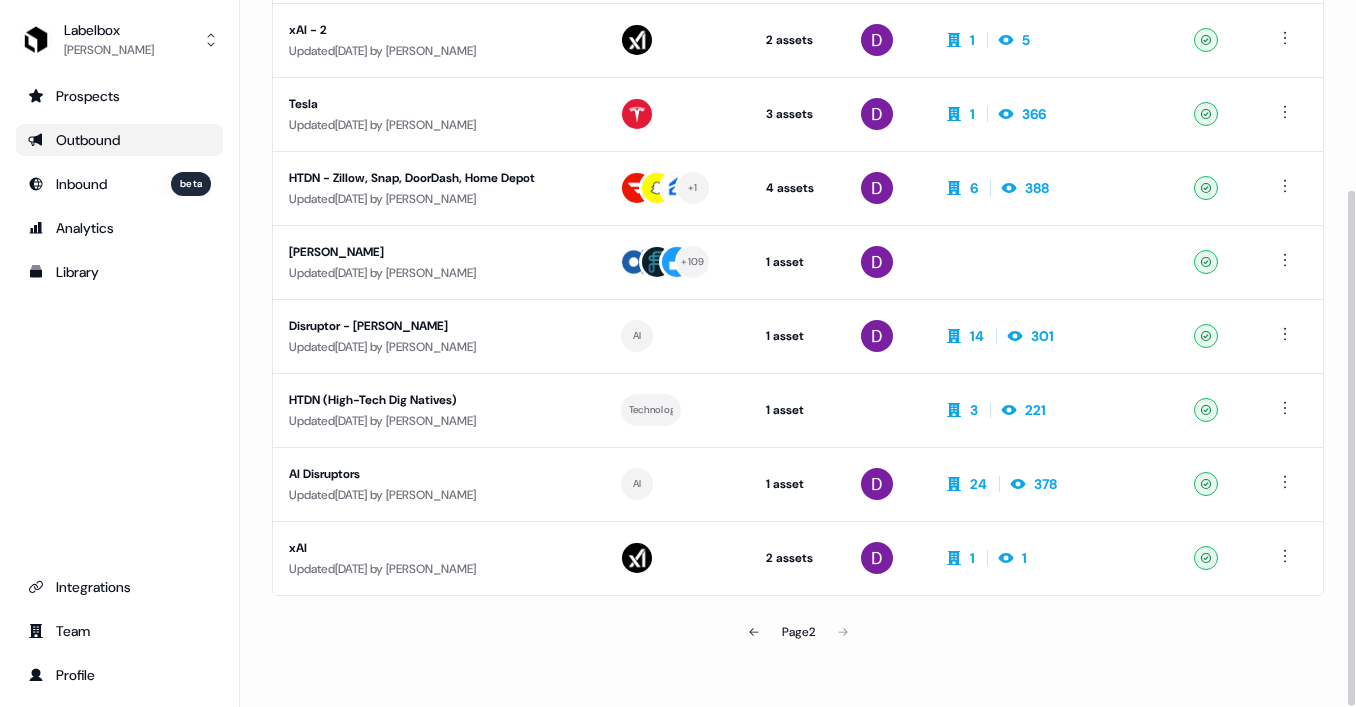 click on "Page  2" at bounding box center (798, 632) 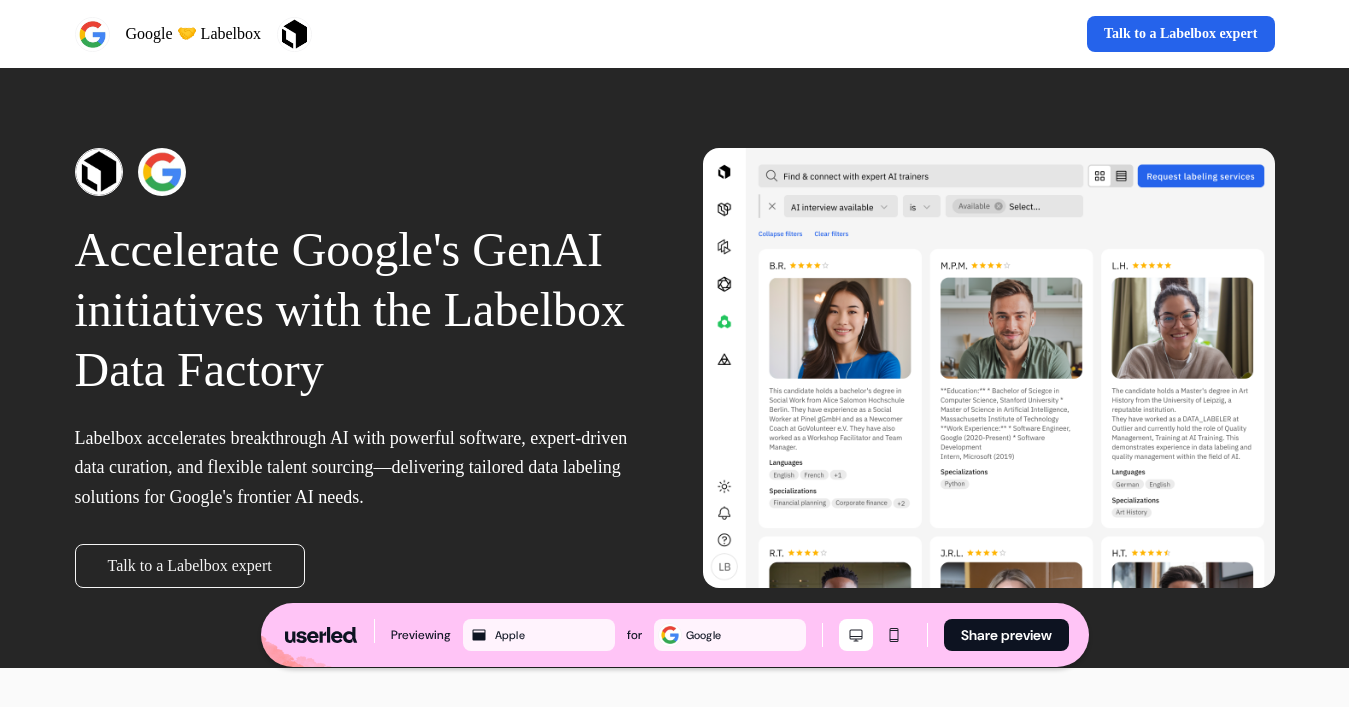scroll, scrollTop: 0, scrollLeft: 0, axis: both 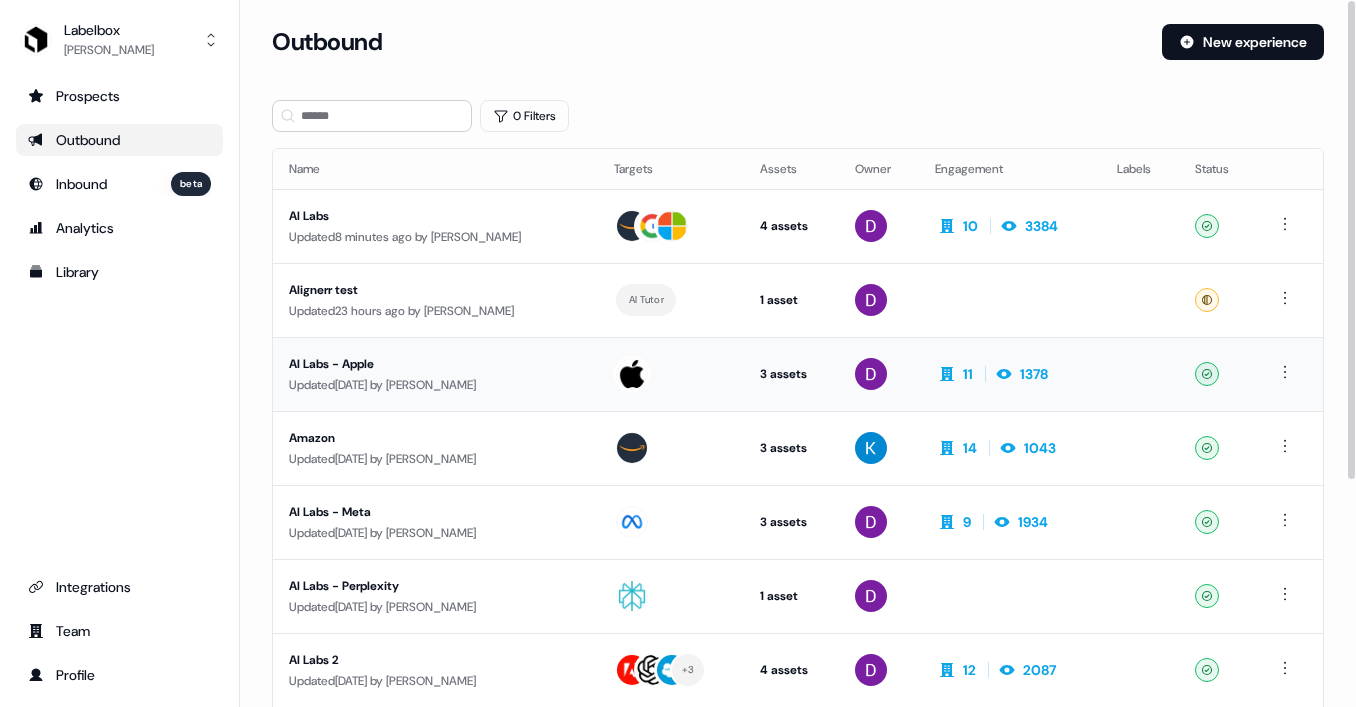 click on "AI Labs - Apple" at bounding box center (435, 364) 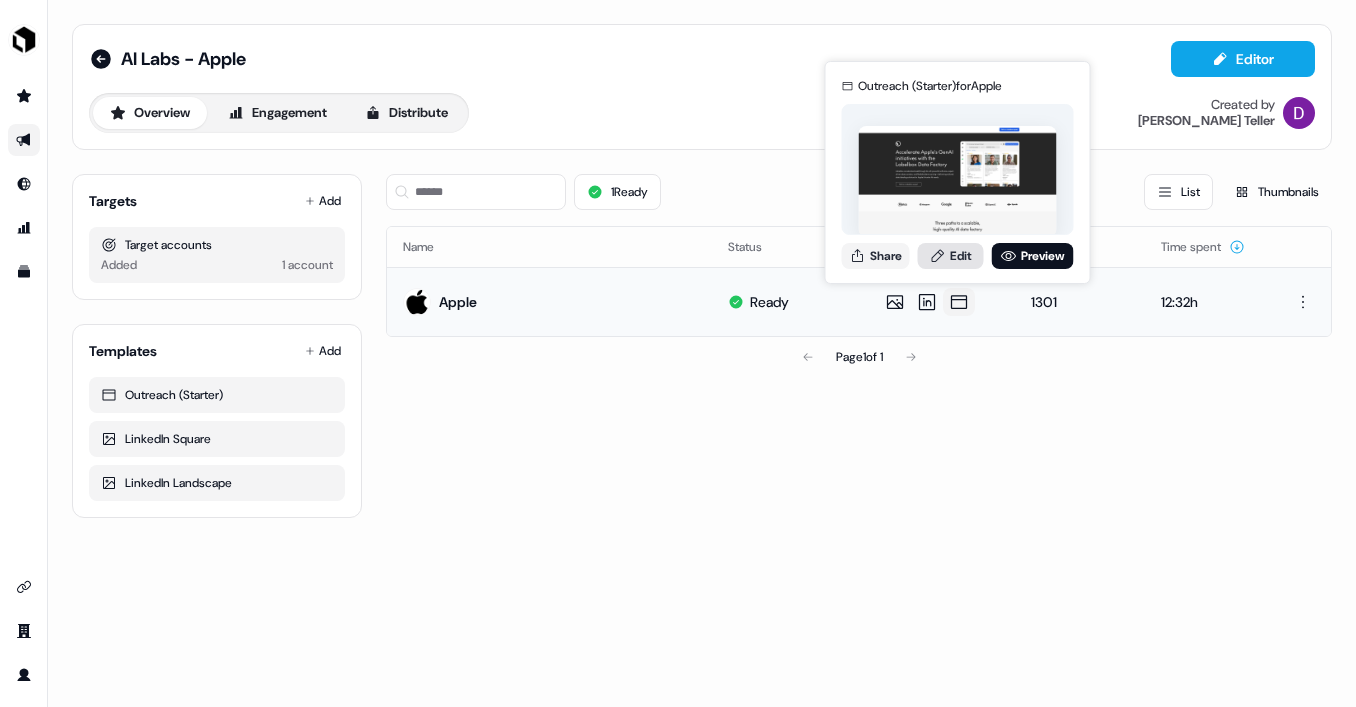 click on "Edit" at bounding box center (951, 256) 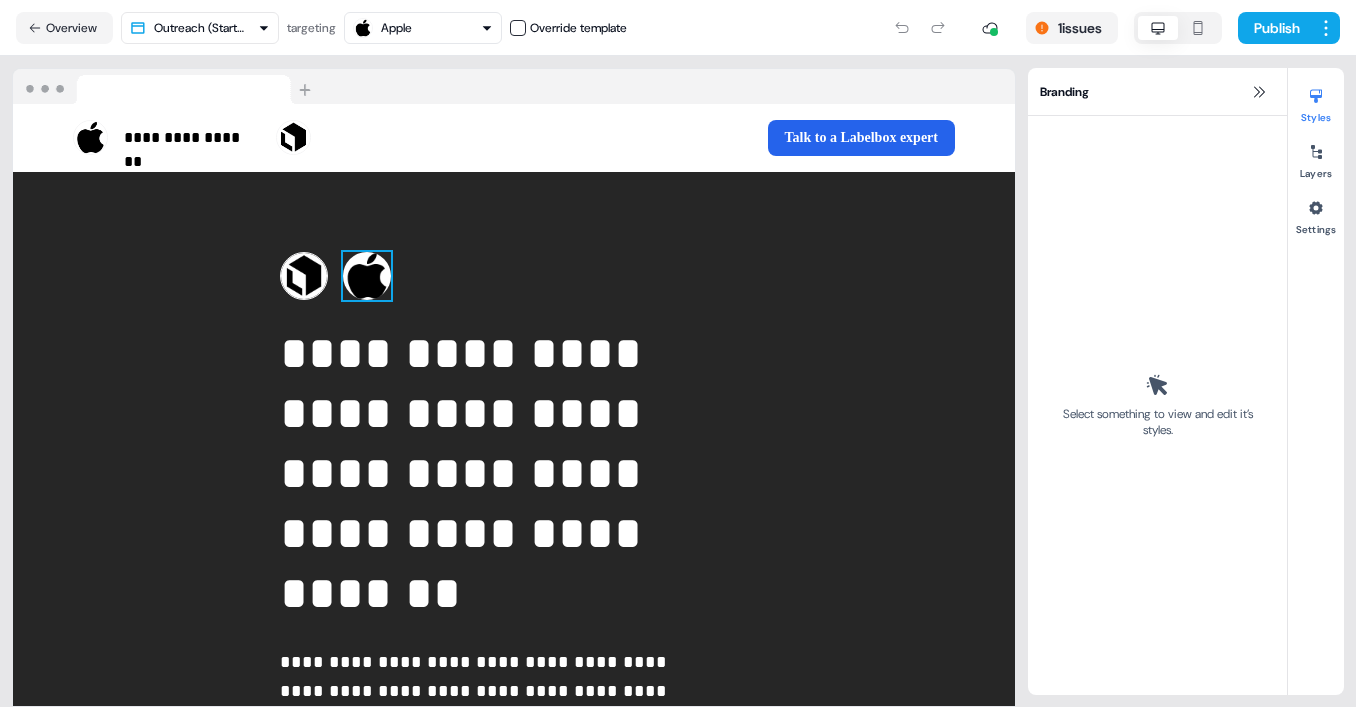 click at bounding box center [367, 276] 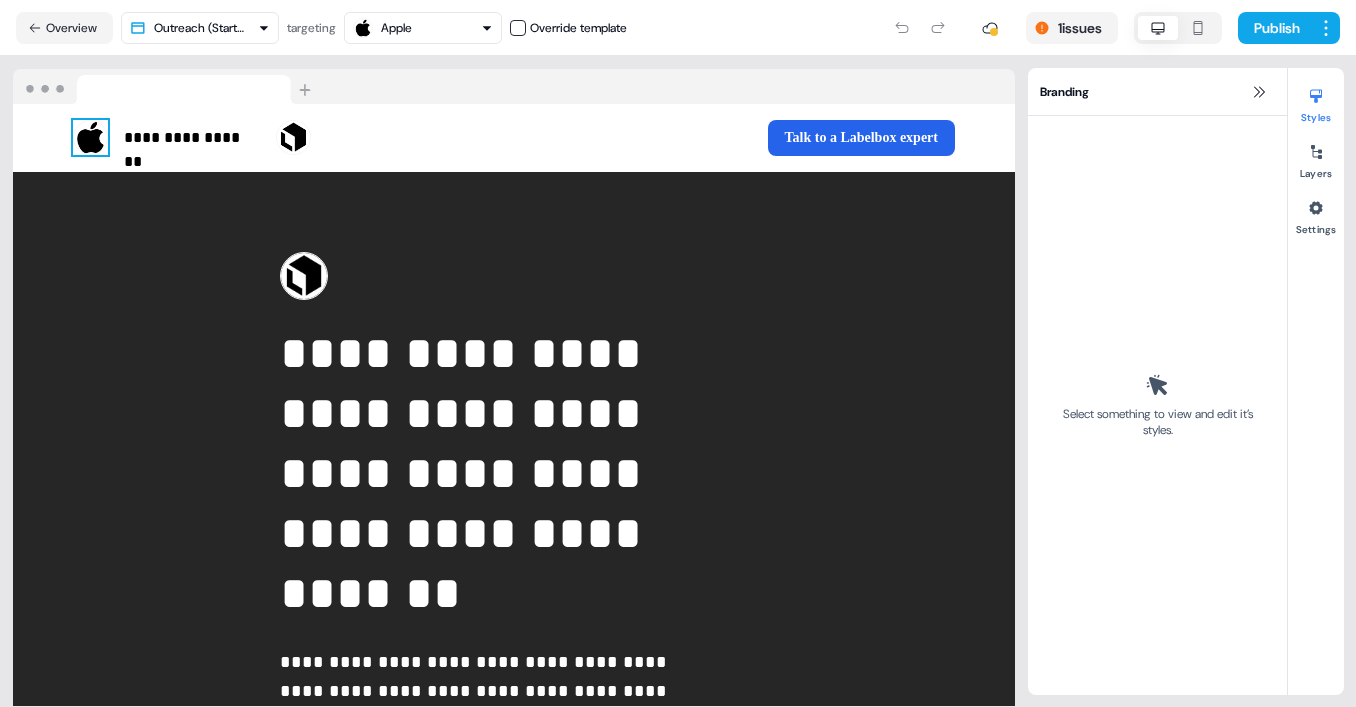 click at bounding box center (90, 137) 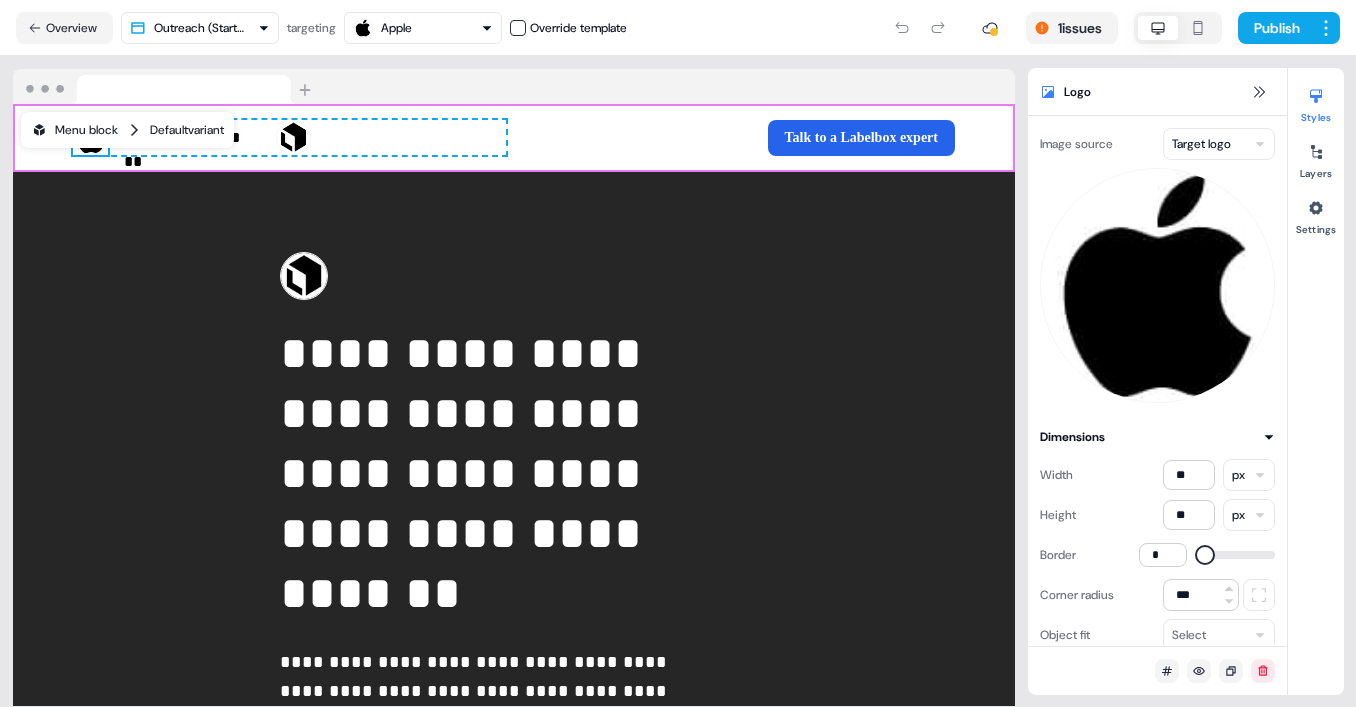 click on "Menu   block Default  variant" at bounding box center [127, 130] 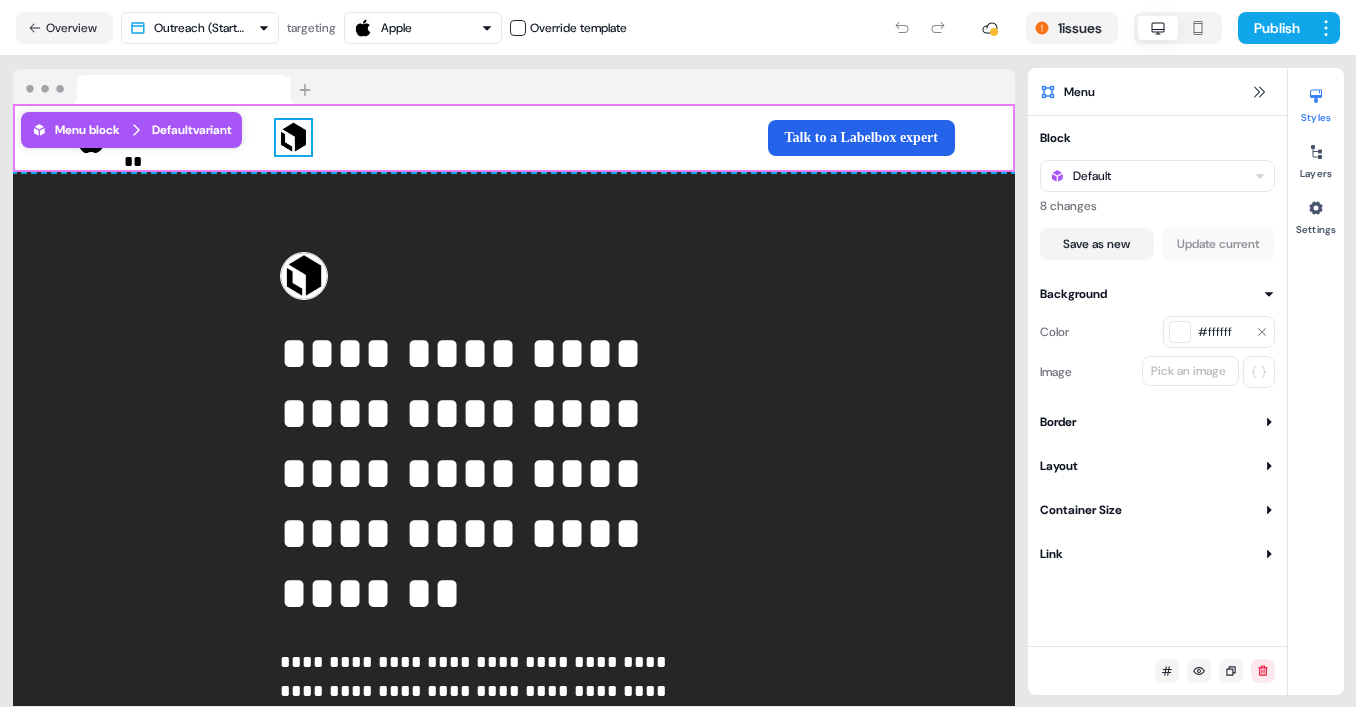 click at bounding box center (293, 137) 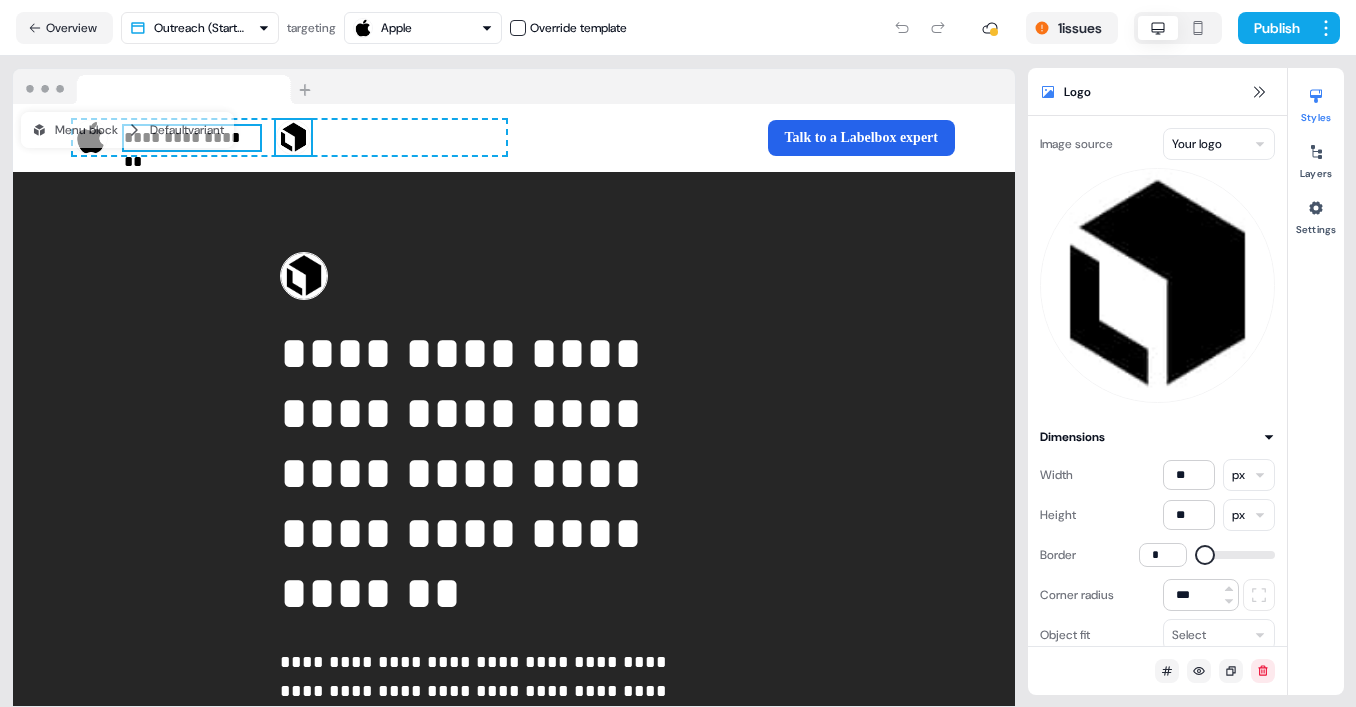 click on "**********" at bounding box center [192, 138] 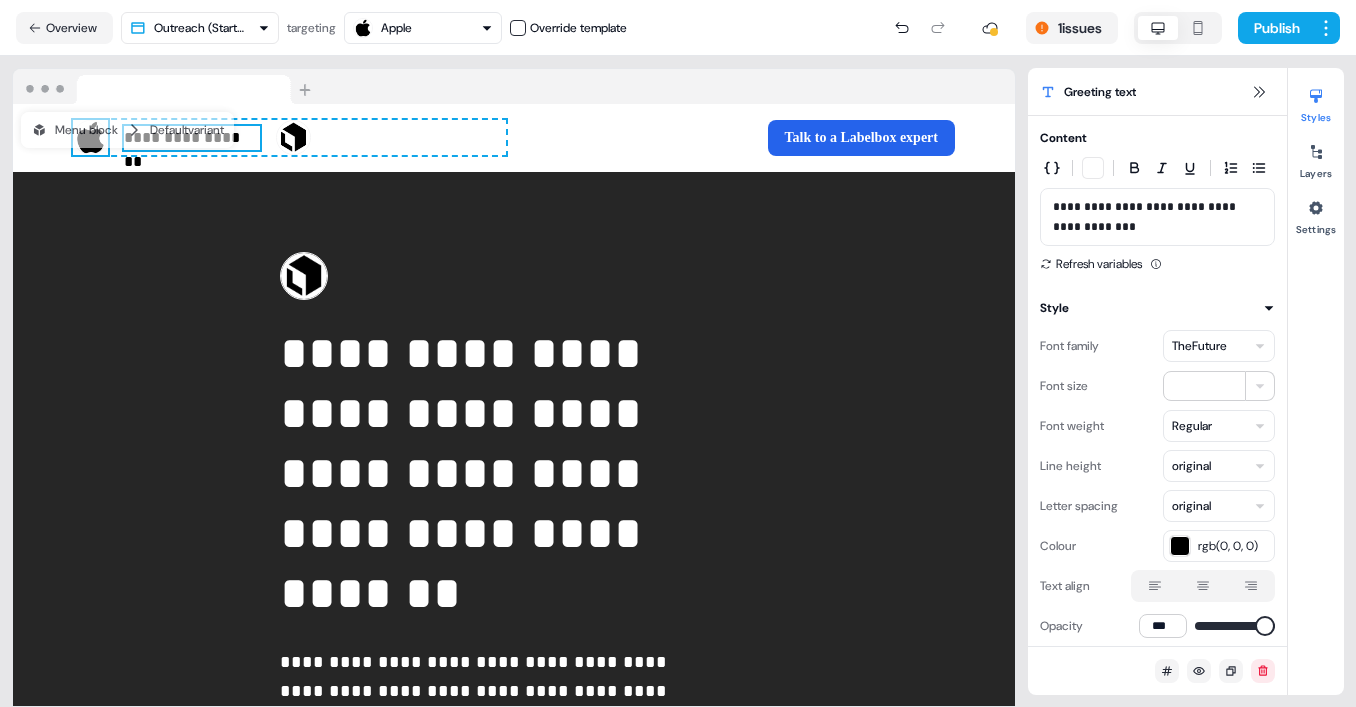 click at bounding box center (90, 137) 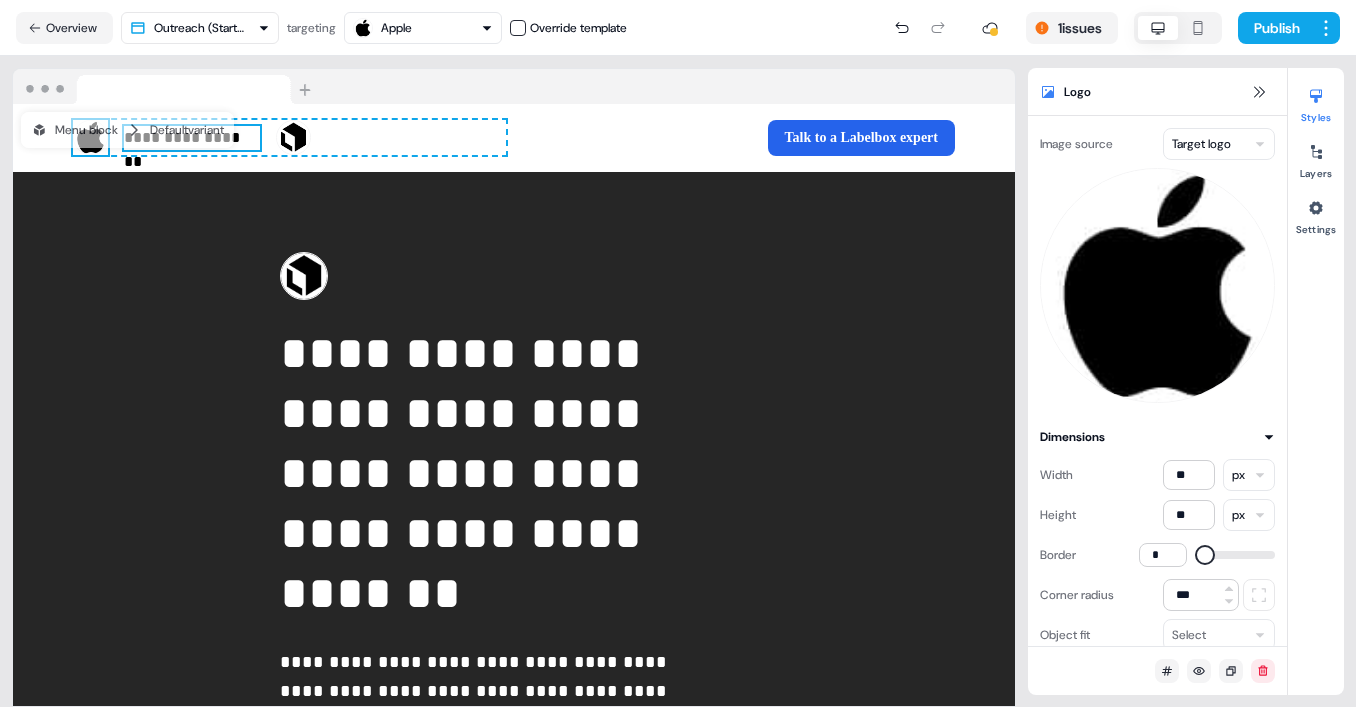 click on "**********" at bounding box center (192, 138) 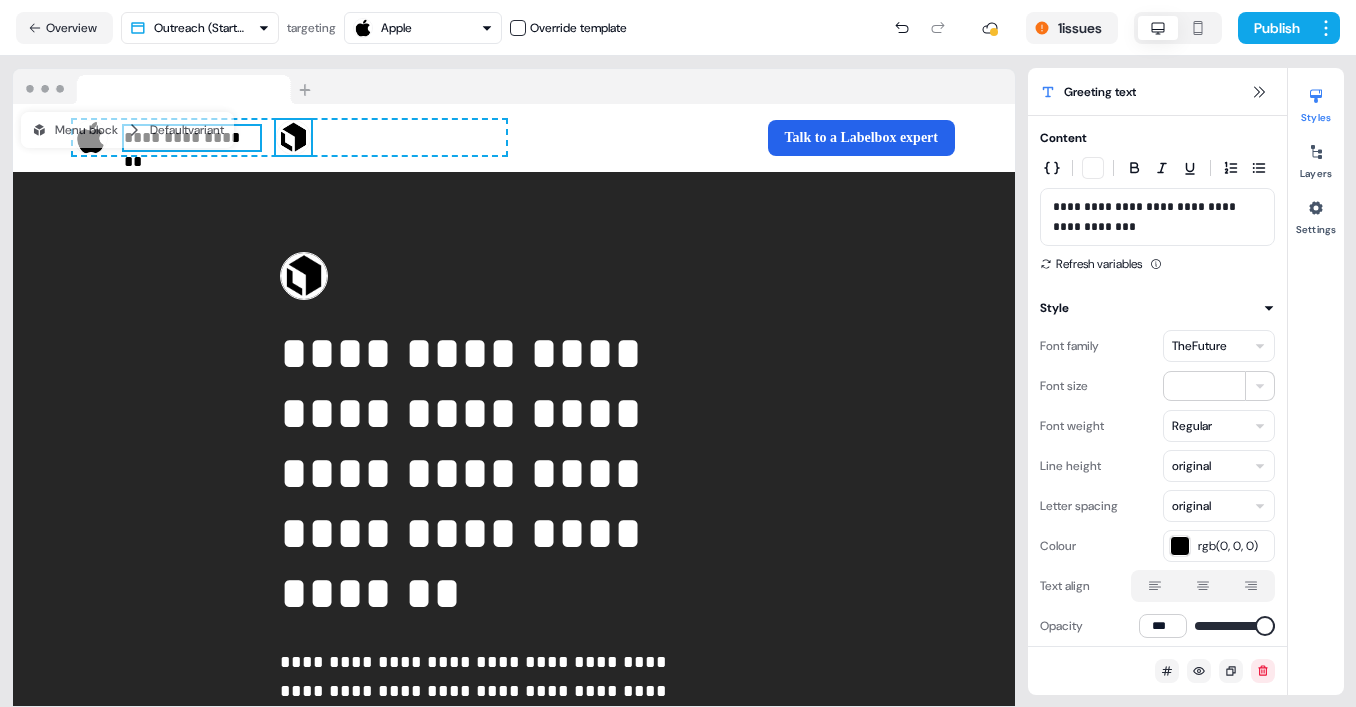 click at bounding box center [293, 137] 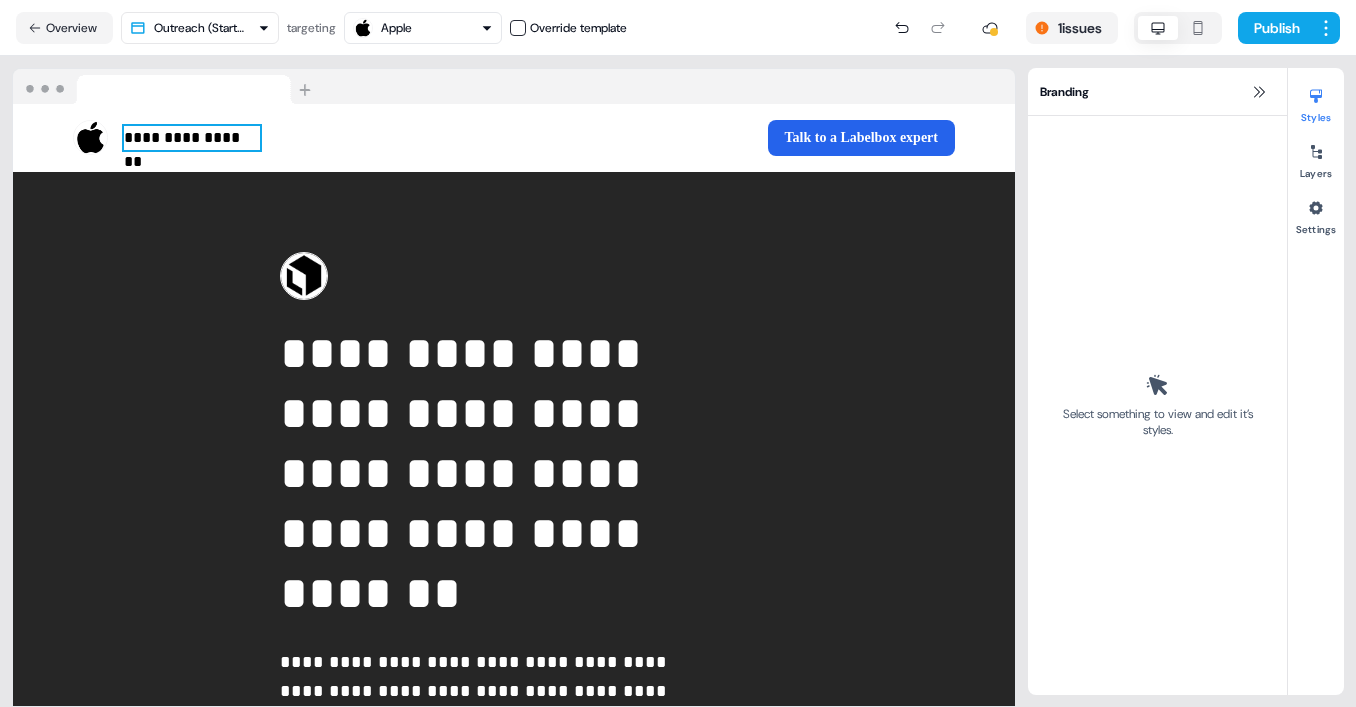 click on "**********" at bounding box center [192, 138] 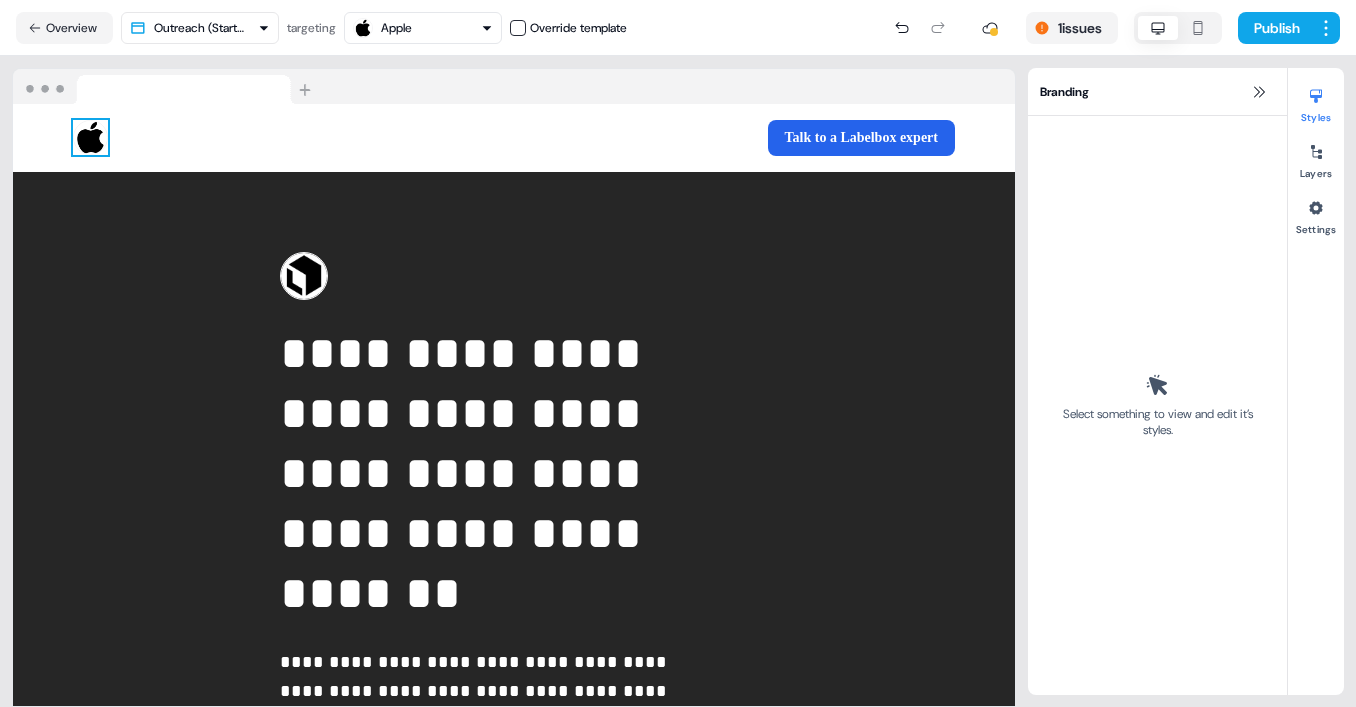click at bounding box center (90, 137) 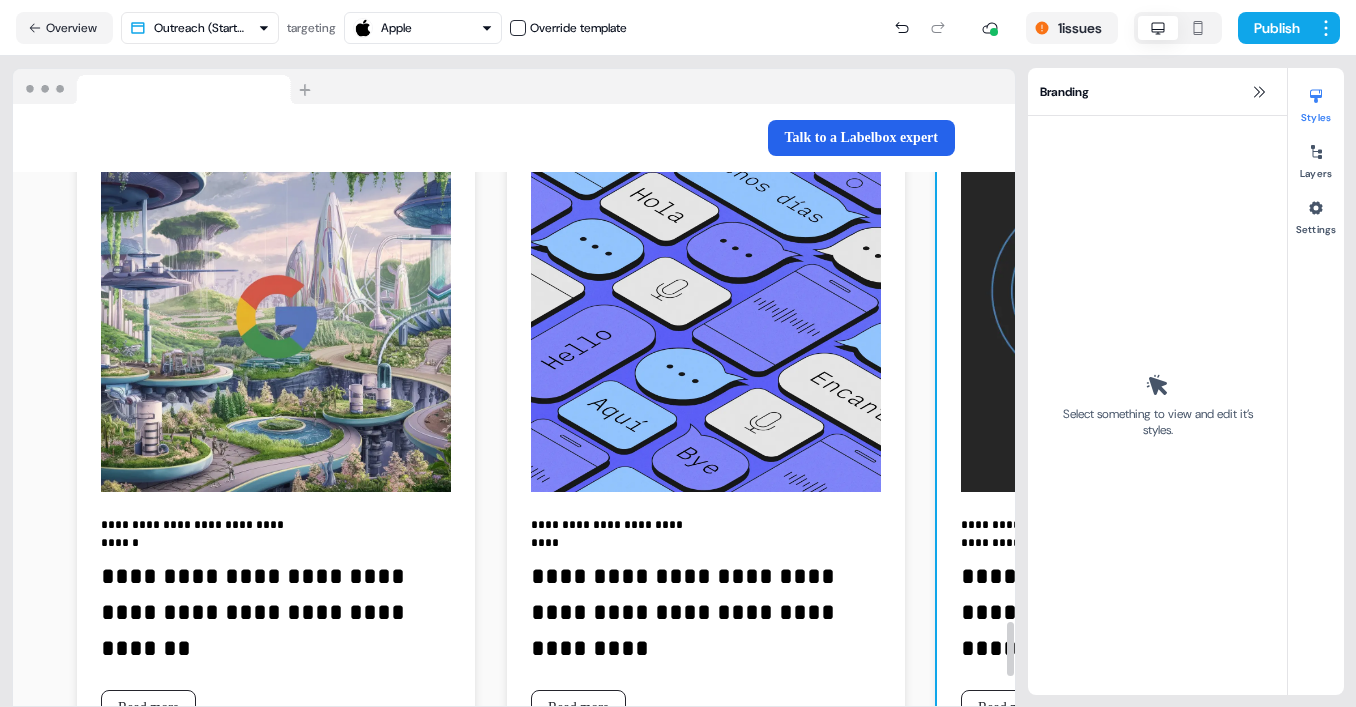 scroll, scrollTop: 6007, scrollLeft: 0, axis: vertical 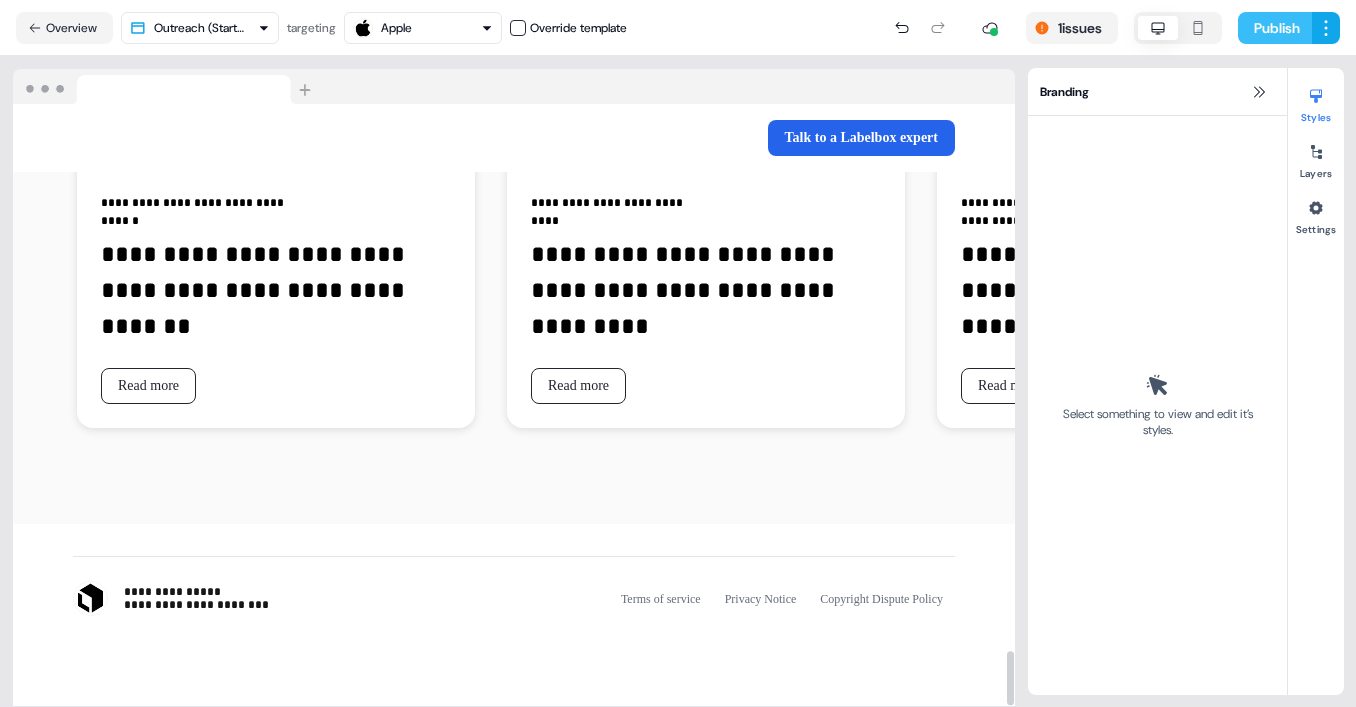 click on "Publish" at bounding box center [1275, 28] 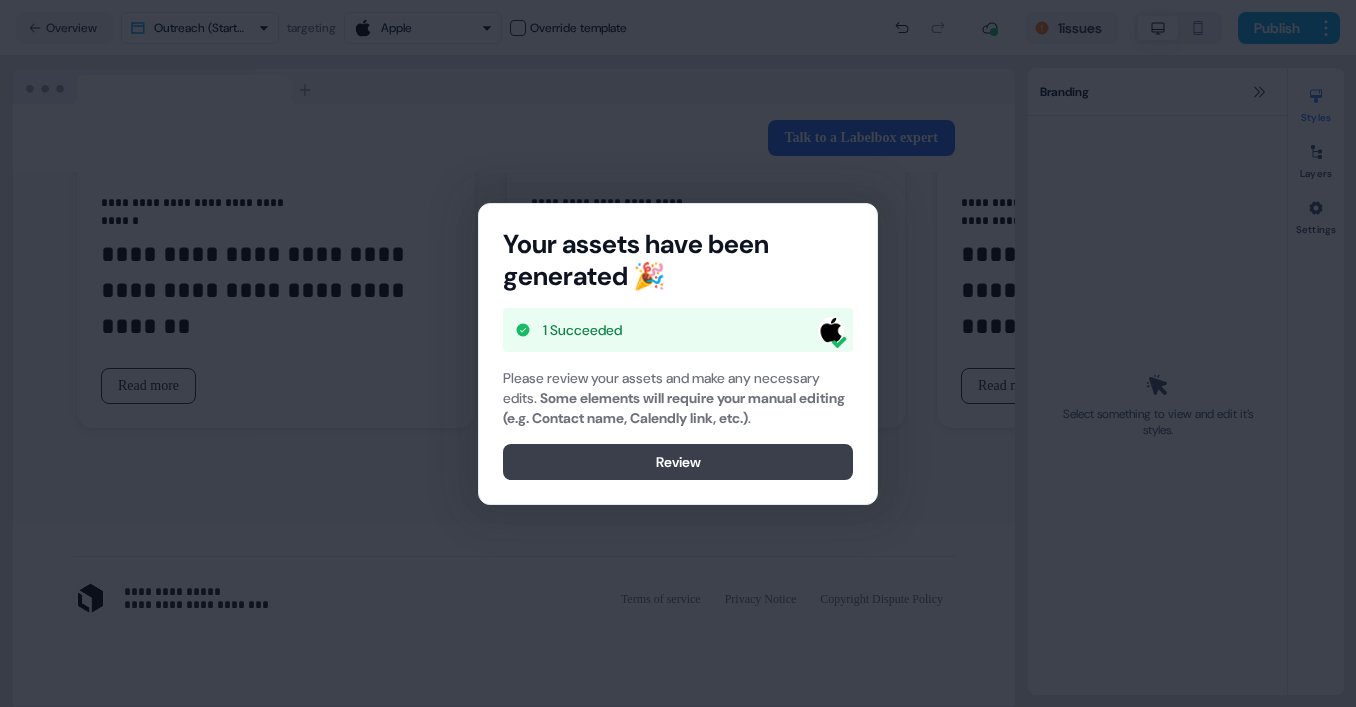 click on "Review" at bounding box center [678, 462] 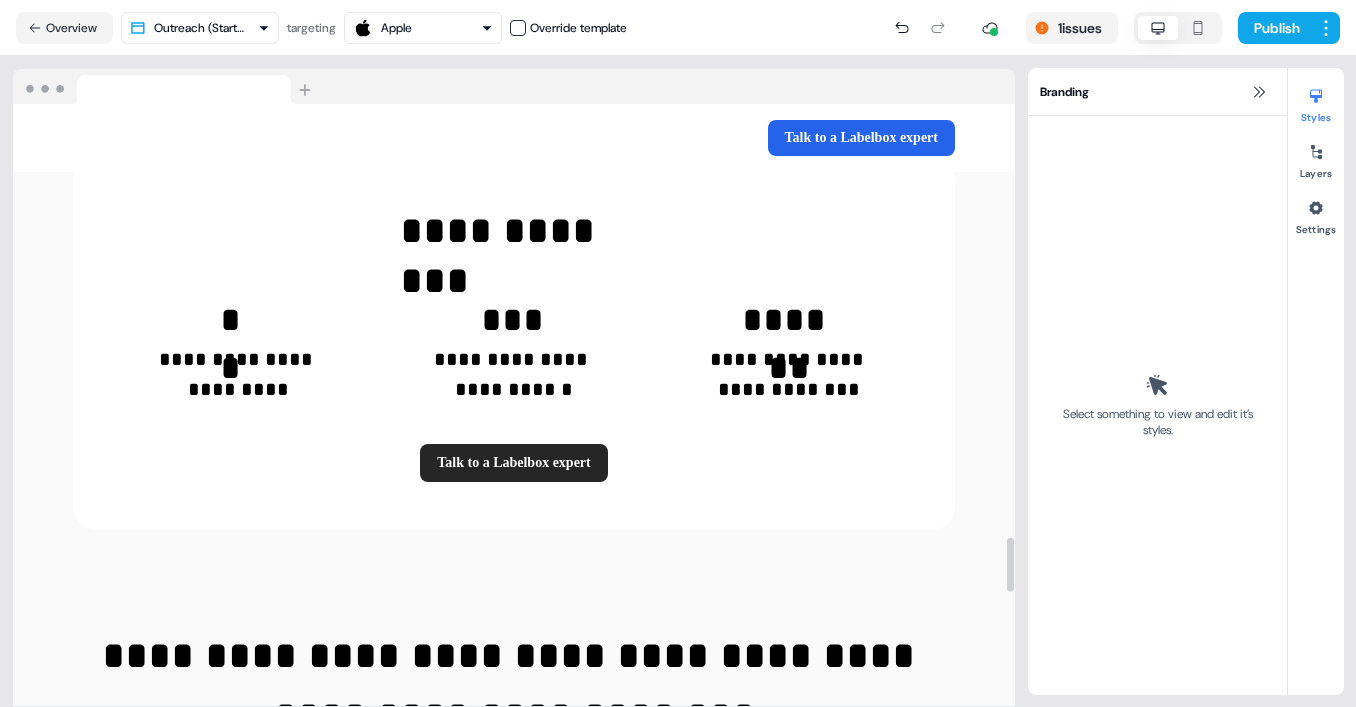scroll, scrollTop: 5099, scrollLeft: 0, axis: vertical 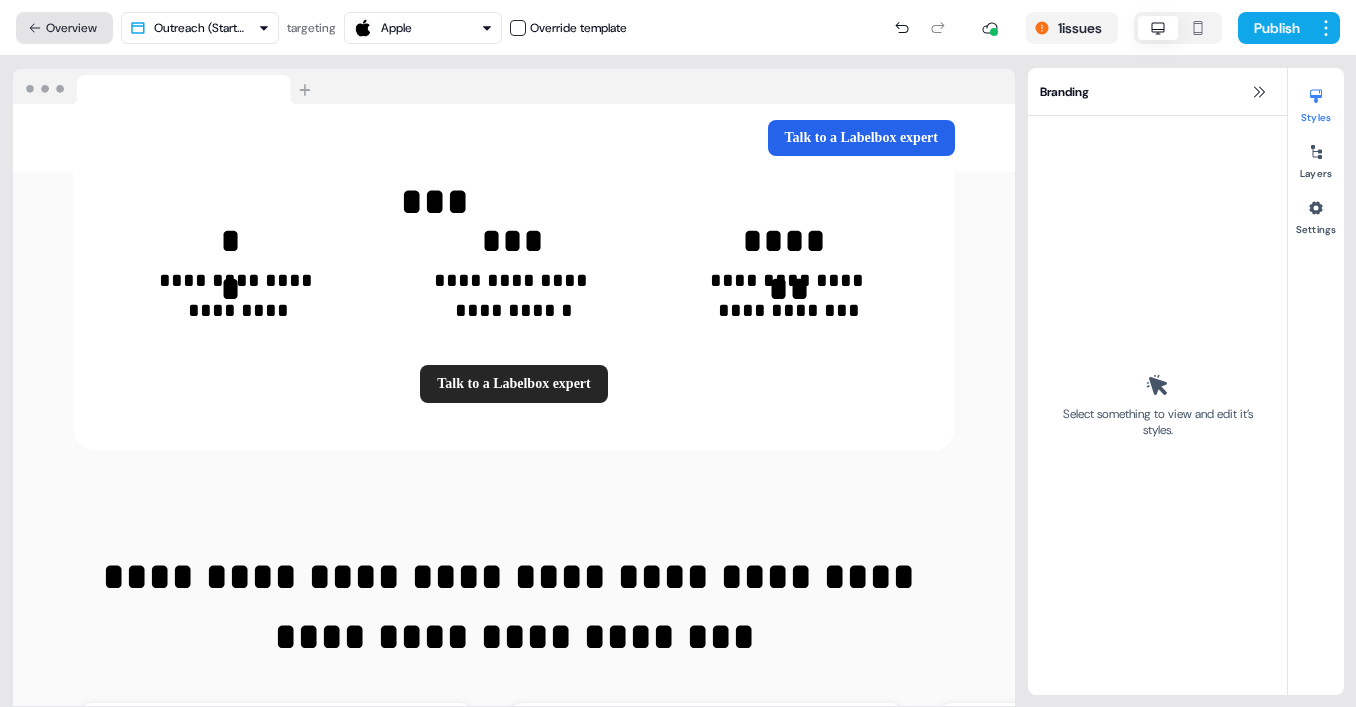 click on "Overview" at bounding box center [64, 28] 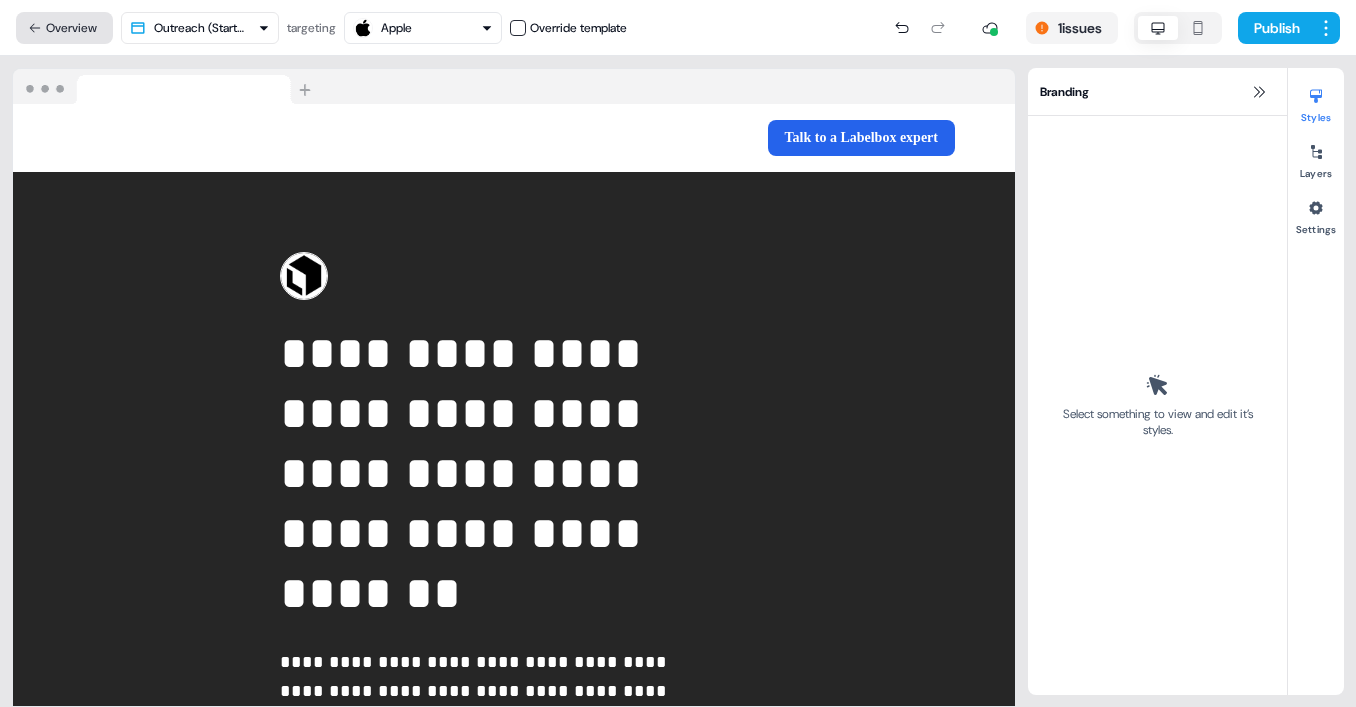 click on "Overview" at bounding box center (64, 28) 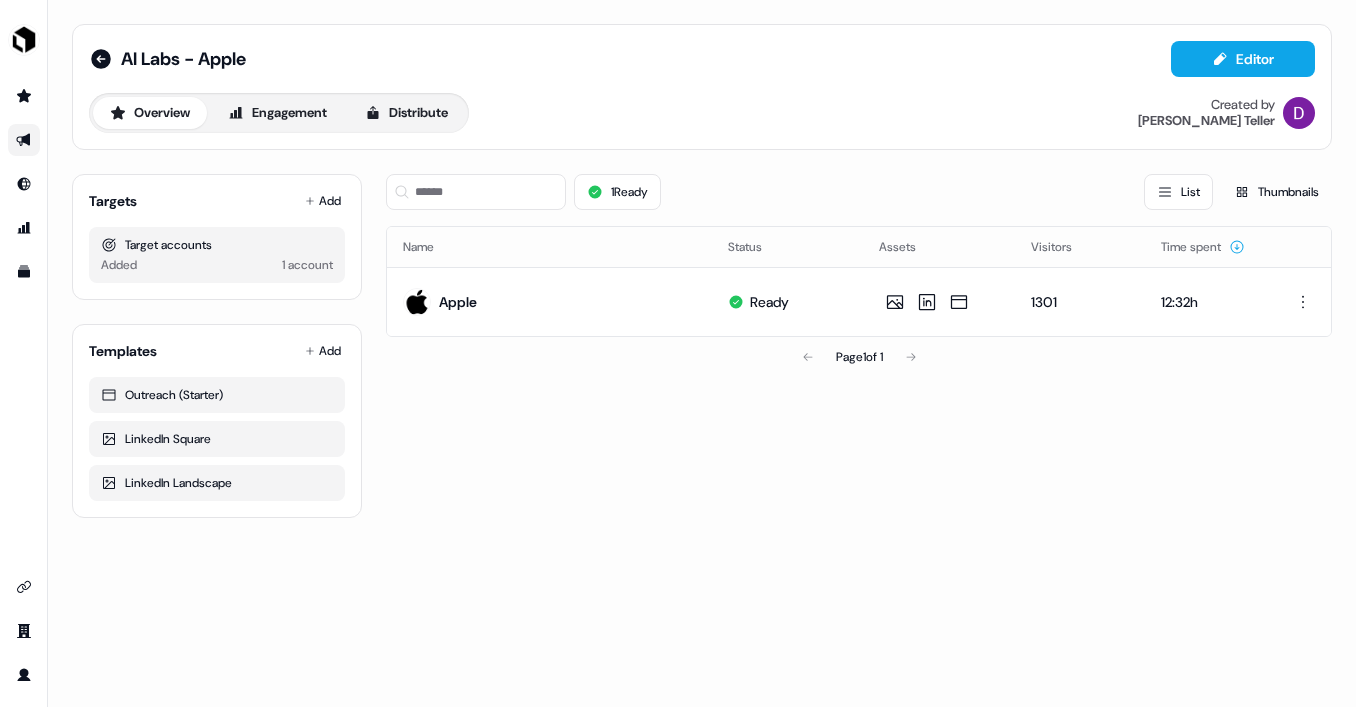click on "AI Labs - Apple Editor" at bounding box center [702, 59] 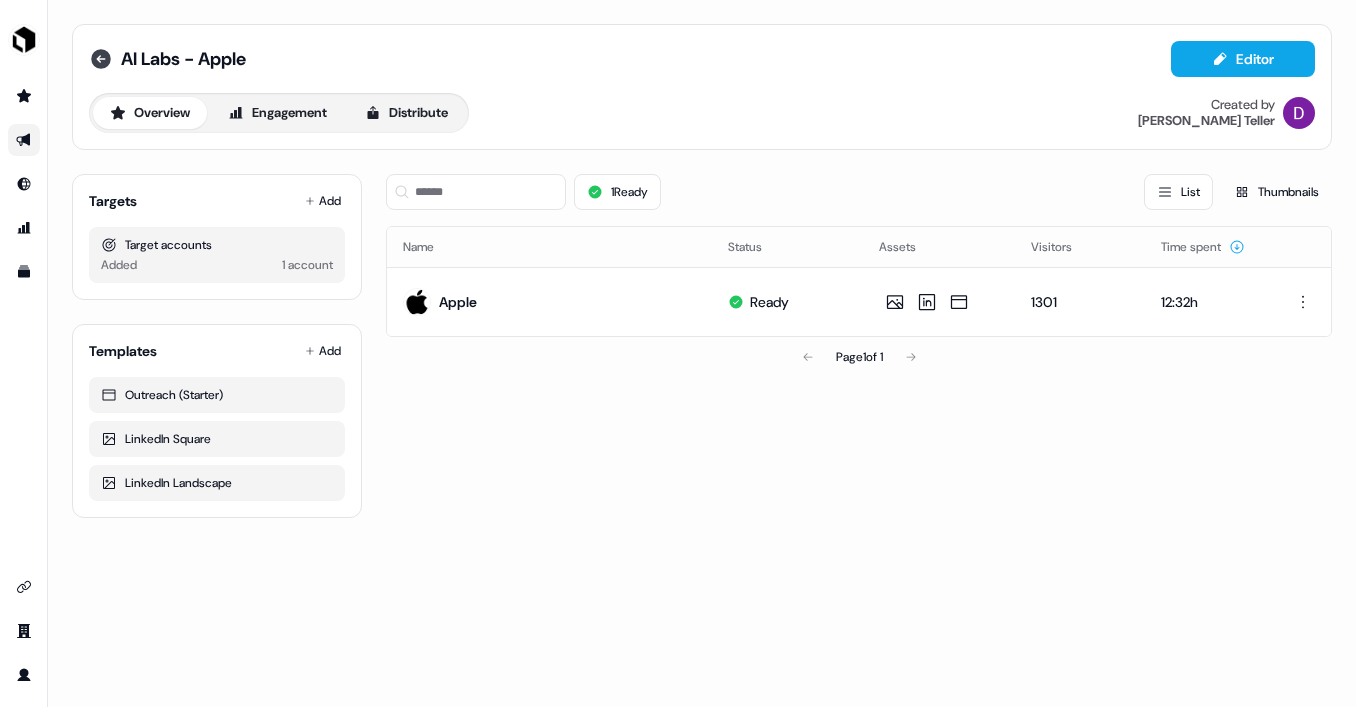 click 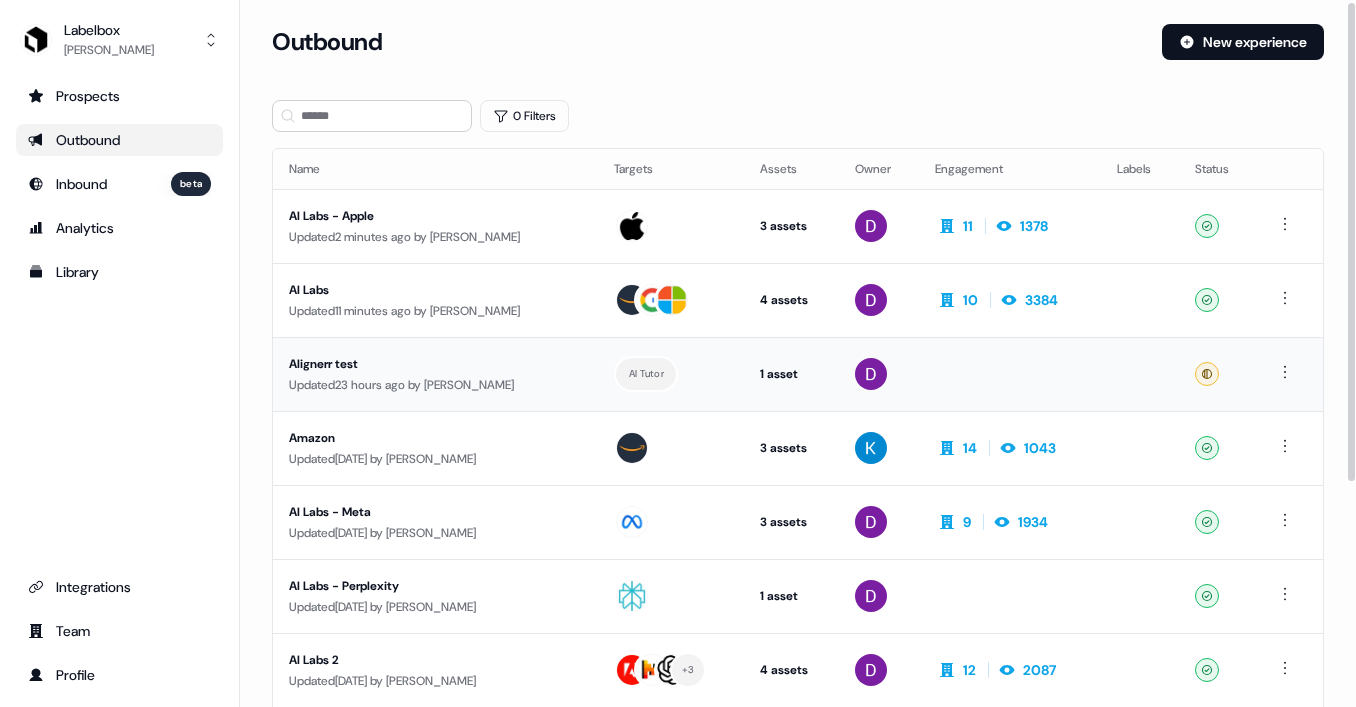 scroll, scrollTop: 0, scrollLeft: 0, axis: both 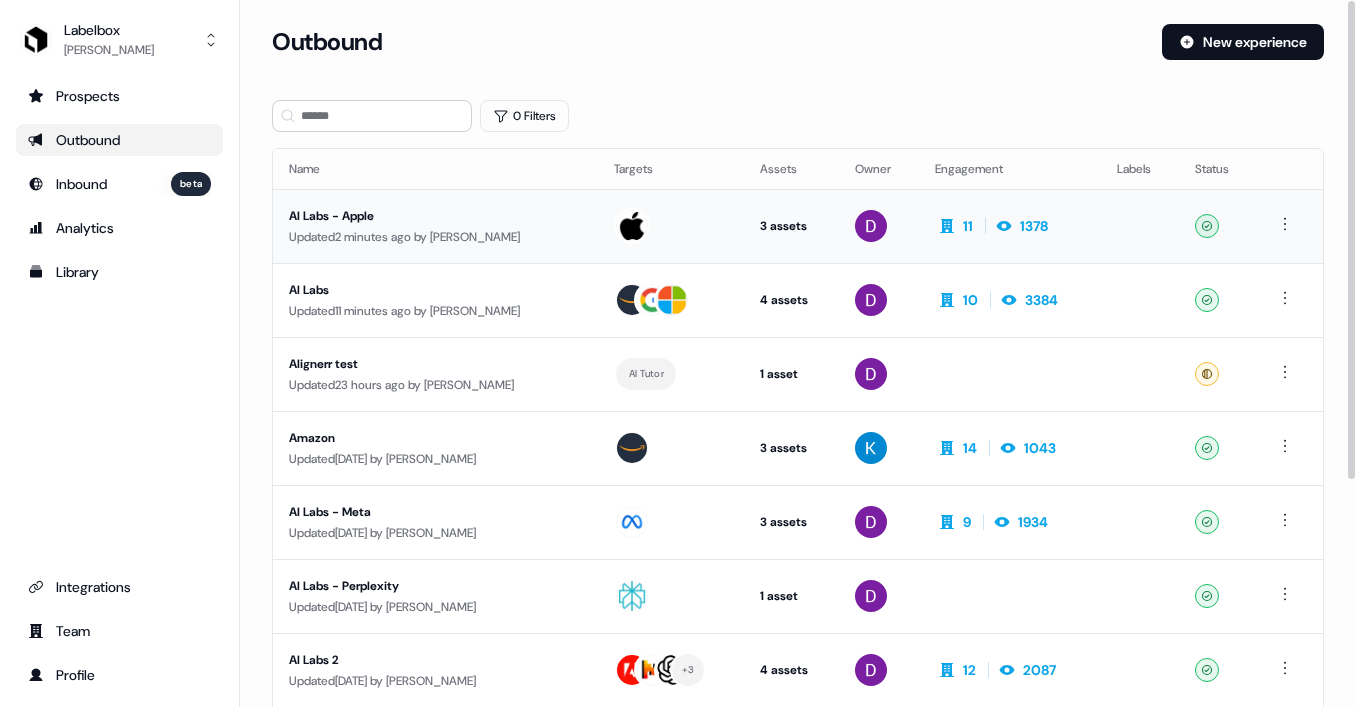 click on "AI Labs - Apple" at bounding box center (435, 216) 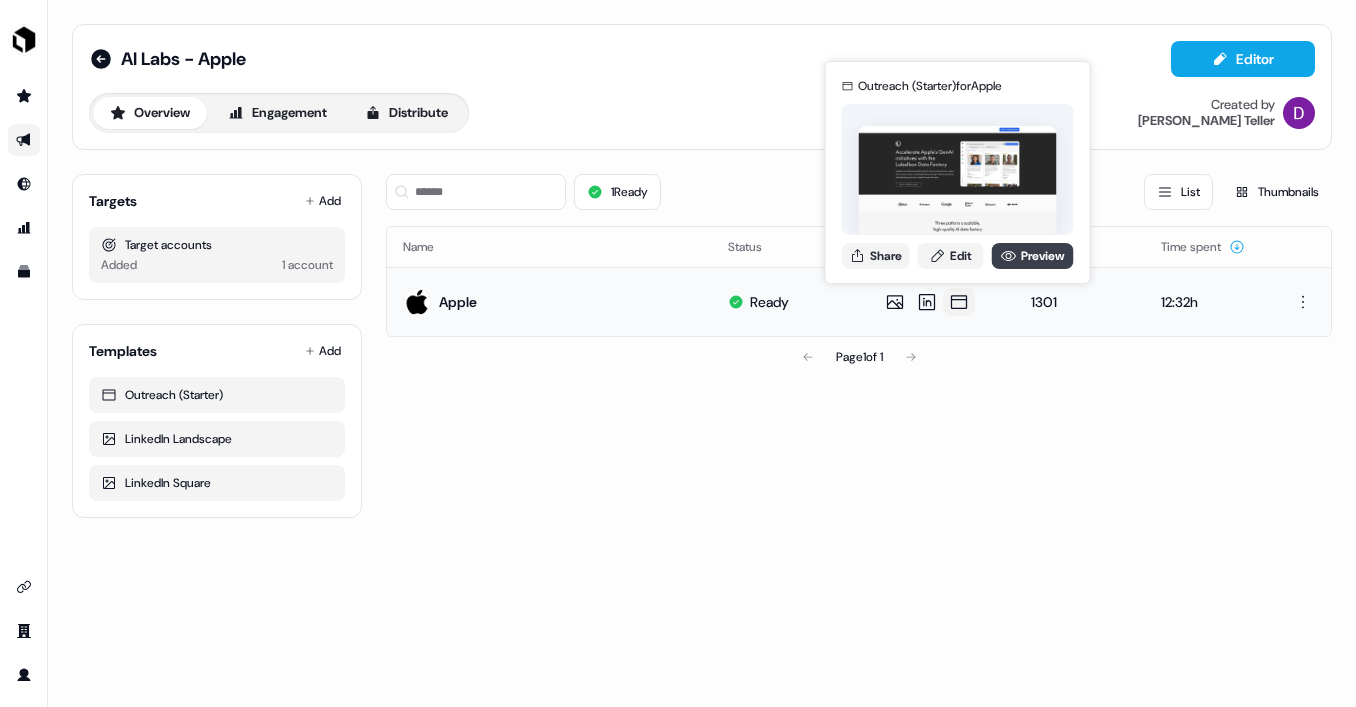 click on "Preview" at bounding box center [1033, 256] 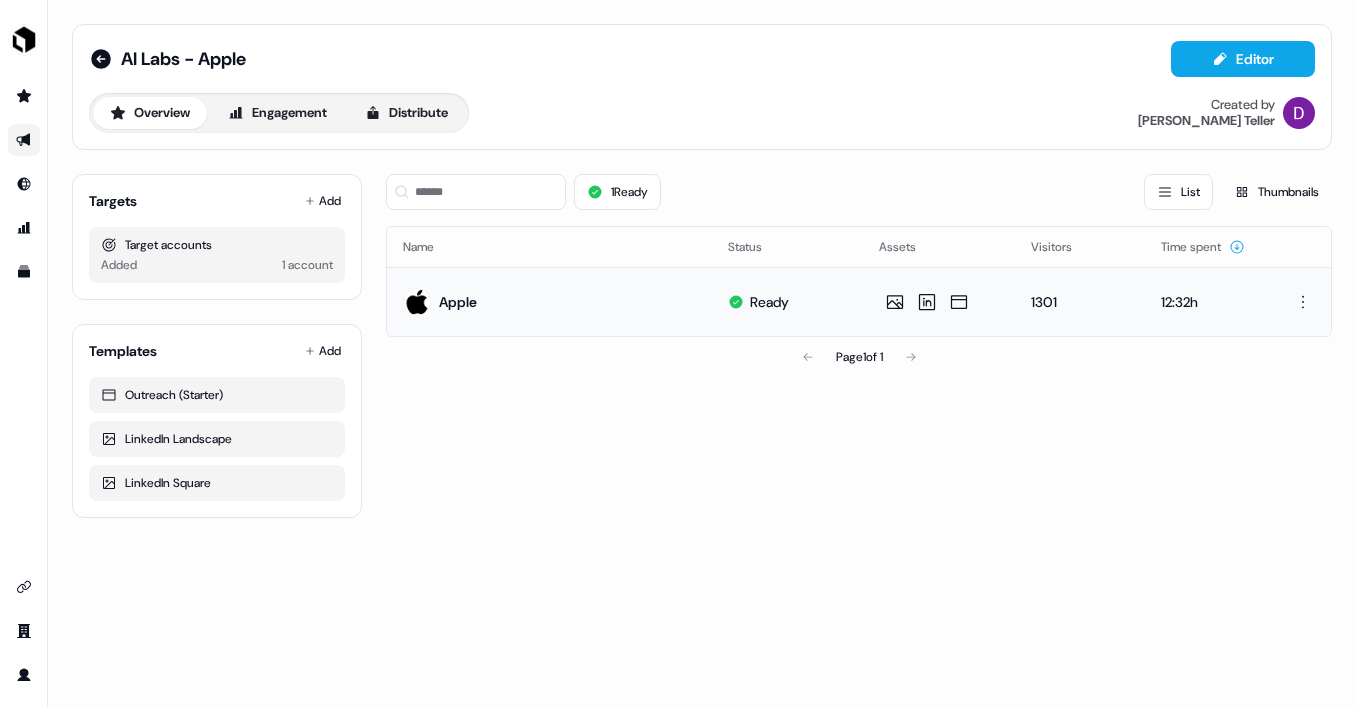 click on "1  Ready List Thumbnails Name Status Assets Visitors Time spent Apple Ready 1301 12:32h Page  1  of 1" at bounding box center (859, 338) 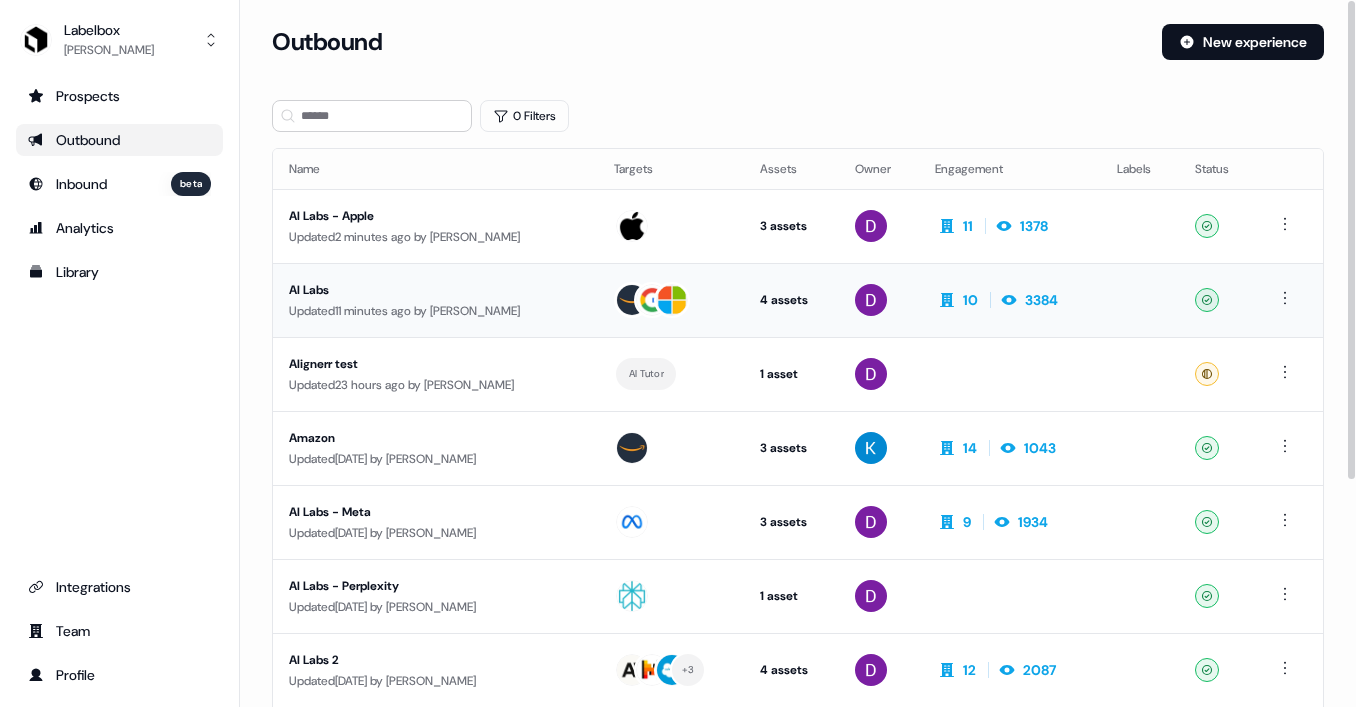 click on "Updated  11 minutes ago   by   David Mok" at bounding box center [435, 311] 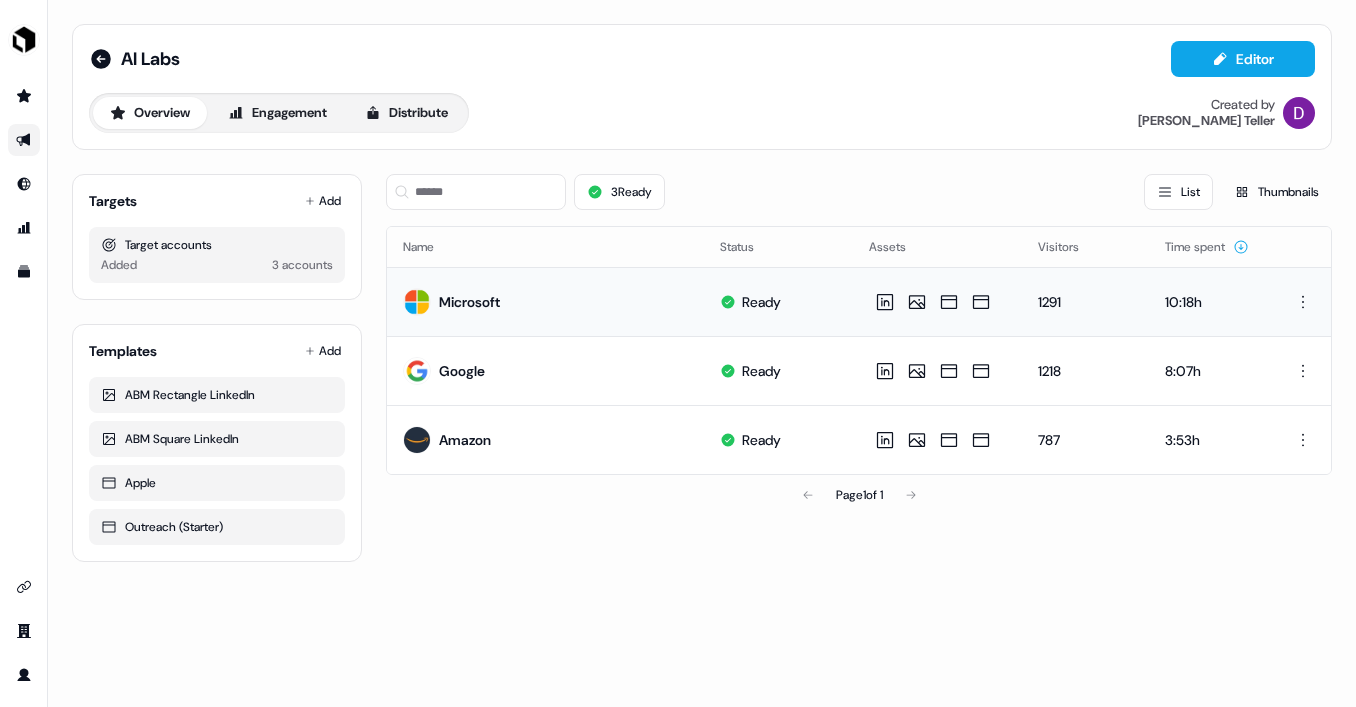 click on "Microsoft" at bounding box center (451, 302) 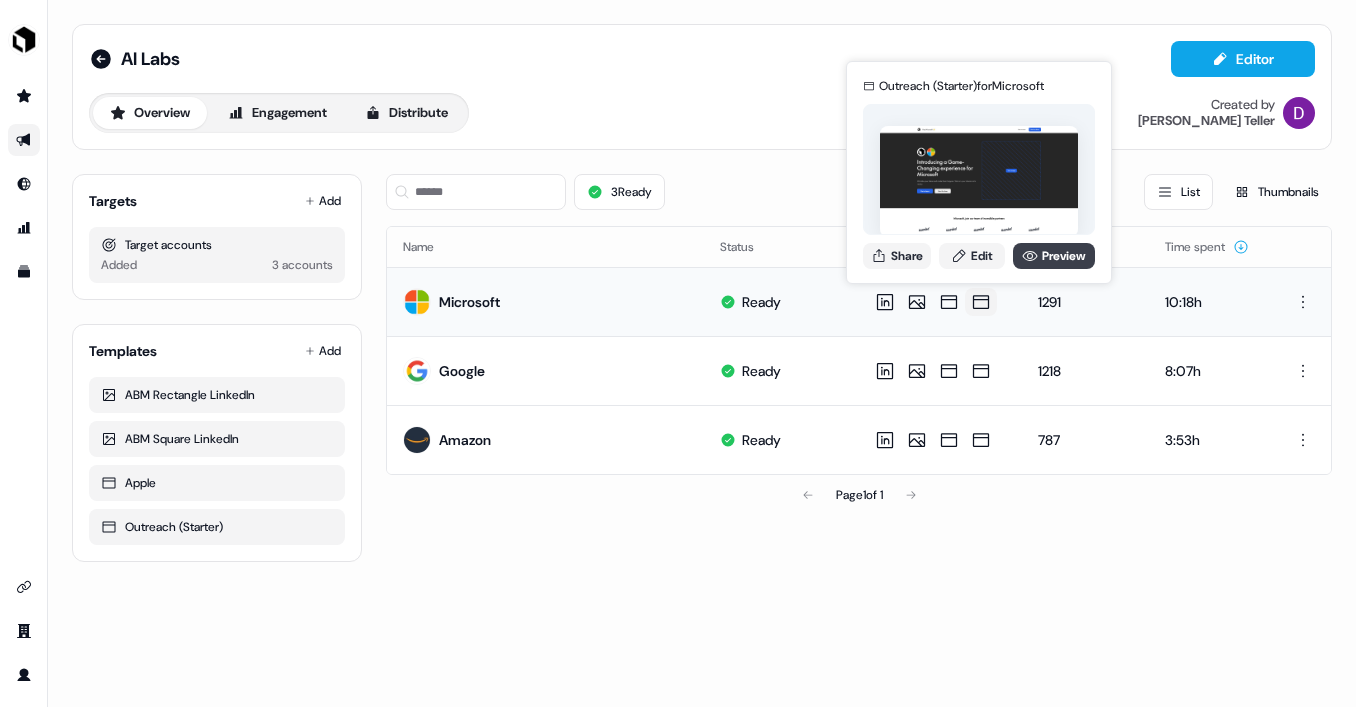 click 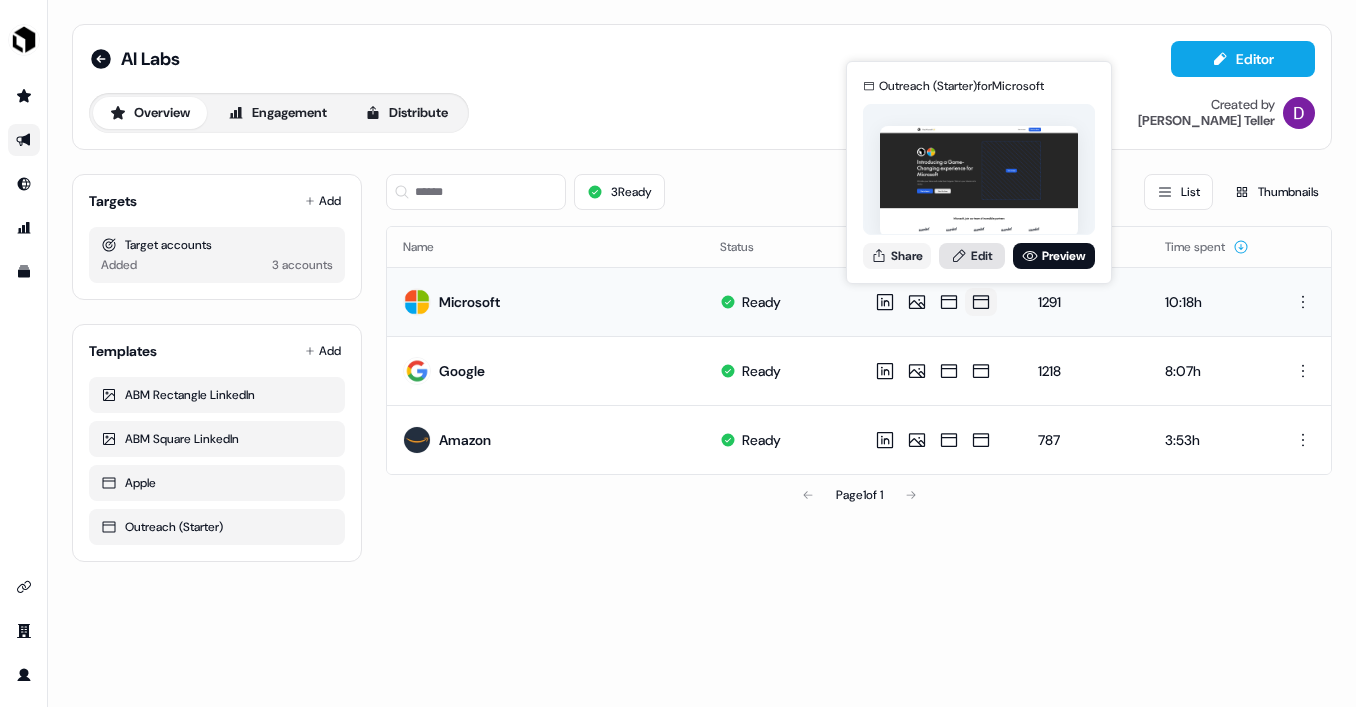 click on "Edit" at bounding box center [972, 256] 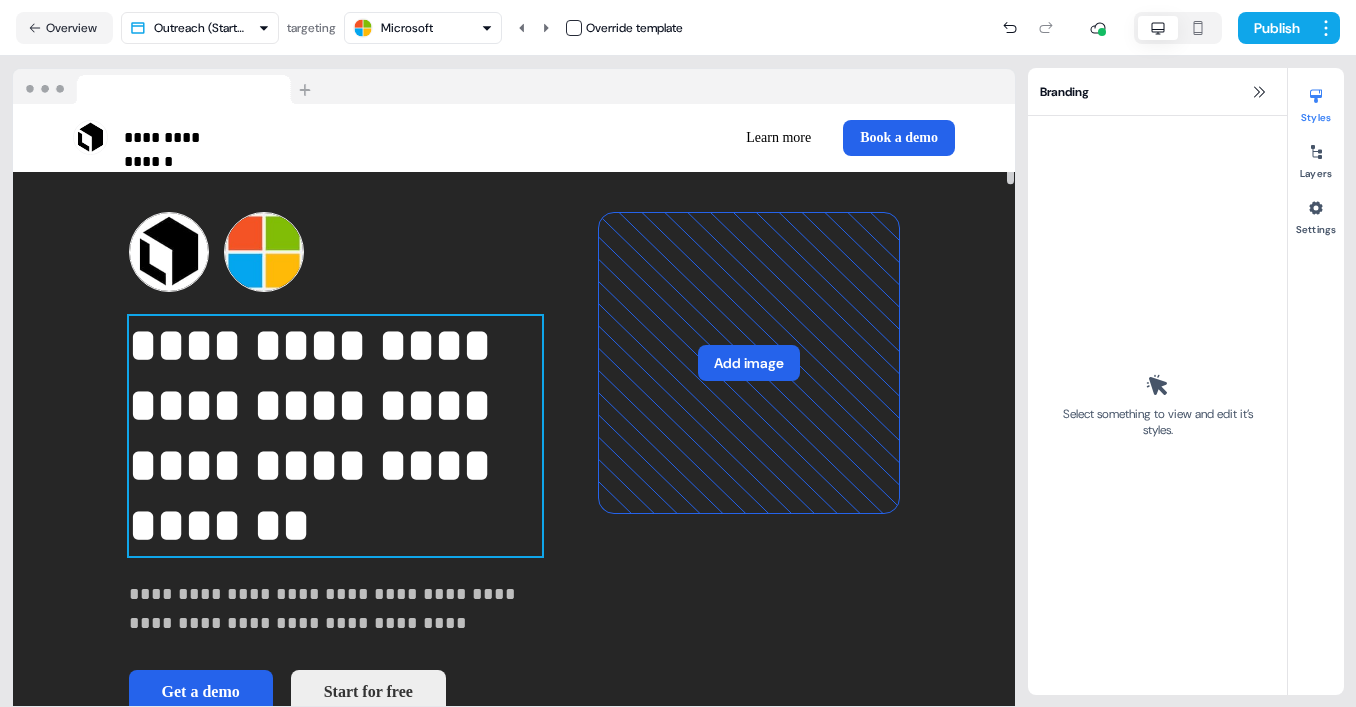 scroll, scrollTop: 52, scrollLeft: 0, axis: vertical 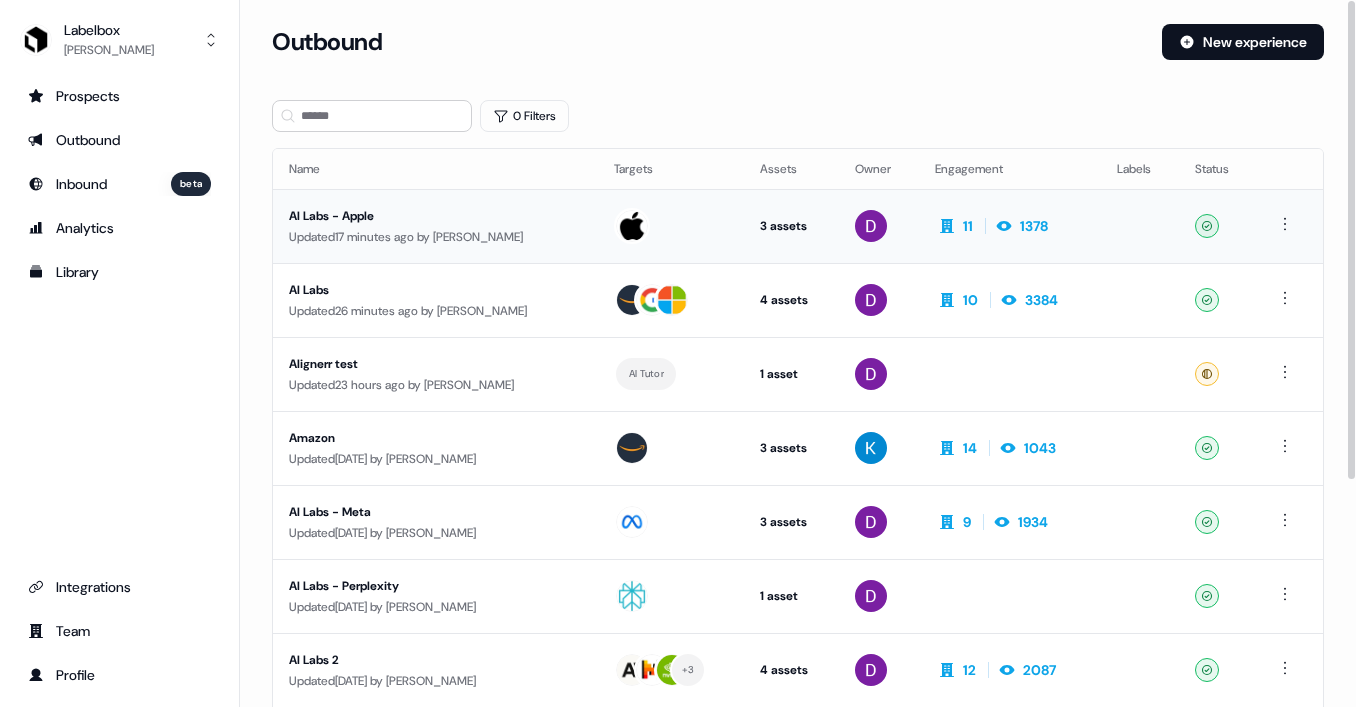 click on "Updated  17 minutes ago   by   David Mok" at bounding box center (435, 237) 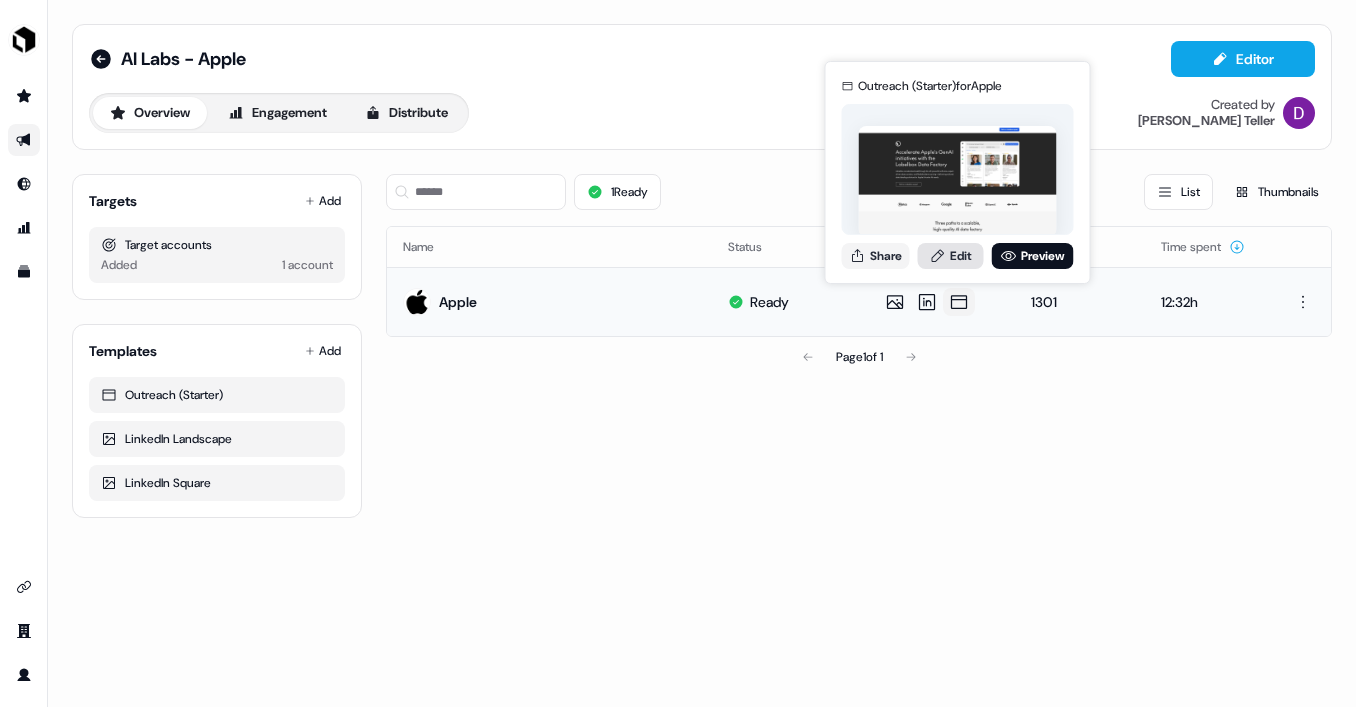 click on "Edit" at bounding box center (951, 256) 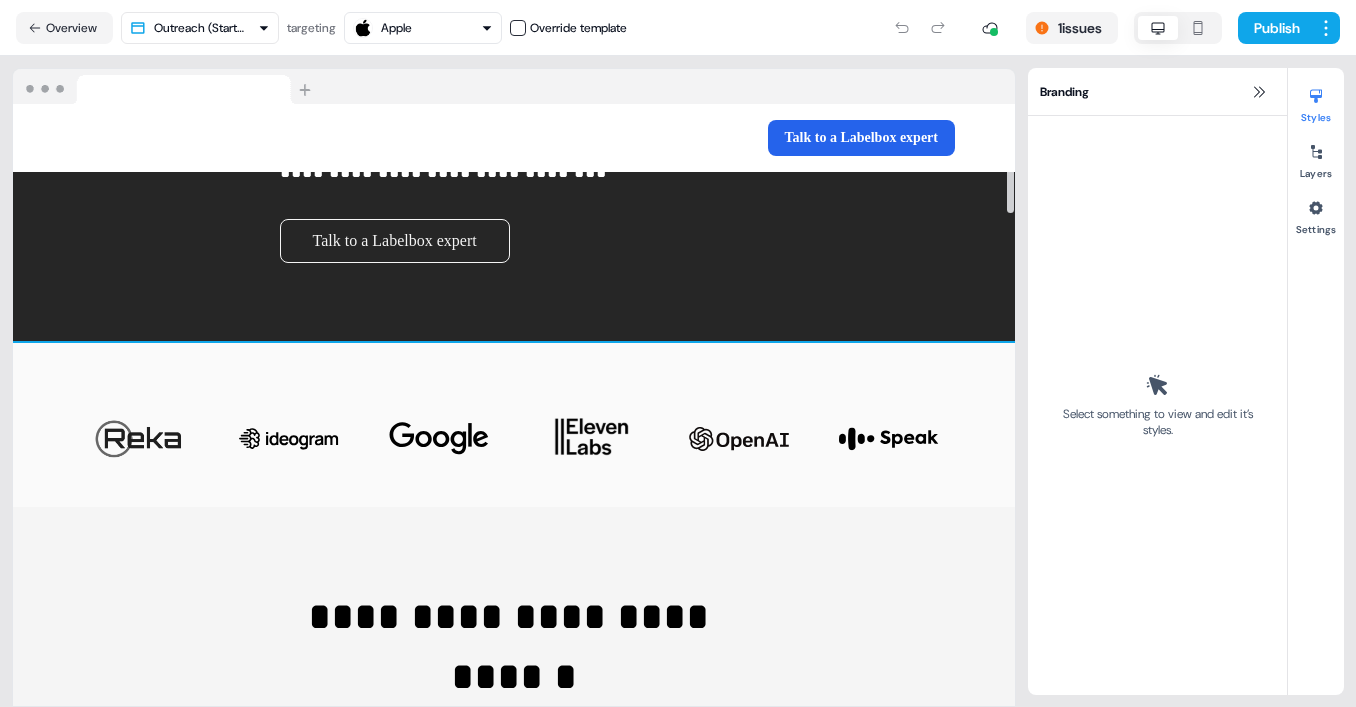 scroll, scrollTop: 524, scrollLeft: 0, axis: vertical 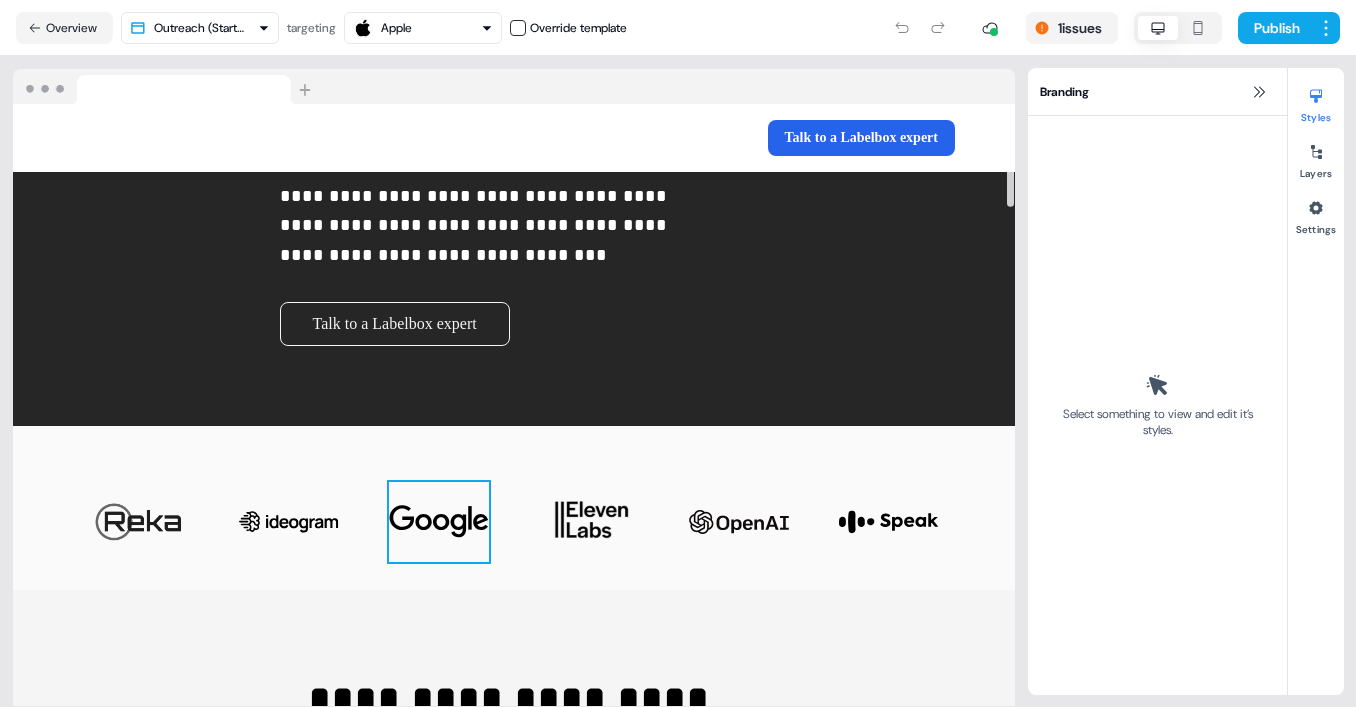 click at bounding box center (439, 522) 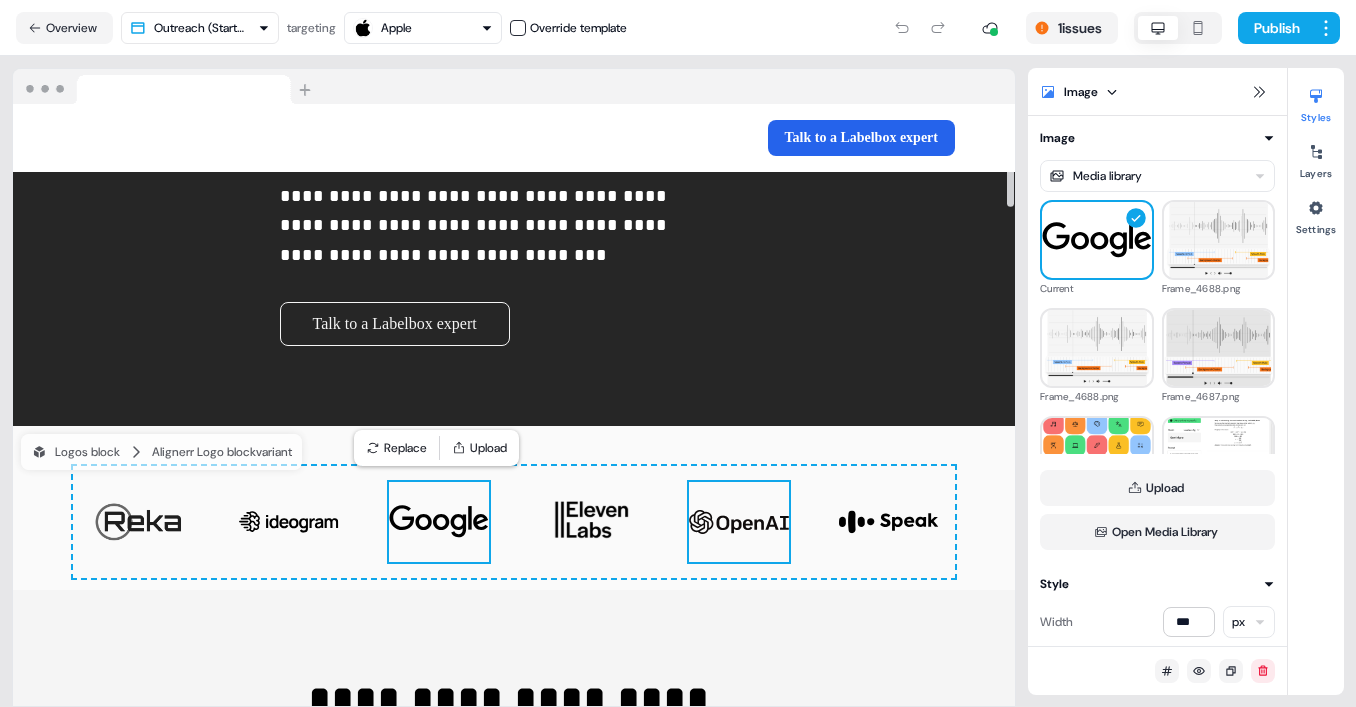 click at bounding box center (739, 522) 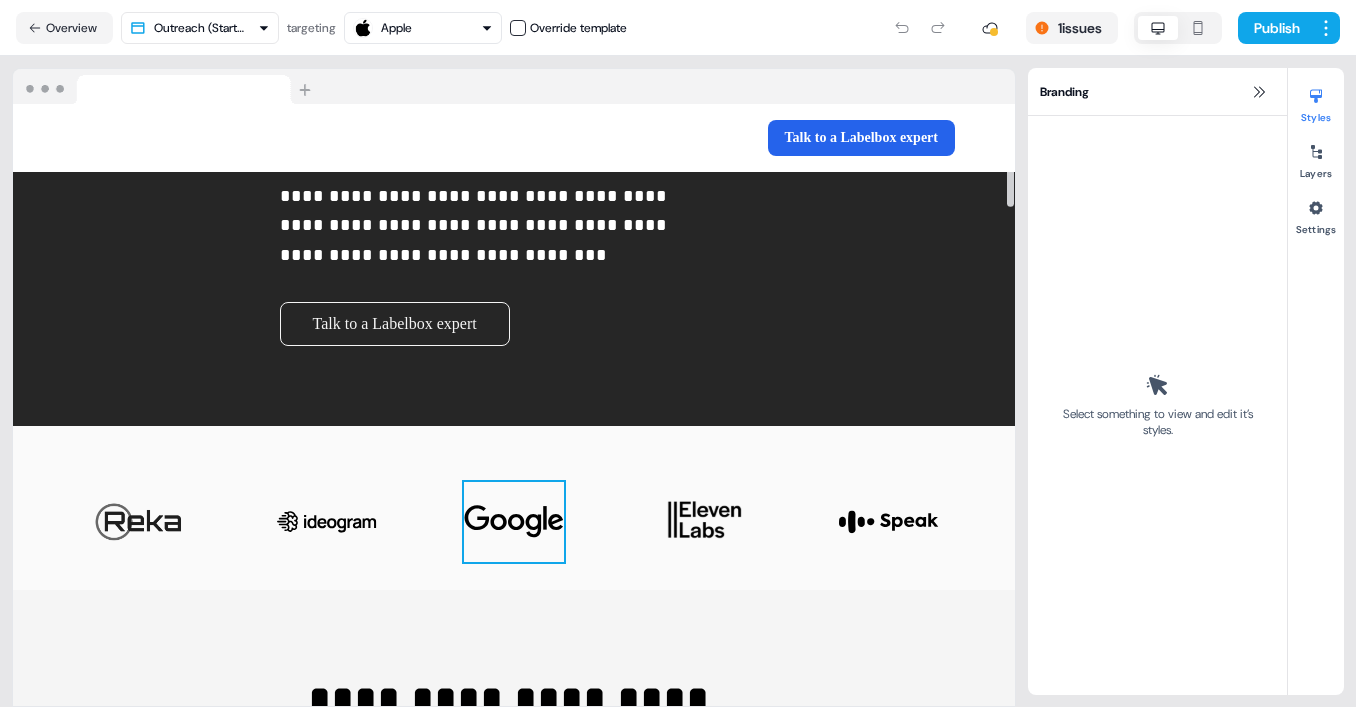 click at bounding box center (514, 522) 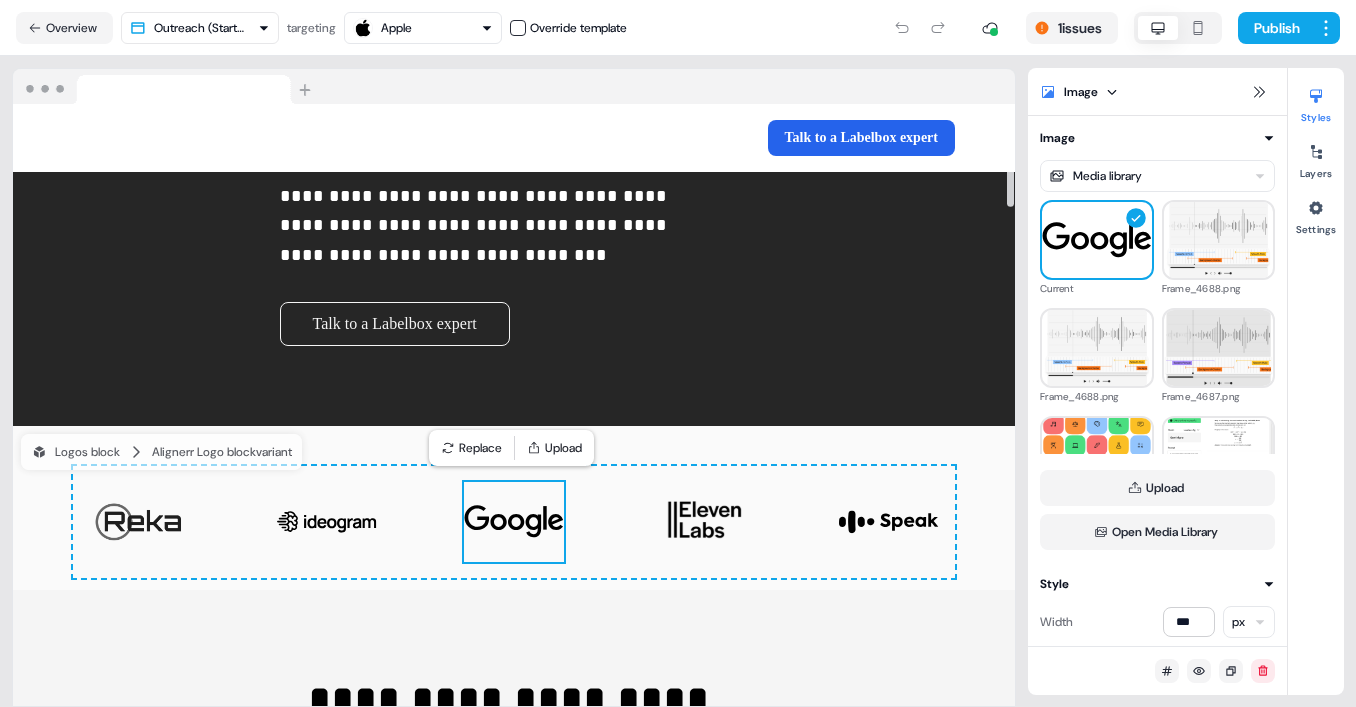 click on "To pick up a draggable item, press the space bar.
While dragging, use the arrow keys to move the item.
Press space again to drop the item in its new position, or press escape to cancel." at bounding box center (514, 522) 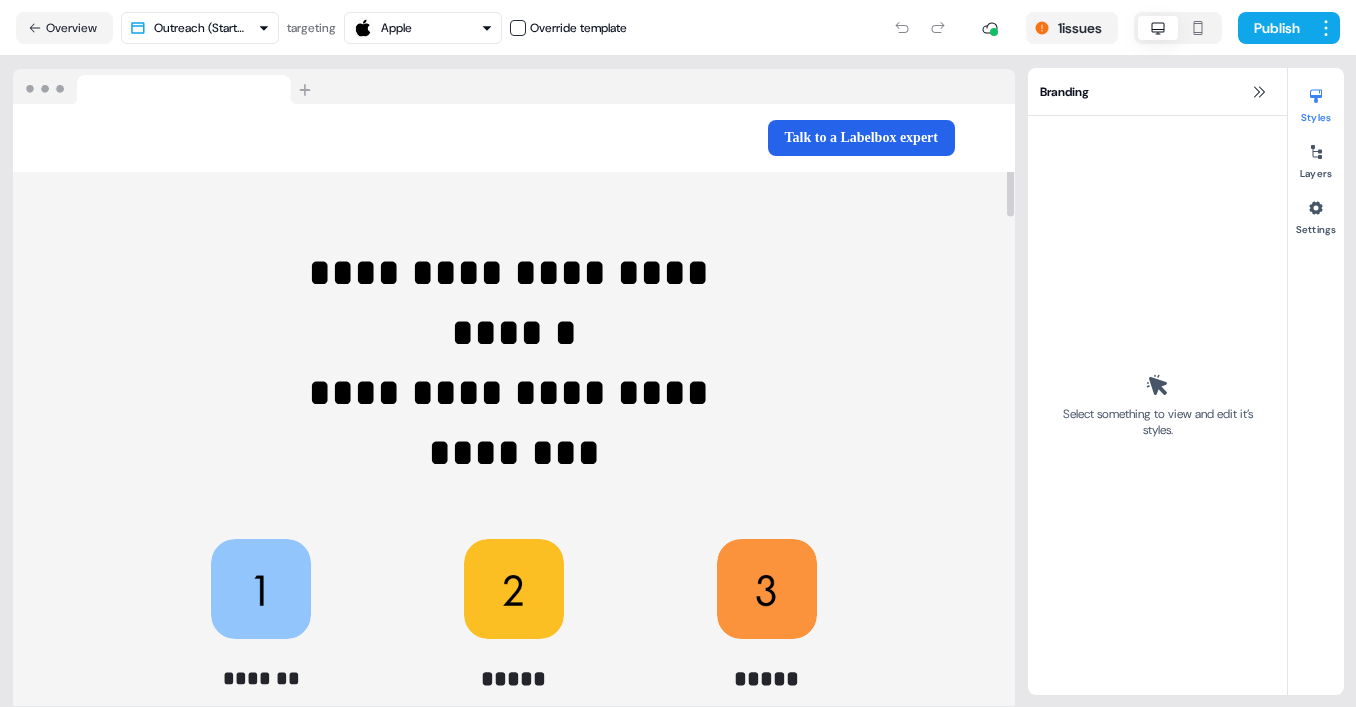 scroll, scrollTop: 905, scrollLeft: 0, axis: vertical 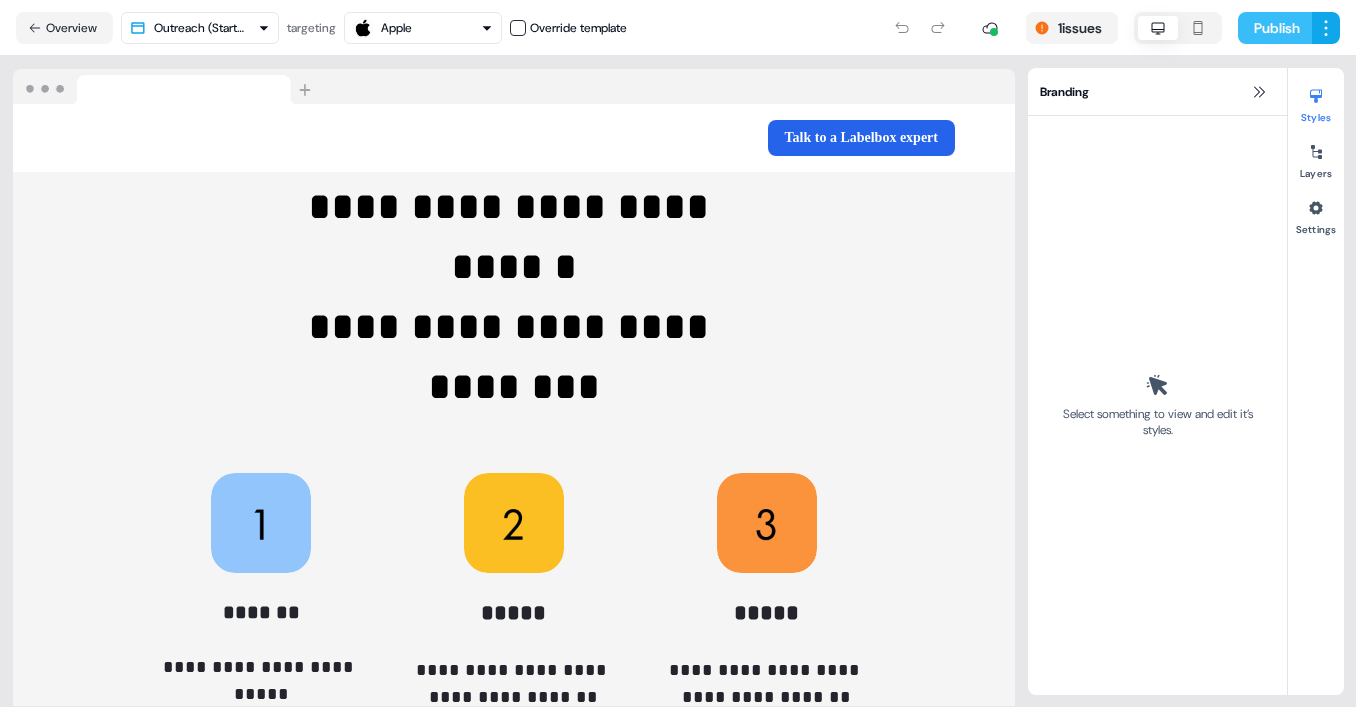 click on "Publish" at bounding box center (1275, 28) 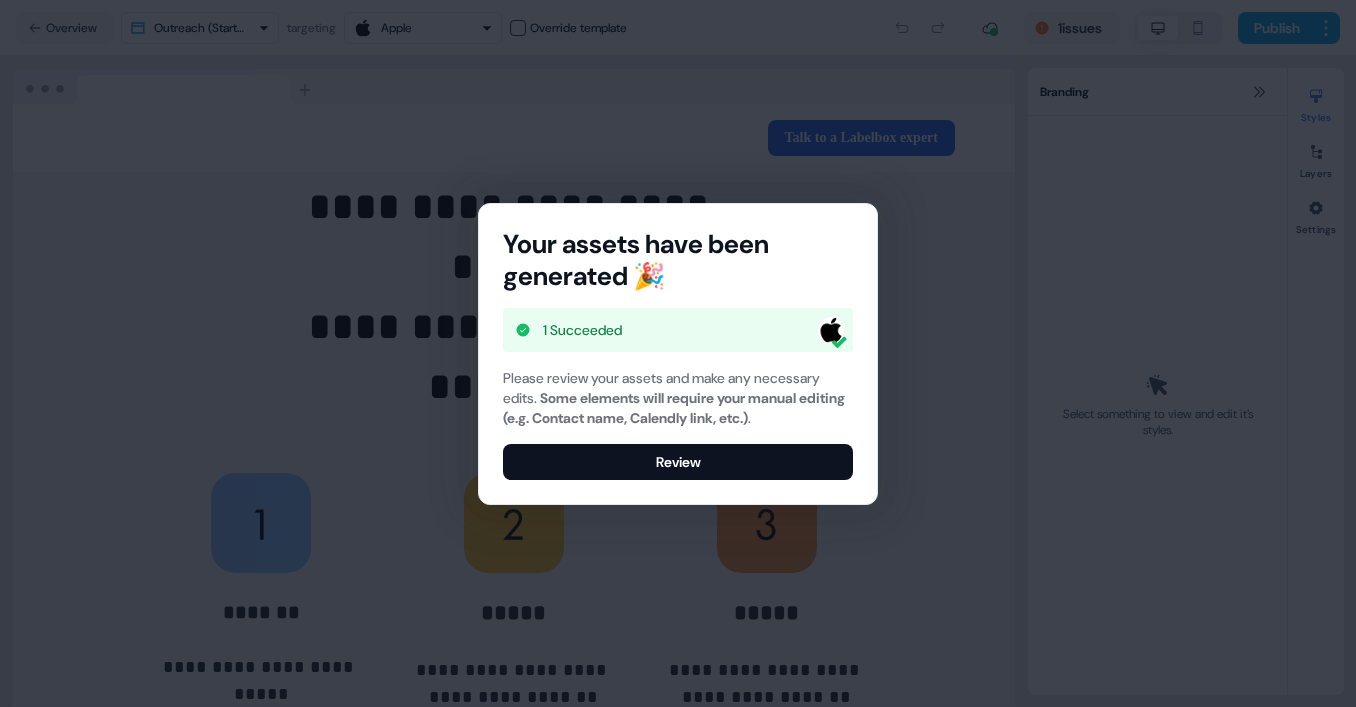 click on "Your assets have been generated 🎉 1   Succeeded Please review your assets and make any necessary edits.   Some elements will require your manual editing (e.g. Contact name, Calendly link, etc.) . Review" at bounding box center (678, 353) 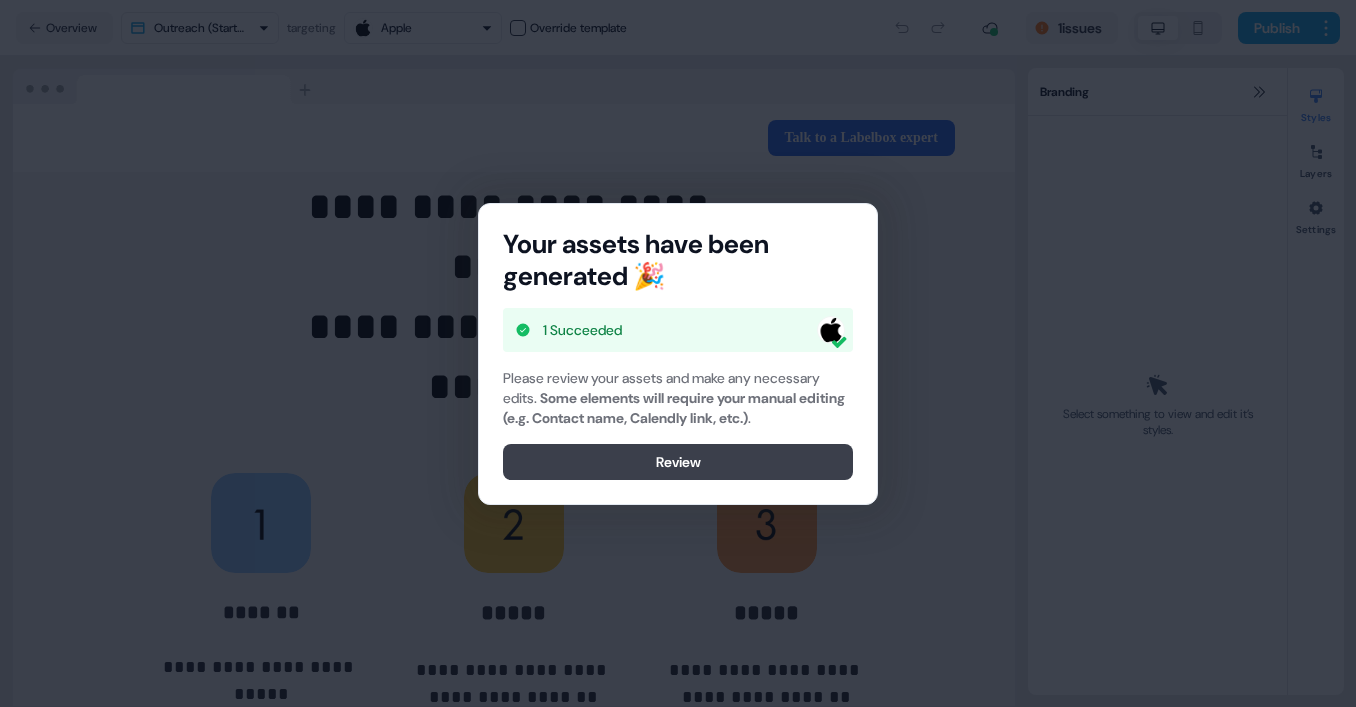 click on "Review" at bounding box center [678, 462] 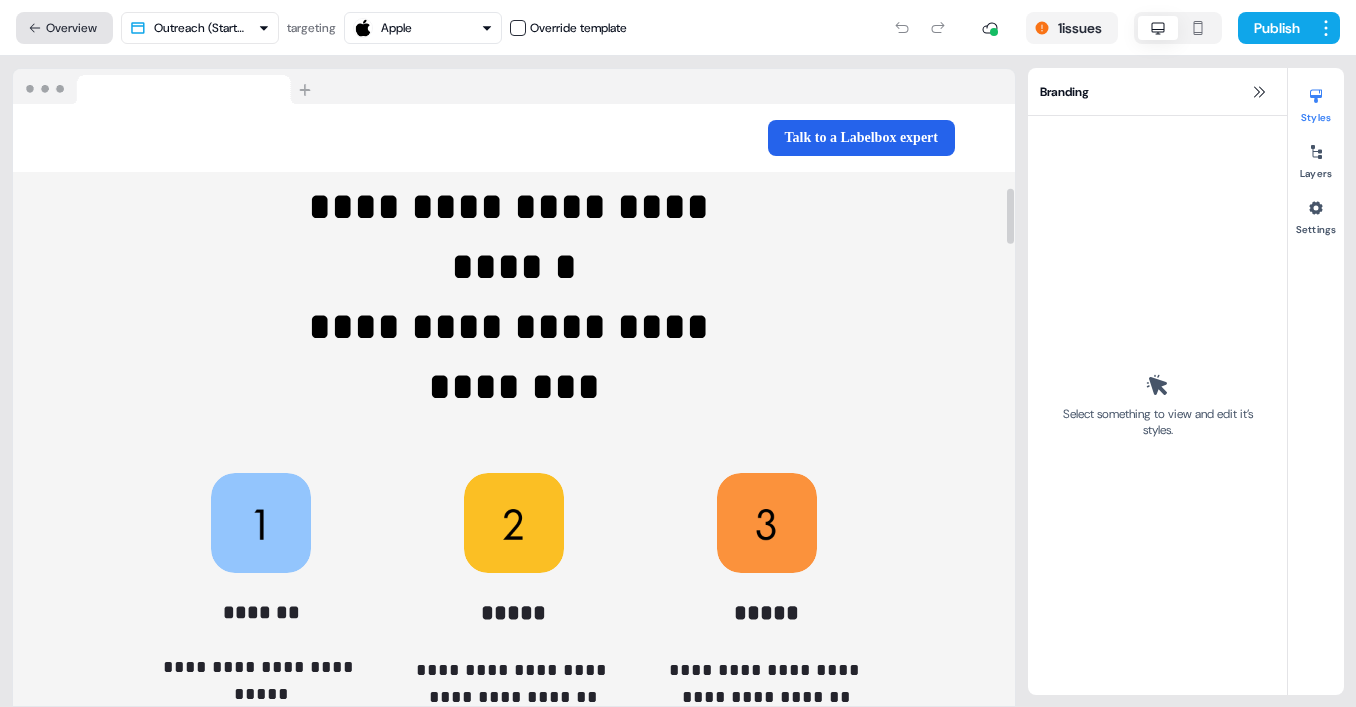 click on "Overview" at bounding box center [64, 28] 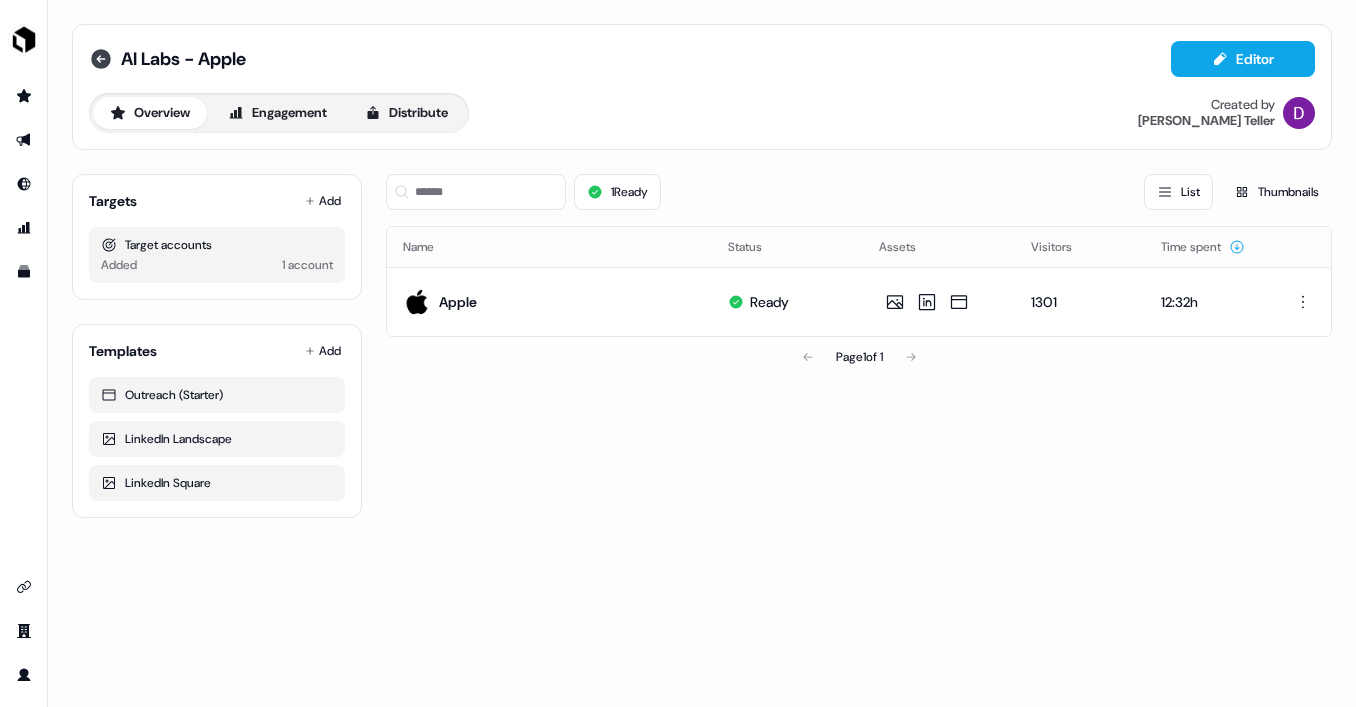 click 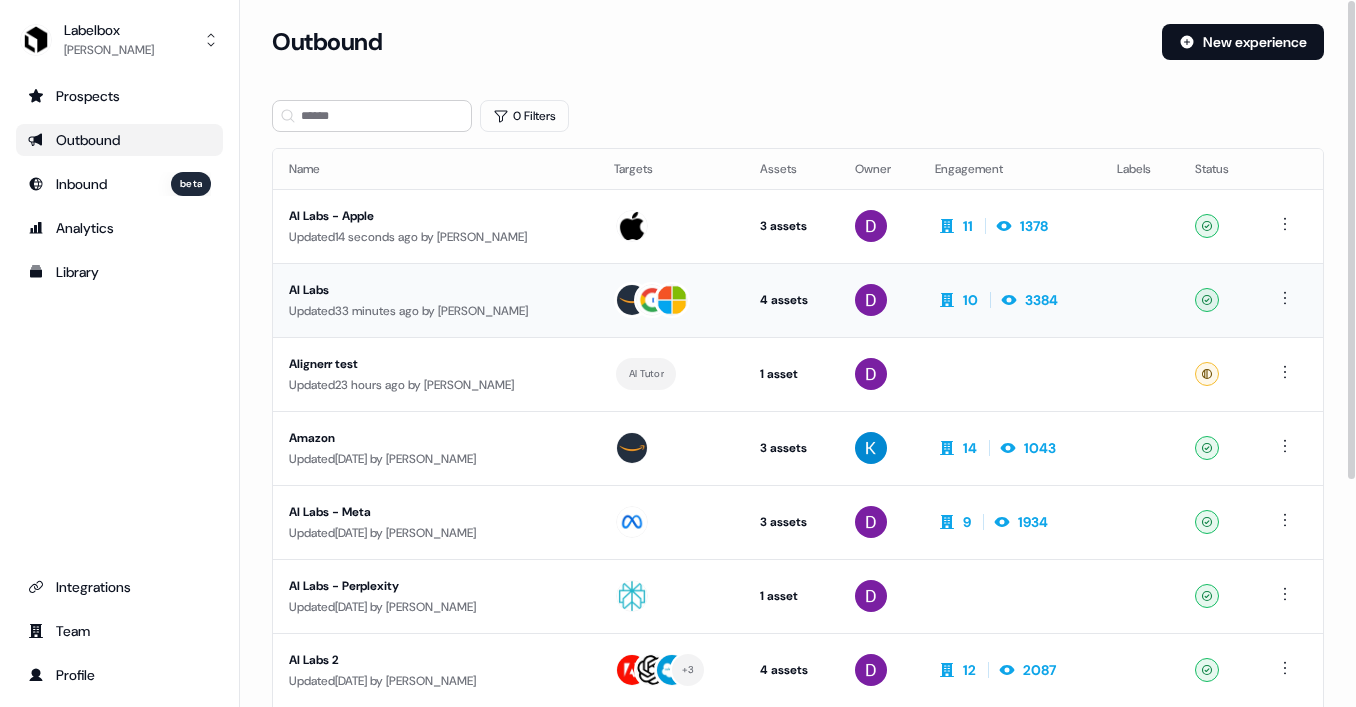 click on "AI Labs" at bounding box center [435, 290] 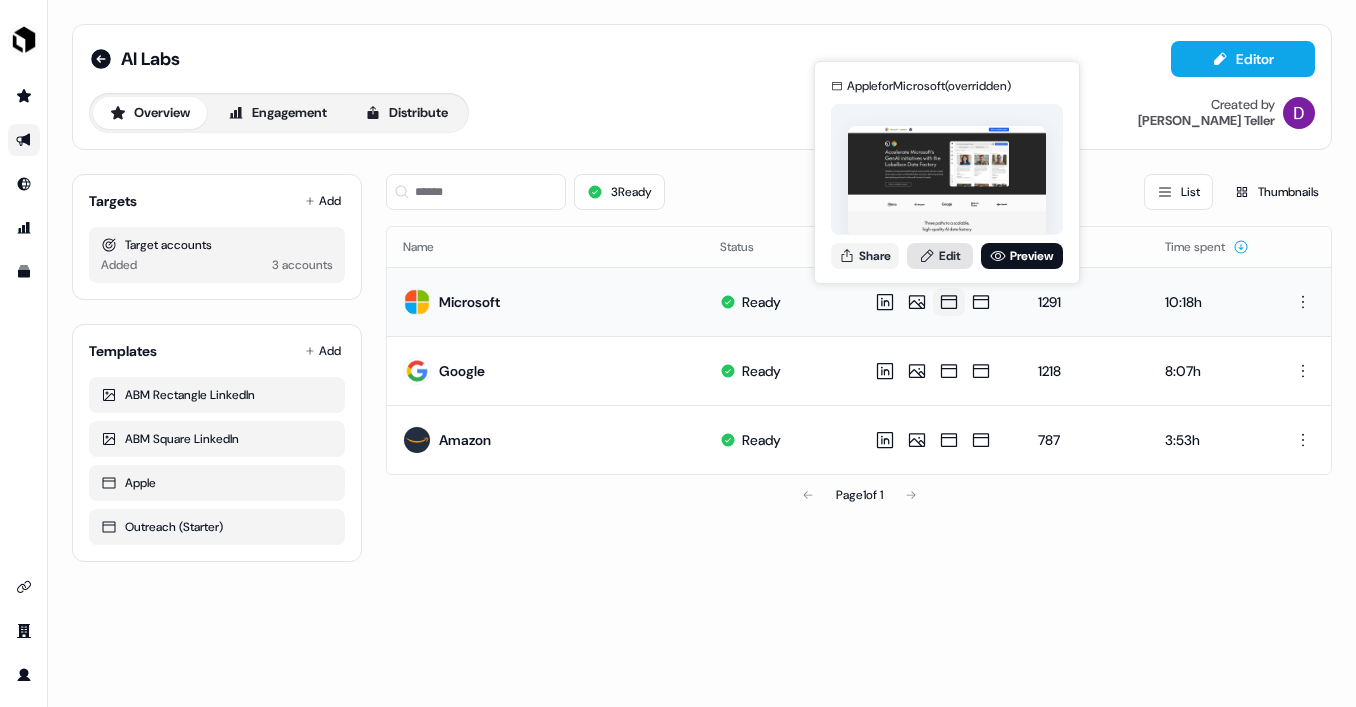 click on "Edit" at bounding box center (940, 256) 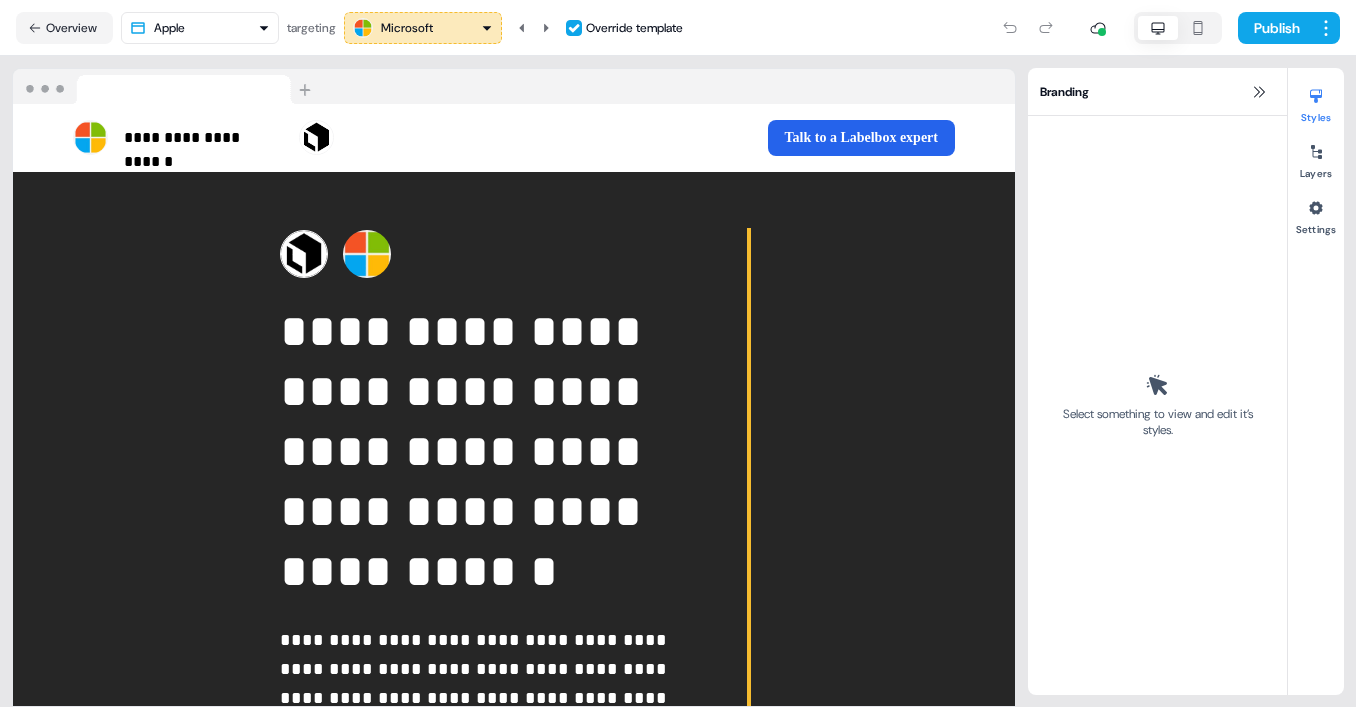 scroll, scrollTop: 29, scrollLeft: 0, axis: vertical 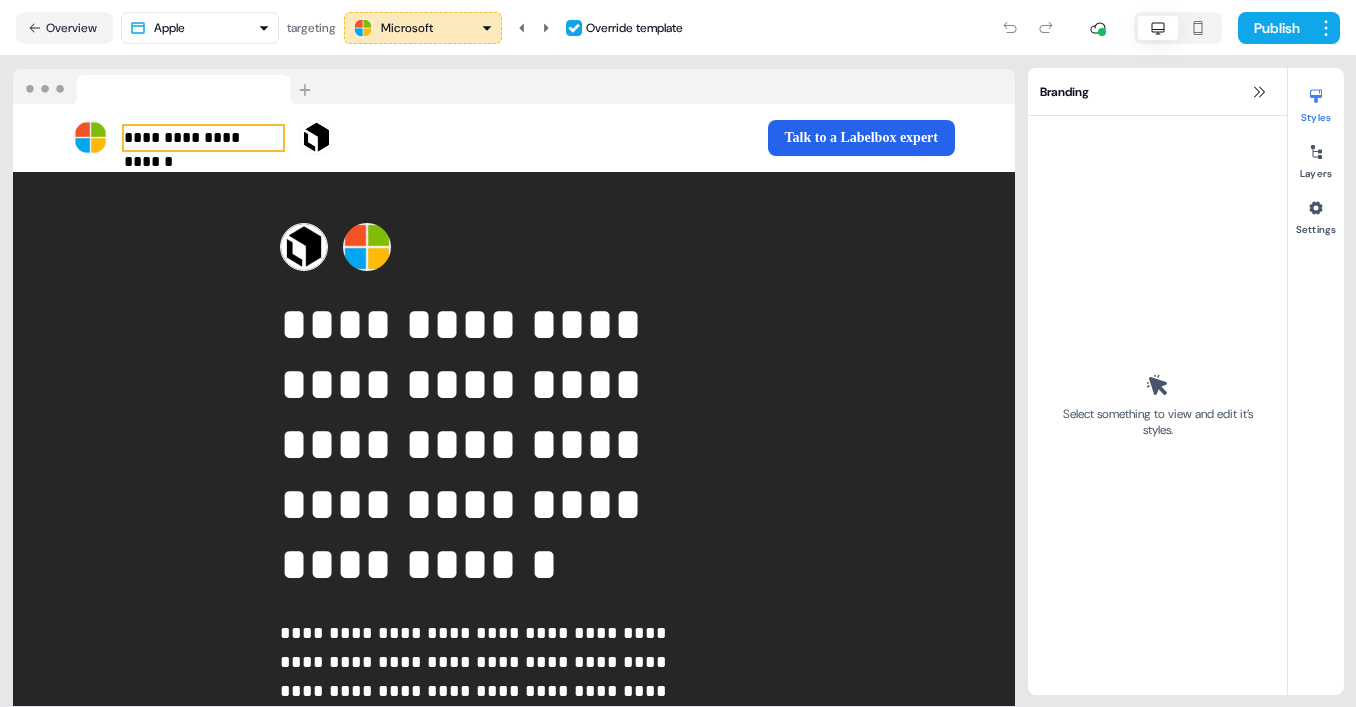 click on "**********" at bounding box center [203, 138] 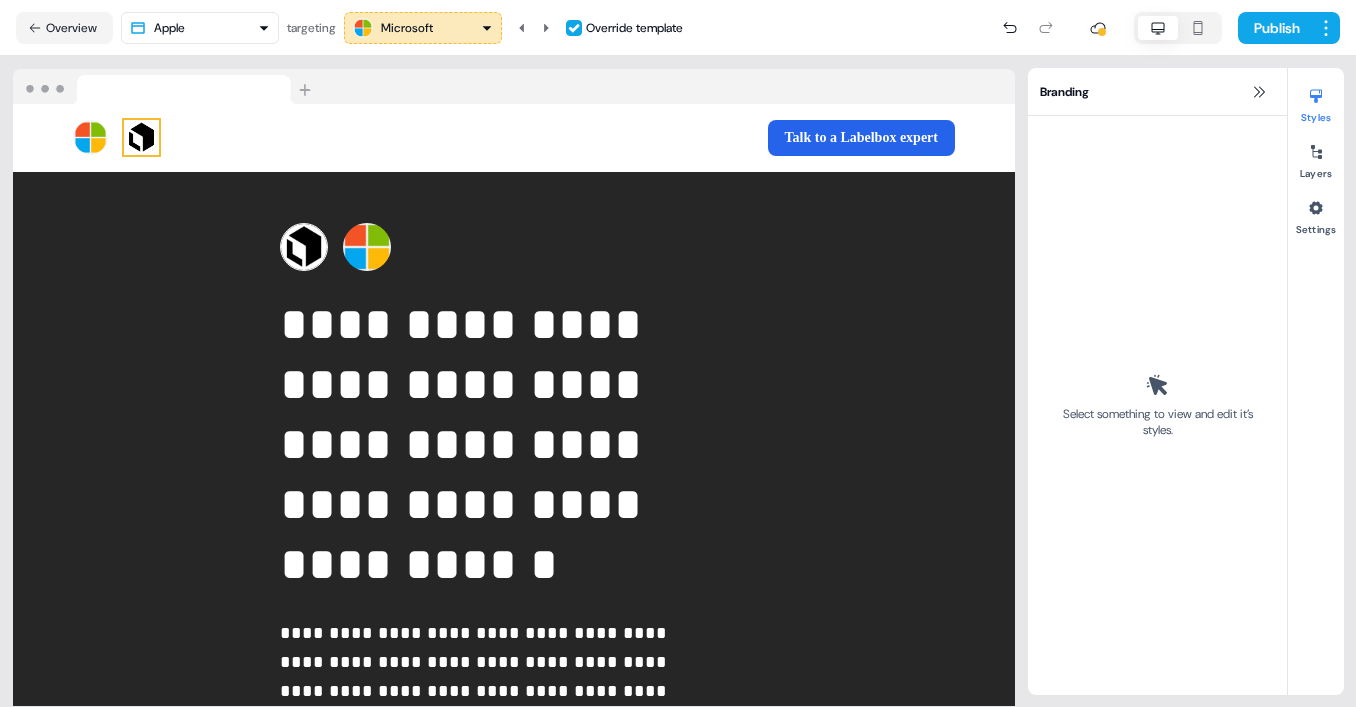 click at bounding box center (141, 137) 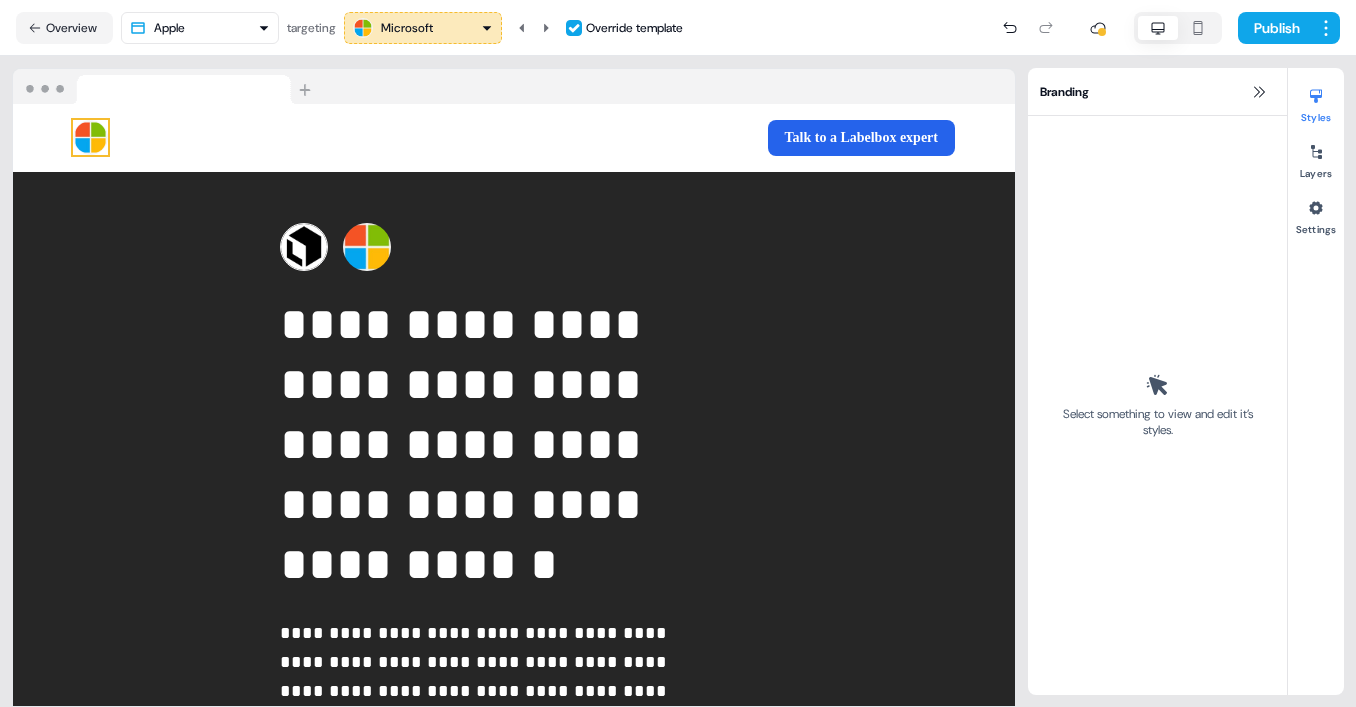 click at bounding box center (90, 137) 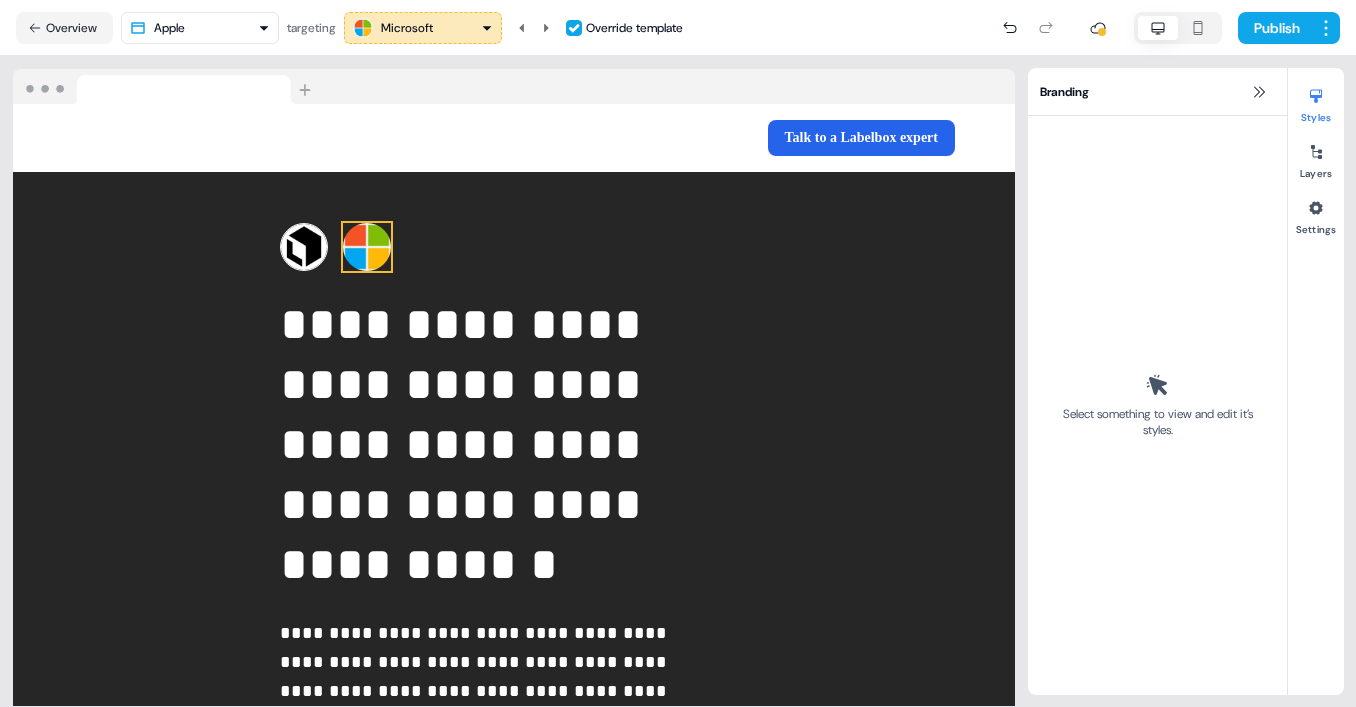 click at bounding box center (367, 247) 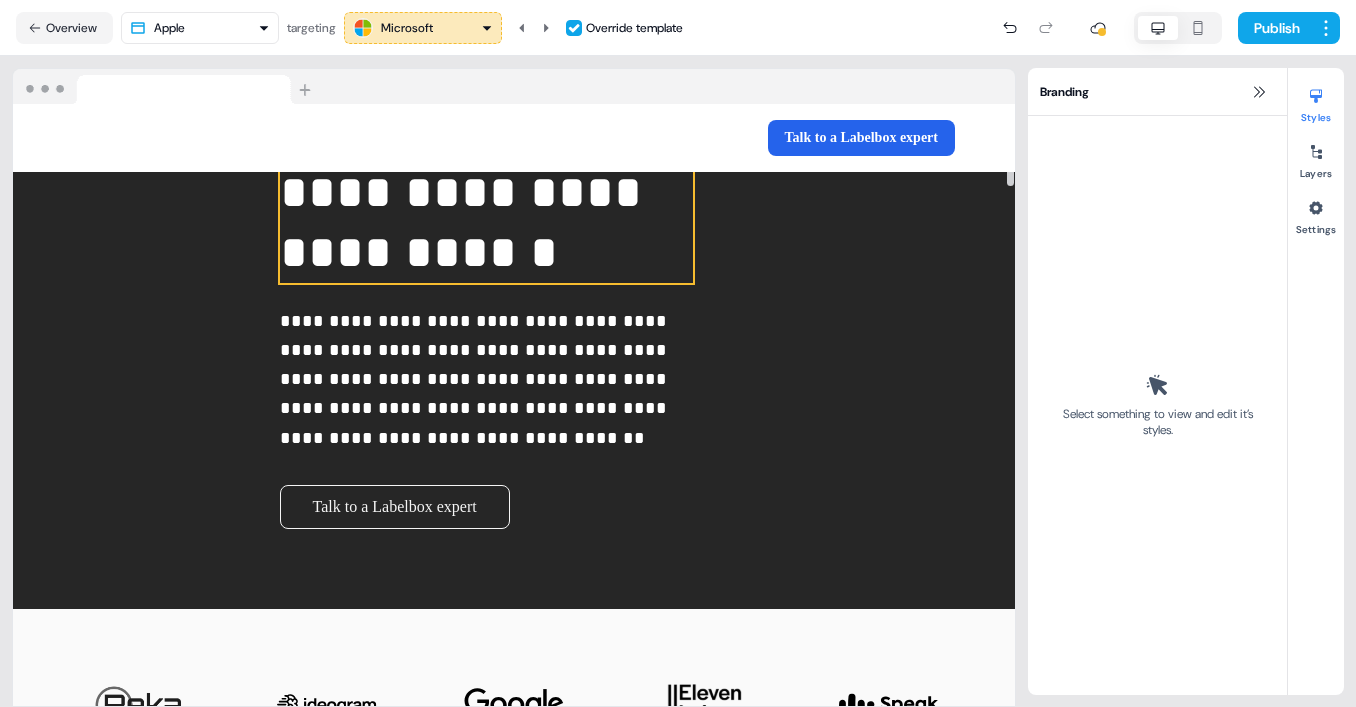 scroll, scrollTop: 516, scrollLeft: 0, axis: vertical 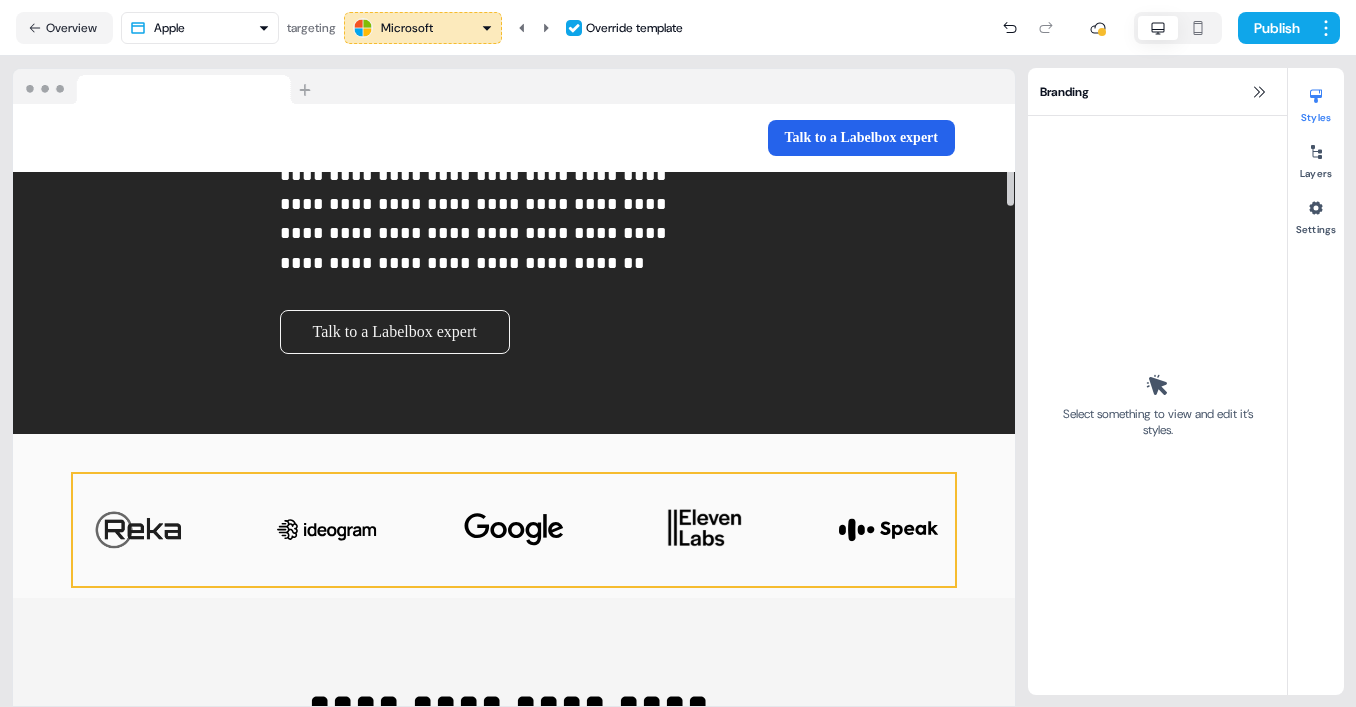 click on "To pick up a draggable item, press the space bar.
While dragging, use the arrow keys to move the item.
Press space again to drop the item in its new position, or press escape to cancel." at bounding box center (514, 530) 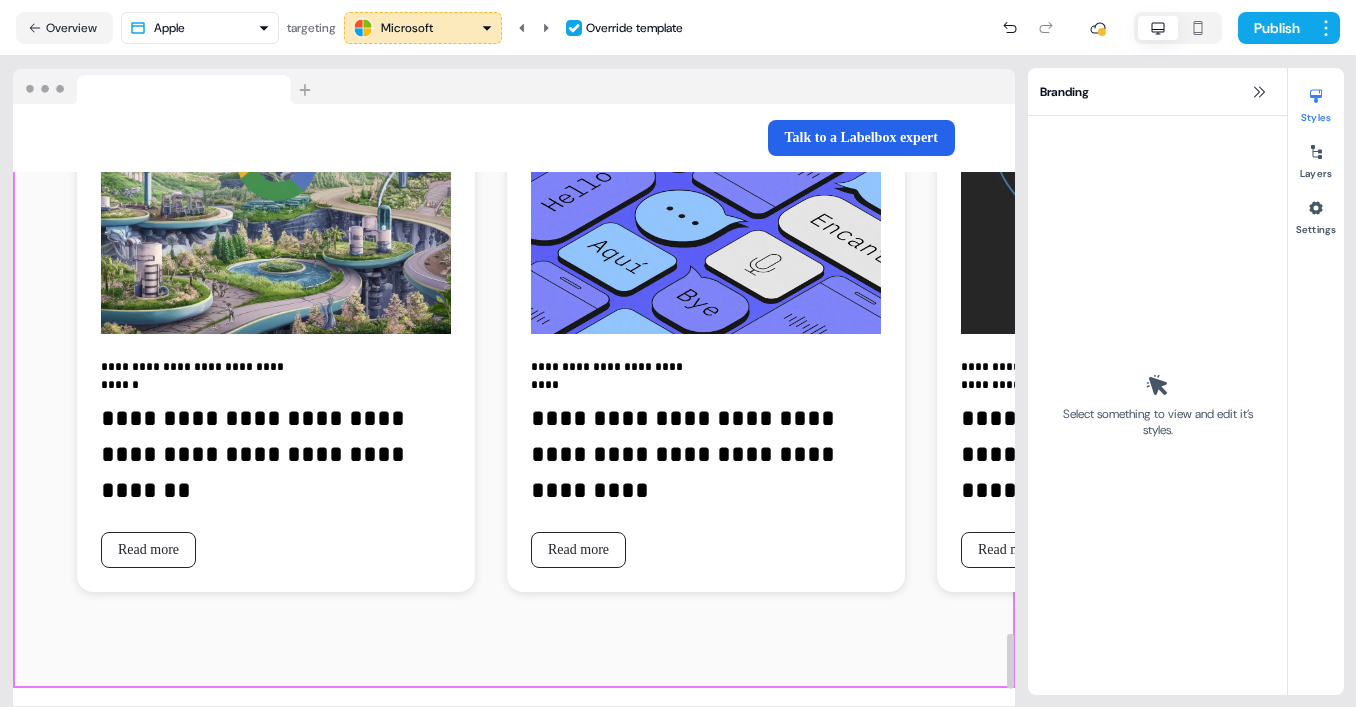 scroll, scrollTop: 5662, scrollLeft: 0, axis: vertical 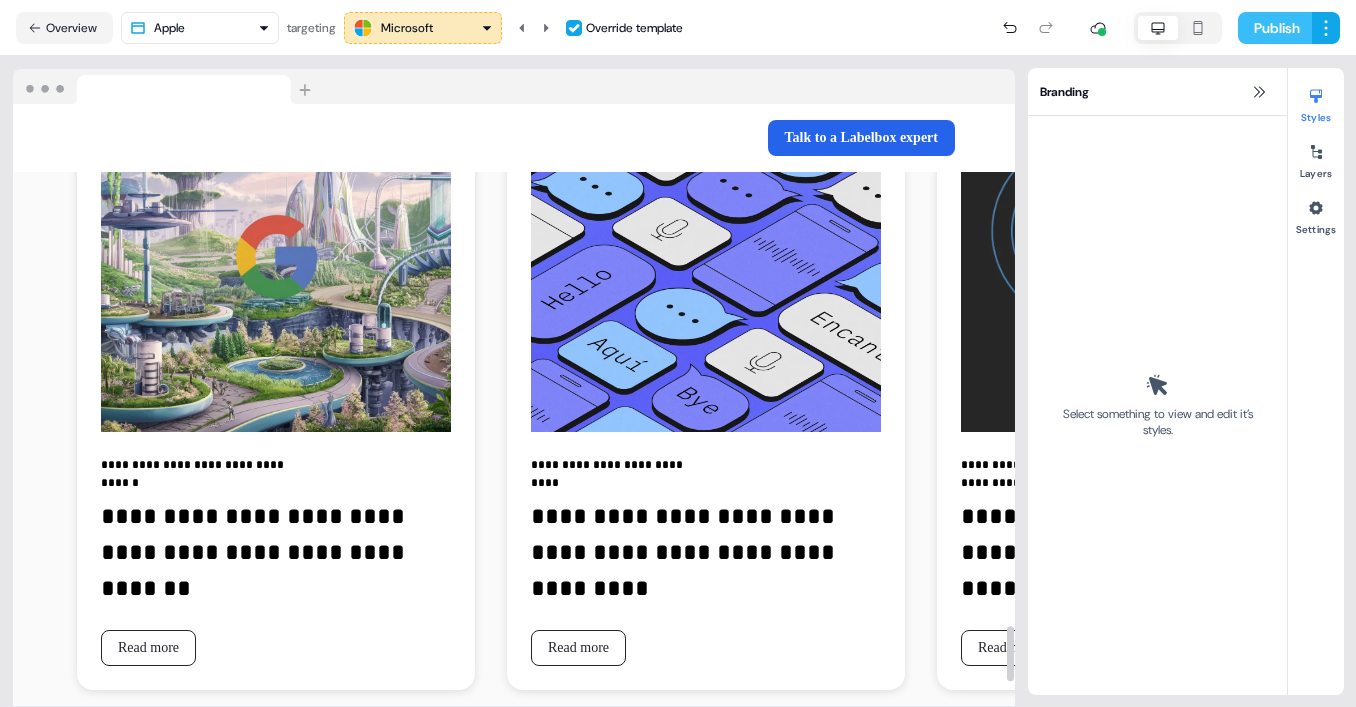 click on "Publish" at bounding box center [1275, 28] 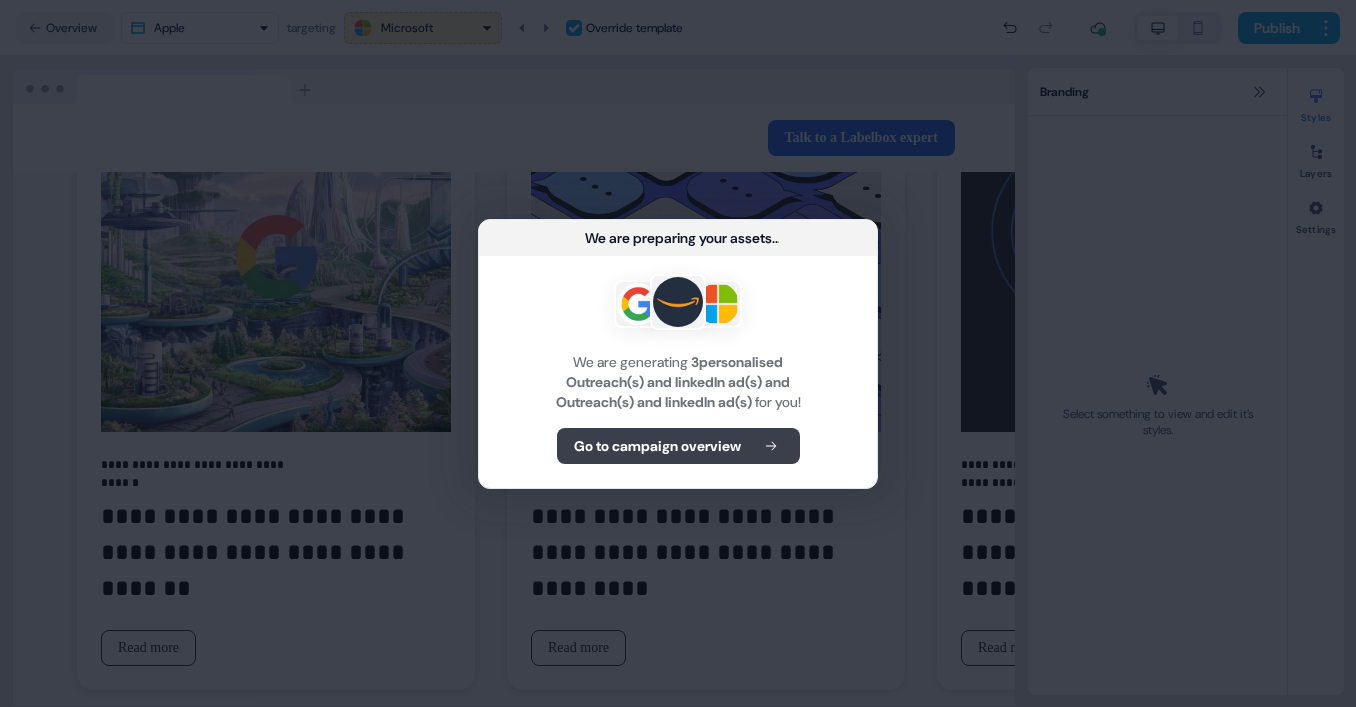 click on "Go to campaign overview" at bounding box center [657, 446] 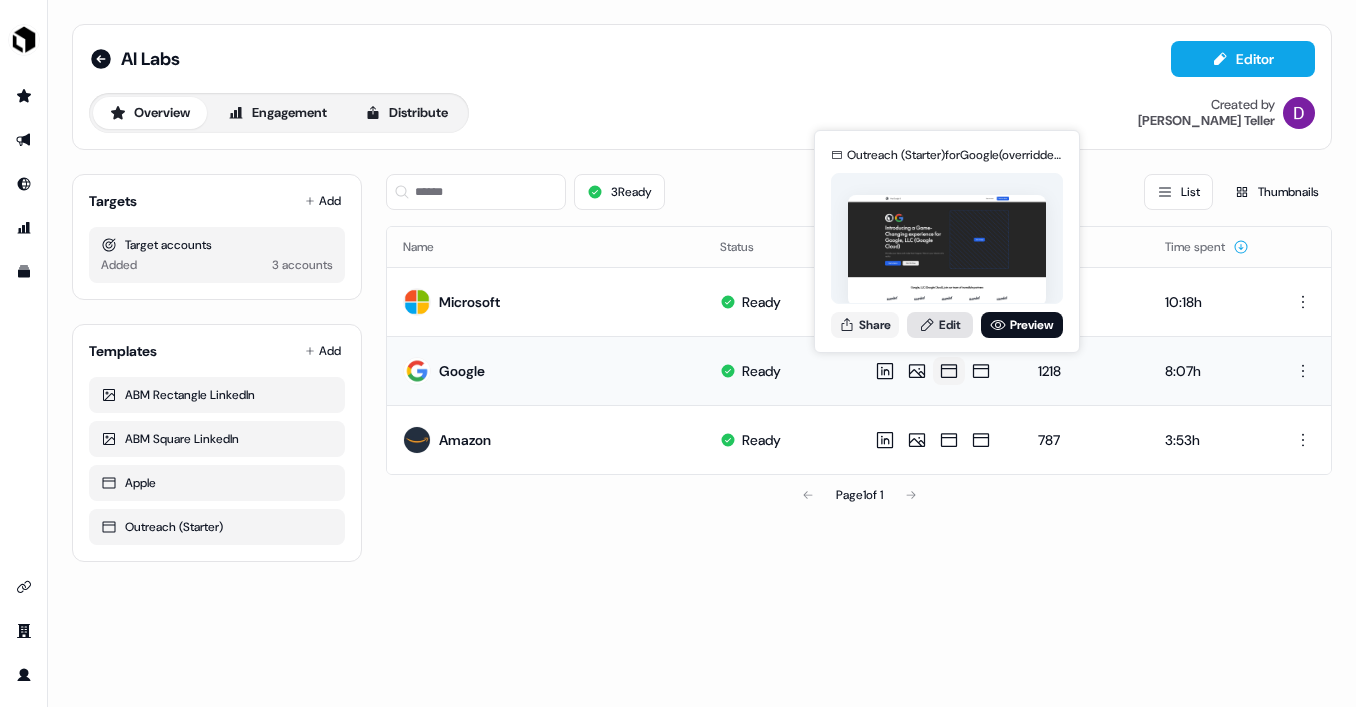 click on "Edit" at bounding box center [940, 325] 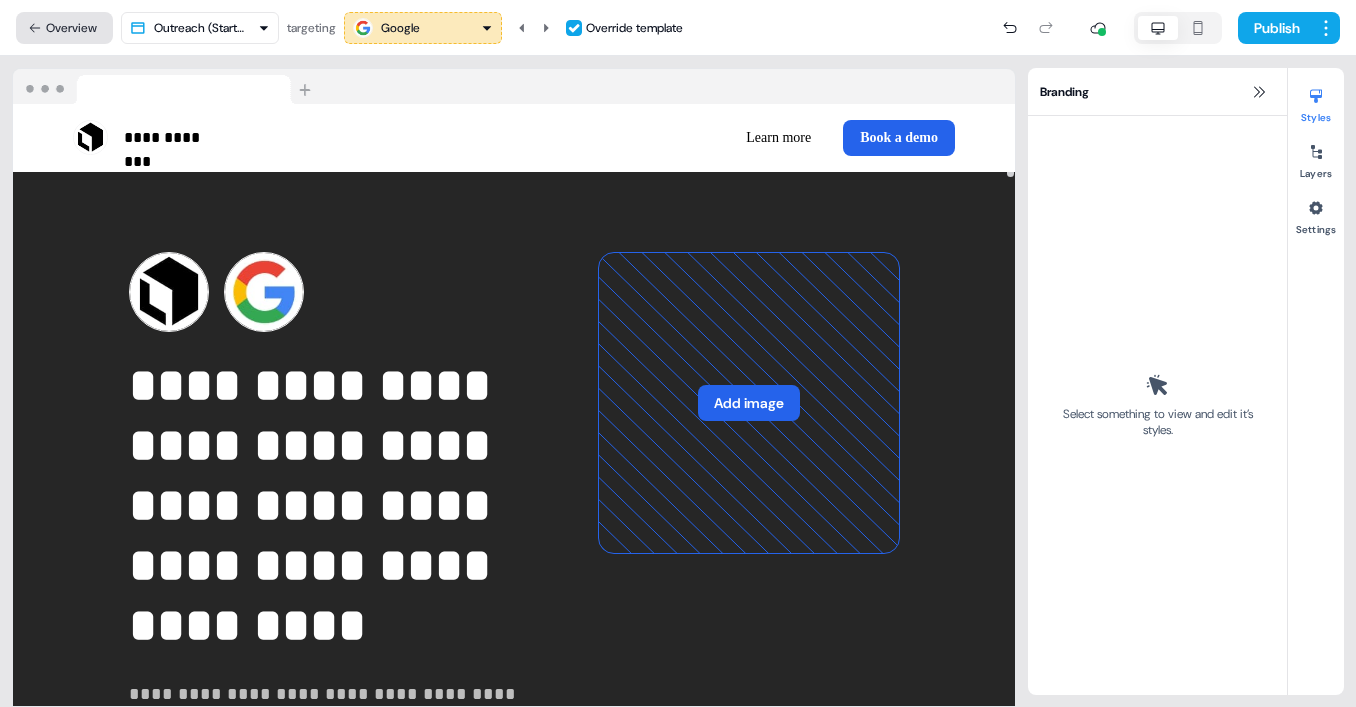click on "Overview" at bounding box center (64, 28) 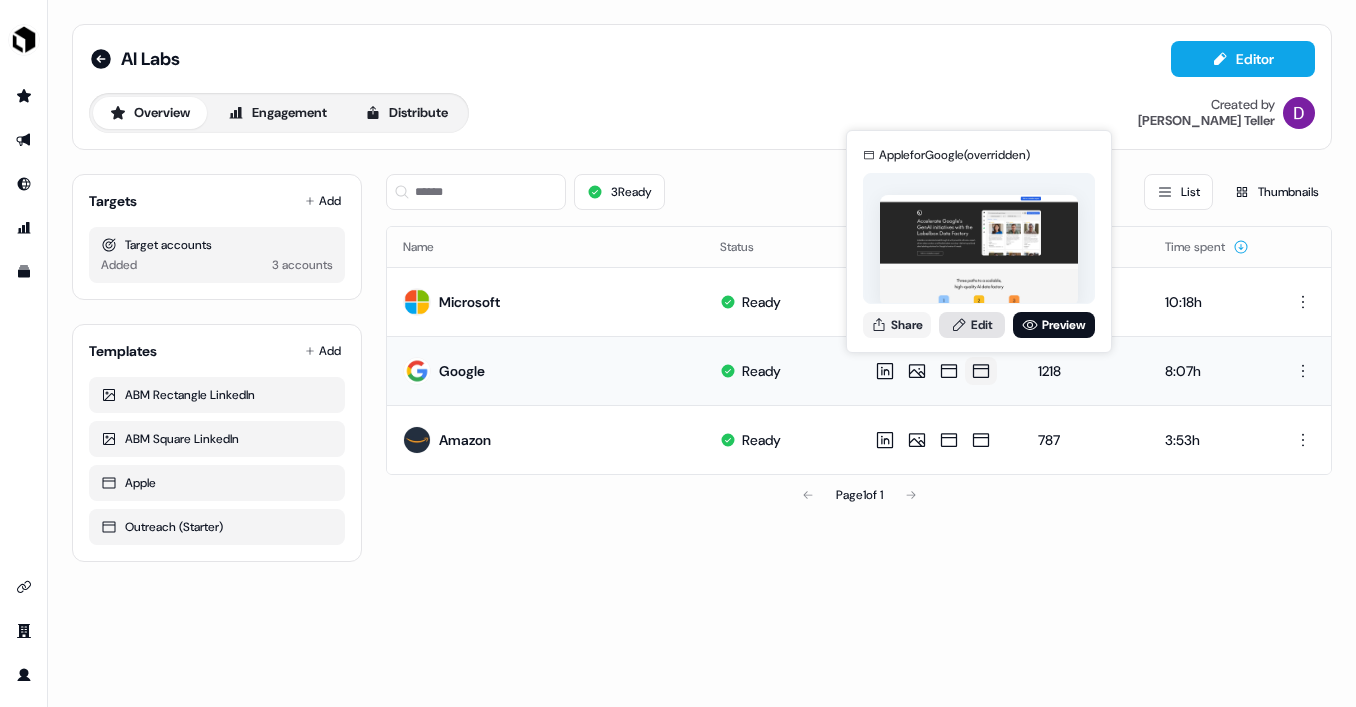 click on "Edit" at bounding box center [972, 325] 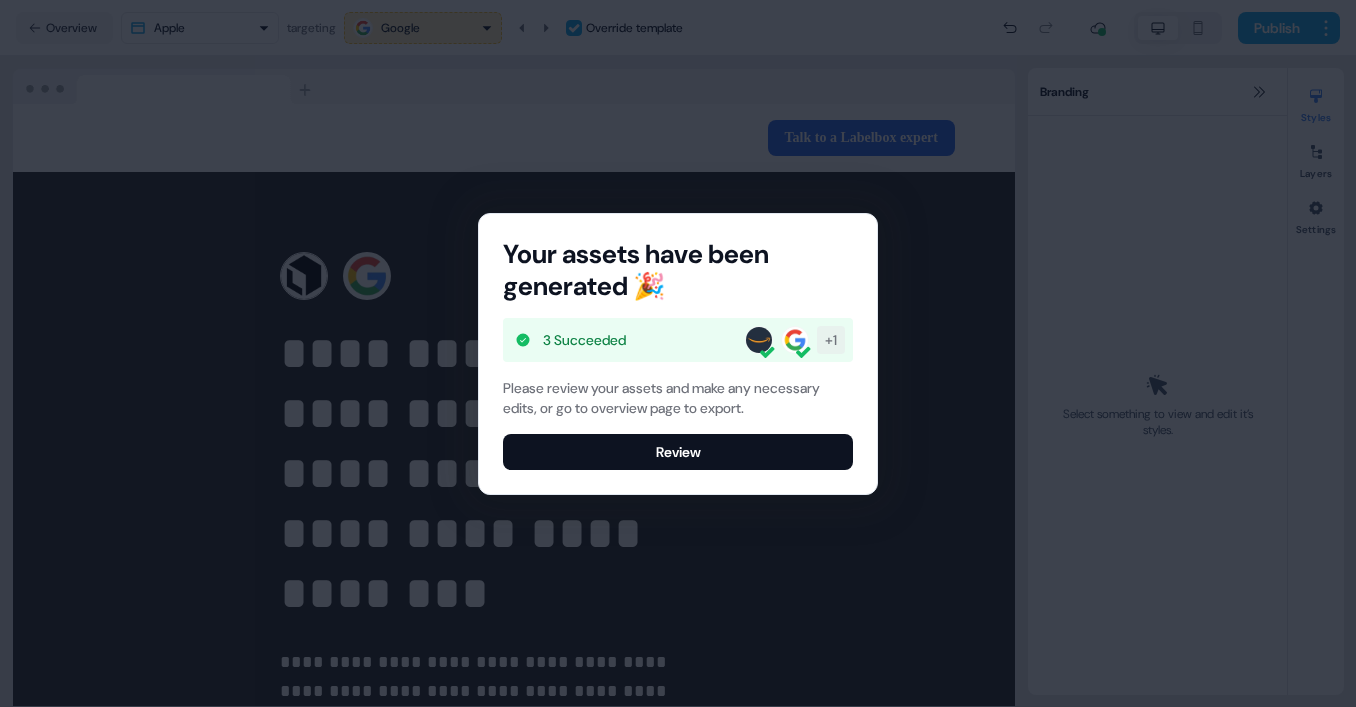click on "Your assets have been generated 🎉 3   Succeeded + 1 Please review your assets and make any necessary edits, or go to overview page to export. Review" at bounding box center [678, 353] 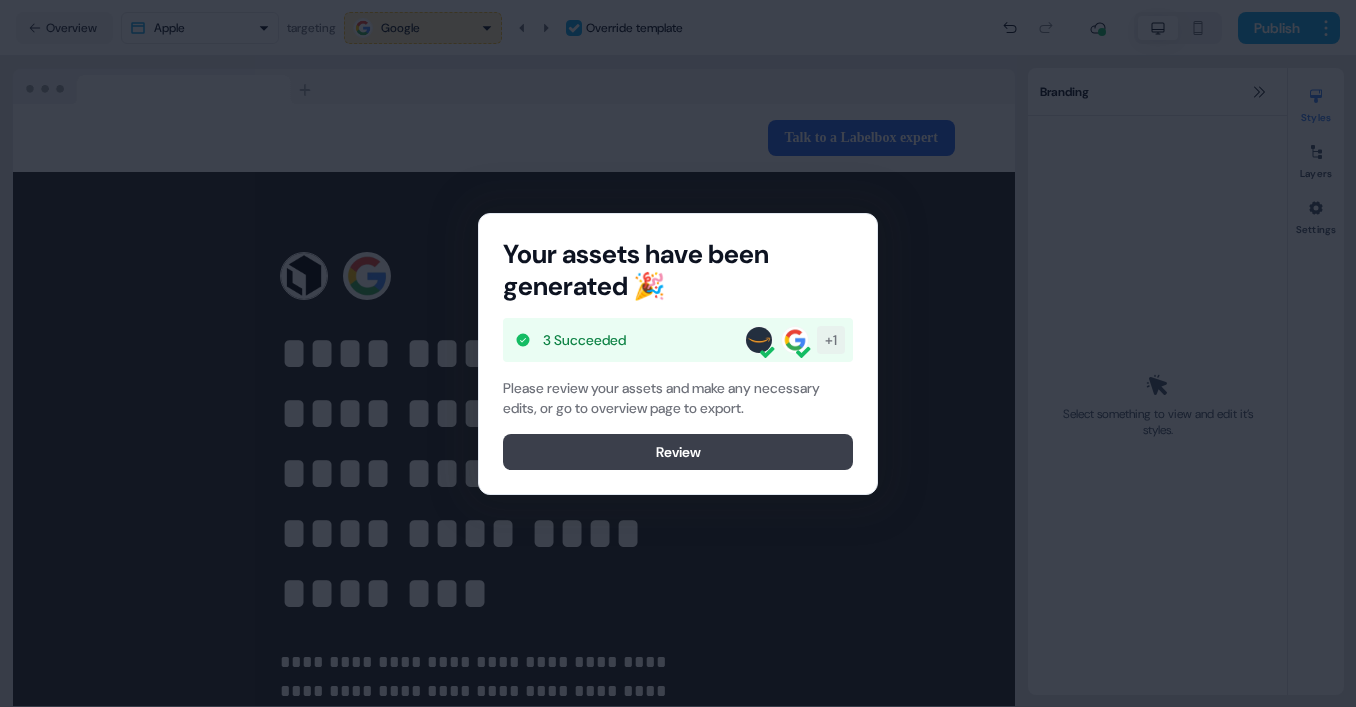 click on "Review" at bounding box center (678, 452) 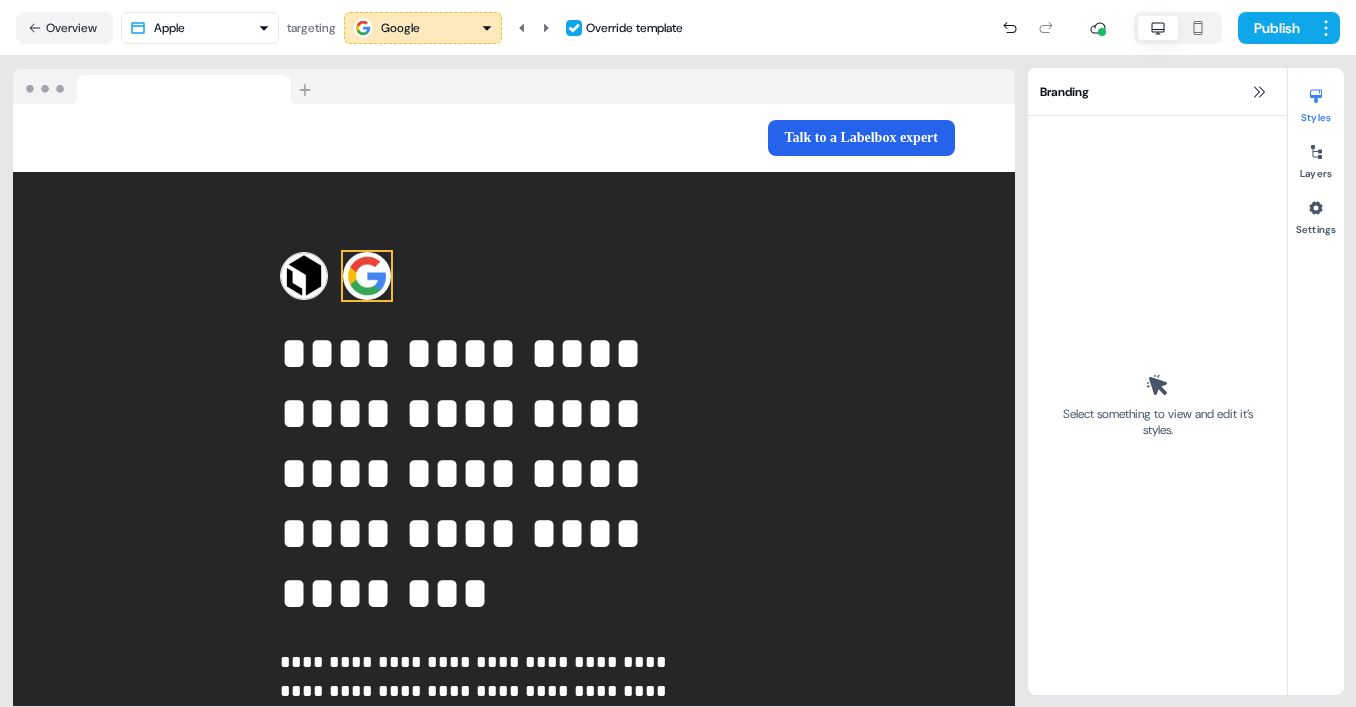 click at bounding box center (367, 276) 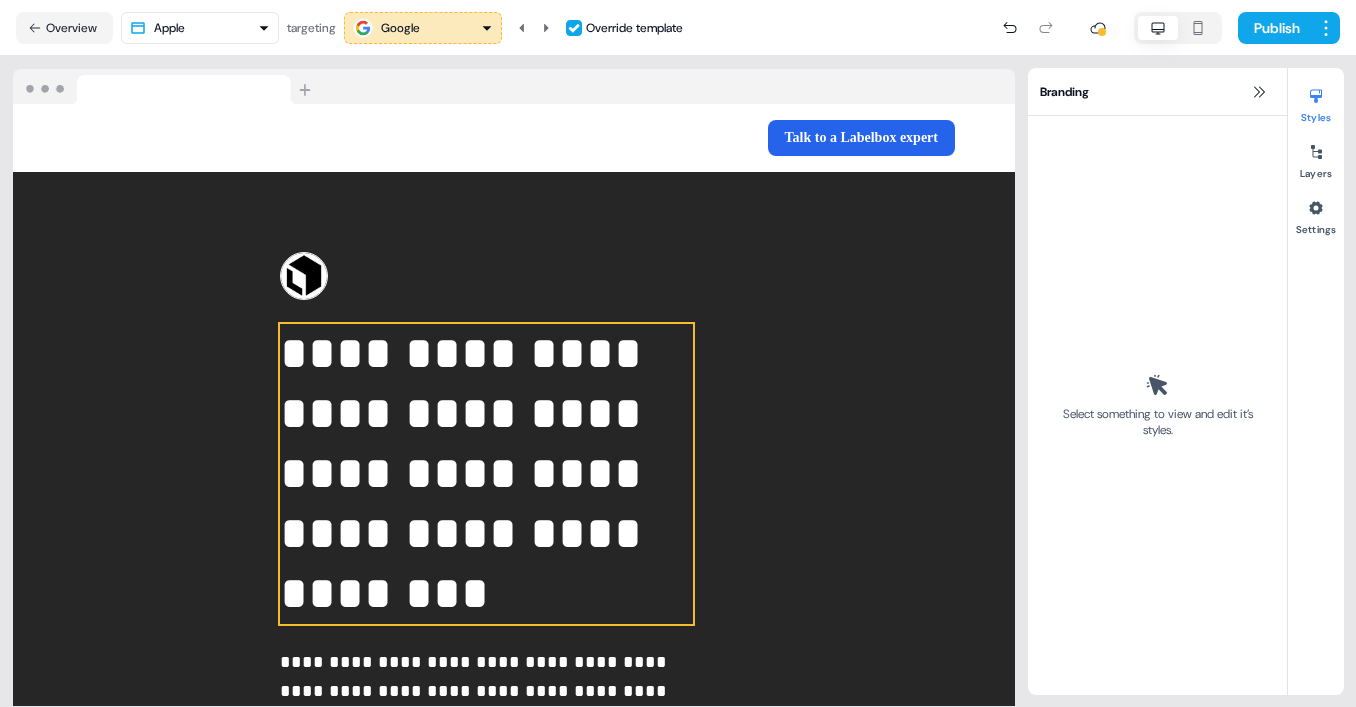 scroll, scrollTop: 504, scrollLeft: 0, axis: vertical 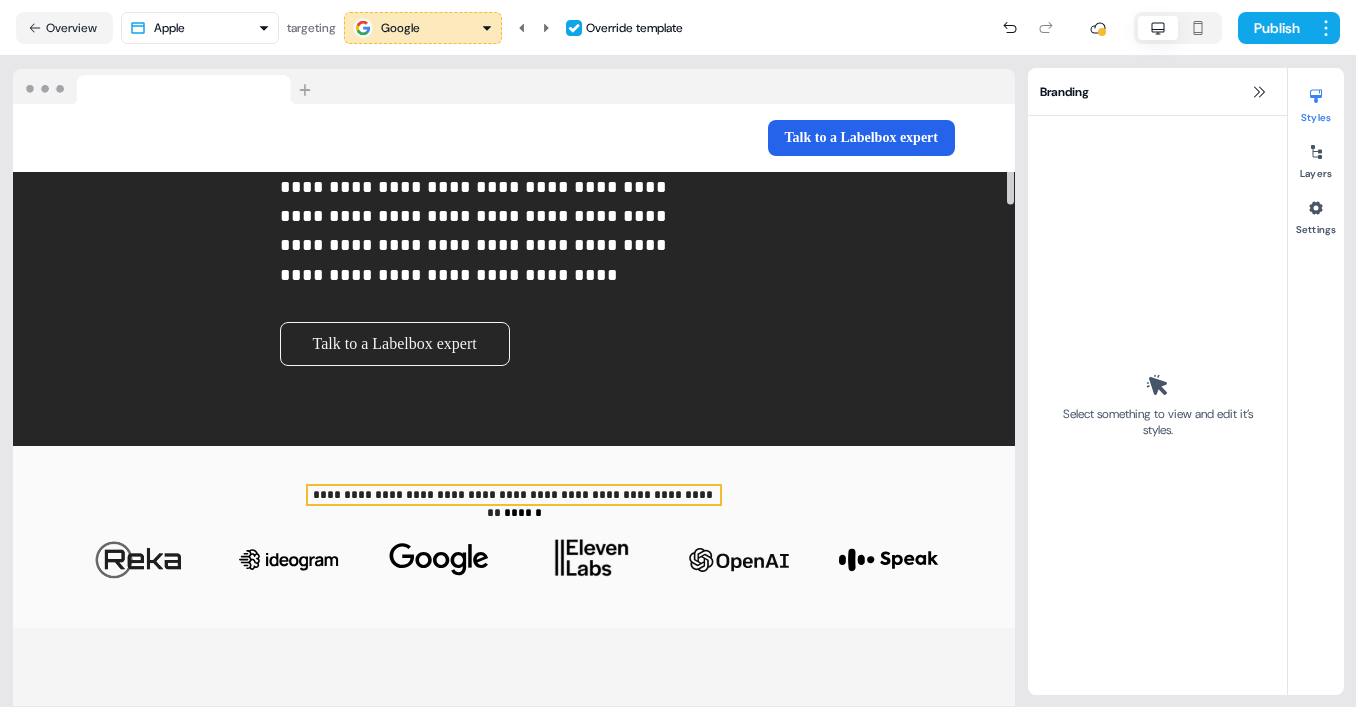 click on "**********" at bounding box center (514, 504) 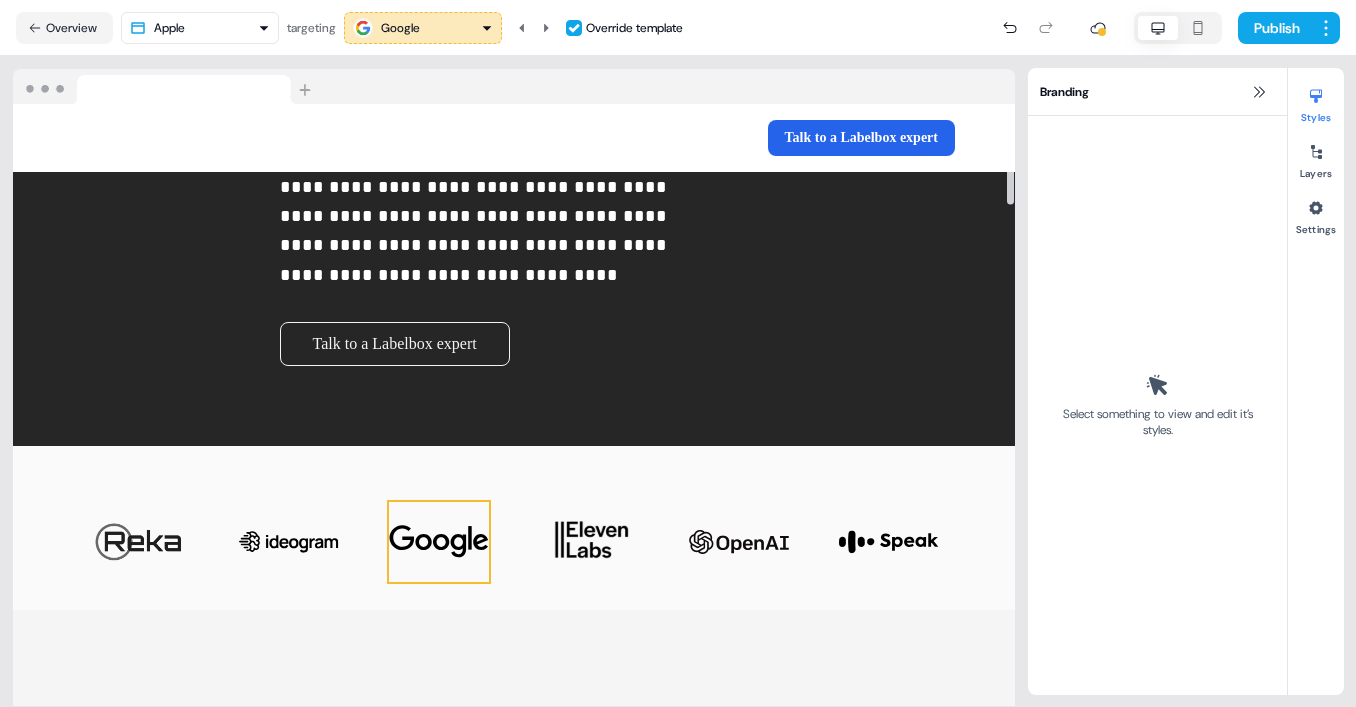 click at bounding box center (439, 542) 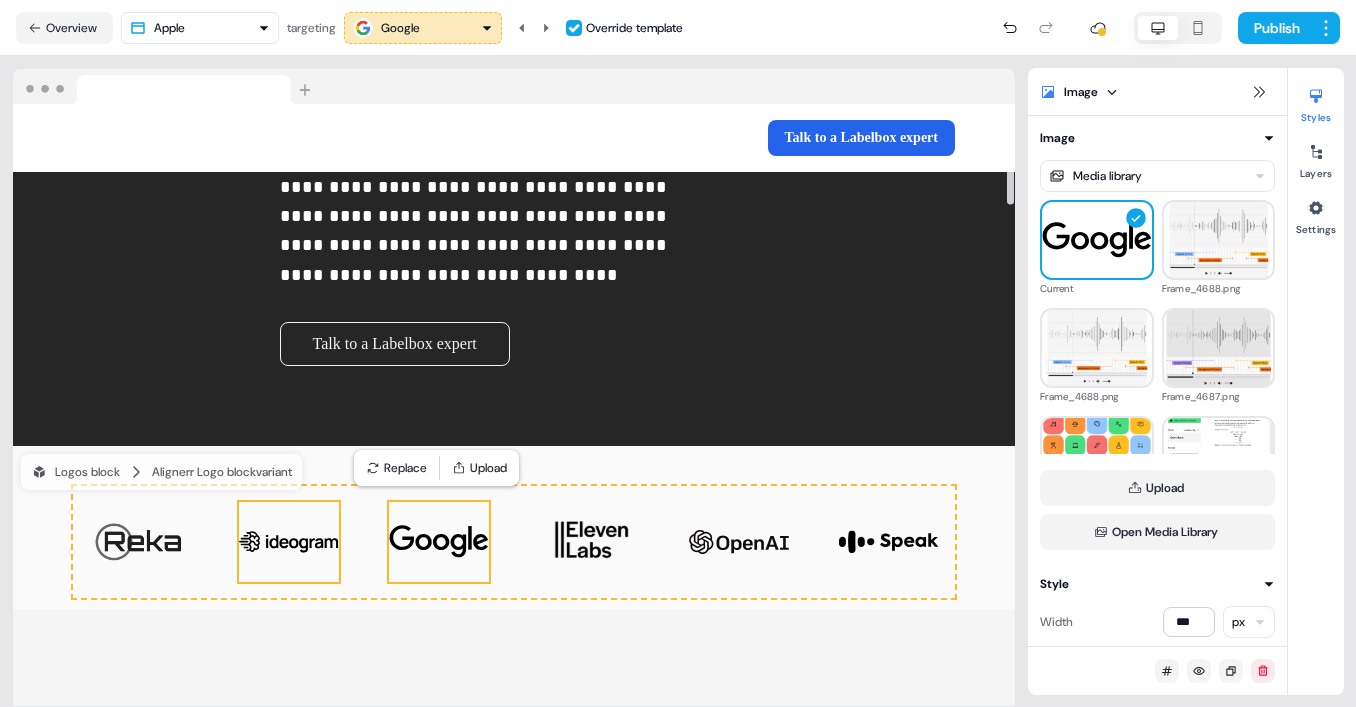 click at bounding box center [289, 542] 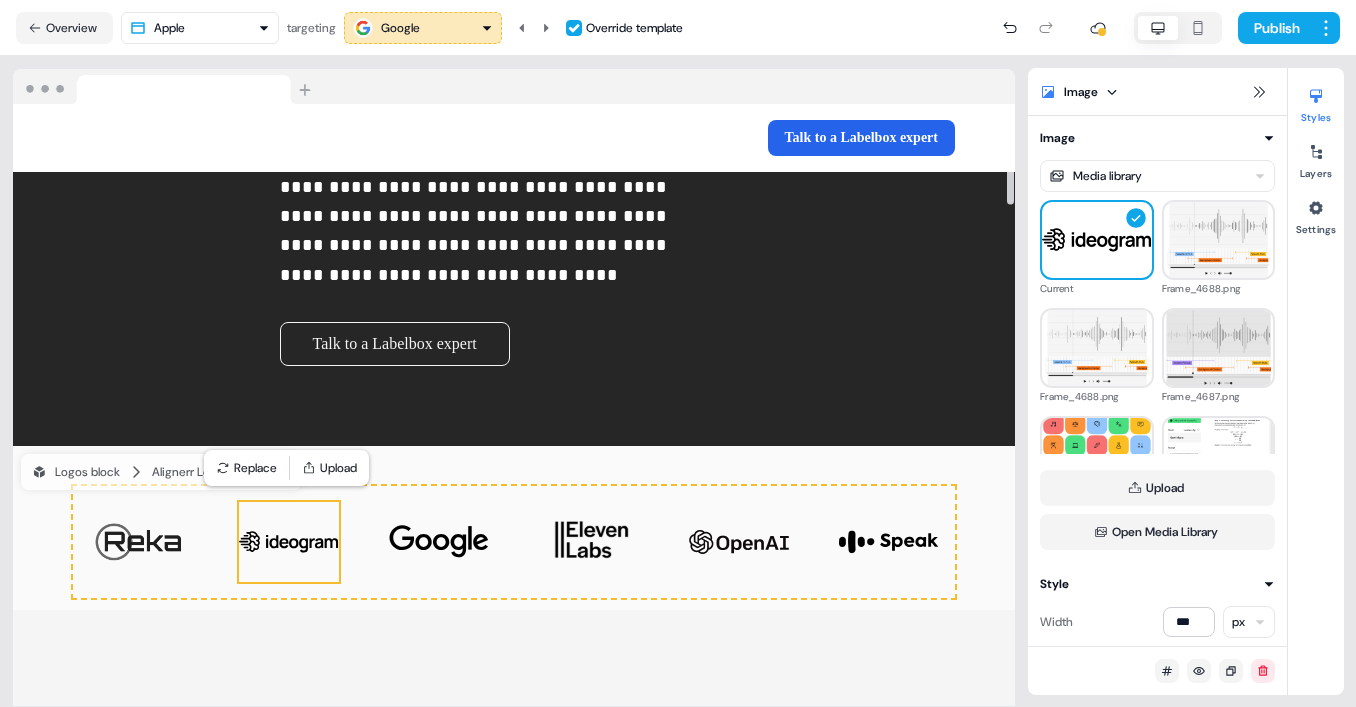 click on "To pick up a draggable item, press the space bar.
While dragging, use the arrow keys to move the item.
Press space again to drop the item in its new position, or press escape to cancel." at bounding box center (514, 542) 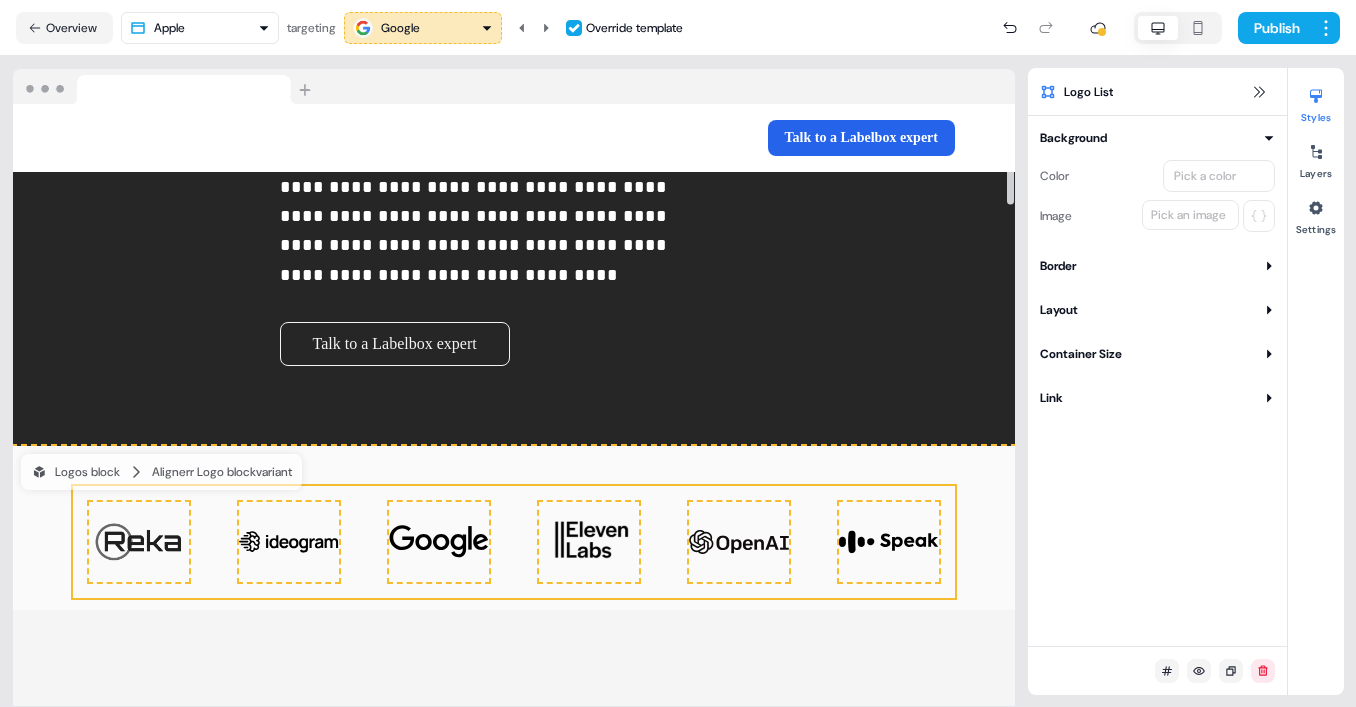 click on "To pick up a draggable item, press the space bar.
While dragging, use the arrow keys to move the item.
Press space again to drop the item in its new position, or press escape to cancel." at bounding box center [514, 542] 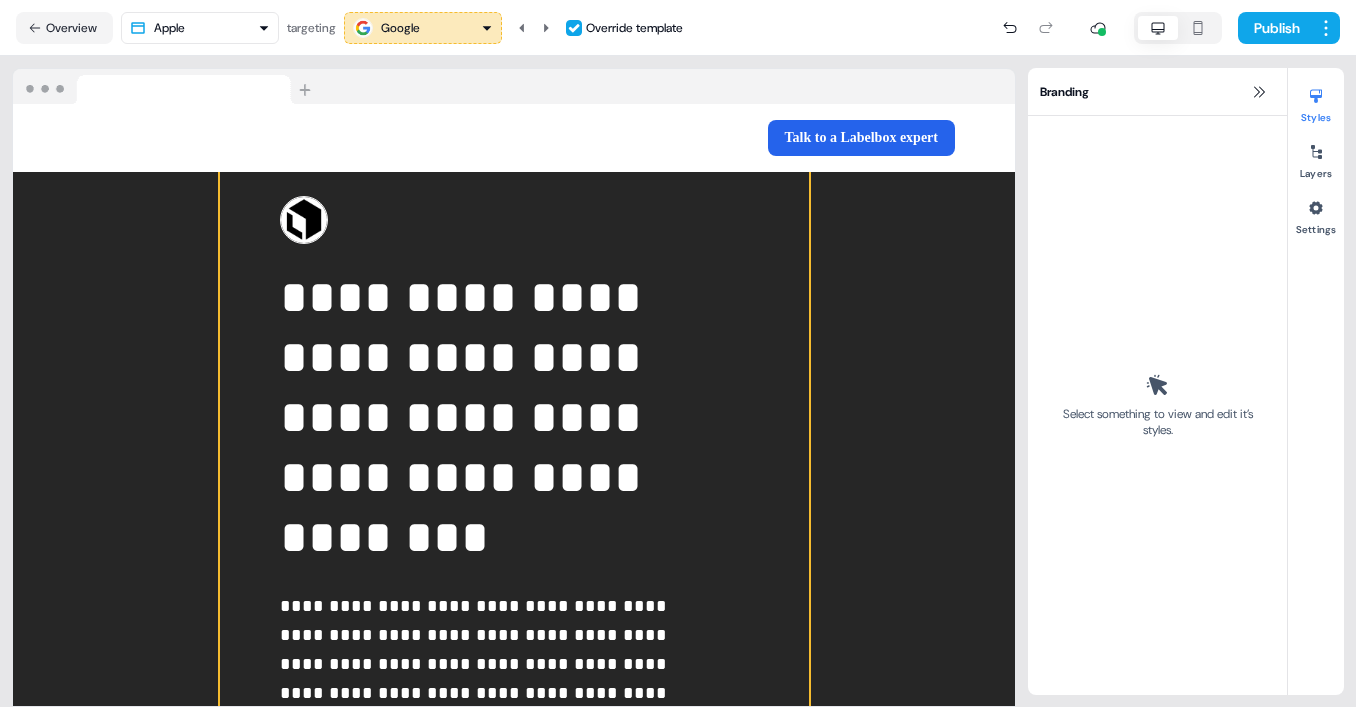 scroll, scrollTop: 0, scrollLeft: 0, axis: both 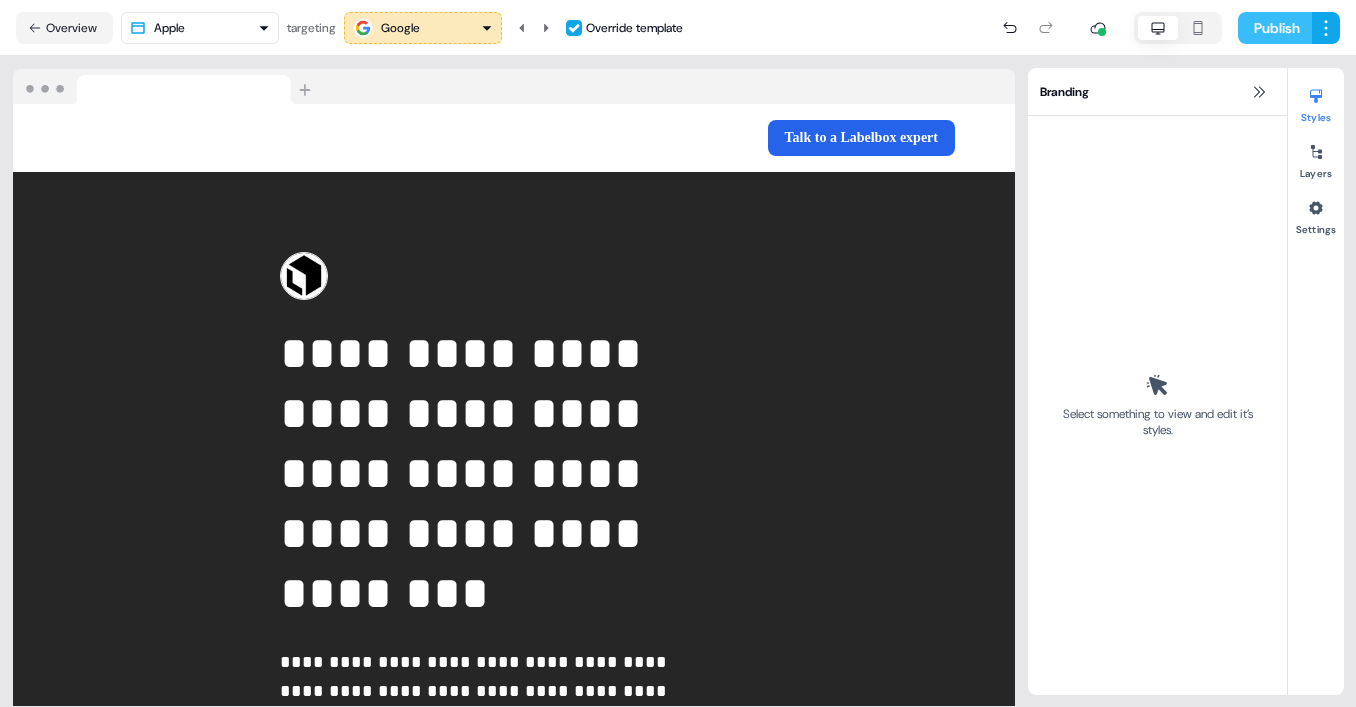 click on "Publish" at bounding box center [1275, 28] 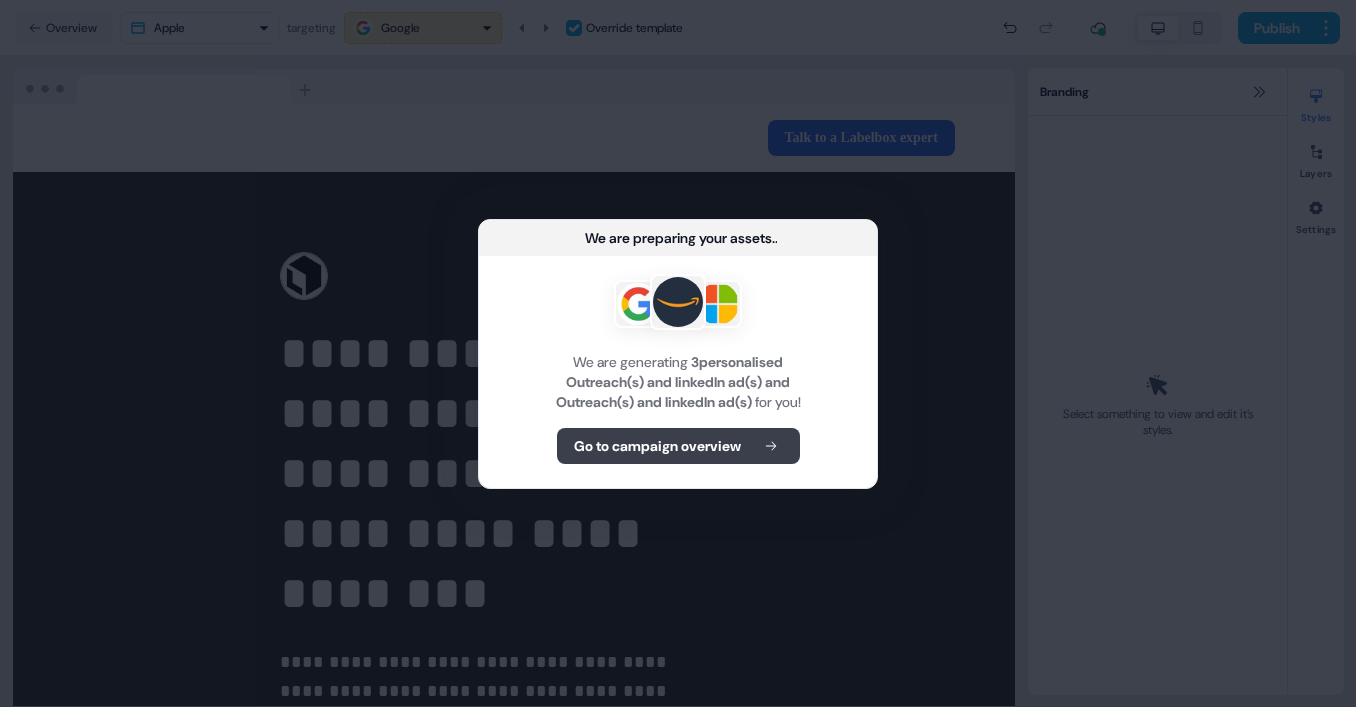 click on "Go to campaign overview" at bounding box center [657, 446] 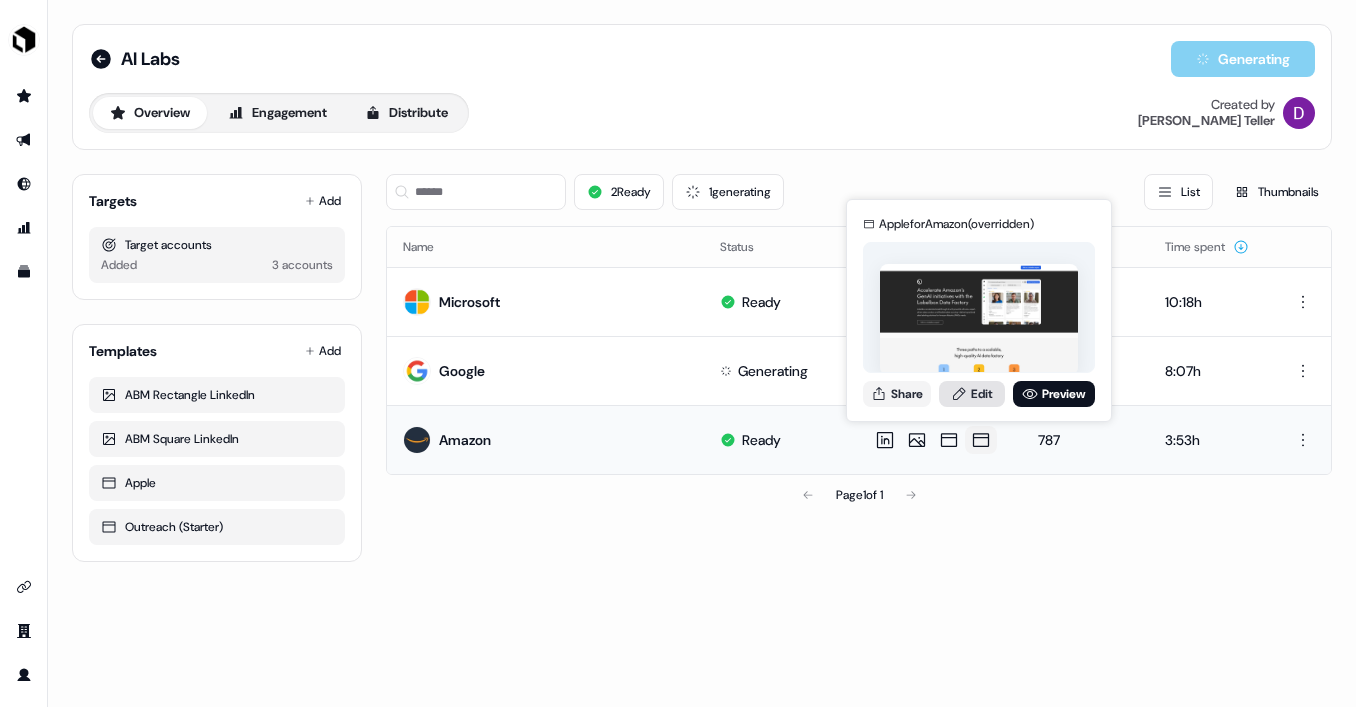click on "Edit" at bounding box center (972, 394) 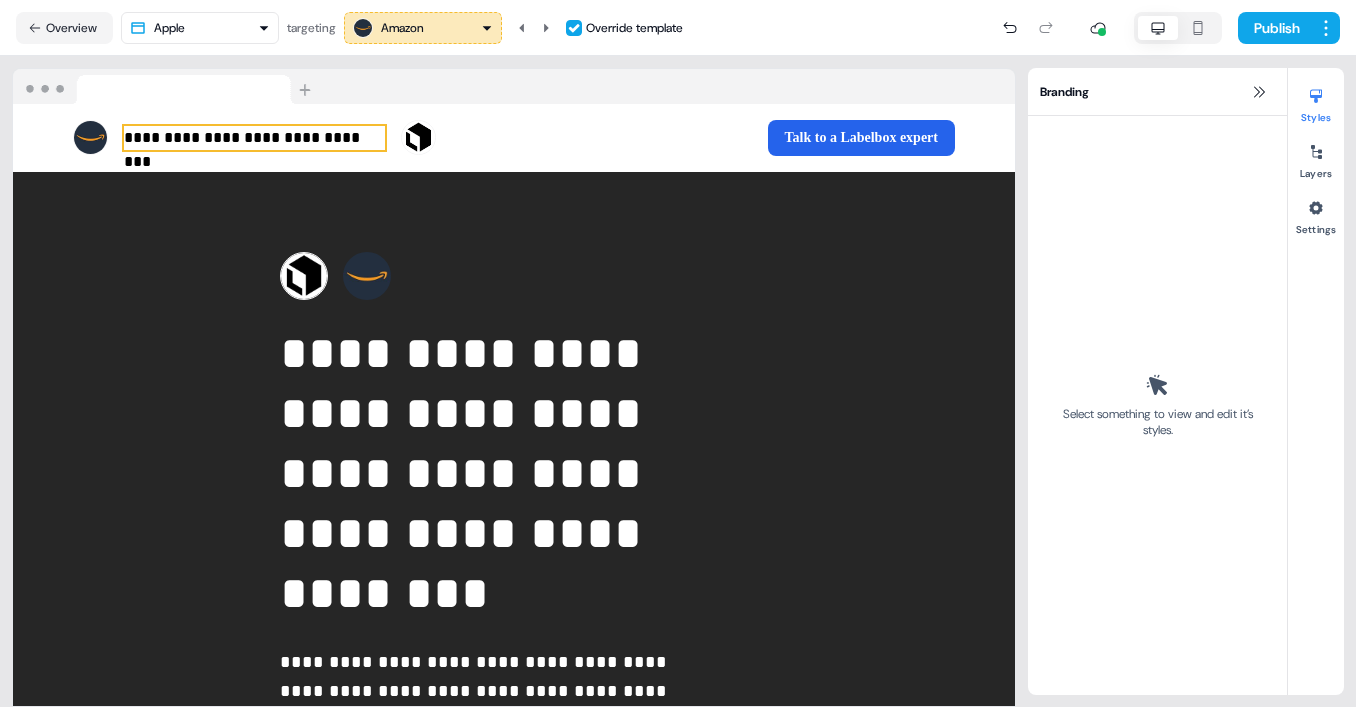 click on "**********" at bounding box center (254, 138) 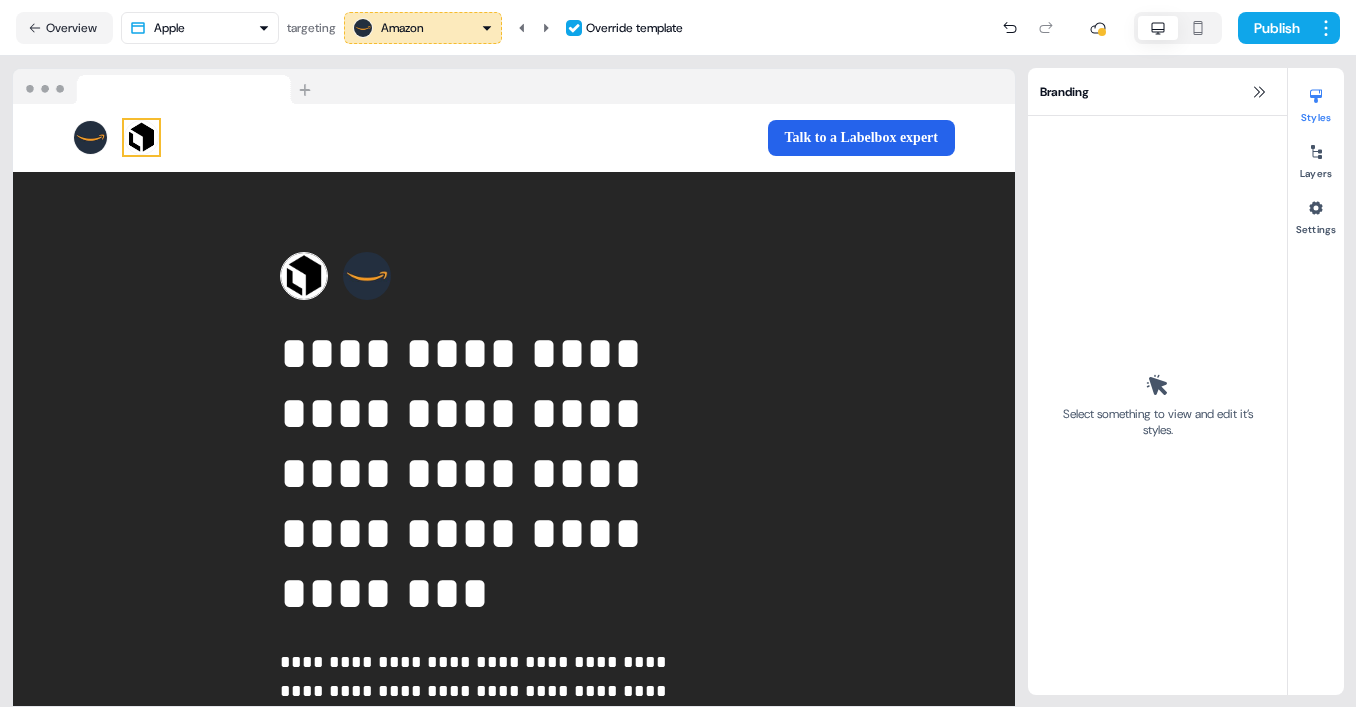 click at bounding box center (141, 137) 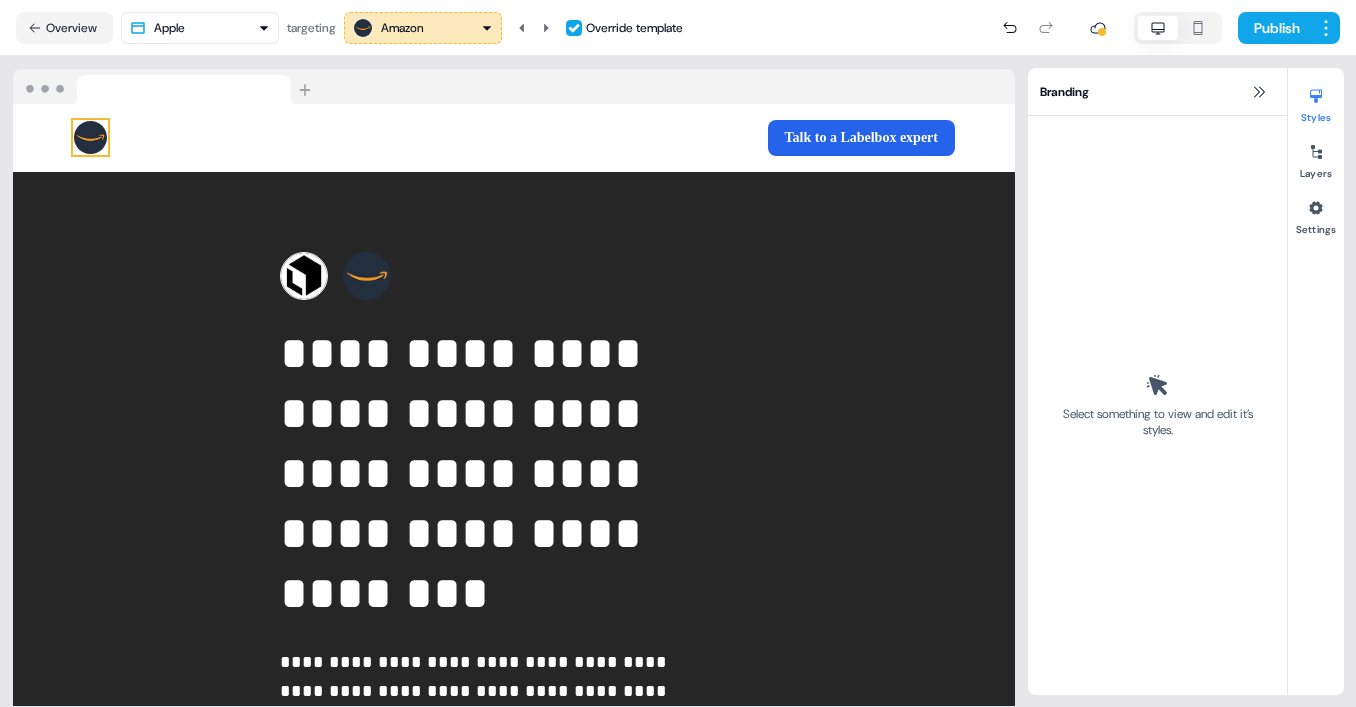 click at bounding box center (90, 137) 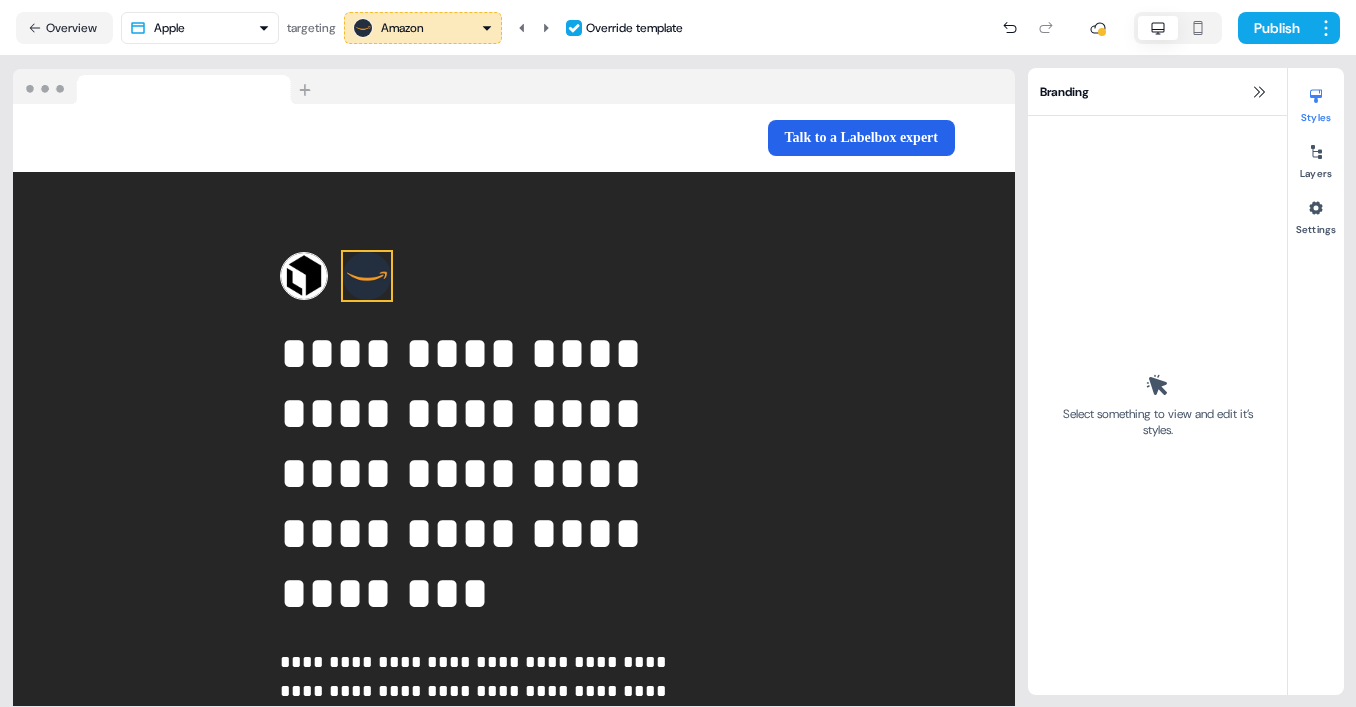 click at bounding box center (367, 276) 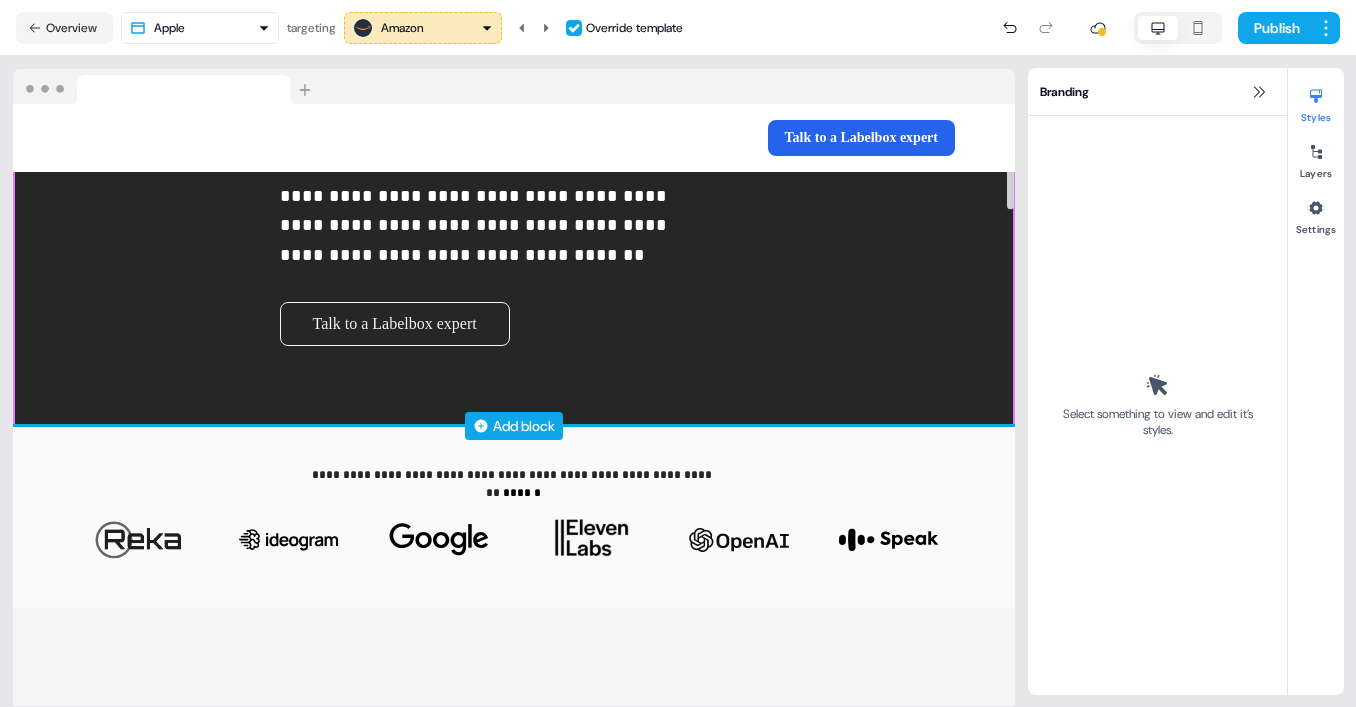 scroll, scrollTop: 605, scrollLeft: 0, axis: vertical 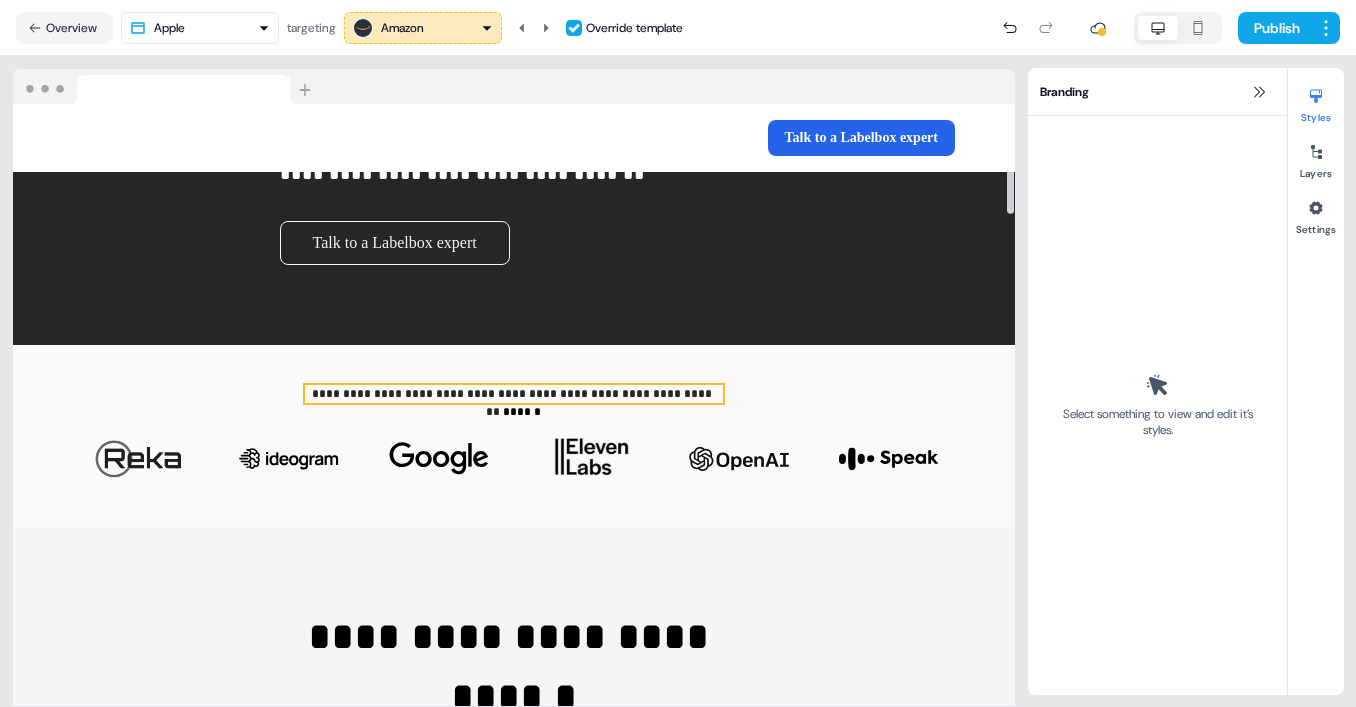 click on "**********" at bounding box center [513, 403] 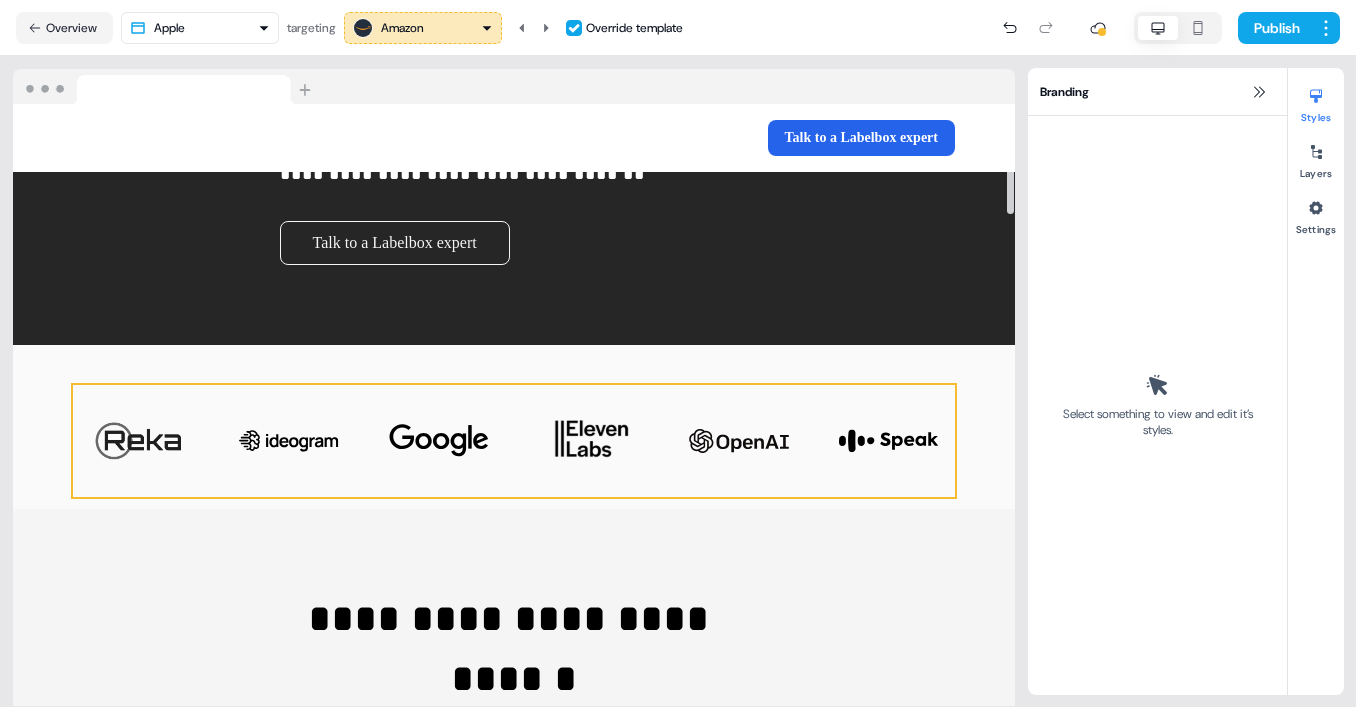 click on "To pick up a draggable item, press the space bar.
While dragging, use the arrow keys to move the item.
Press space again to drop the item in its new position, or press escape to cancel." at bounding box center (514, 441) 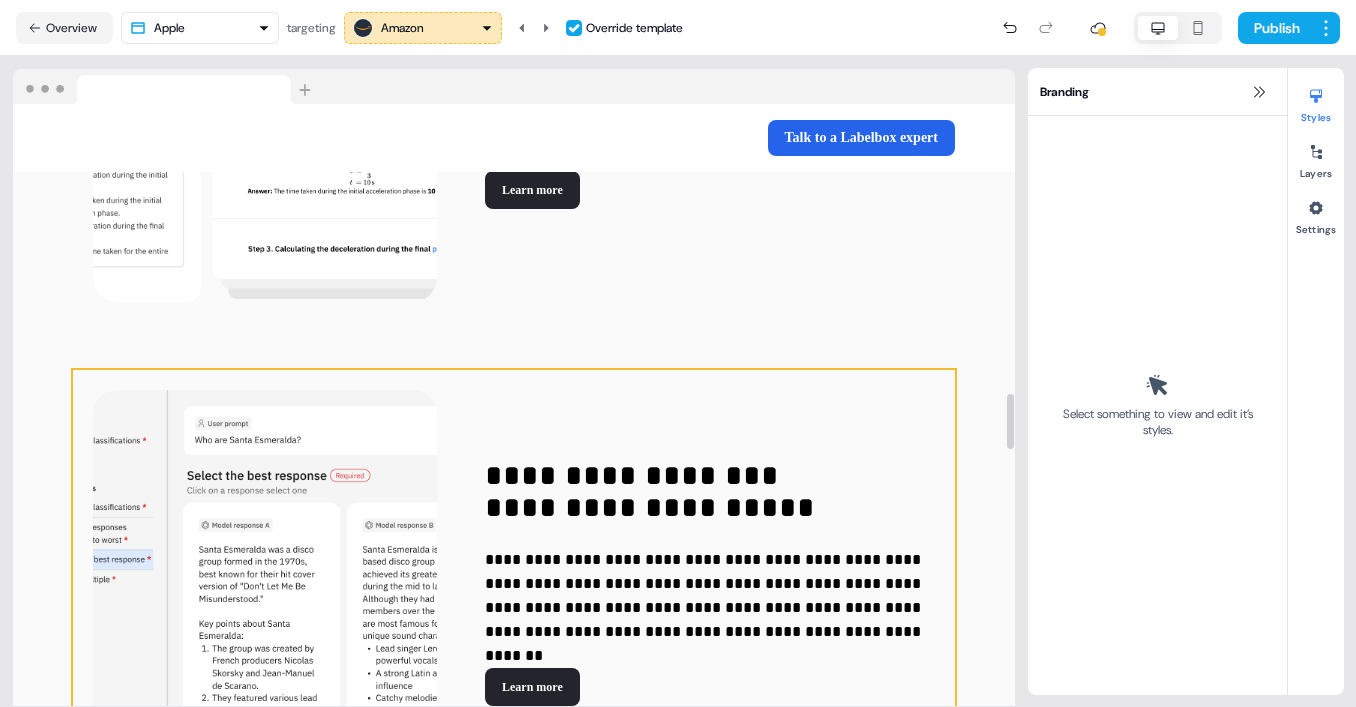 scroll, scrollTop: 4630, scrollLeft: 0, axis: vertical 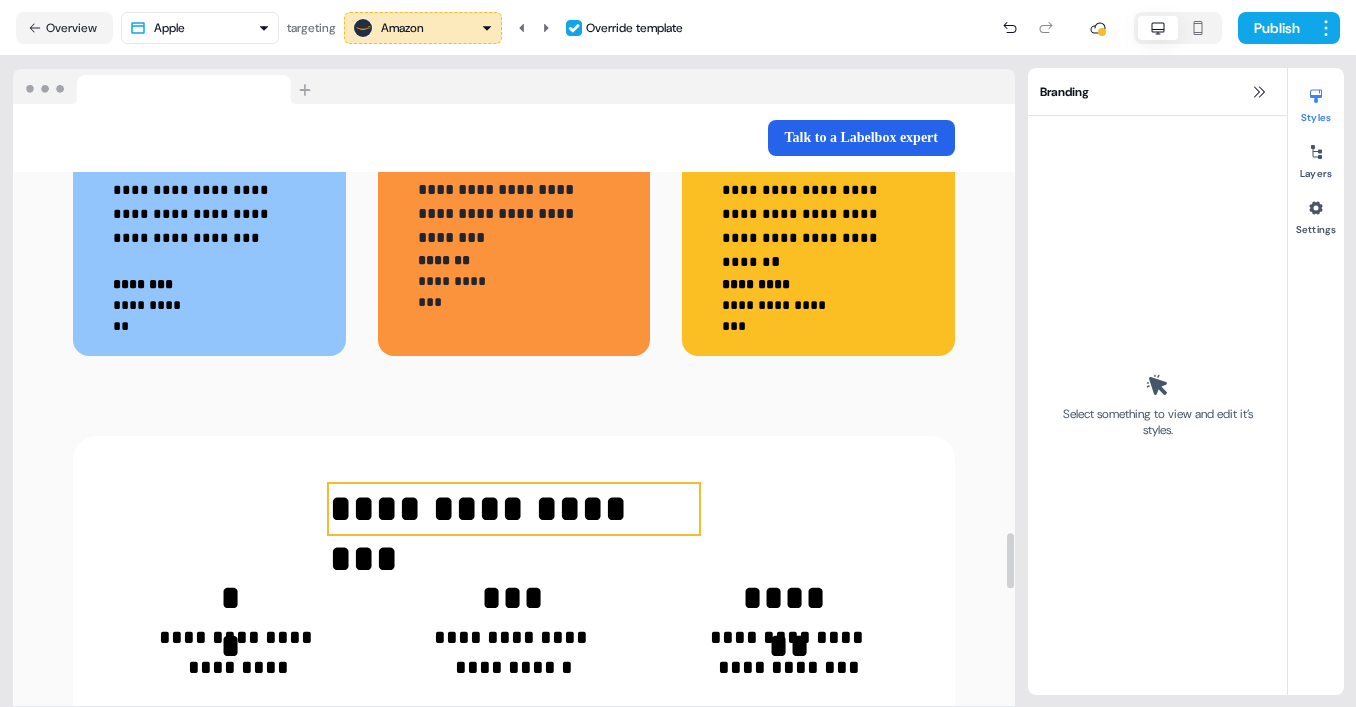 click on "**********" at bounding box center (513, 509) 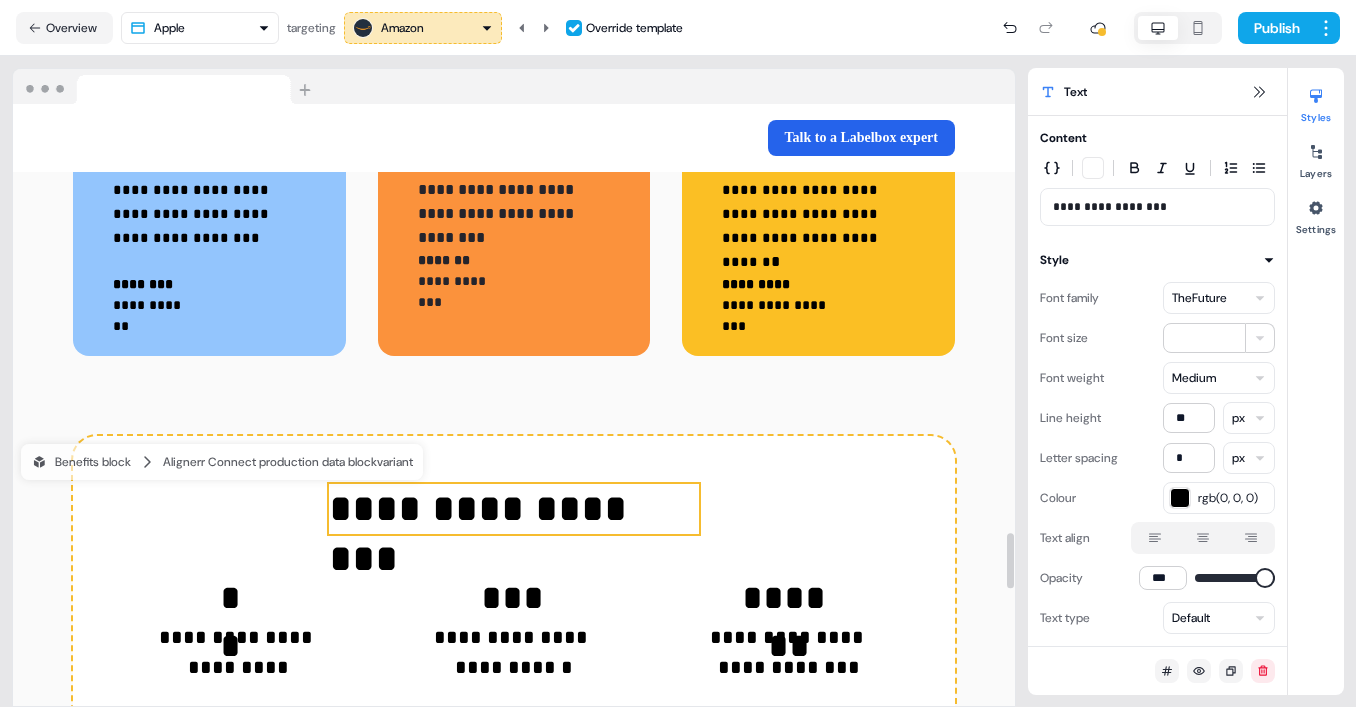 click on "***" at bounding box center [514, 598] 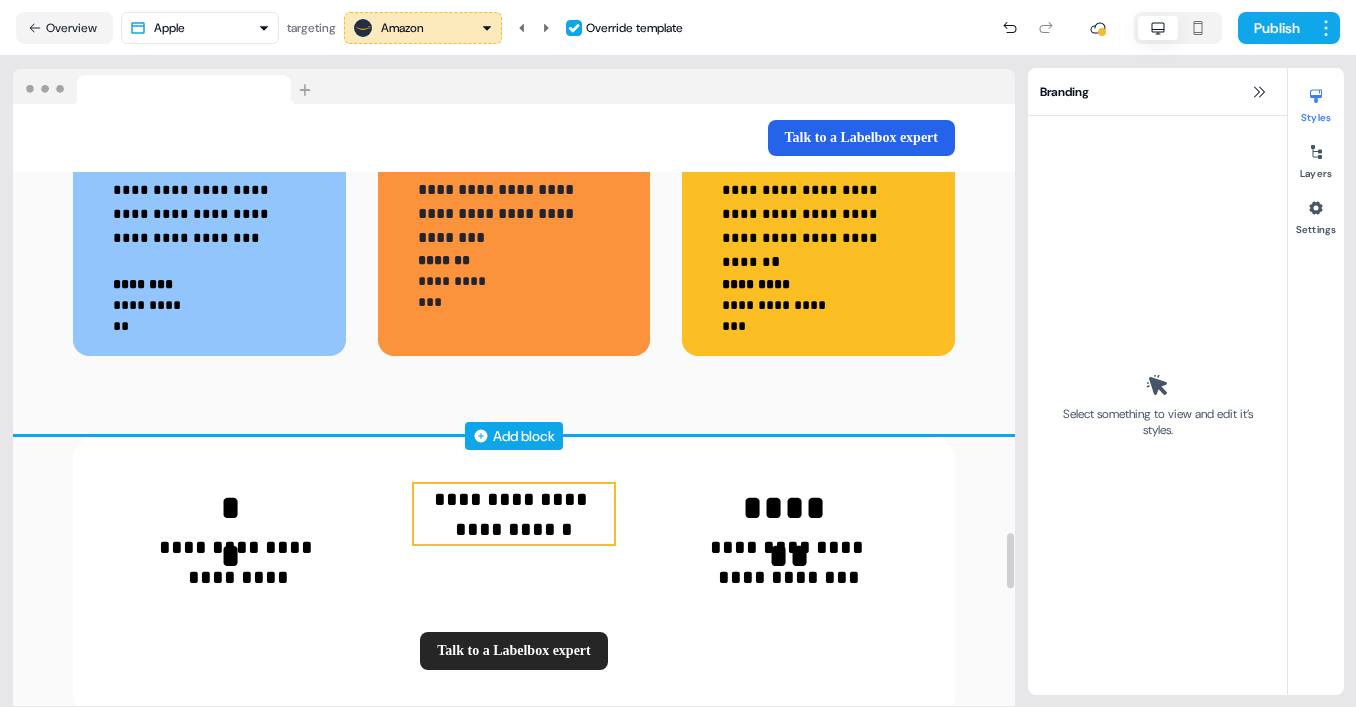 drag, startPoint x: 508, startPoint y: 516, endPoint x: 614, endPoint y: 431, distance: 135.87126 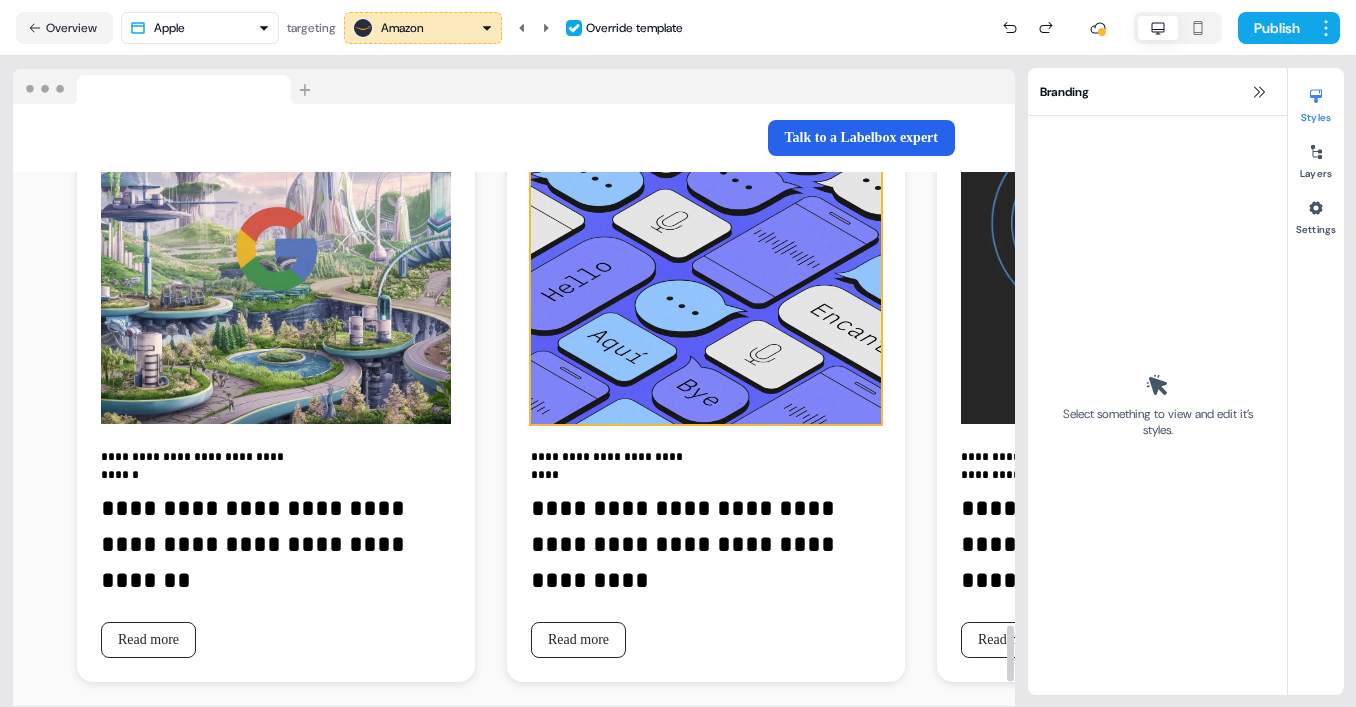 scroll, scrollTop: 5805, scrollLeft: 0, axis: vertical 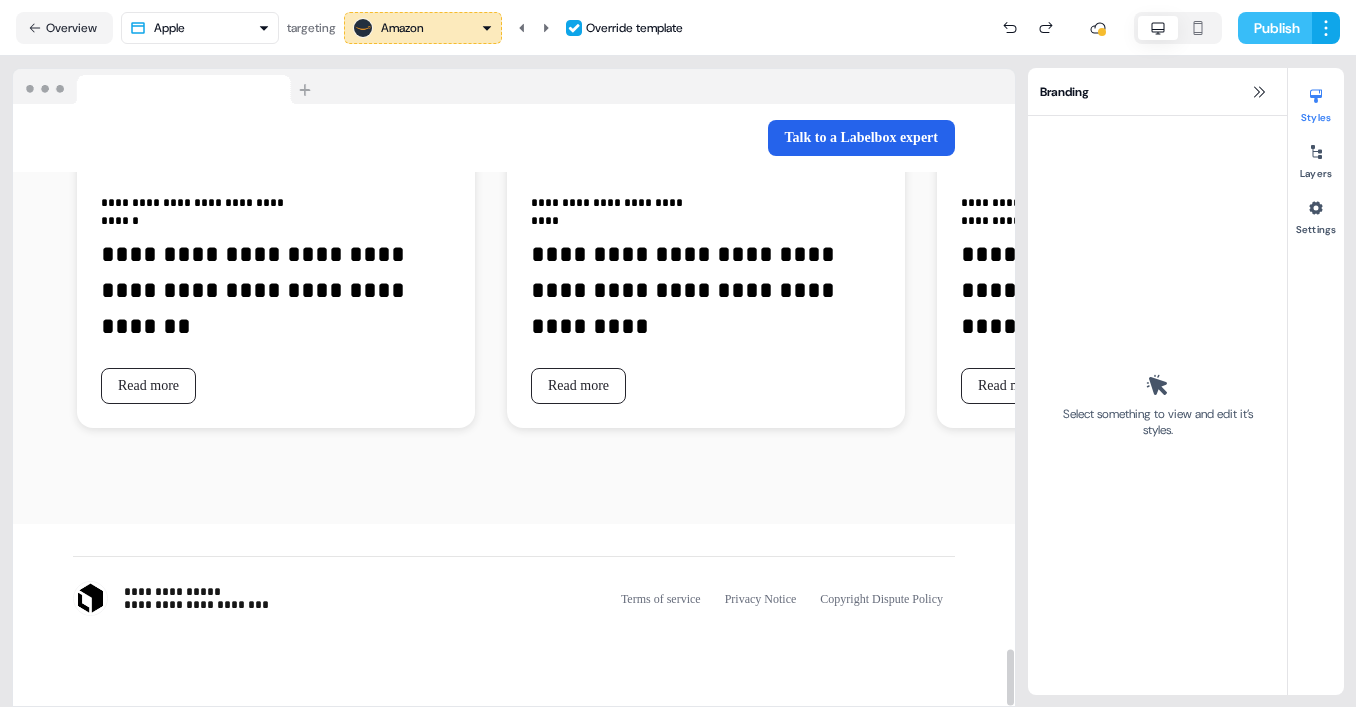 click on "Publish" at bounding box center [1275, 28] 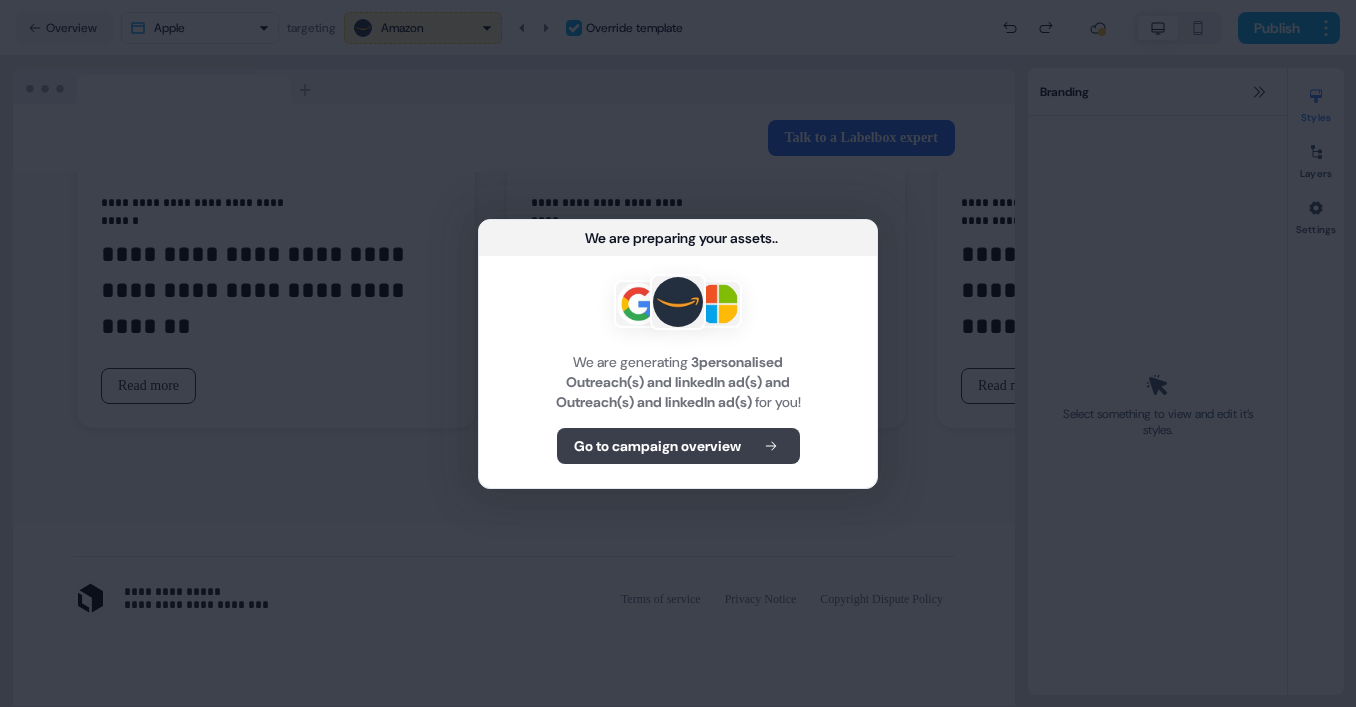 click on "Go to campaign overview" at bounding box center [678, 446] 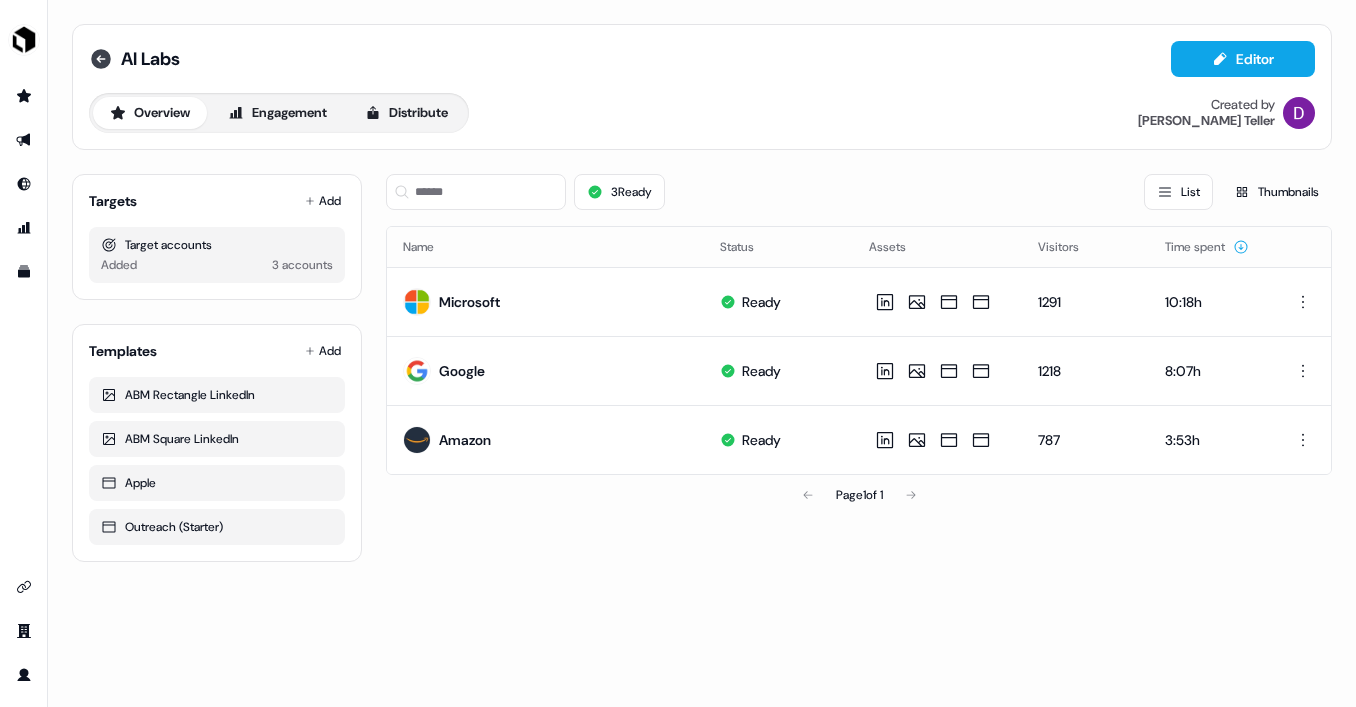 click 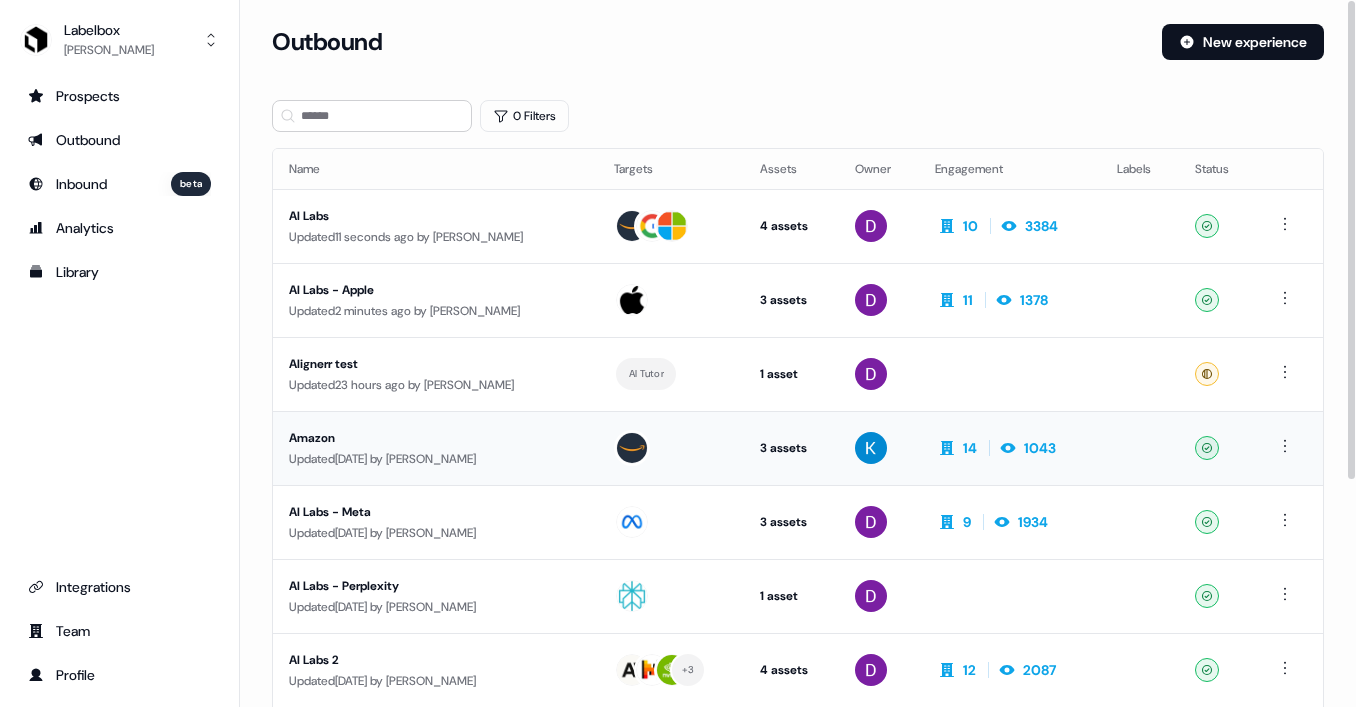 click on "Amazon" at bounding box center [435, 438] 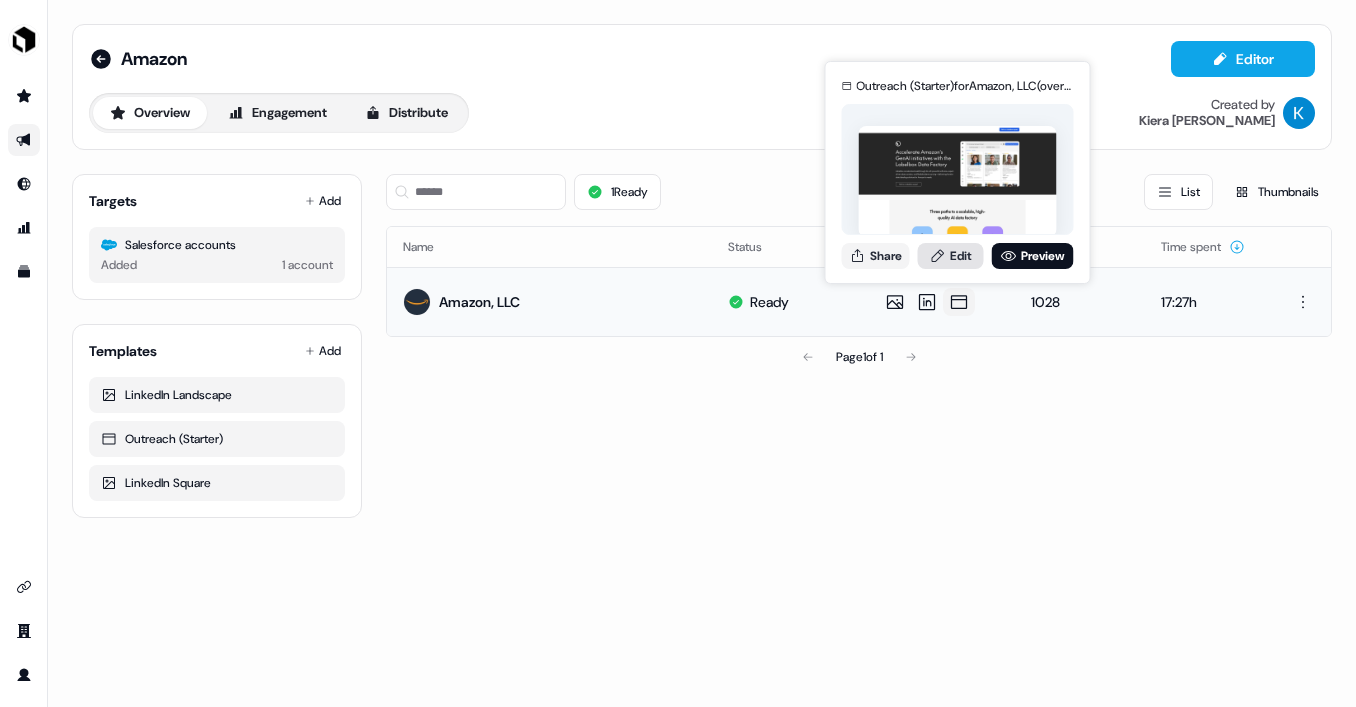 click on "Edit" at bounding box center (951, 256) 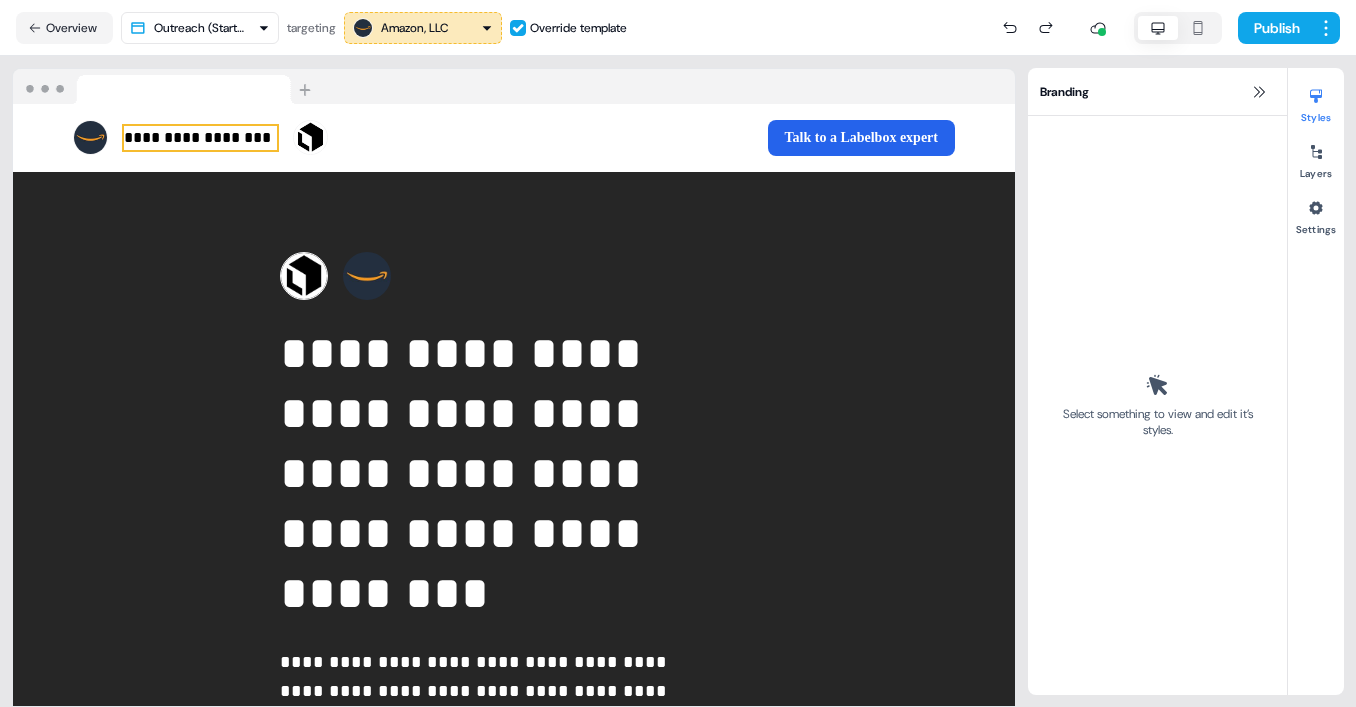 click on "**********" at bounding box center (200, 138) 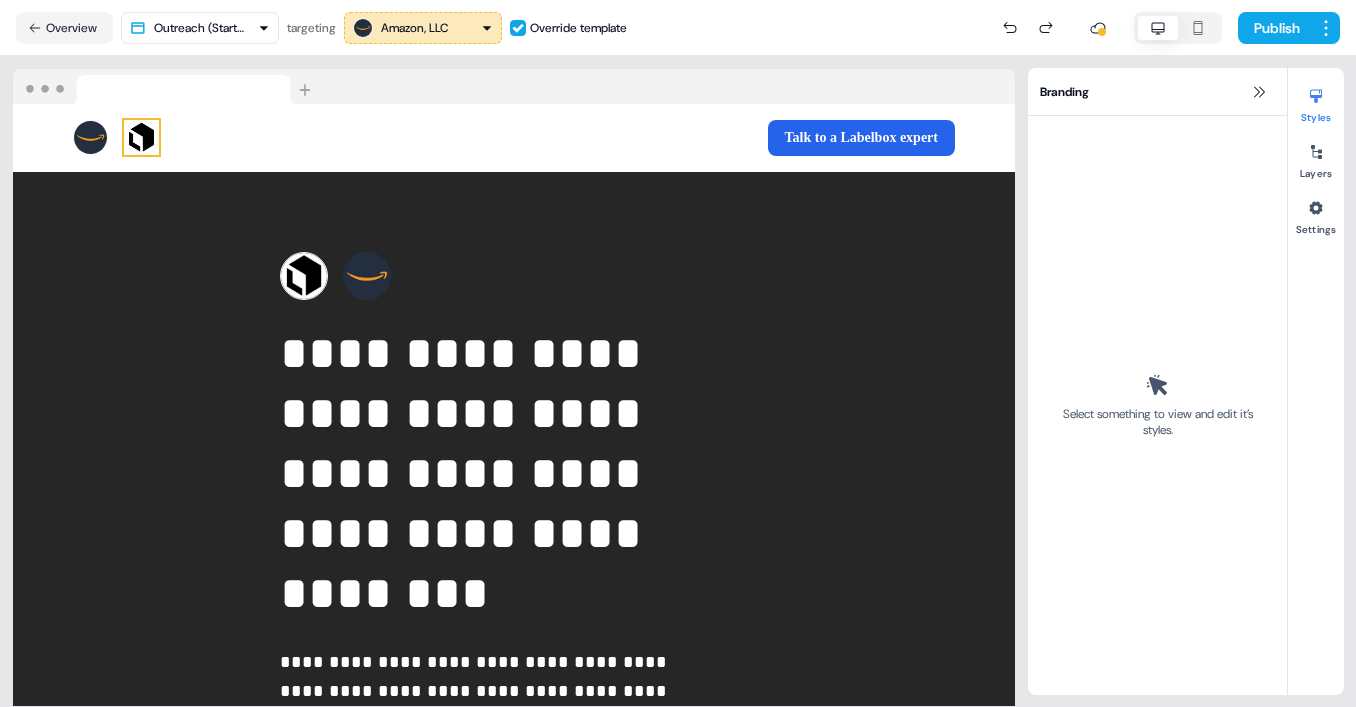 click at bounding box center [141, 137] 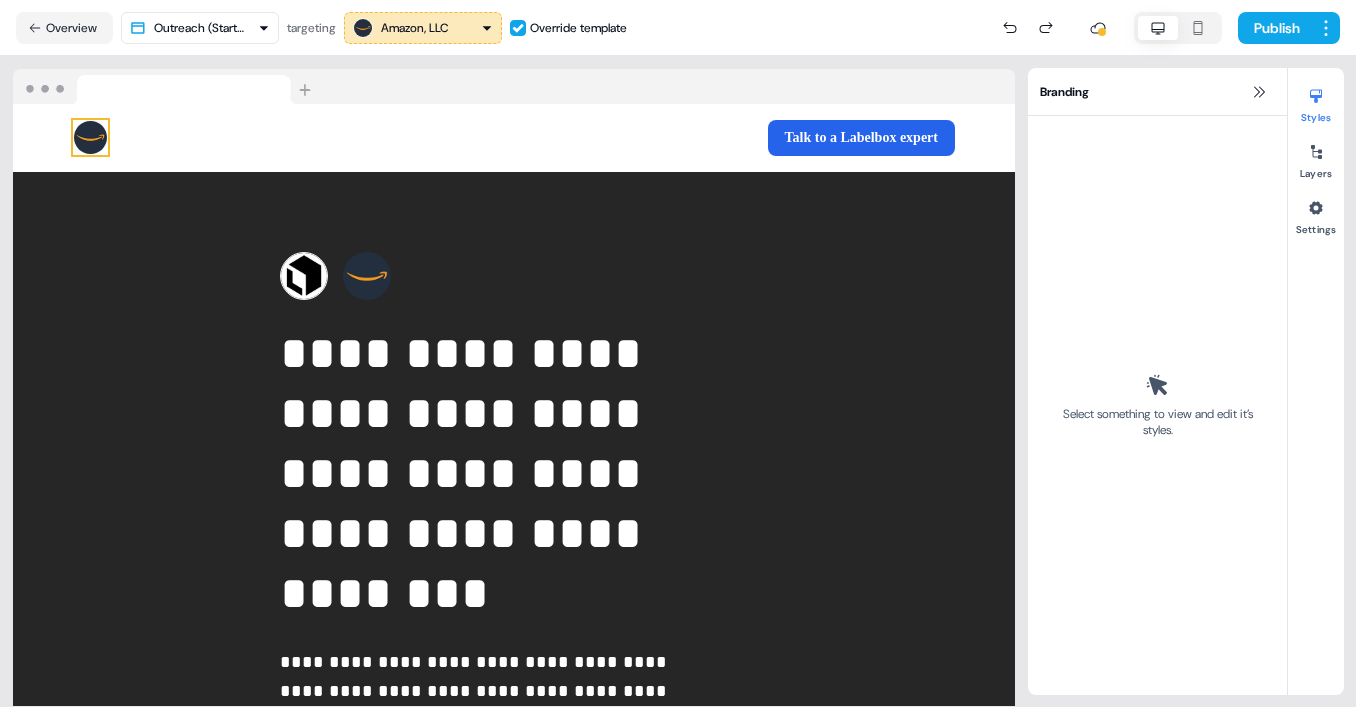 click at bounding box center [90, 137] 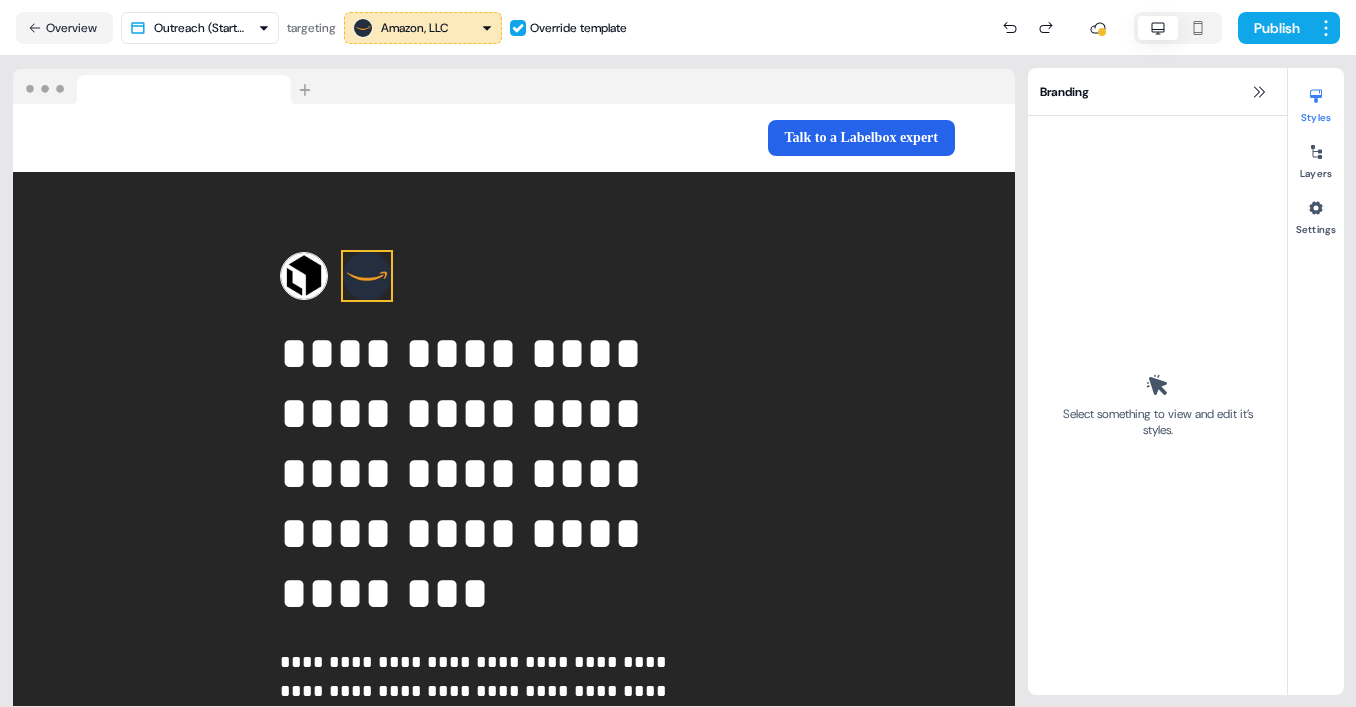 click at bounding box center (367, 276) 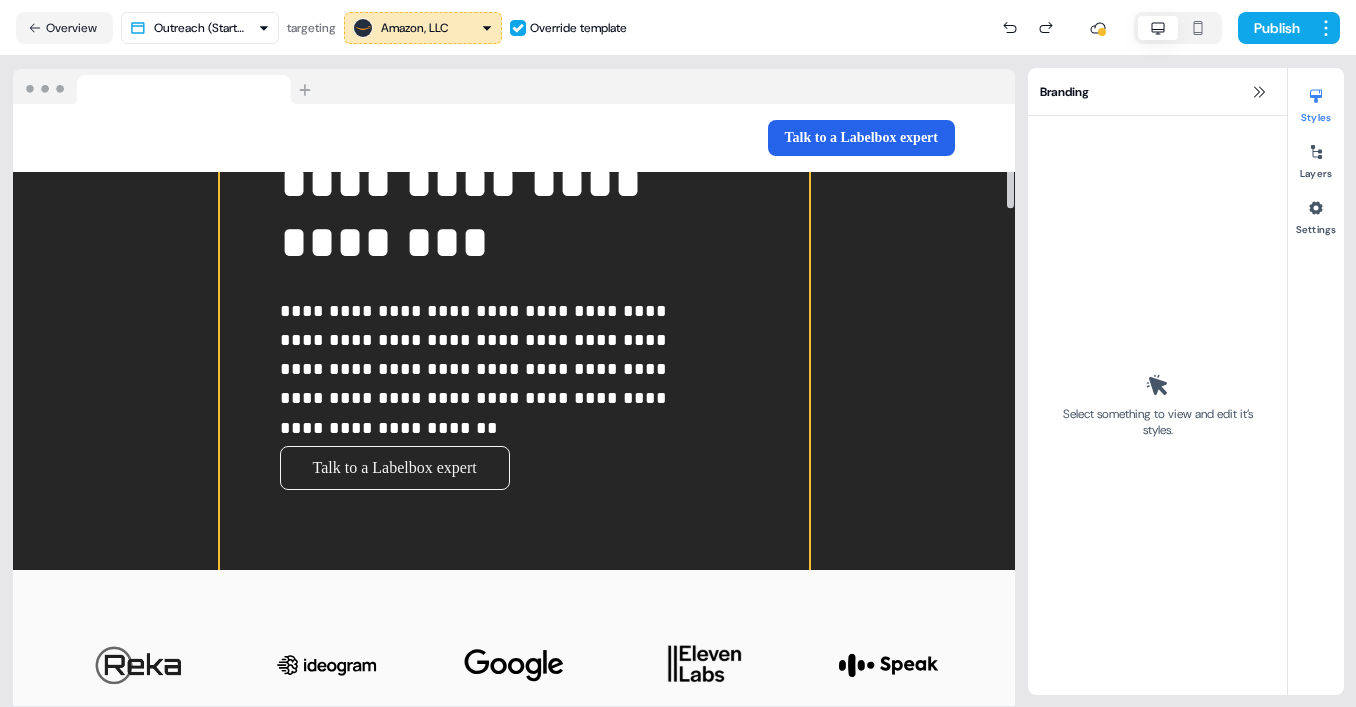 scroll, scrollTop: 541, scrollLeft: 0, axis: vertical 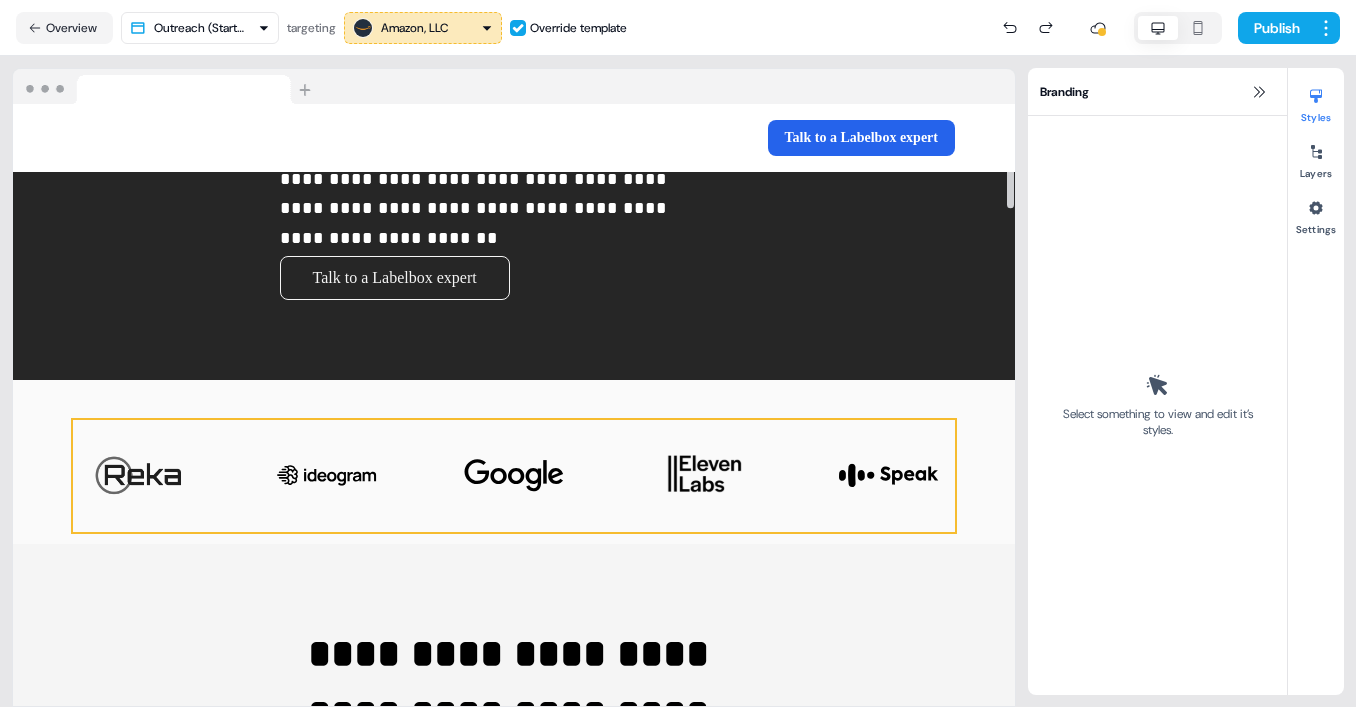 click on "To pick up a draggable item, press the space bar.
While dragging, use the arrow keys to move the item.
Press space again to drop the item in its new position, or press escape to cancel." at bounding box center [514, 476] 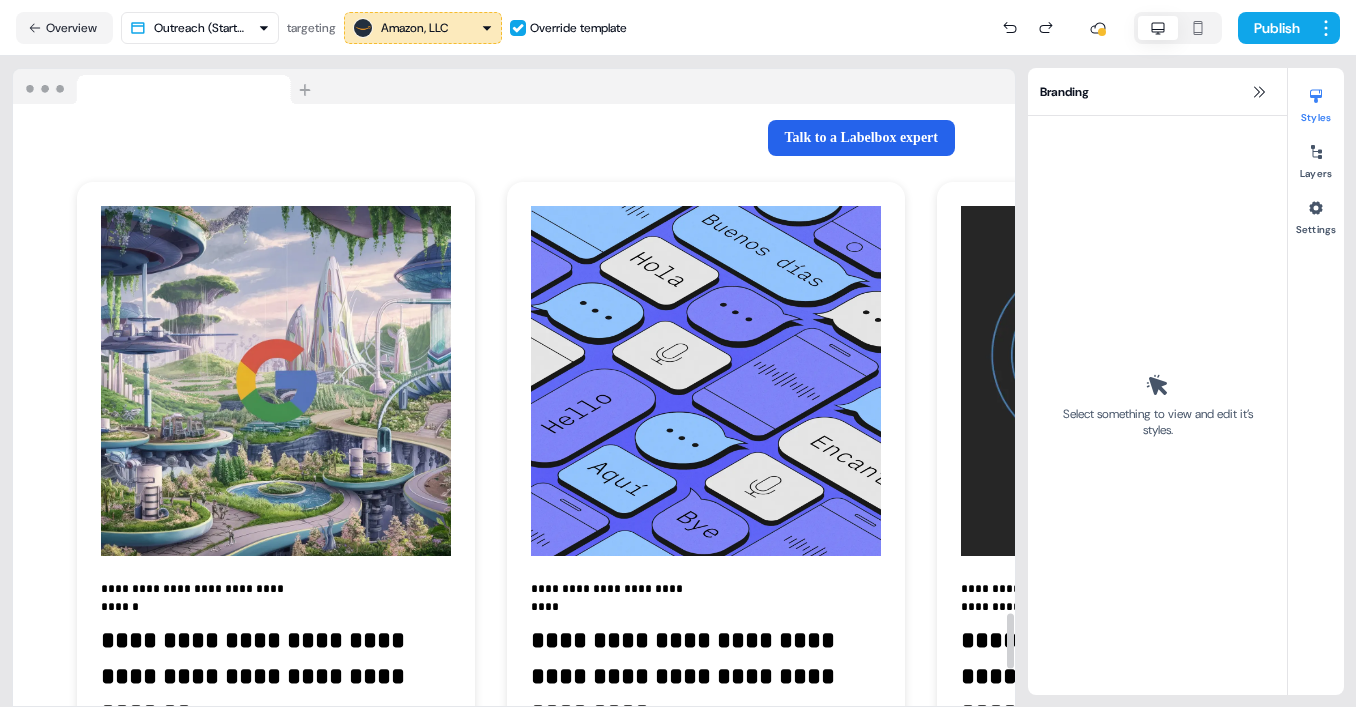 scroll, scrollTop: 5546, scrollLeft: 0, axis: vertical 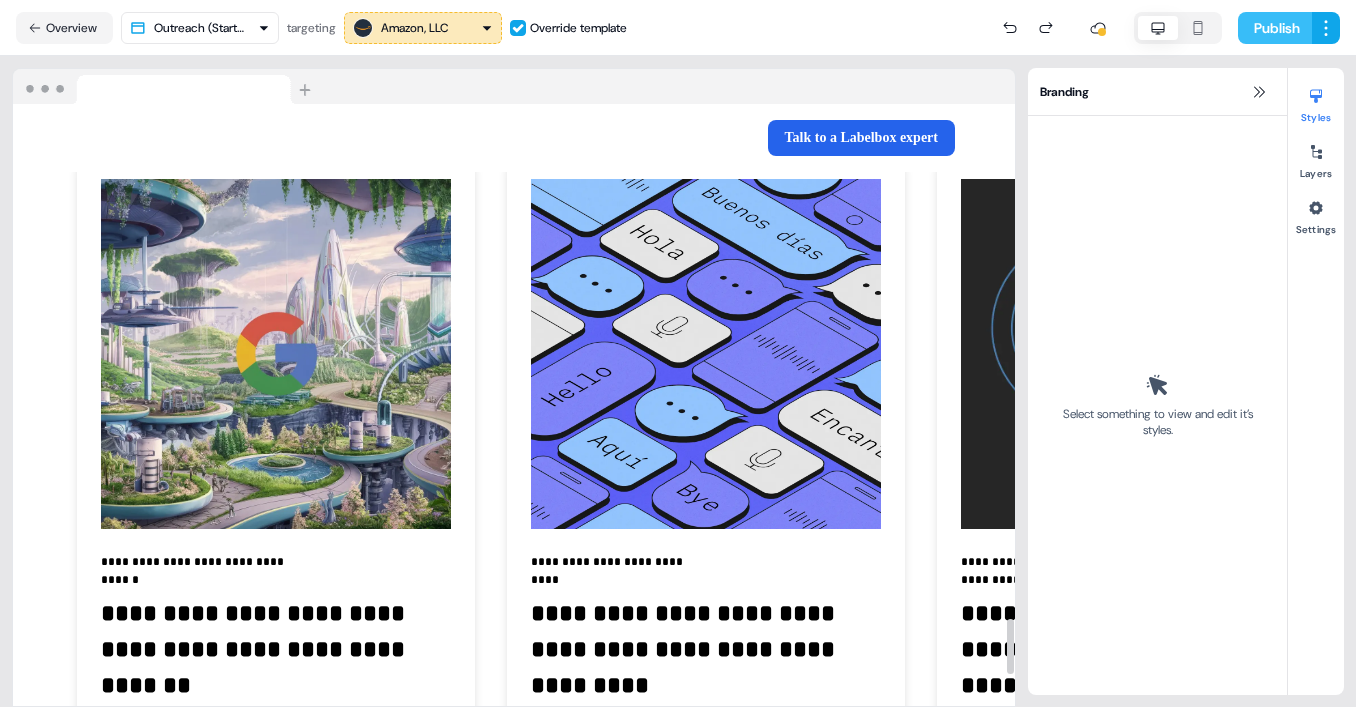 click on "Publish" at bounding box center [1275, 28] 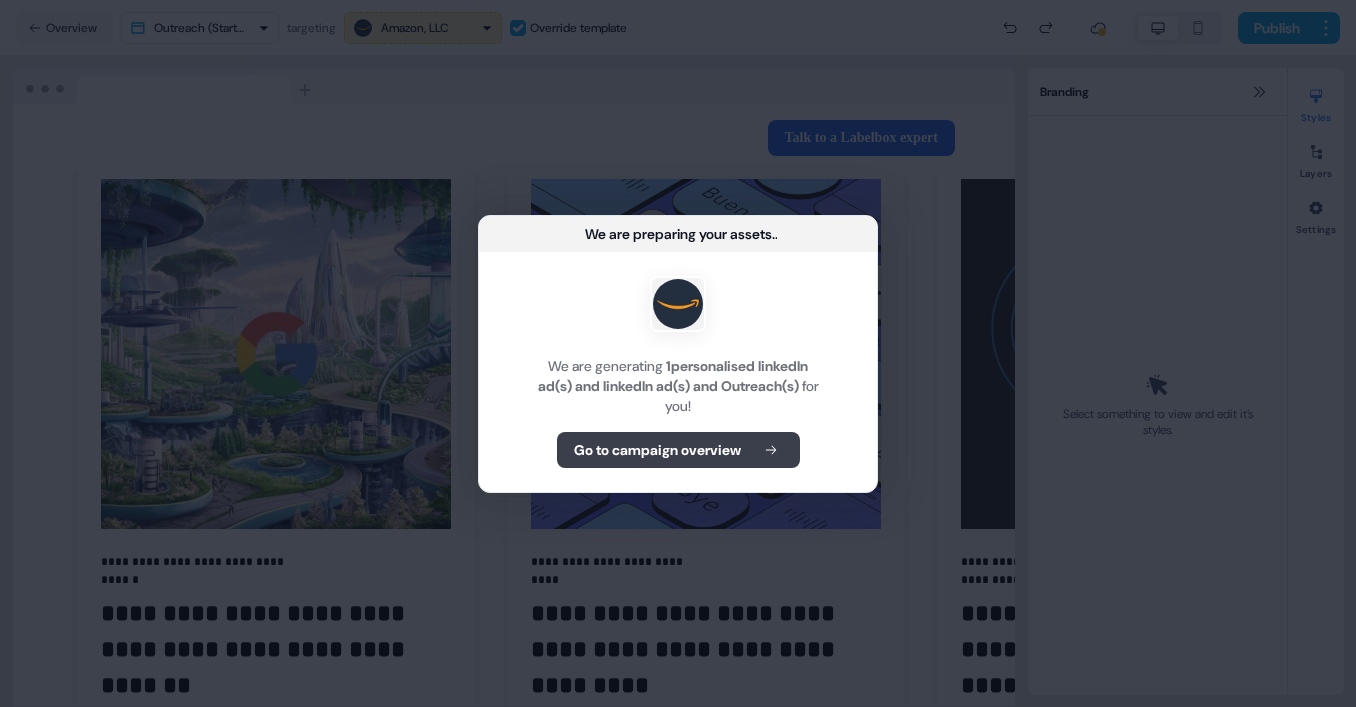 click on "Go to campaign overview" at bounding box center (657, 450) 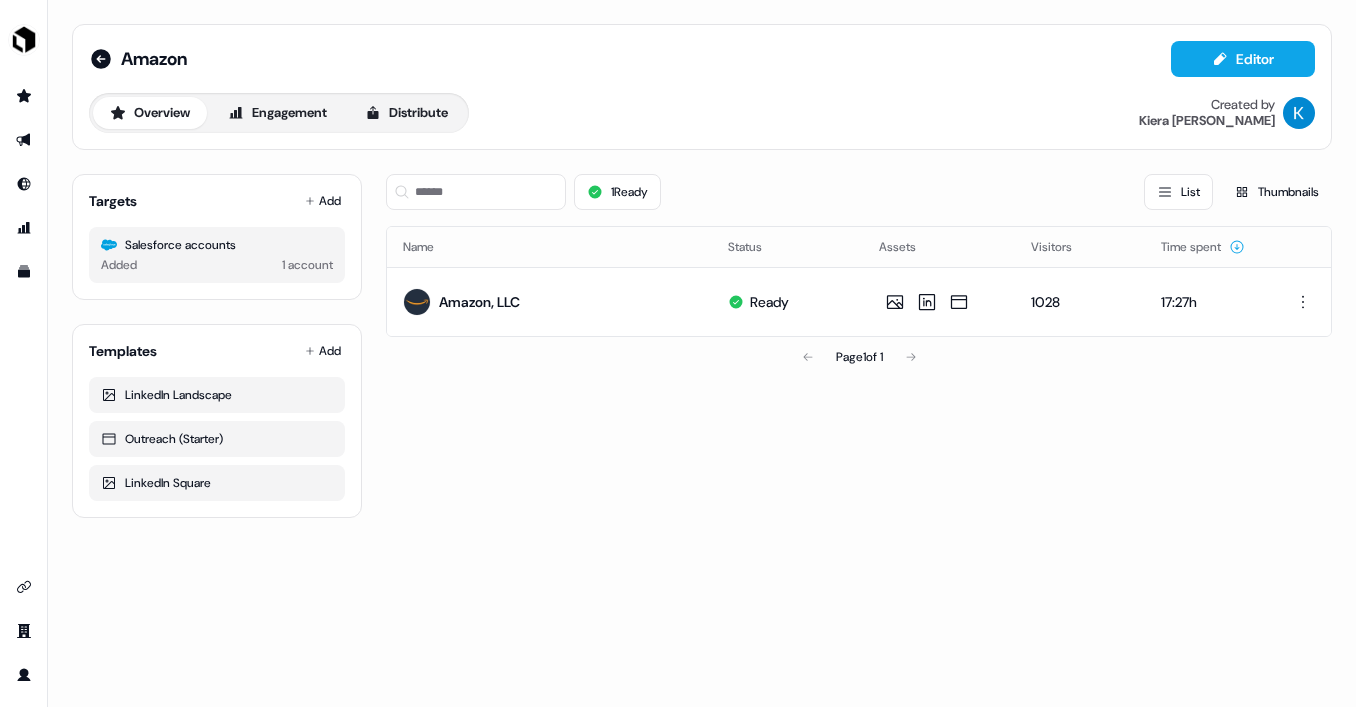 click on "1  Ready List Thumbnails Name Status Assets Visitors Time spent Amazon, LLC Ready 1028 17:27h Page  1  of 1" at bounding box center (859, 338) 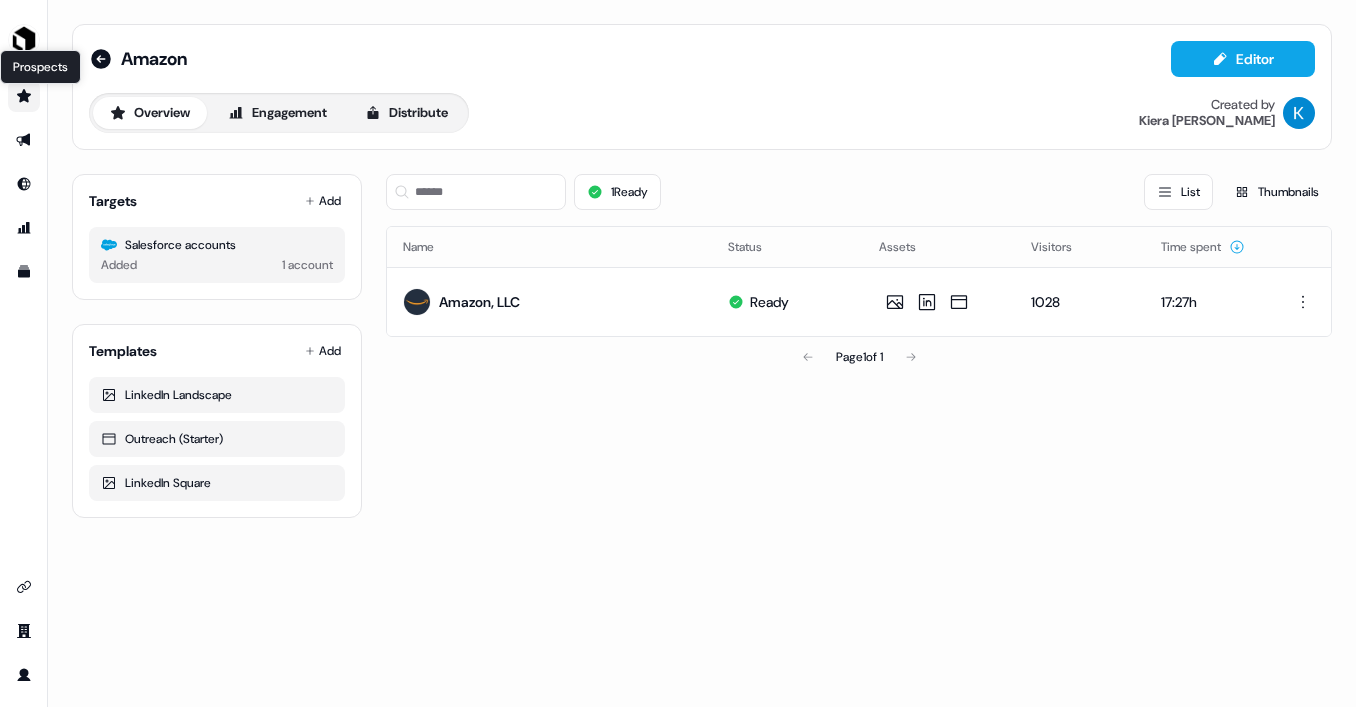 click 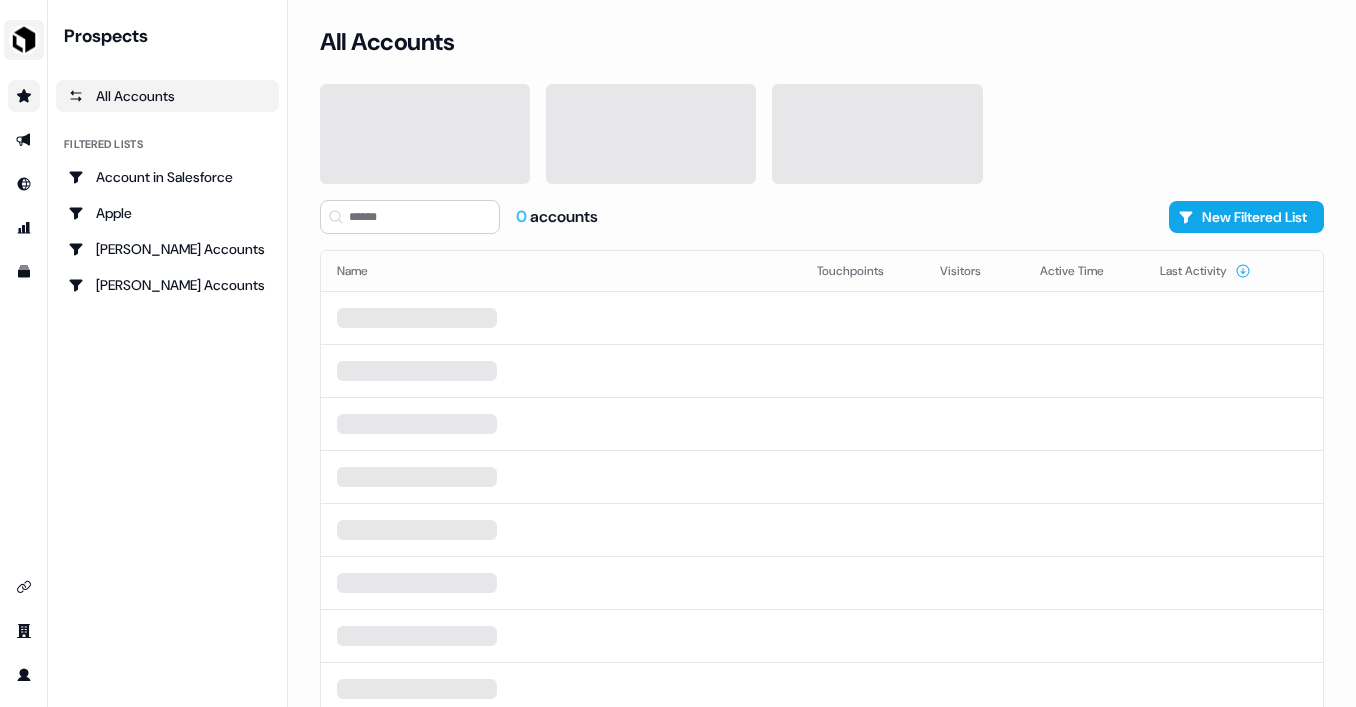 click at bounding box center (24, 40) 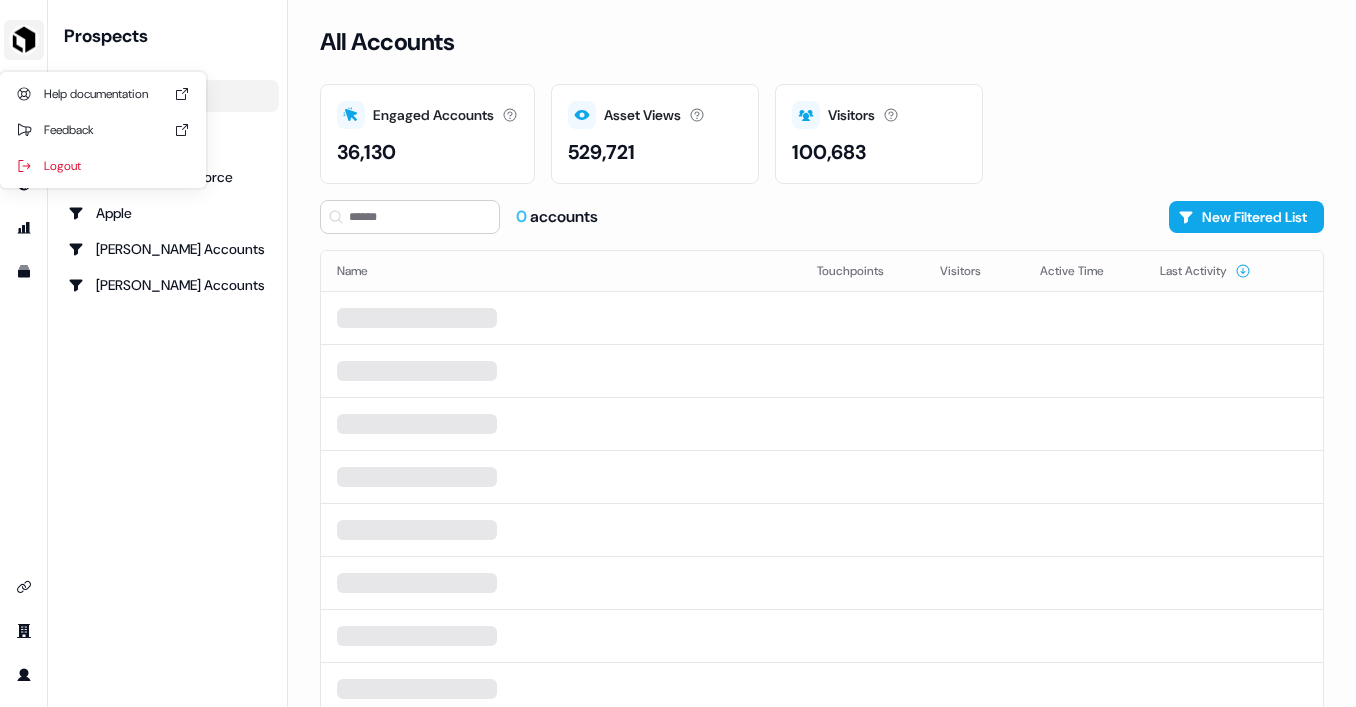 click at bounding box center [24, 40] 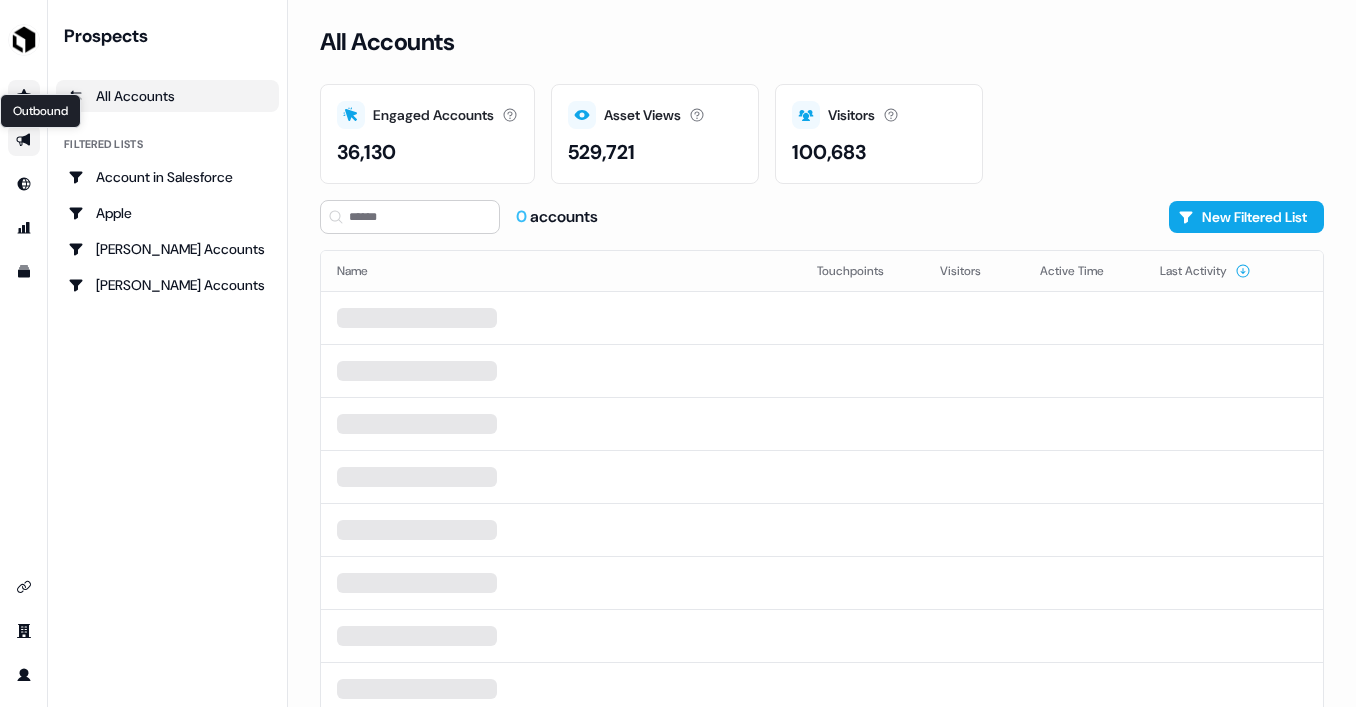click on "Outbound Outbound" at bounding box center (40, 111) 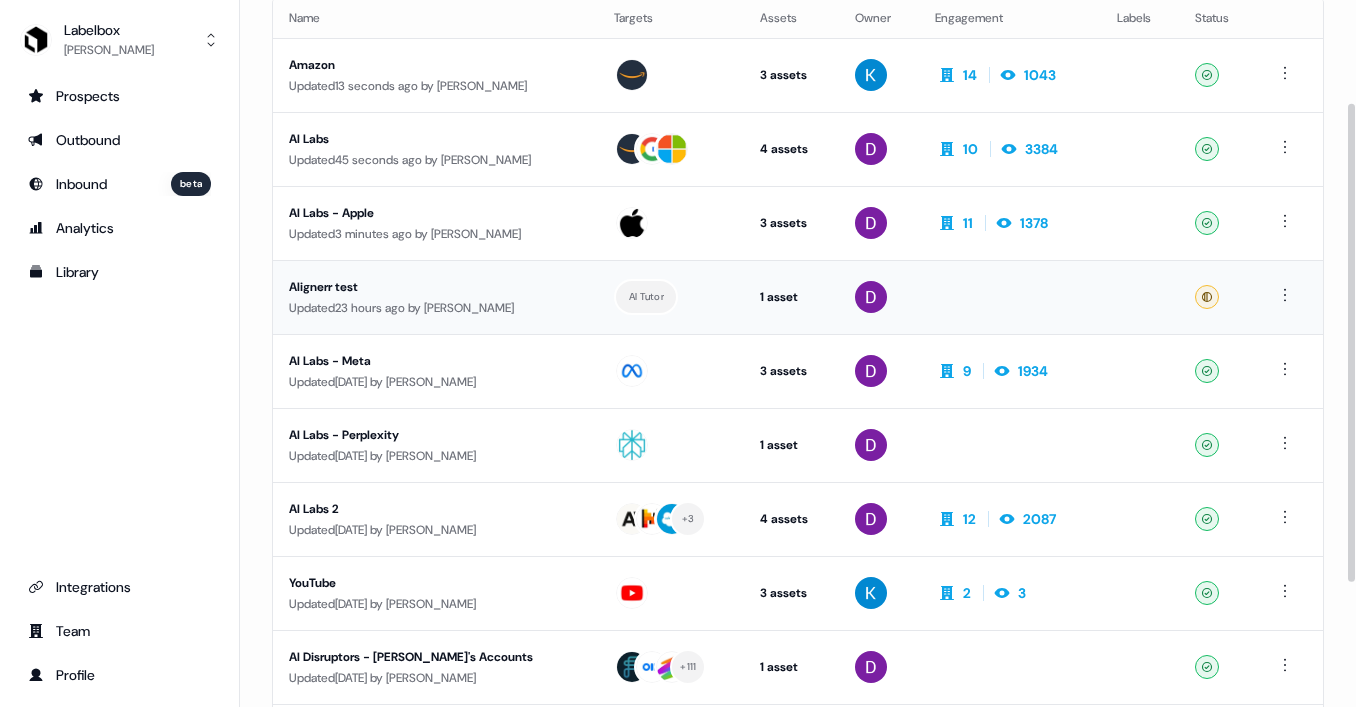 scroll, scrollTop: 152, scrollLeft: 0, axis: vertical 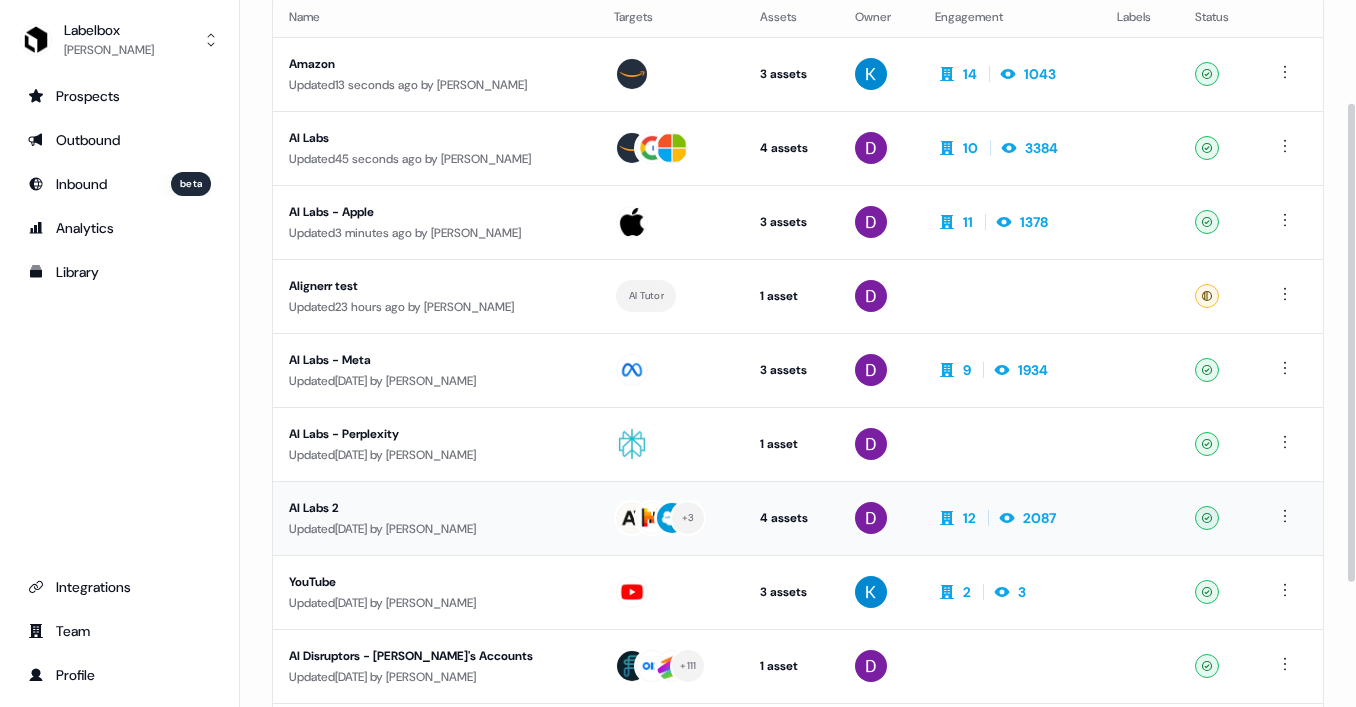 click on "AI Labs 2" at bounding box center [435, 508] 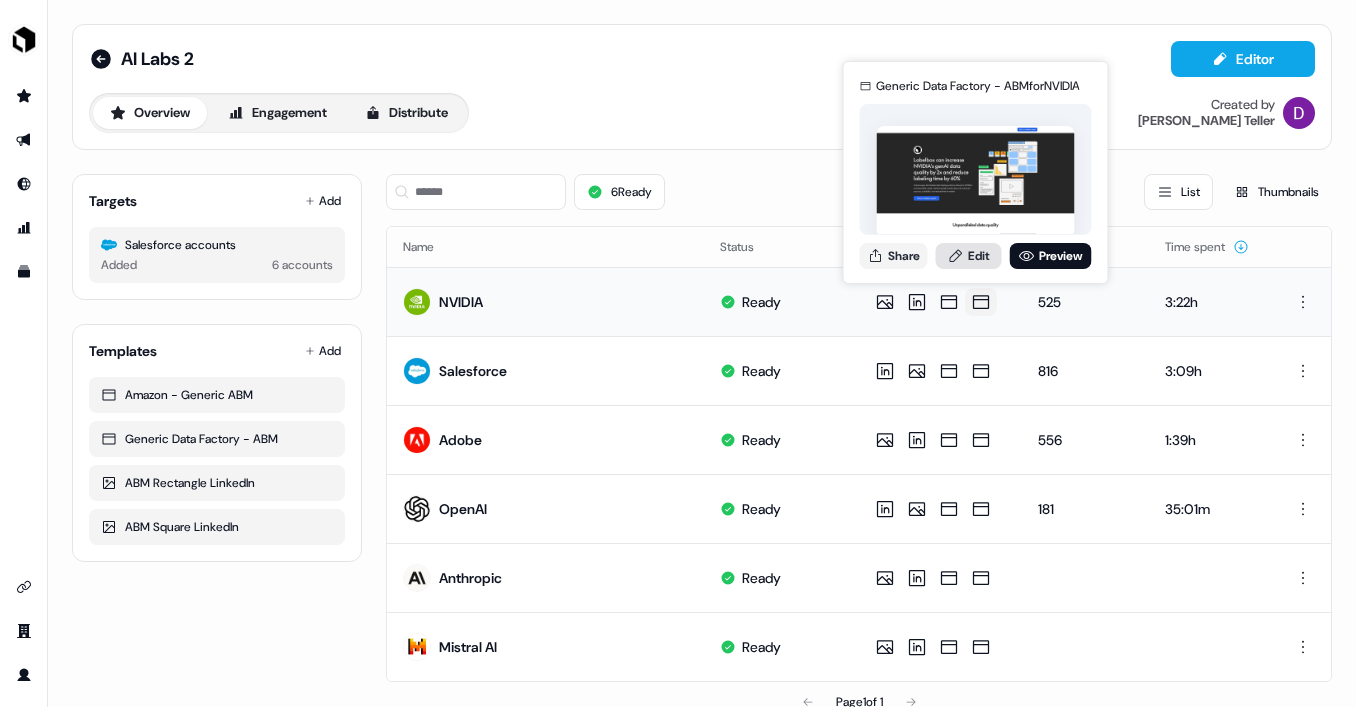 click on "Edit" at bounding box center (969, 256) 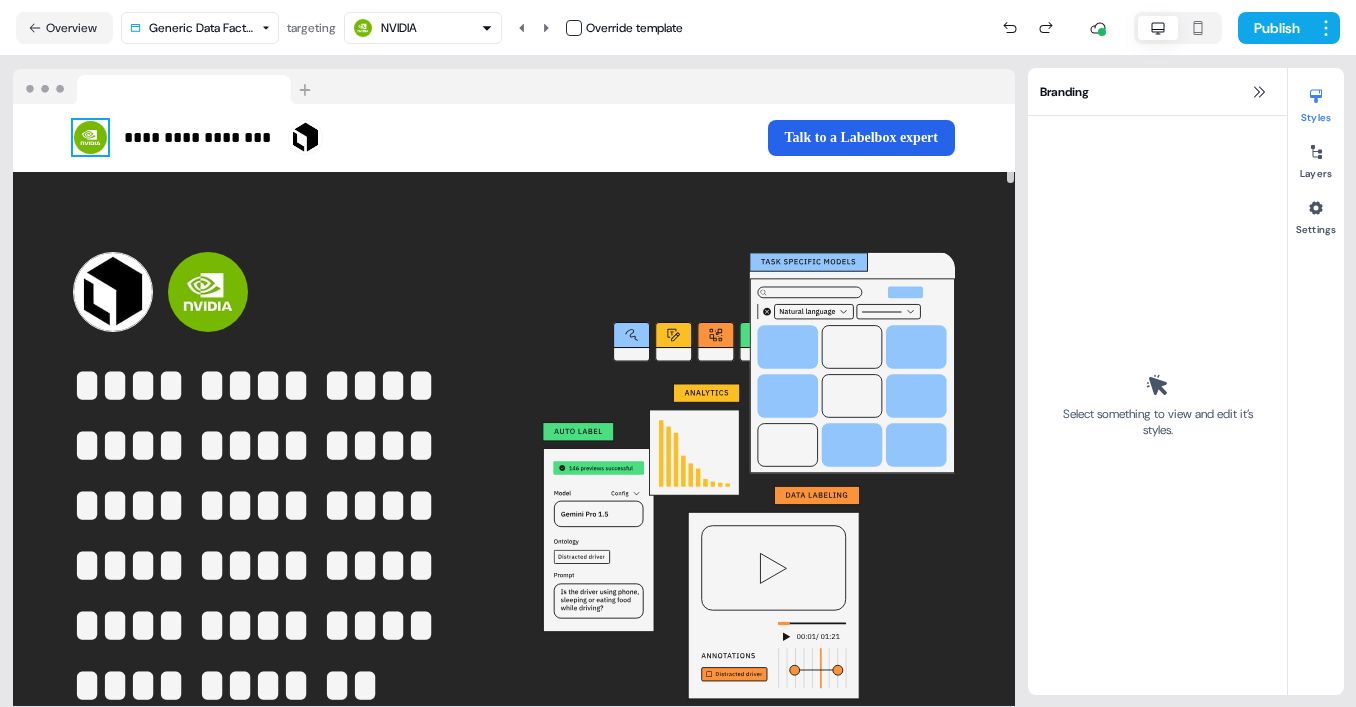 click at bounding box center [90, 137] 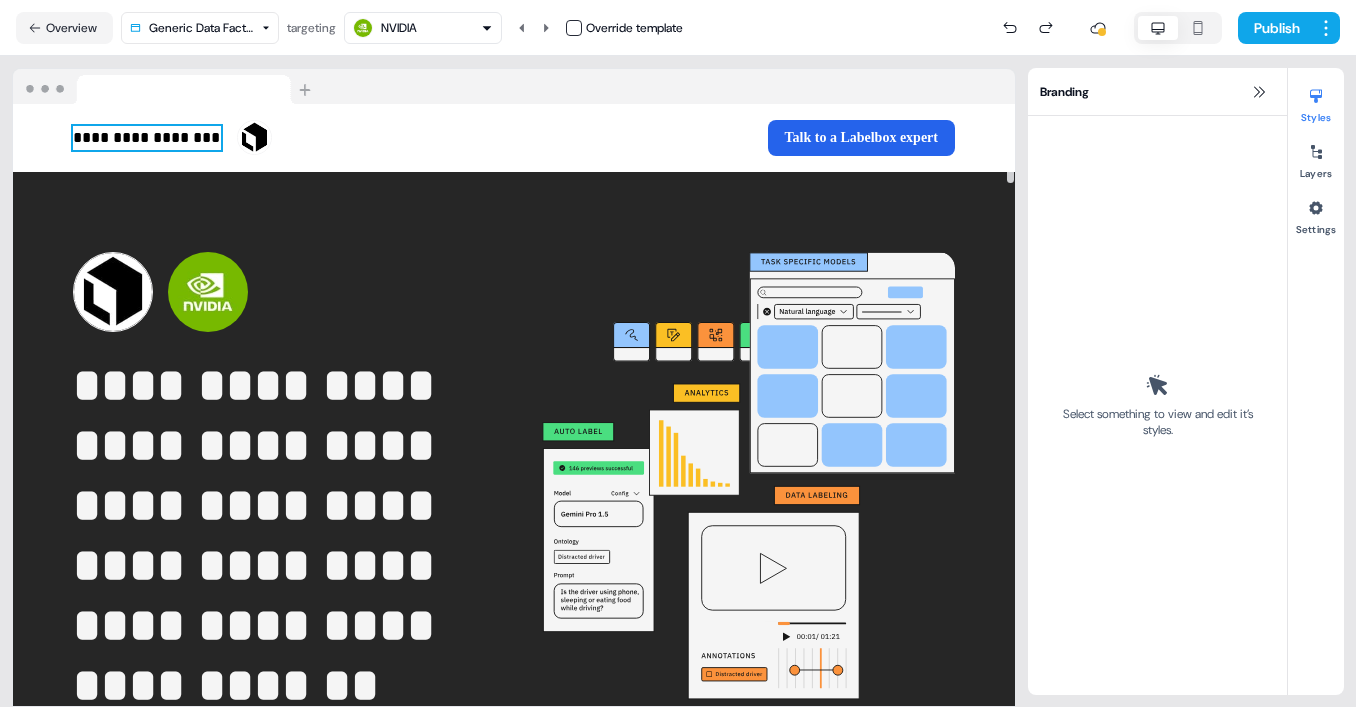 click on "**********" at bounding box center [147, 138] 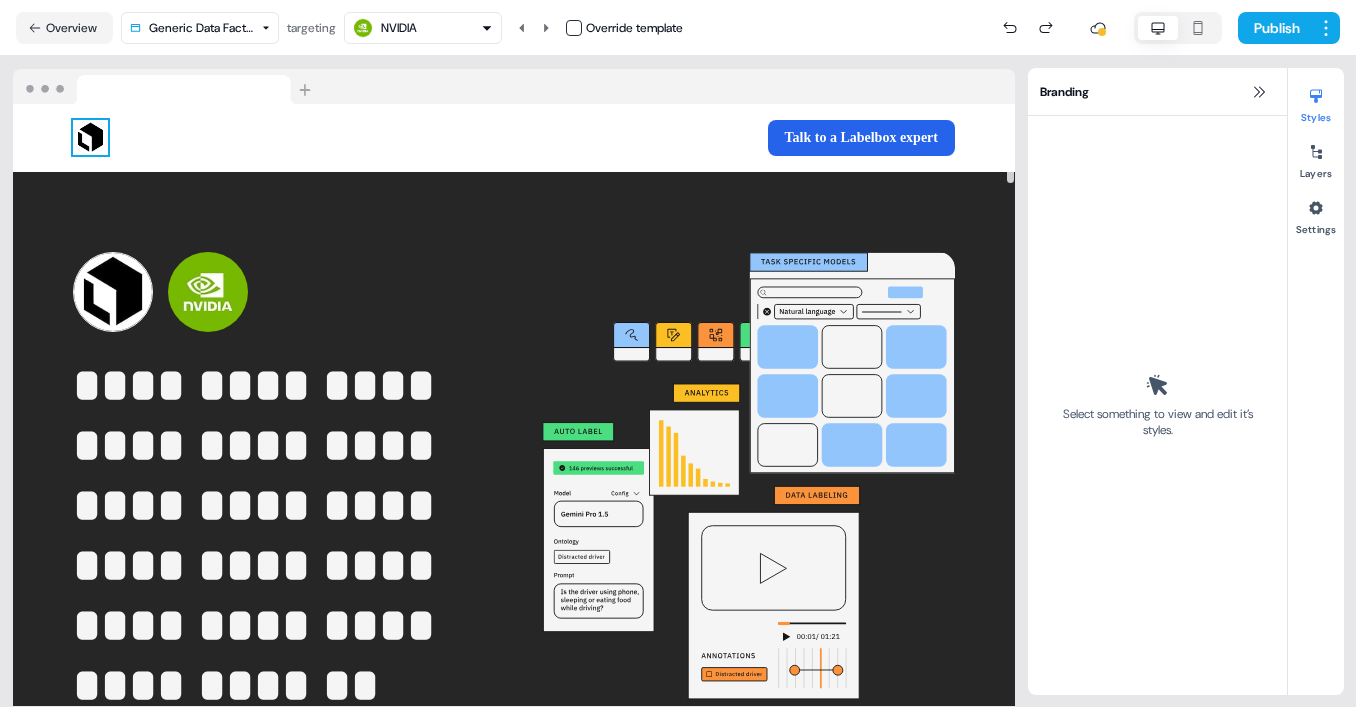 click at bounding box center (90, 137) 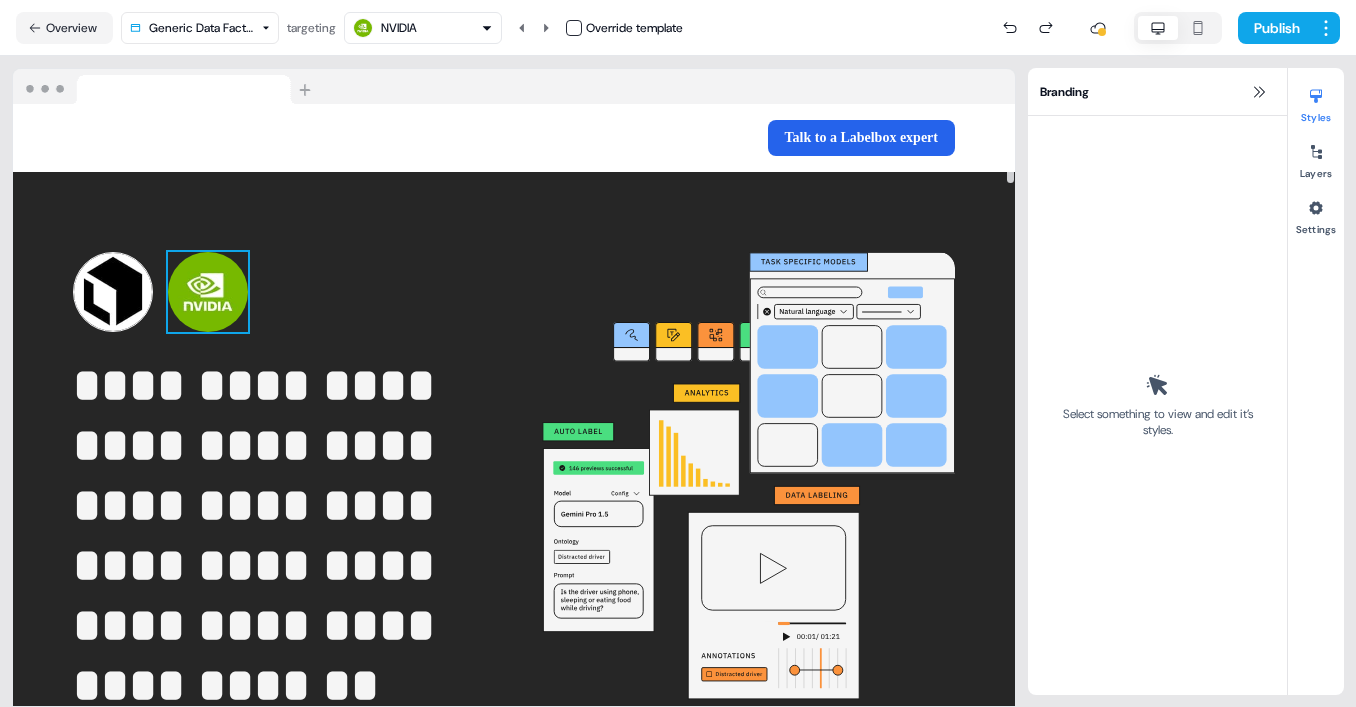 click at bounding box center [208, 292] 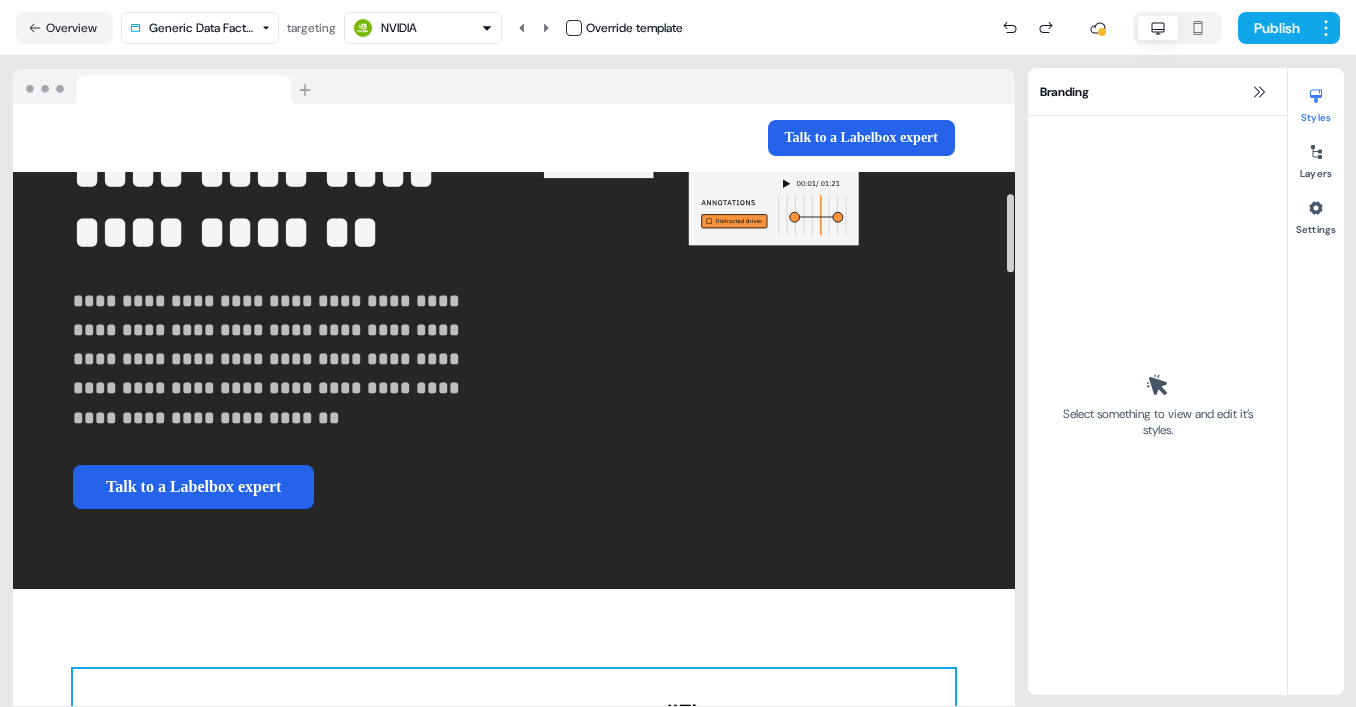 scroll, scrollTop: 688, scrollLeft: 0, axis: vertical 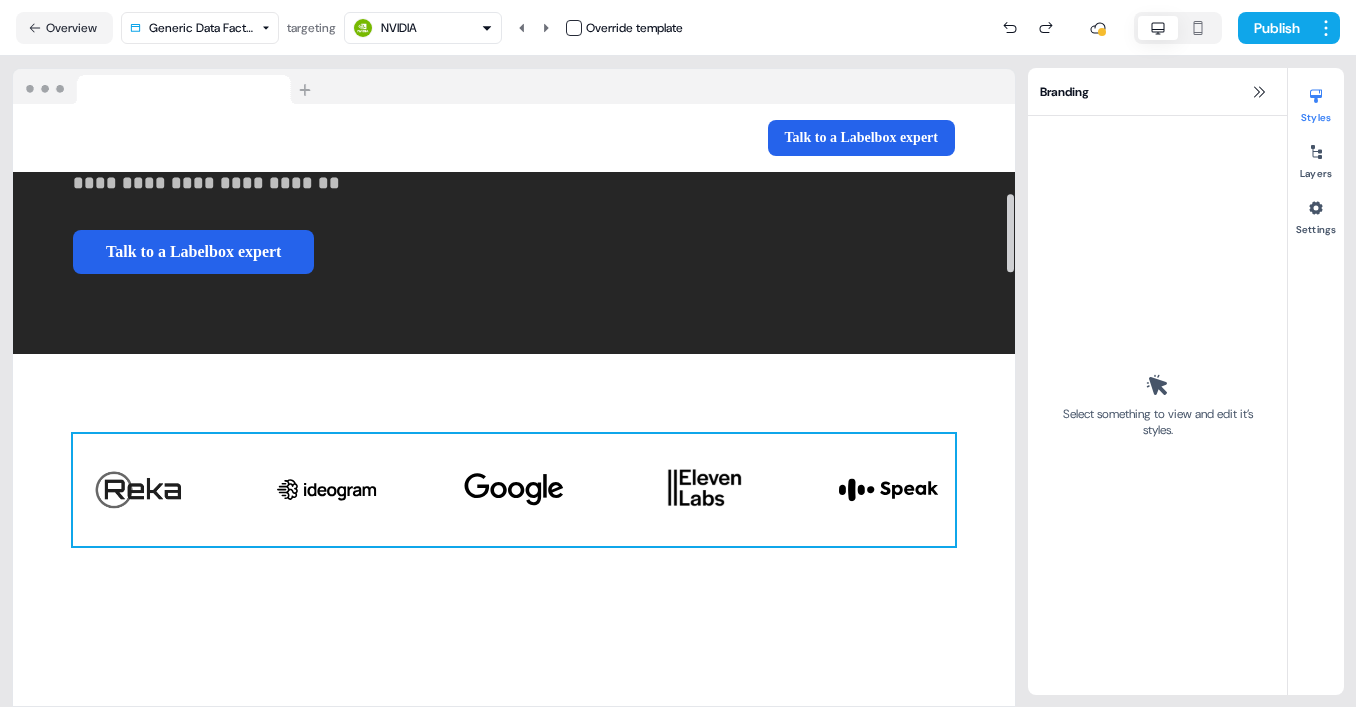 click on "To pick up a draggable item, press the space bar.
While dragging, use the arrow keys to move the item.
Press space again to drop the item in its new position, or press escape to cancel." at bounding box center (514, 490) 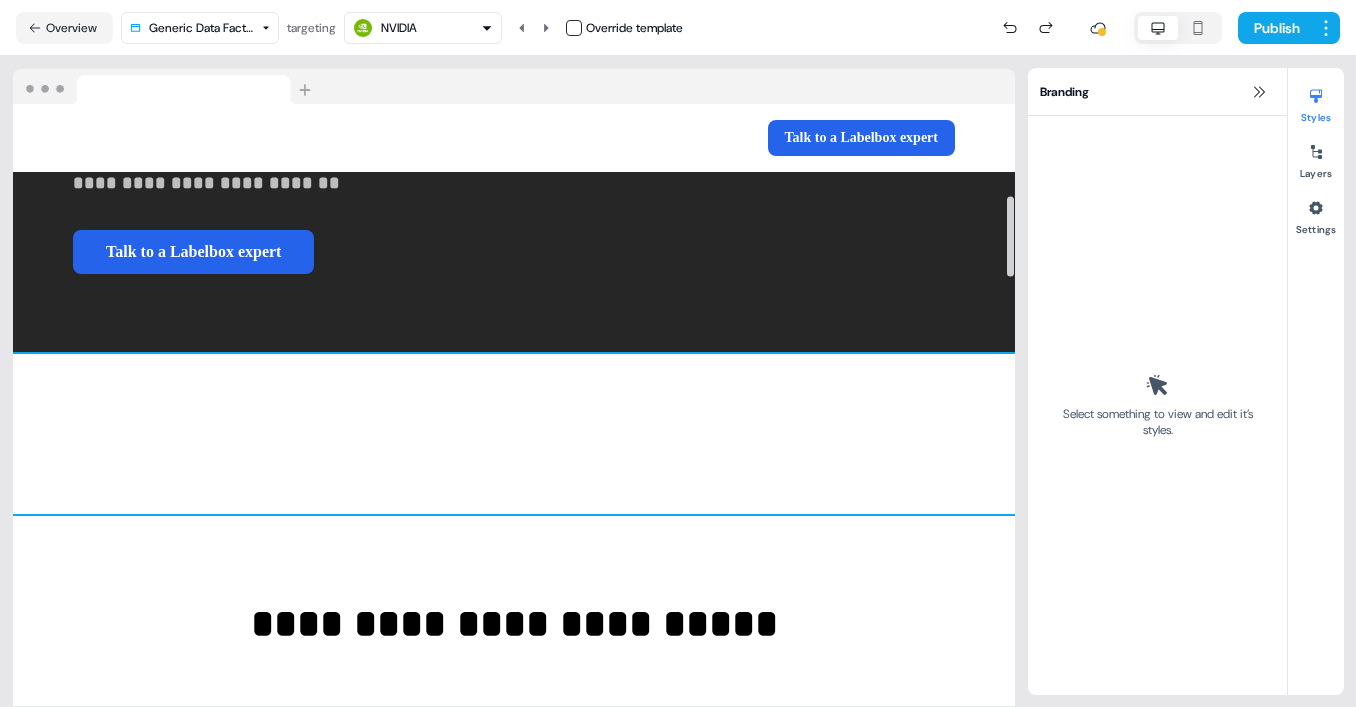 click on "To pick up a draggable item, press the space bar.
While dragging, use the arrow keys to move the item.
Press space again to drop the item in its new position, or press escape to cancel." at bounding box center (514, 434) 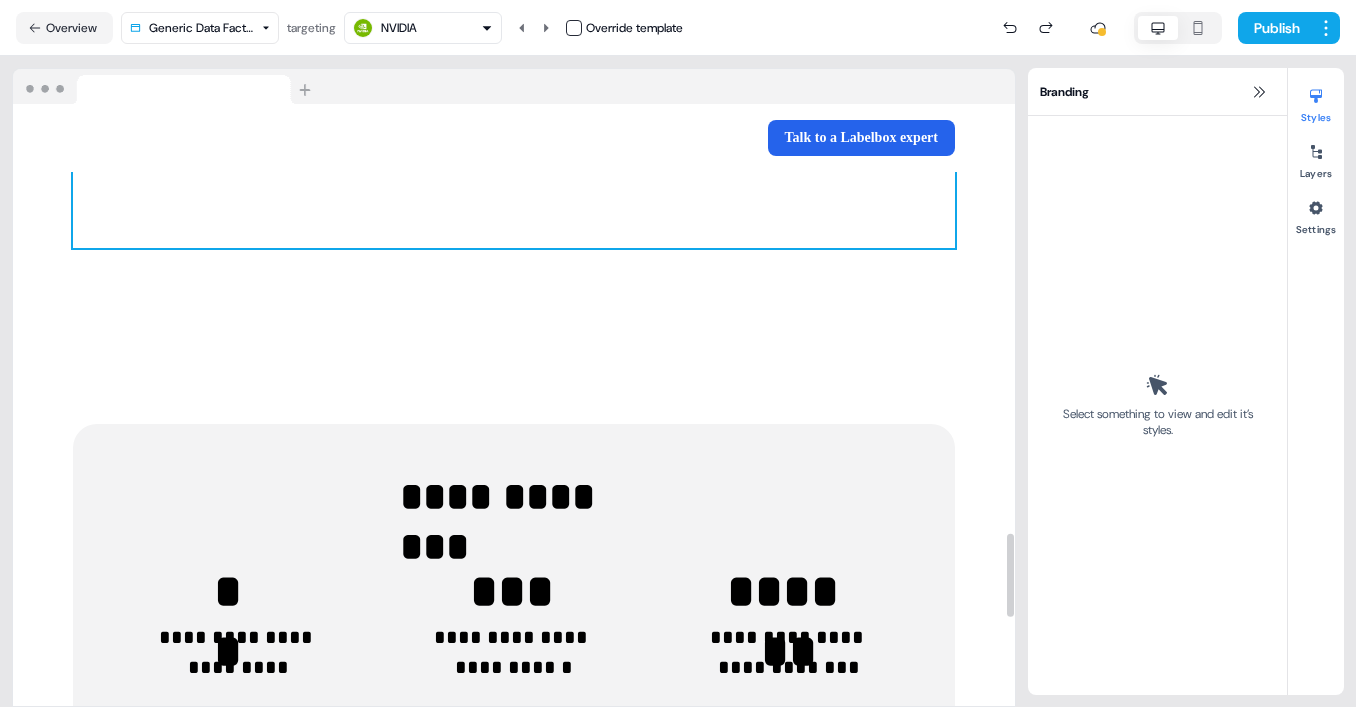 scroll, scrollTop: 3759, scrollLeft: 0, axis: vertical 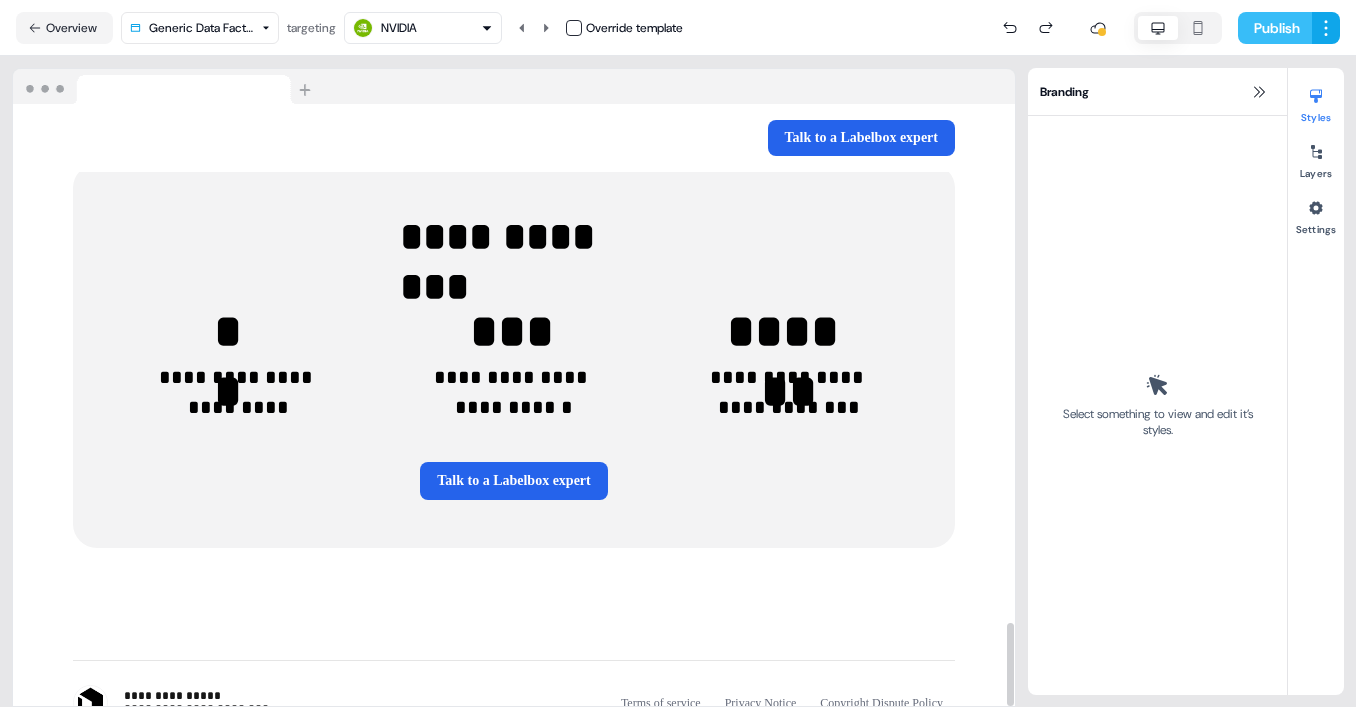 click on "Publish" at bounding box center [1275, 28] 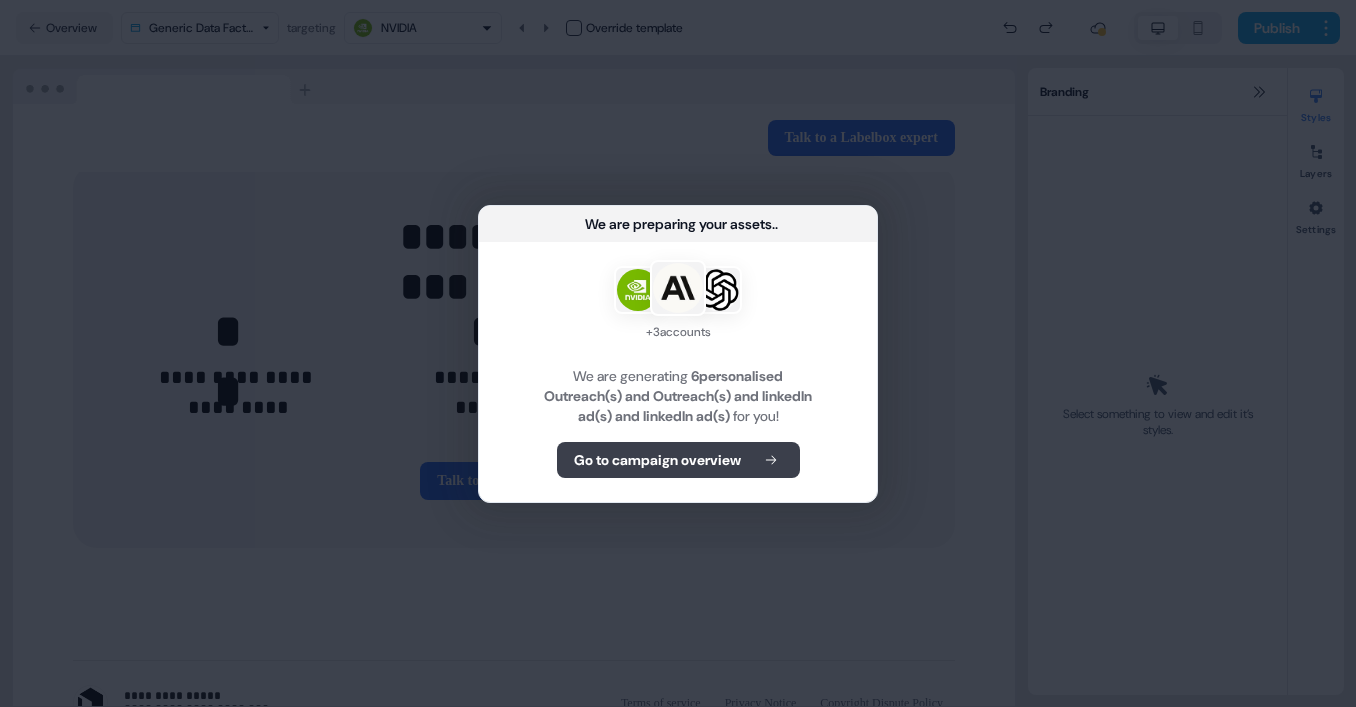 click on "Go to campaign overview" at bounding box center (657, 460) 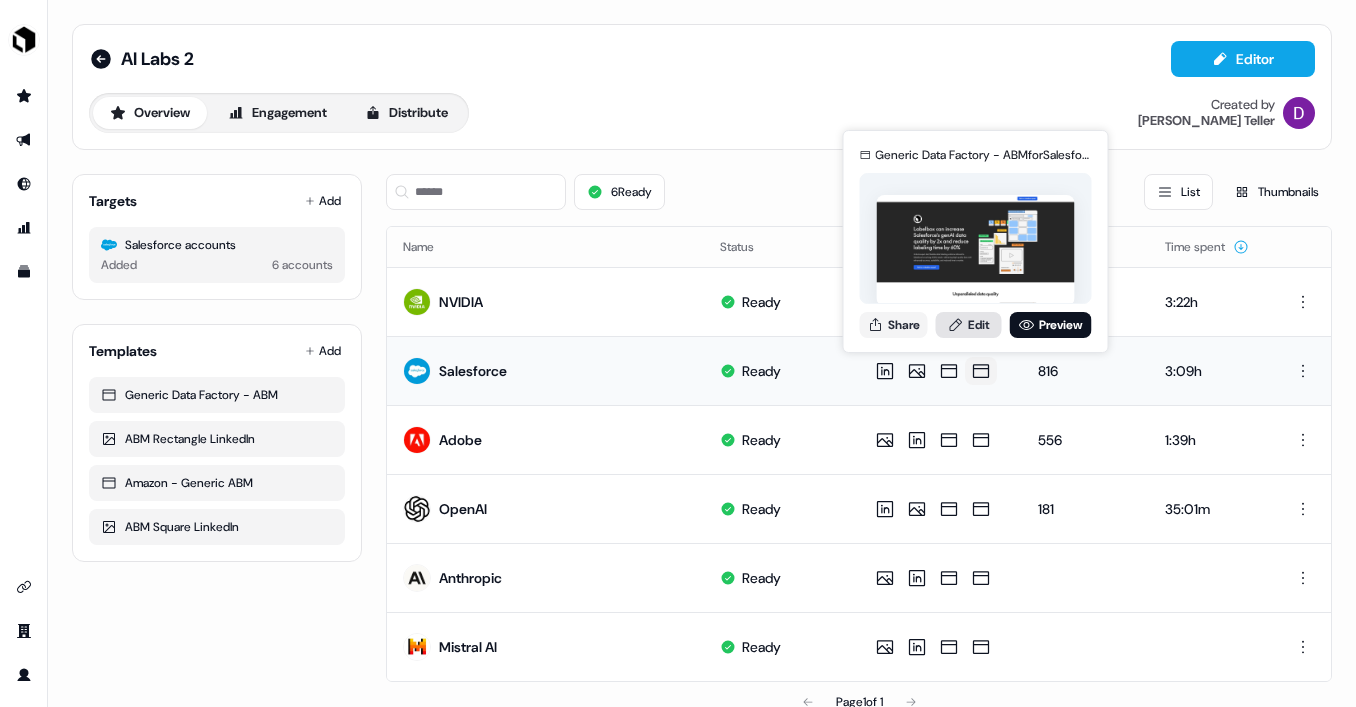 click on "Edit" at bounding box center (969, 325) 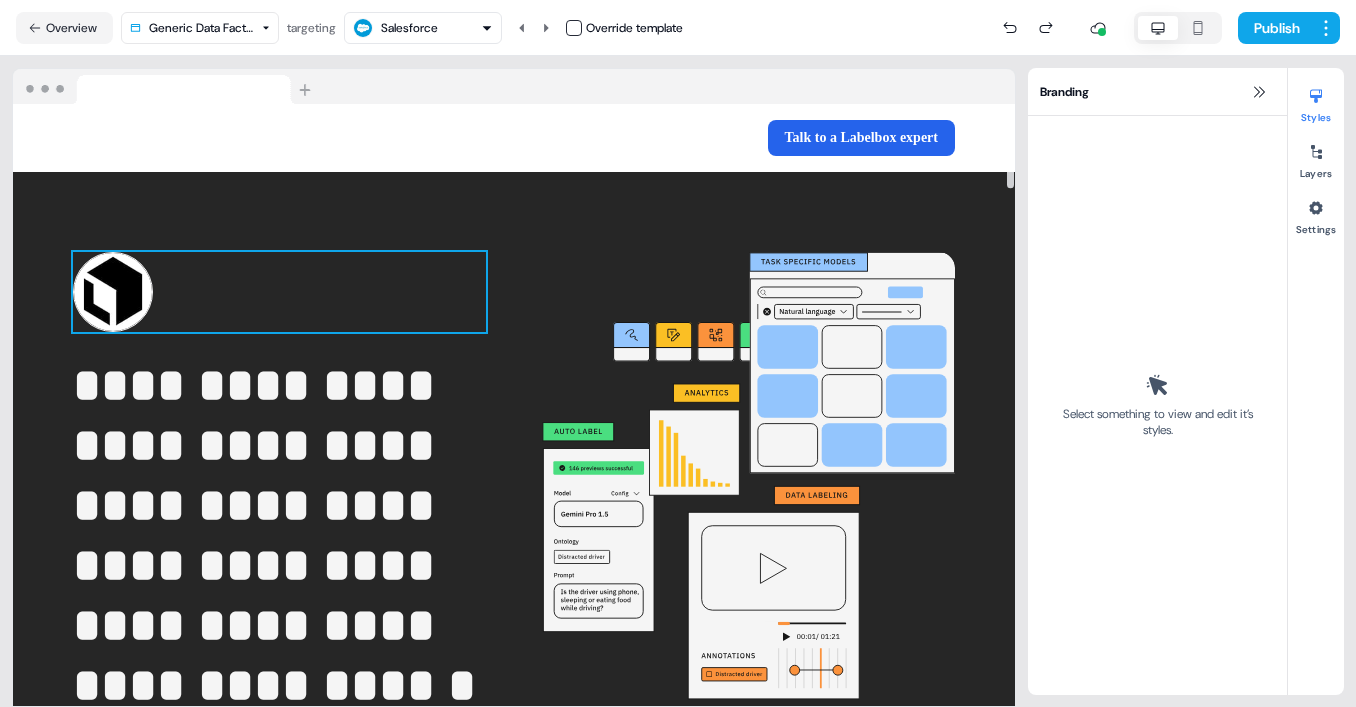 scroll, scrollTop: 33, scrollLeft: 0, axis: vertical 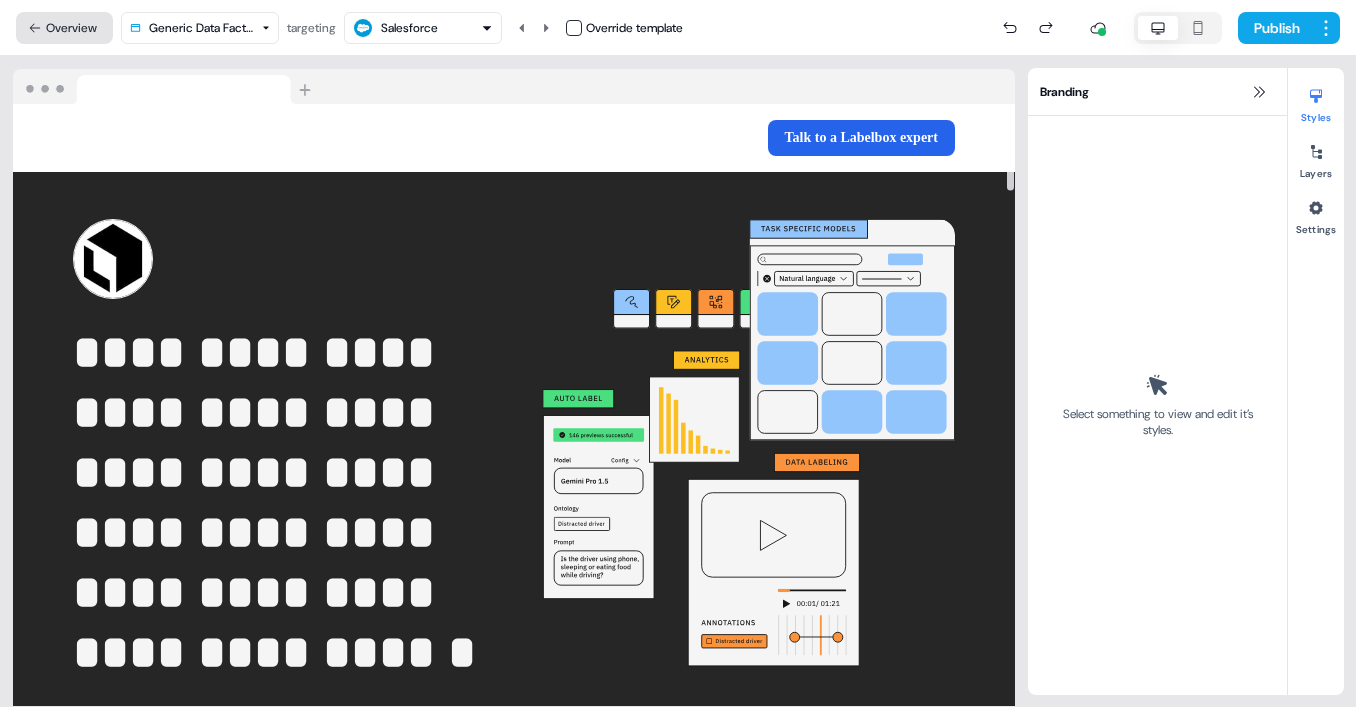 click on "Overview" at bounding box center [64, 28] 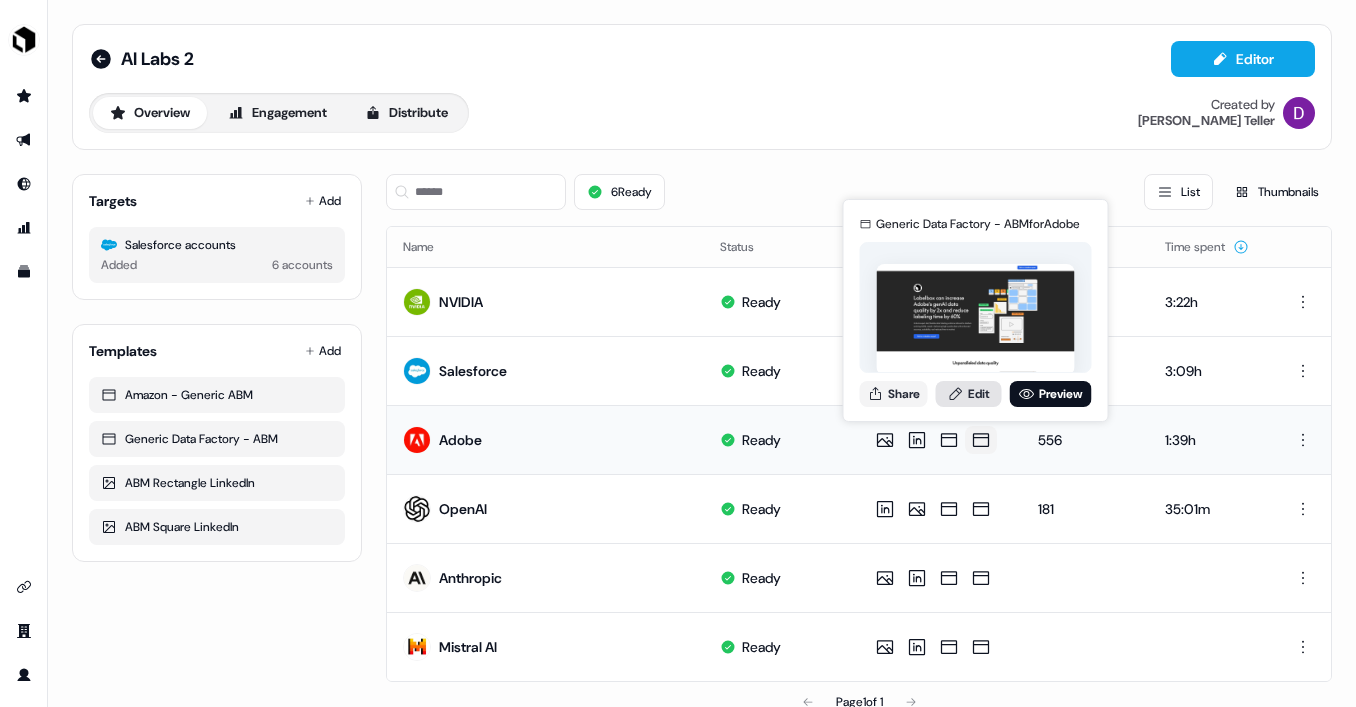 click on "Edit" at bounding box center (969, 394) 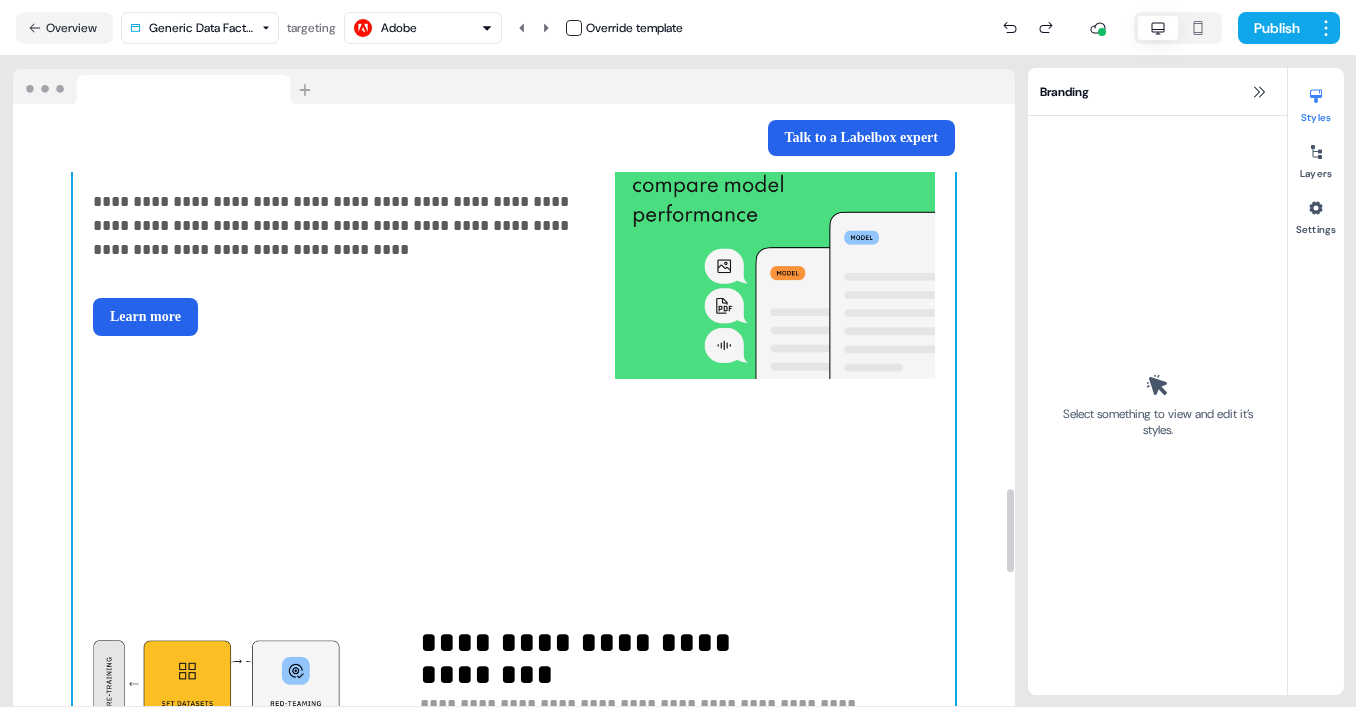 scroll, scrollTop: 3759, scrollLeft: 0, axis: vertical 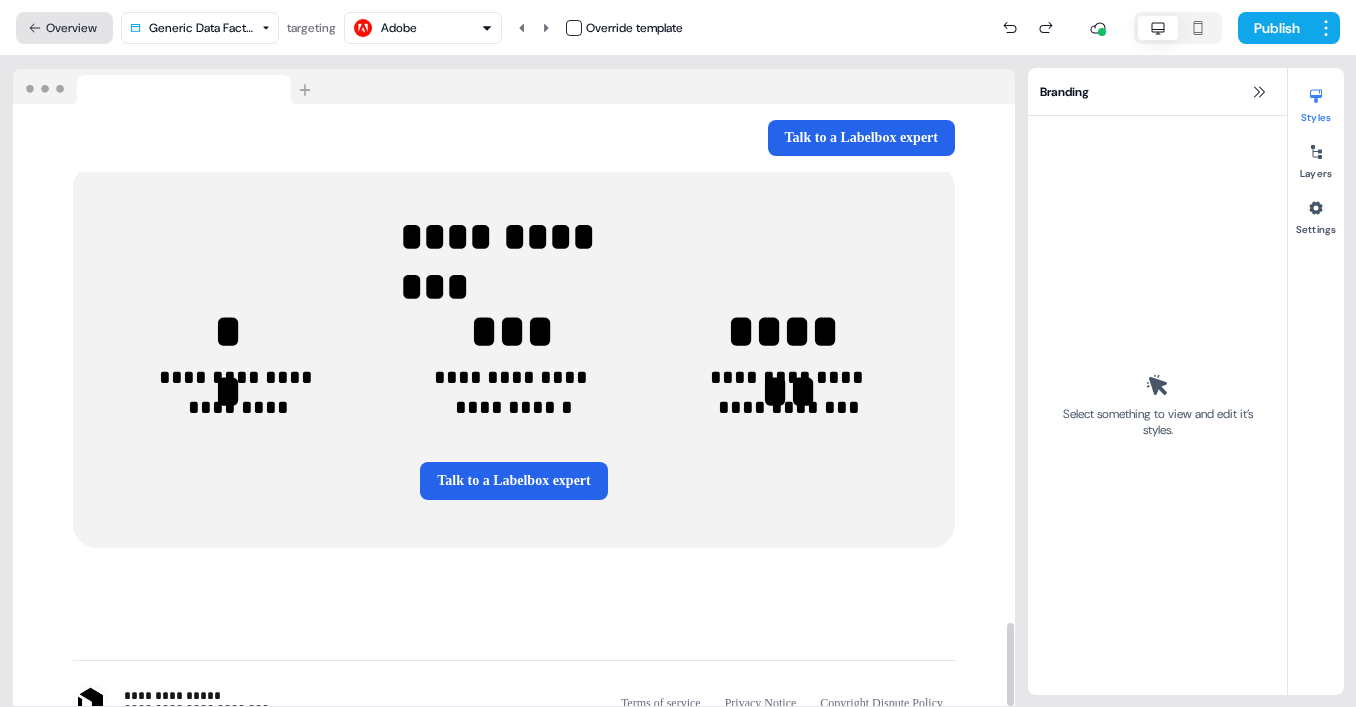 click on "Overview" at bounding box center (64, 28) 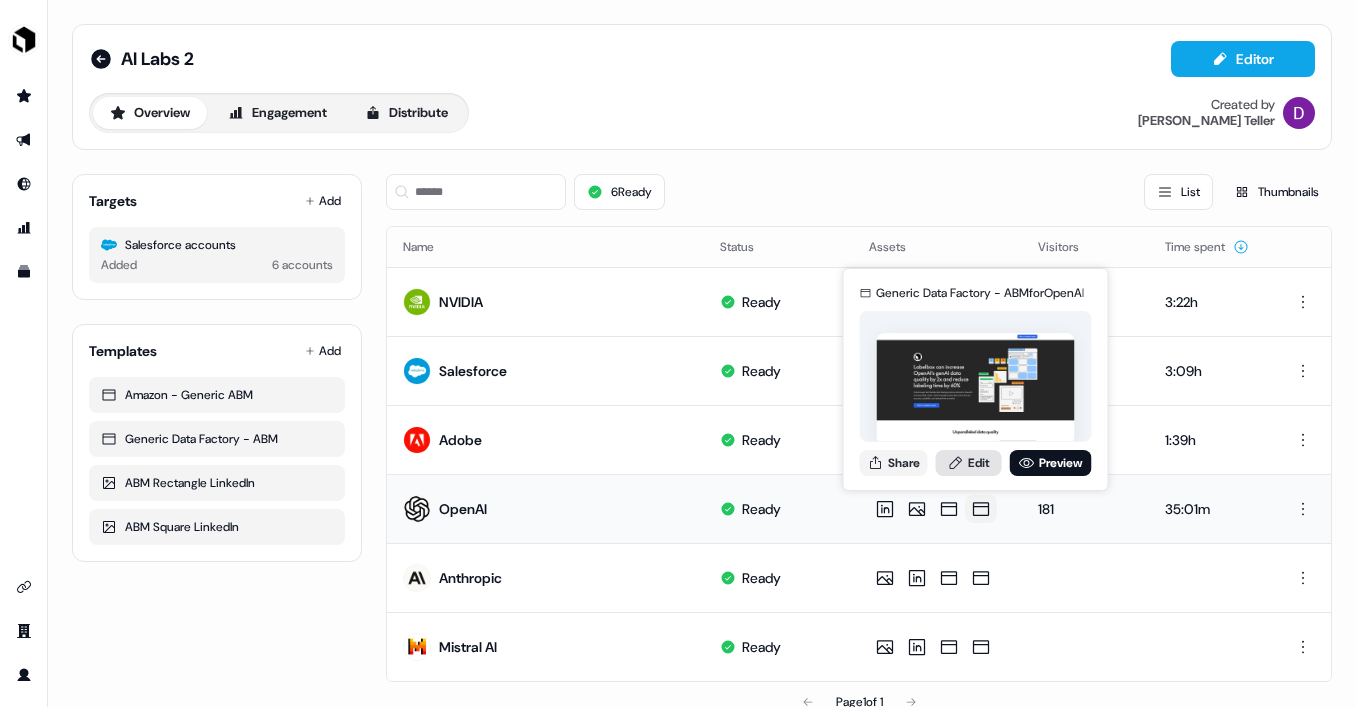 click on "Edit" at bounding box center [969, 463] 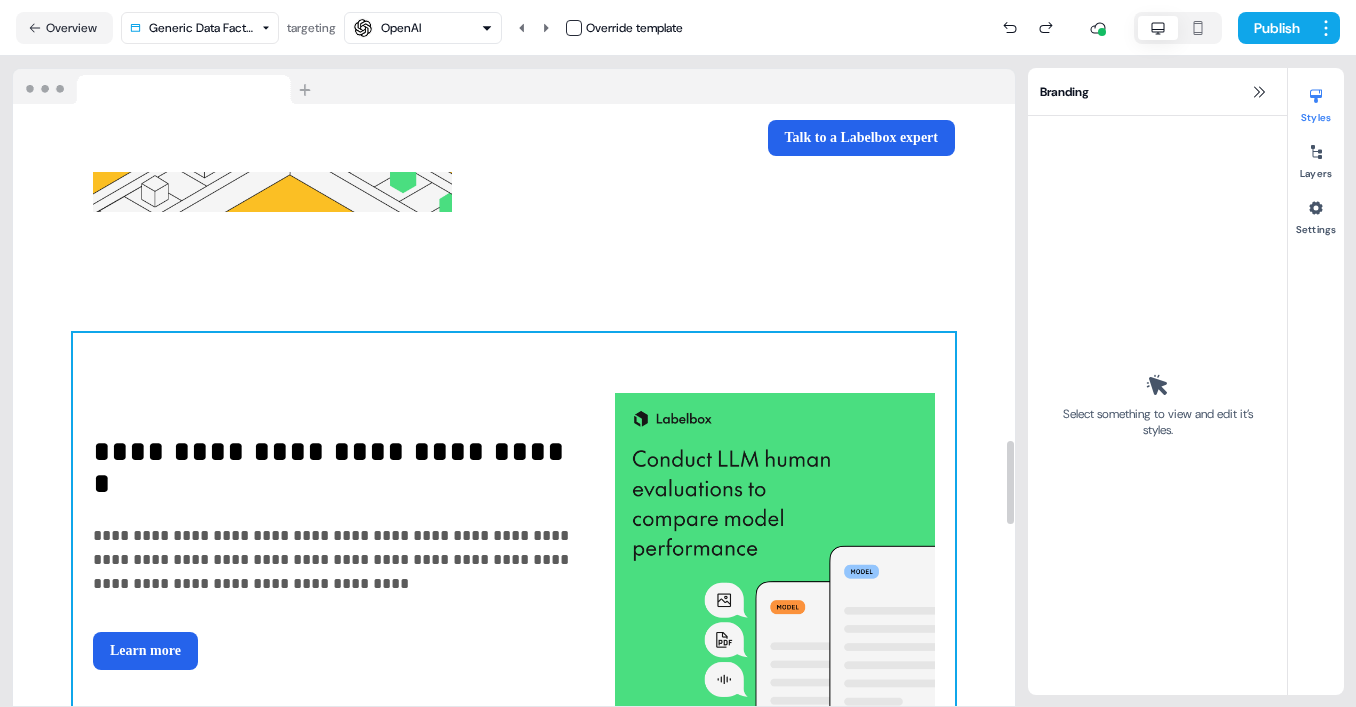 scroll, scrollTop: 3101, scrollLeft: 0, axis: vertical 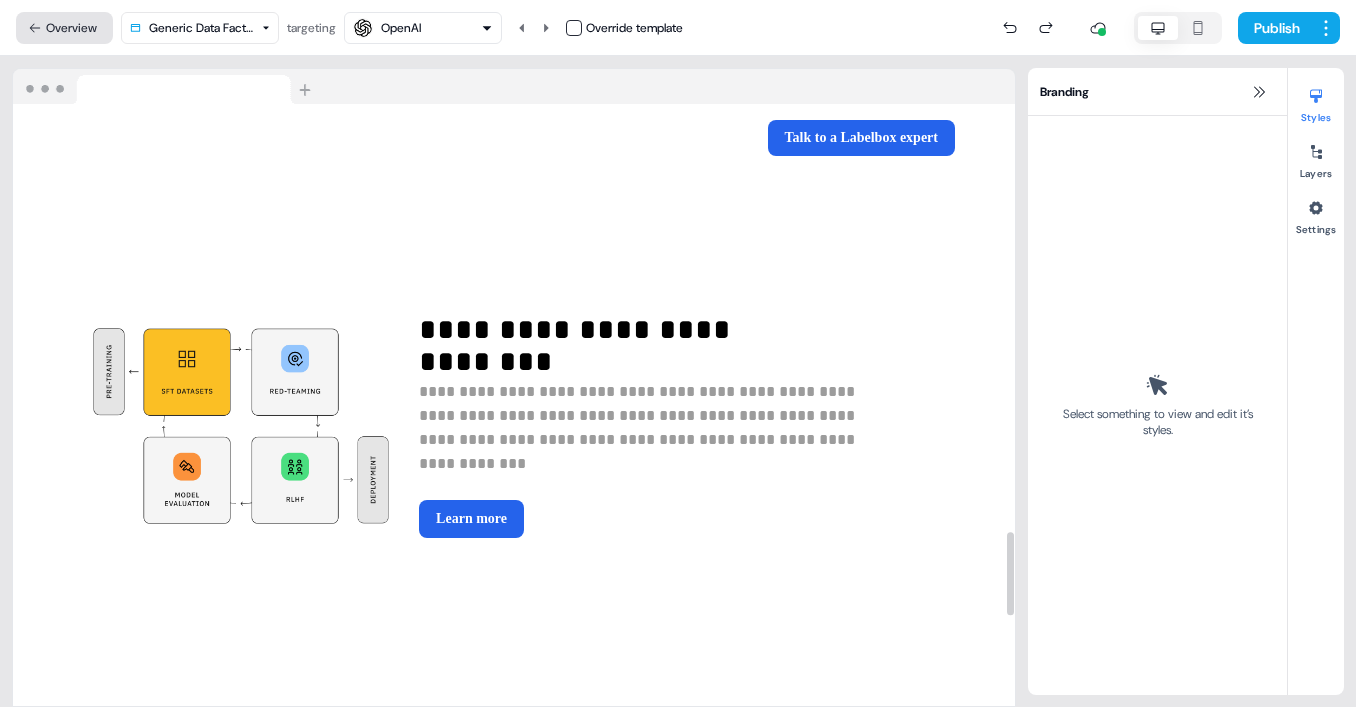 click on "Overview" at bounding box center [64, 28] 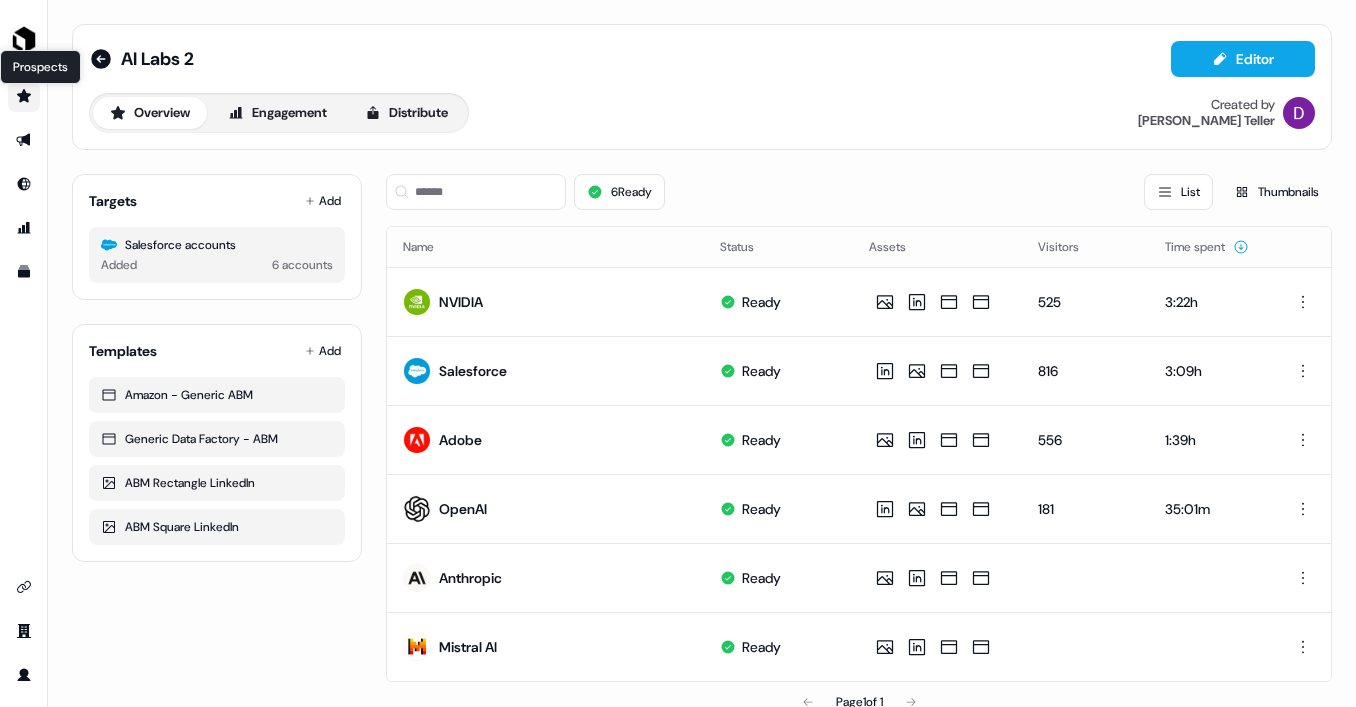 click 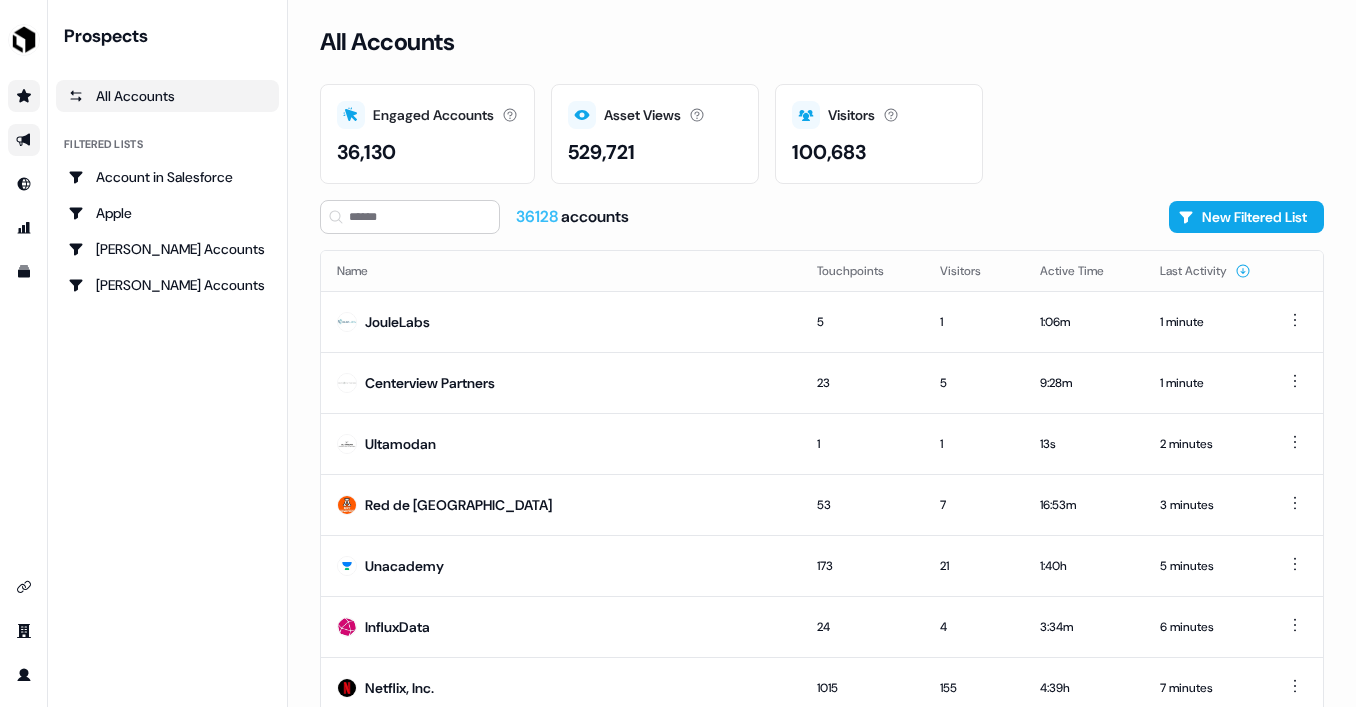 click at bounding box center [24, 140] 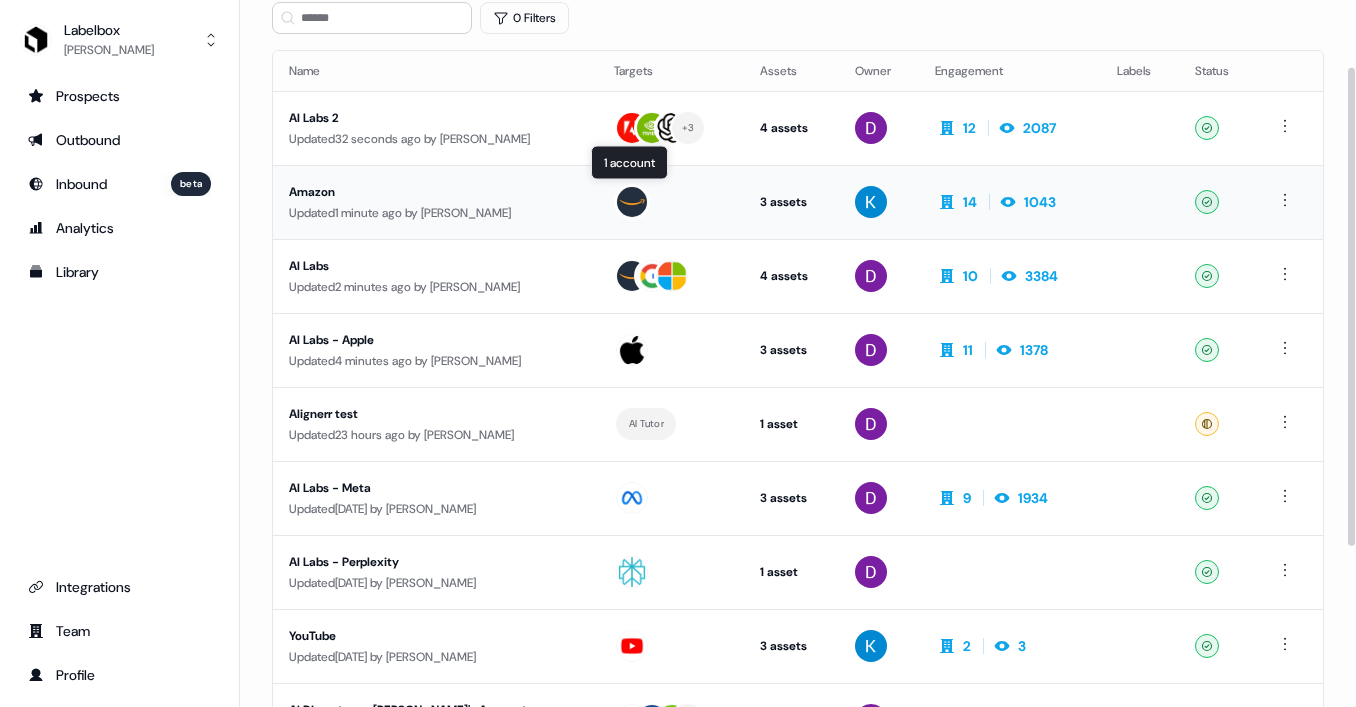 scroll, scrollTop: 0, scrollLeft: 0, axis: both 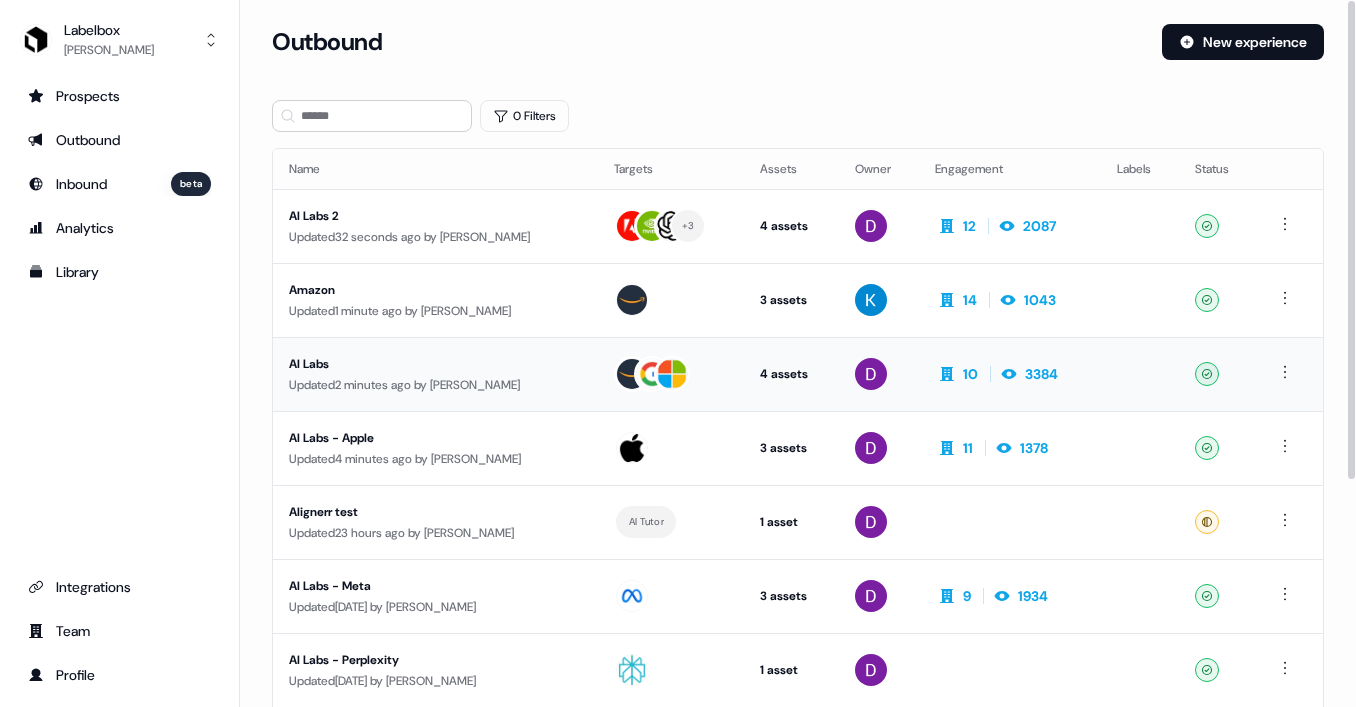 click on "AI Labs" at bounding box center (435, 364) 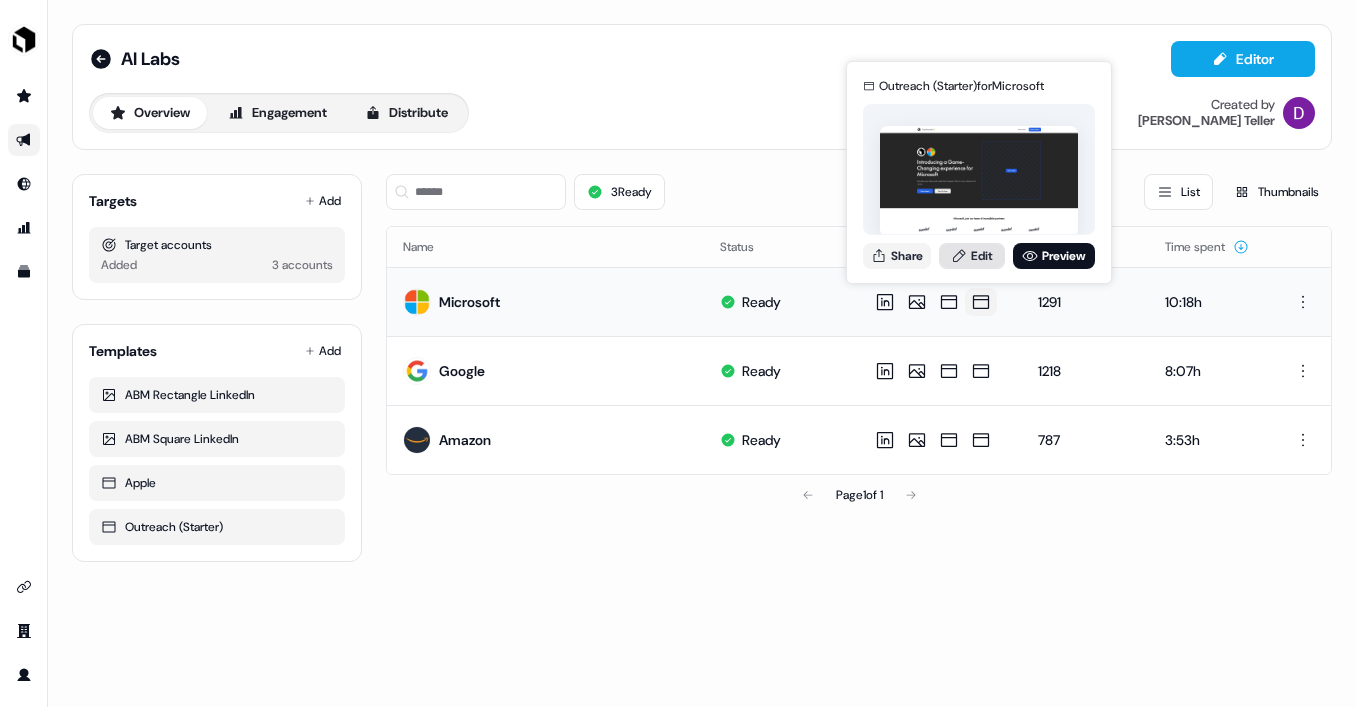 click on "Edit" at bounding box center (972, 256) 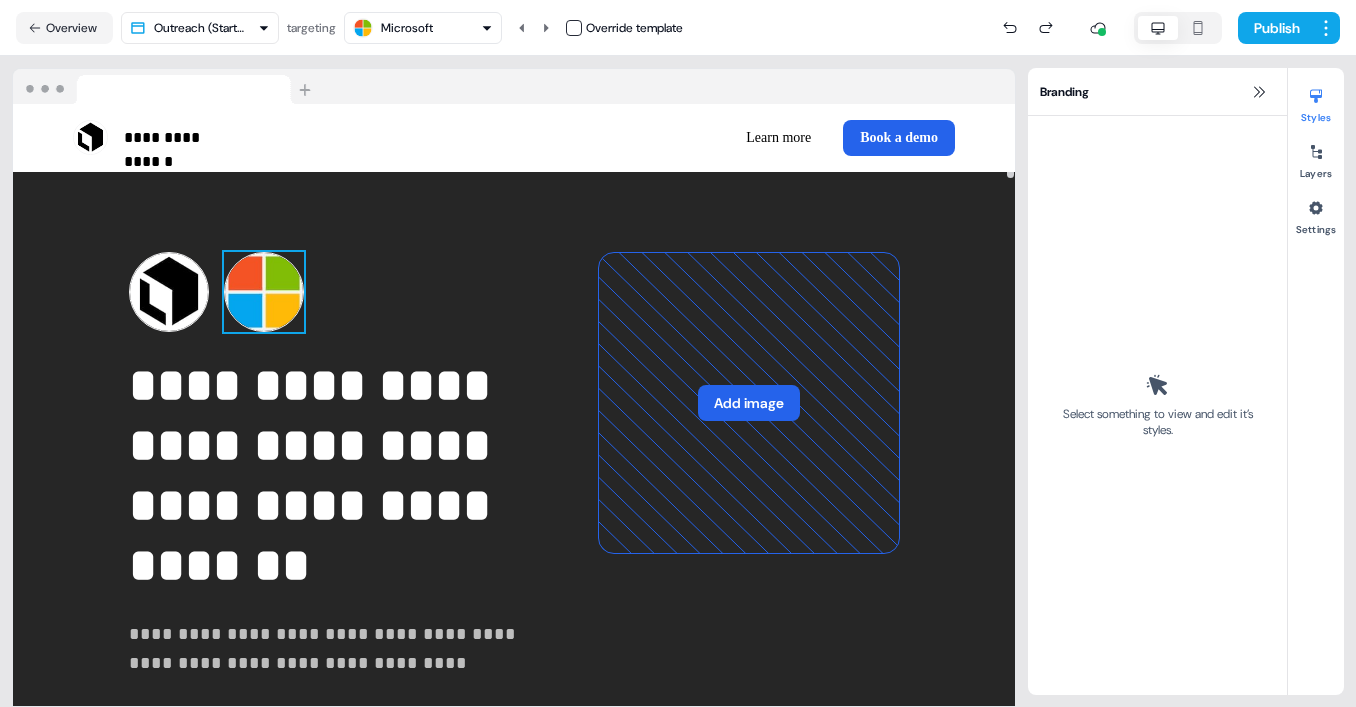 click at bounding box center (264, 292) 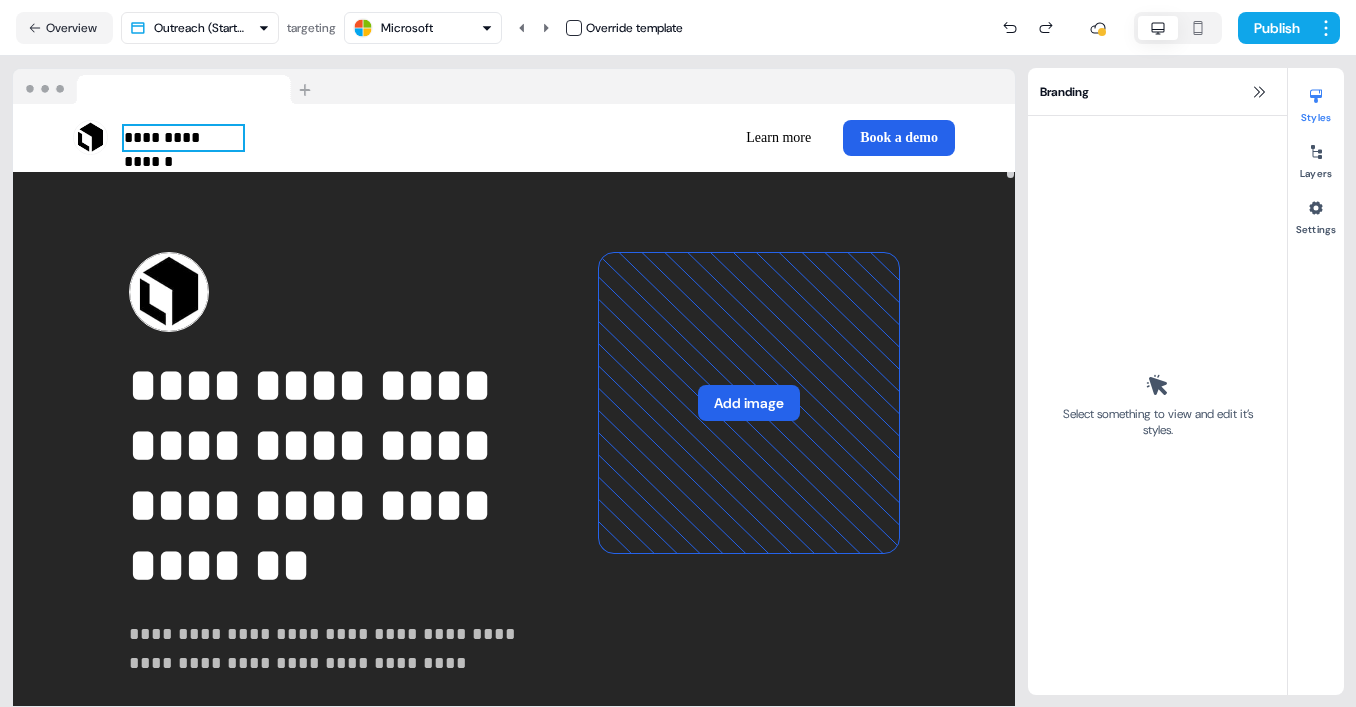 click on "**********" at bounding box center [183, 138] 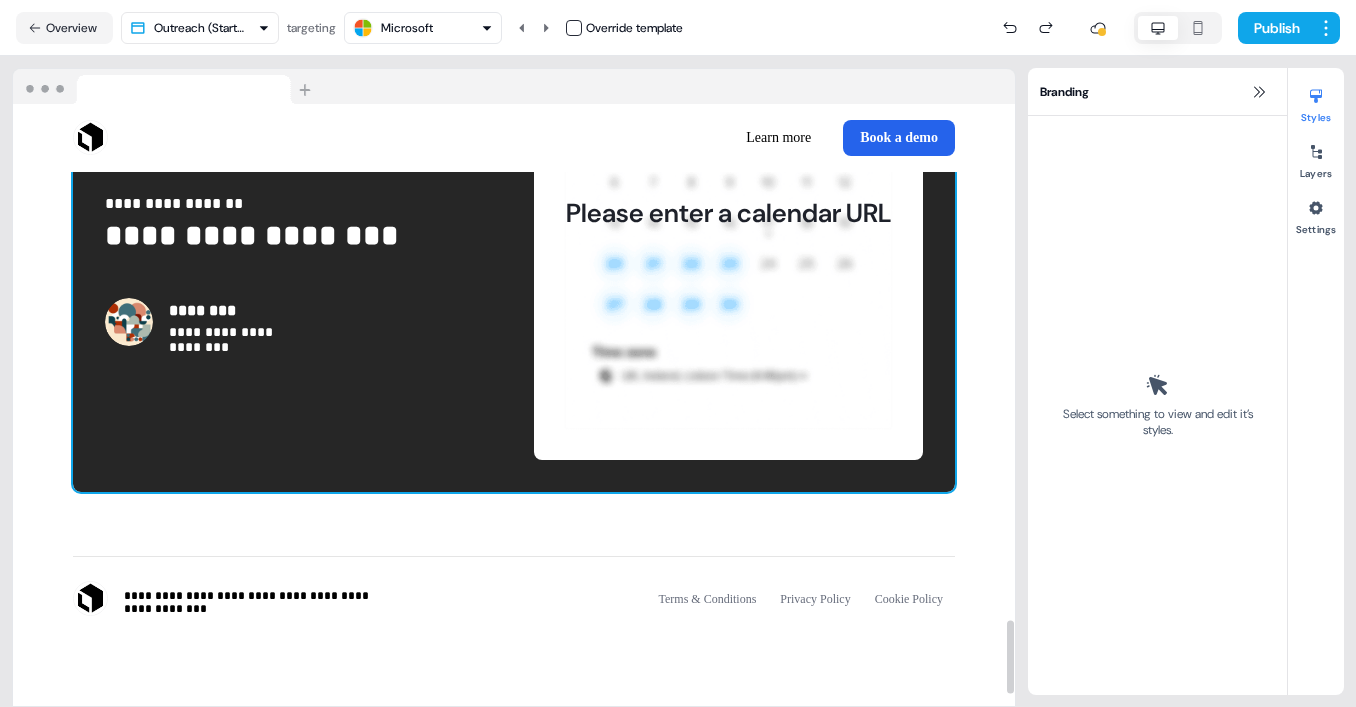 scroll, scrollTop: 4162, scrollLeft: 0, axis: vertical 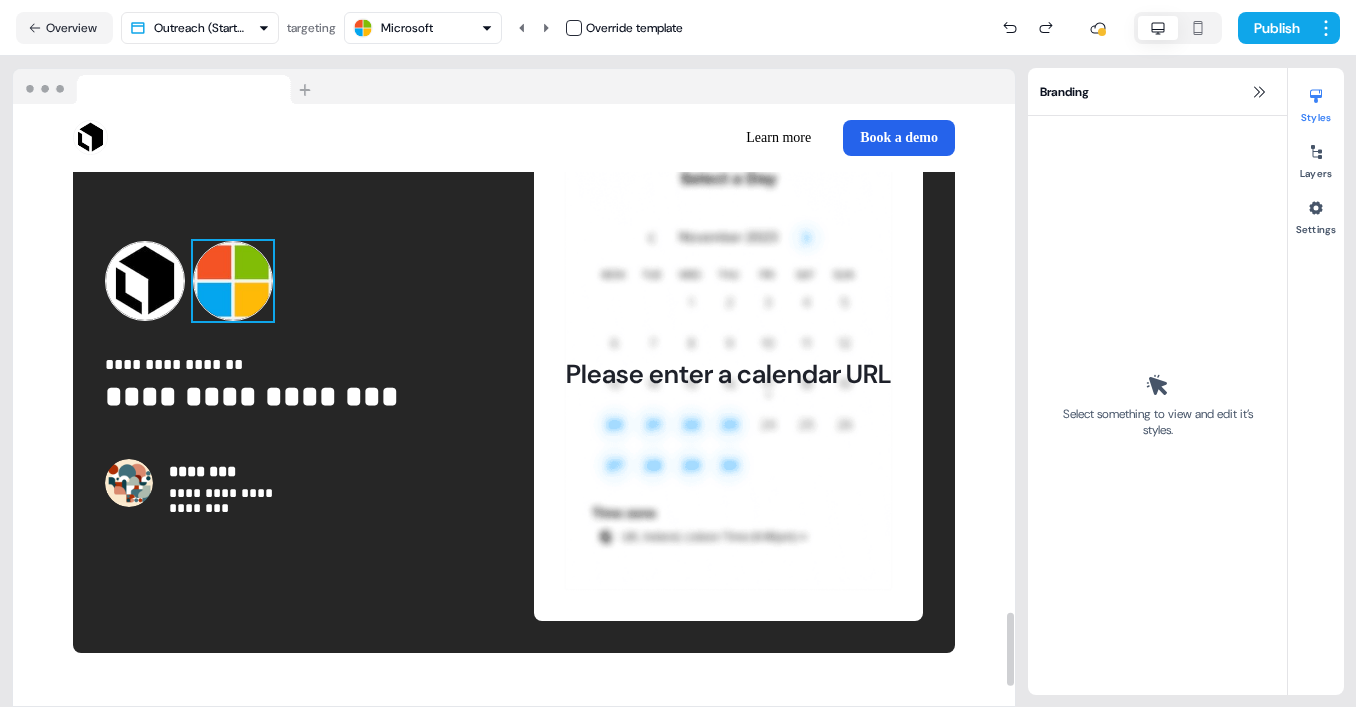 click at bounding box center (233, 281) 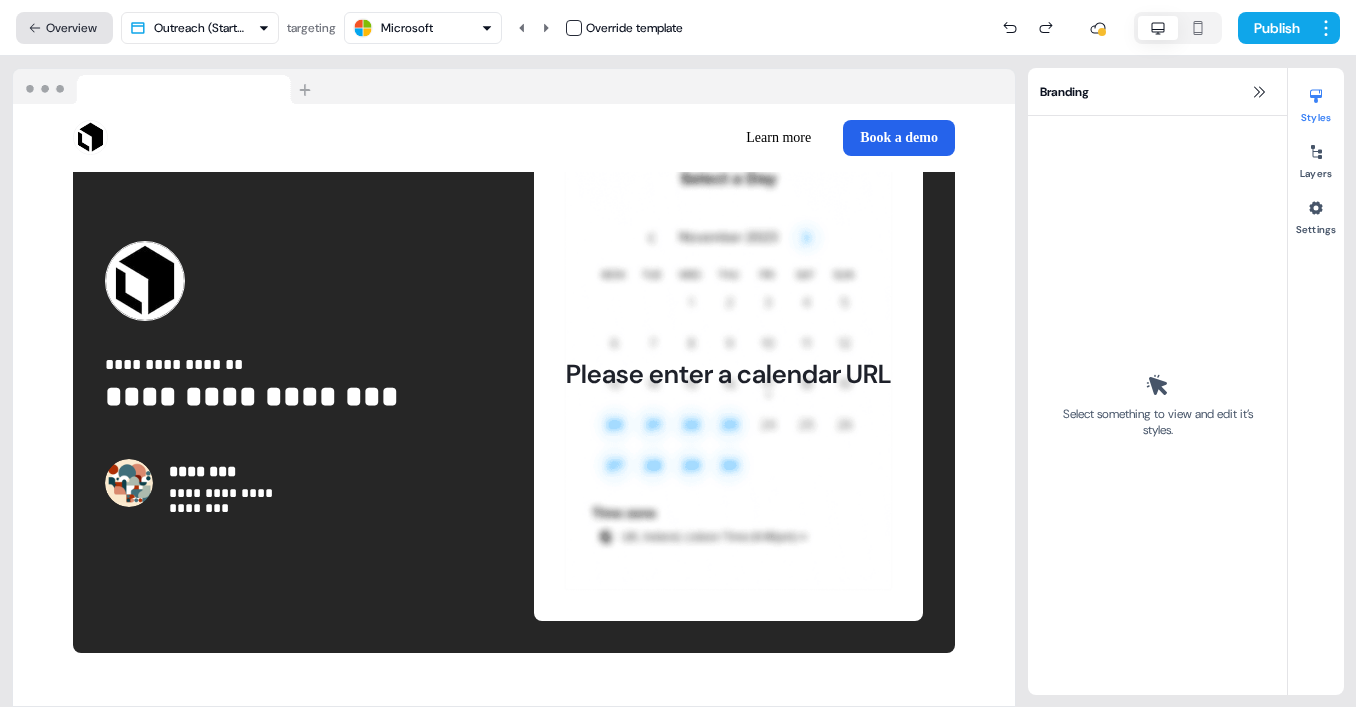 click on "Overview" at bounding box center (64, 28) 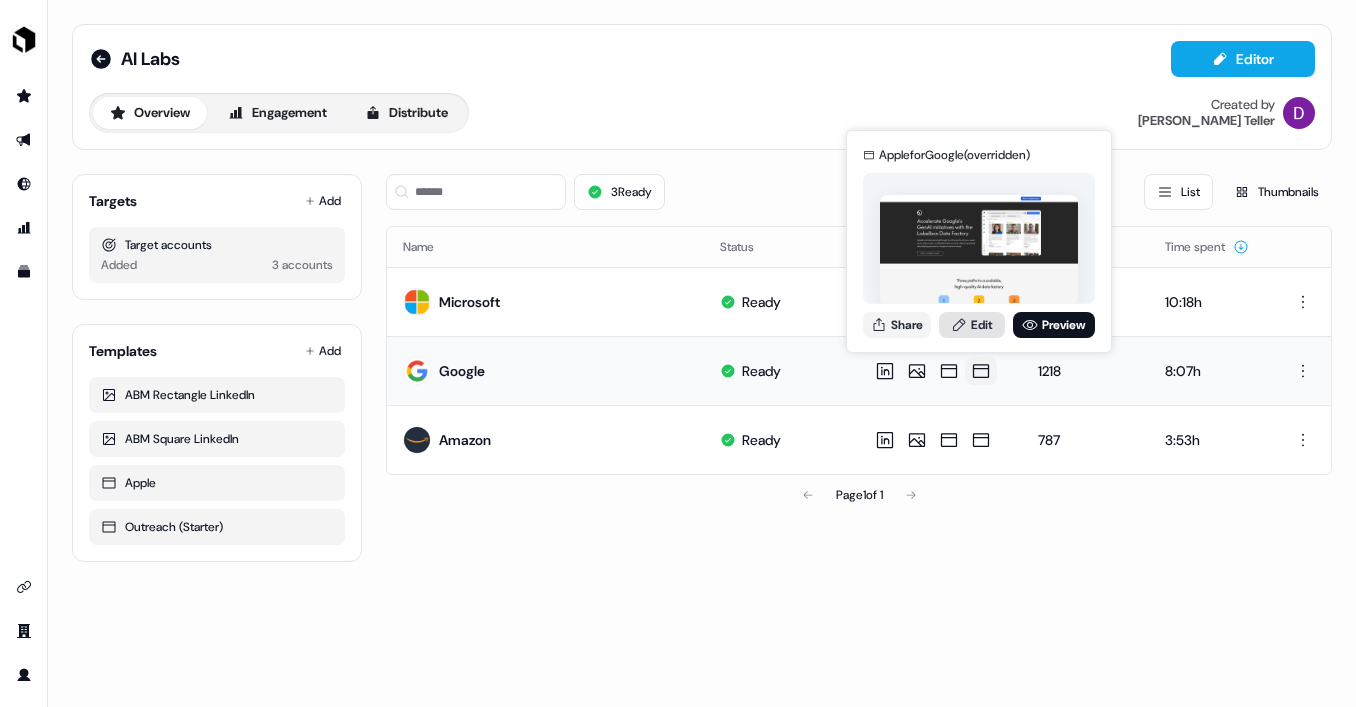 click on "Edit" at bounding box center (972, 325) 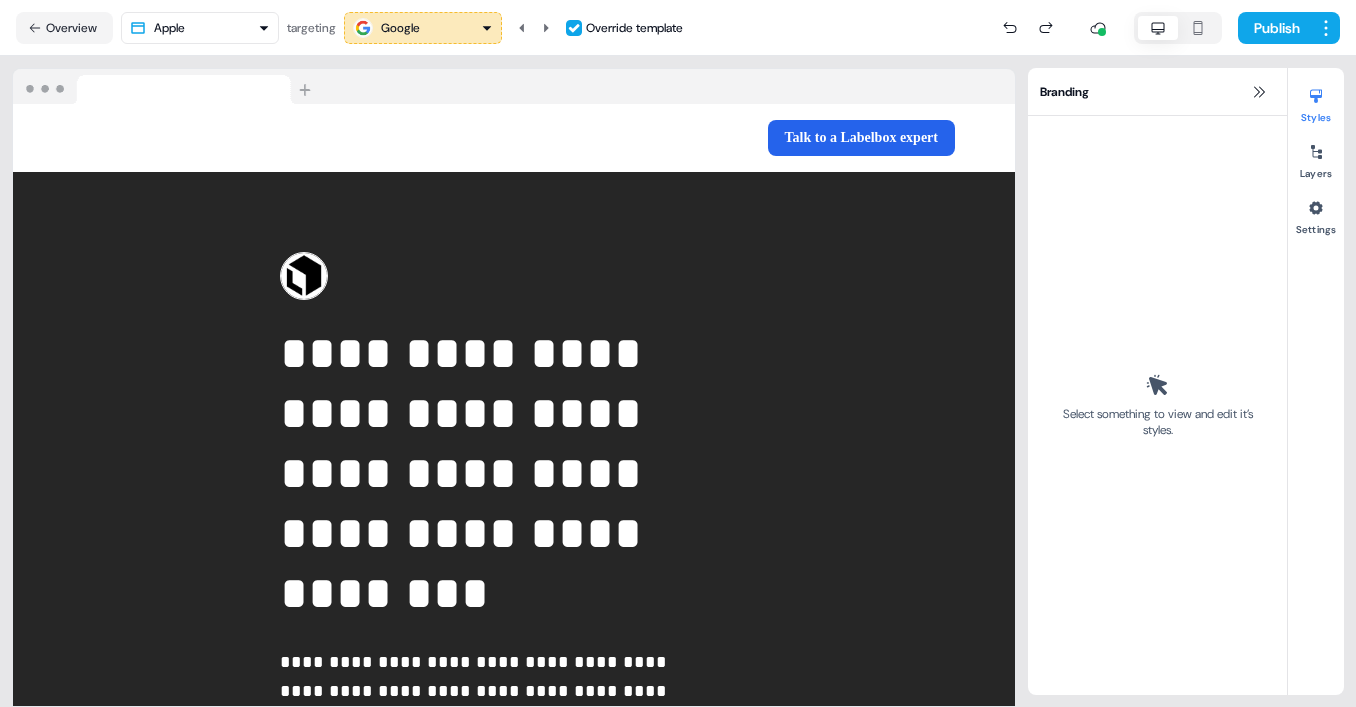 click on "**********" at bounding box center [678, 353] 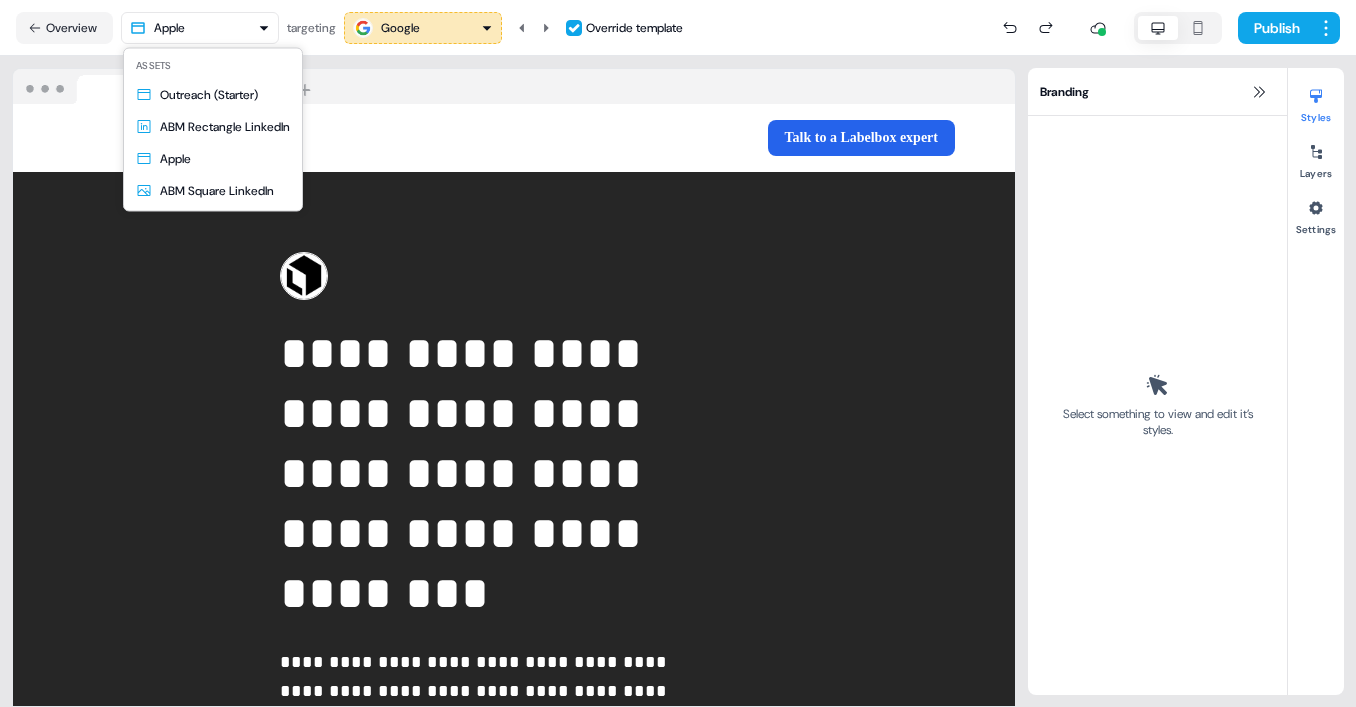 click on "**********" at bounding box center [678, 353] 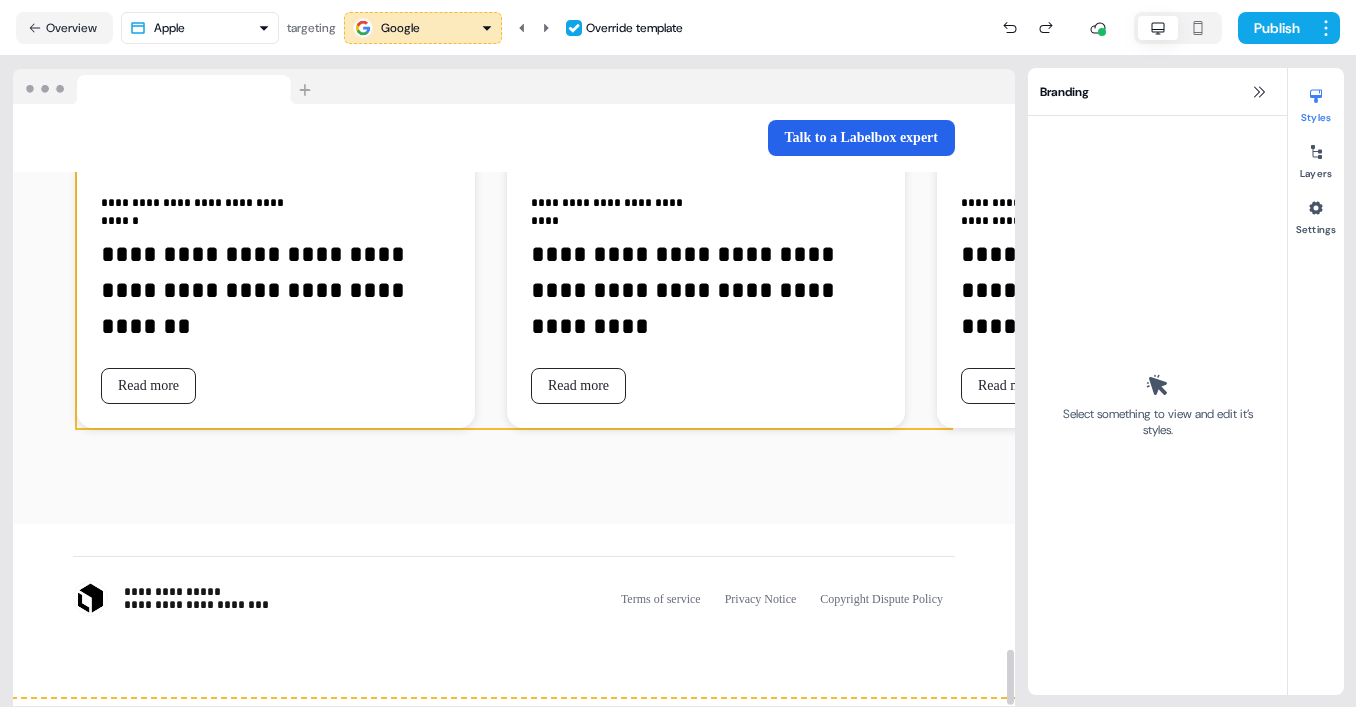 scroll, scrollTop: 5734, scrollLeft: 0, axis: vertical 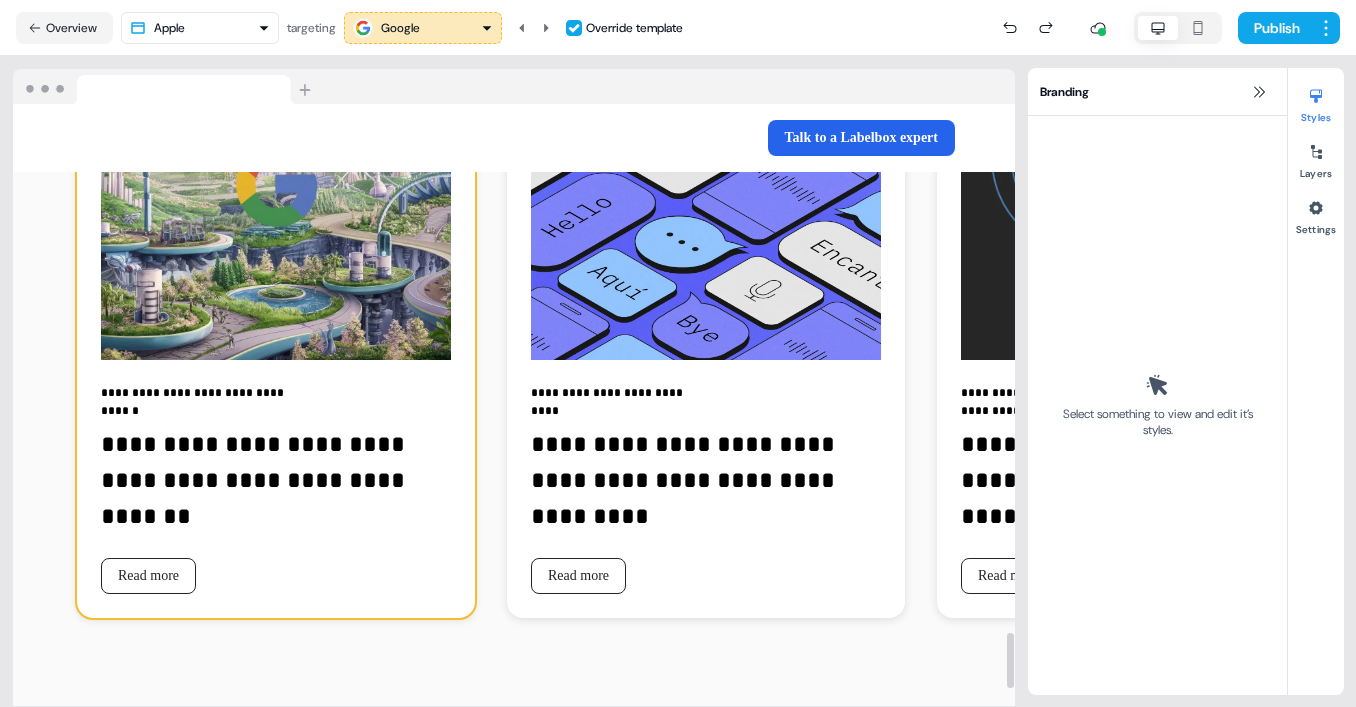 click on "**********" at bounding box center (276, 302) 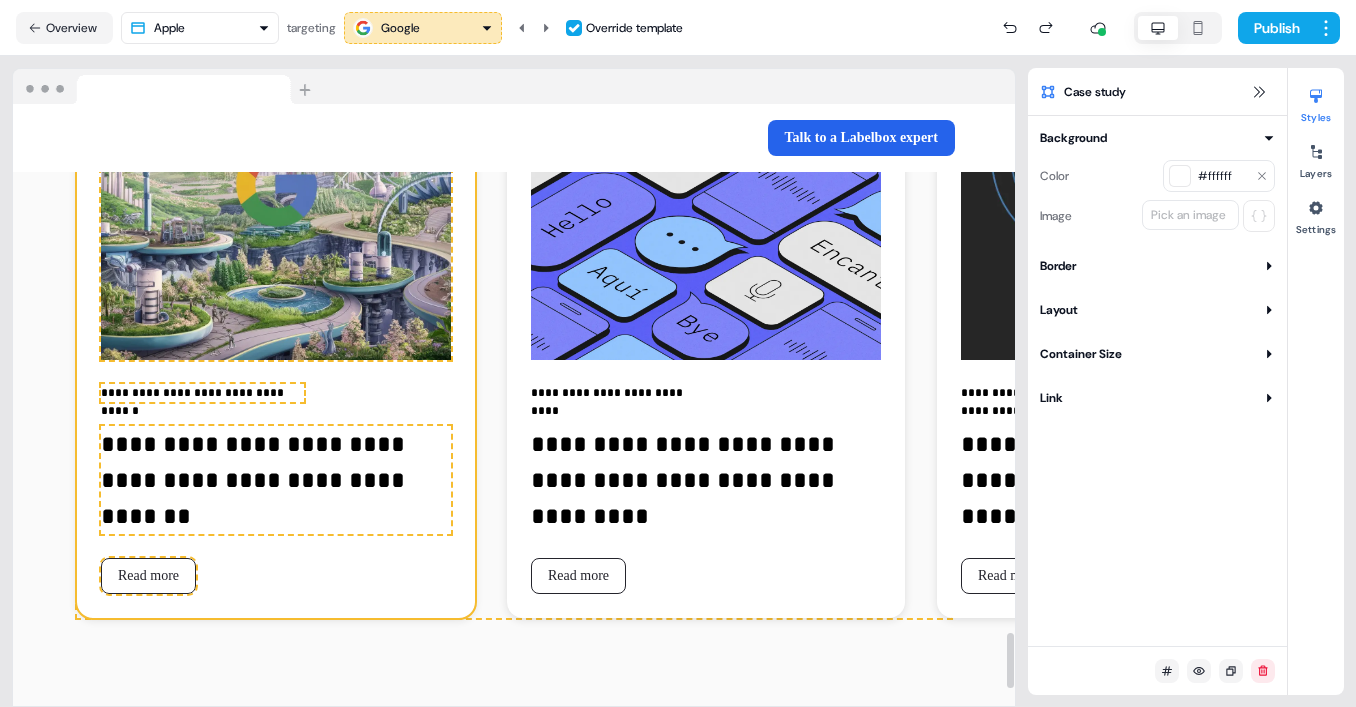 click on "**********" at bounding box center (706, 302) 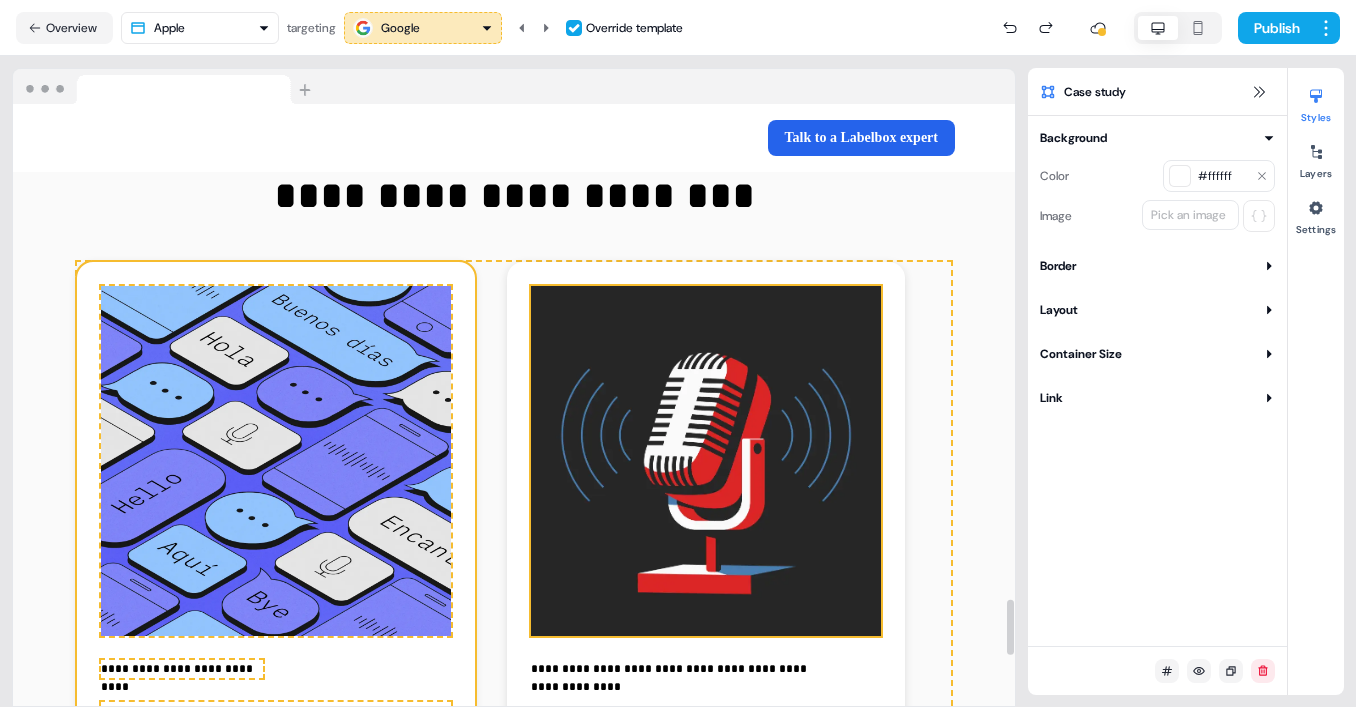 scroll, scrollTop: 5244, scrollLeft: 0, axis: vertical 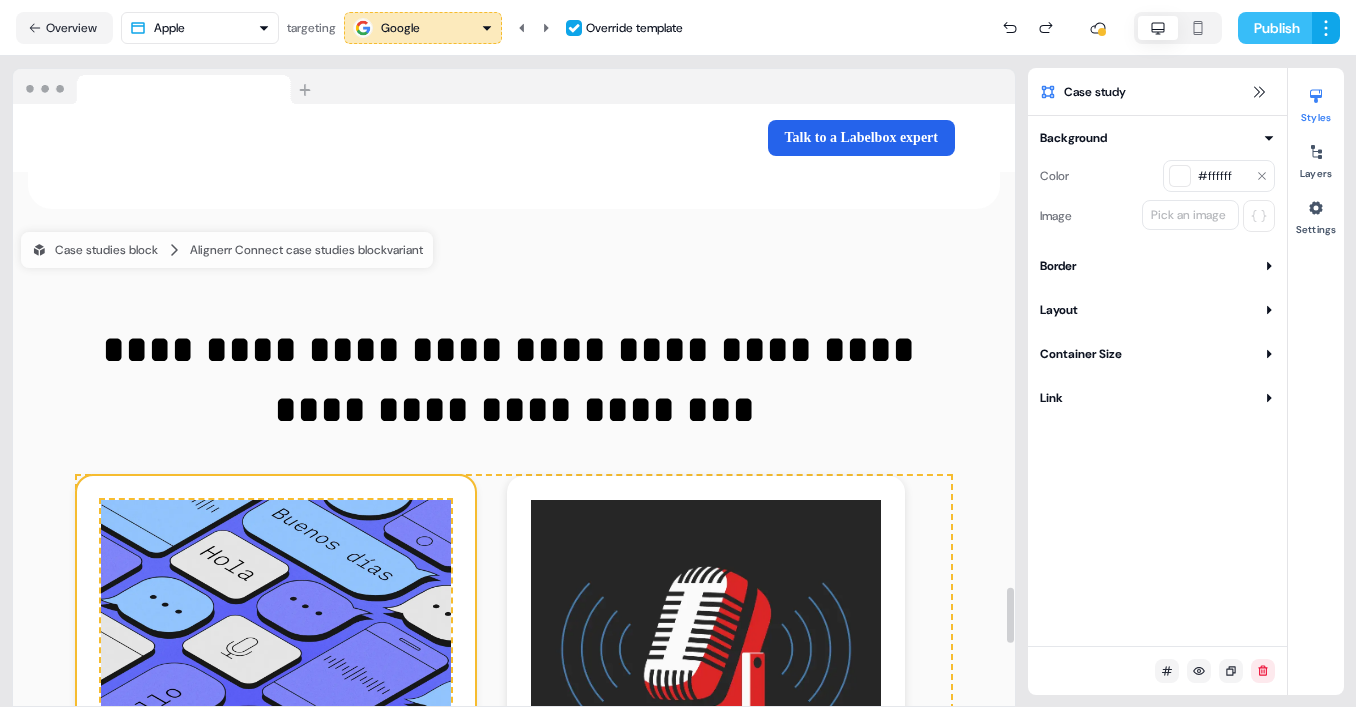 click on "Publish" at bounding box center [1275, 28] 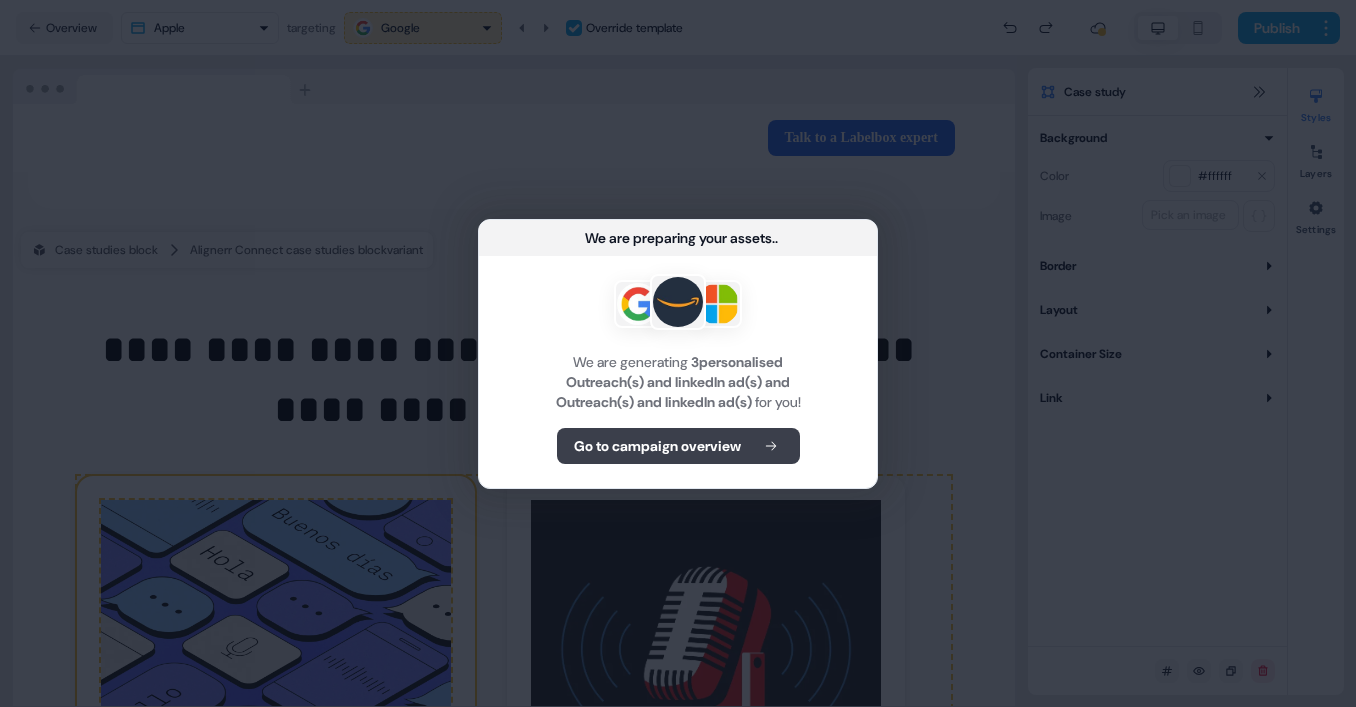 click on "Go to campaign overview" at bounding box center [657, 446] 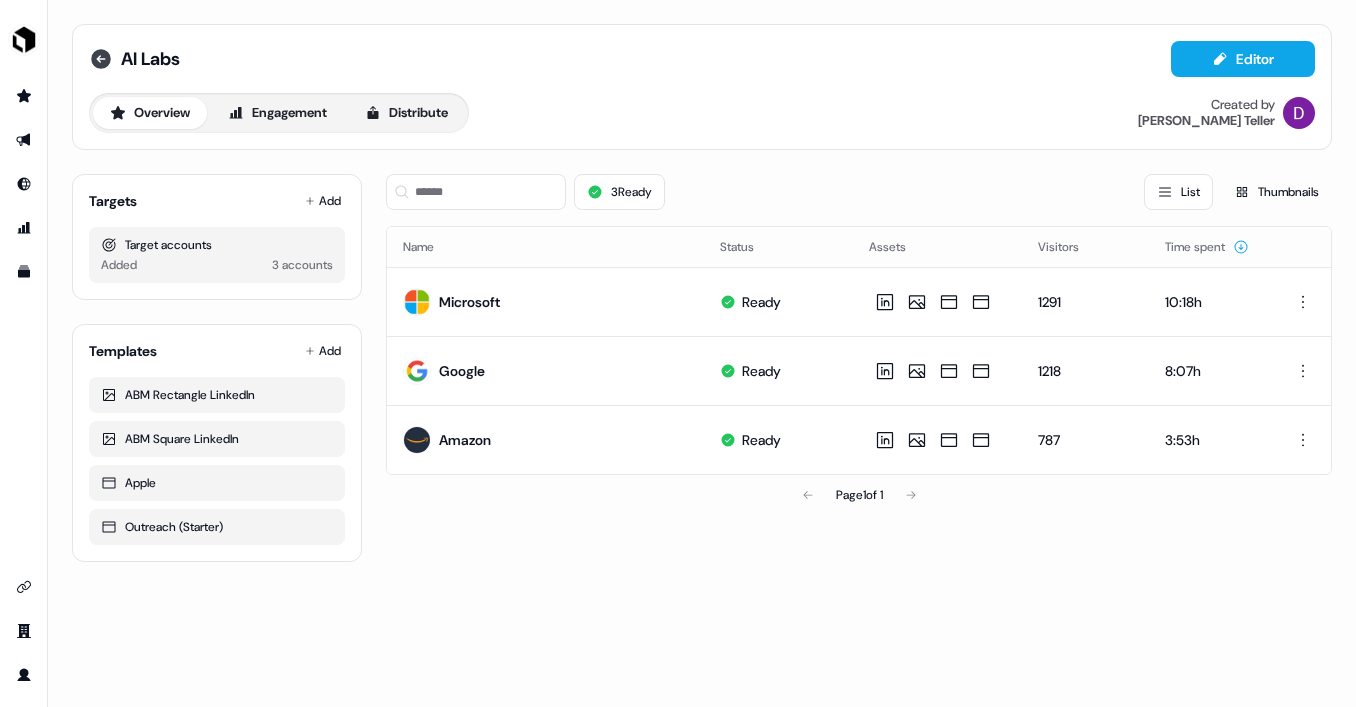 click 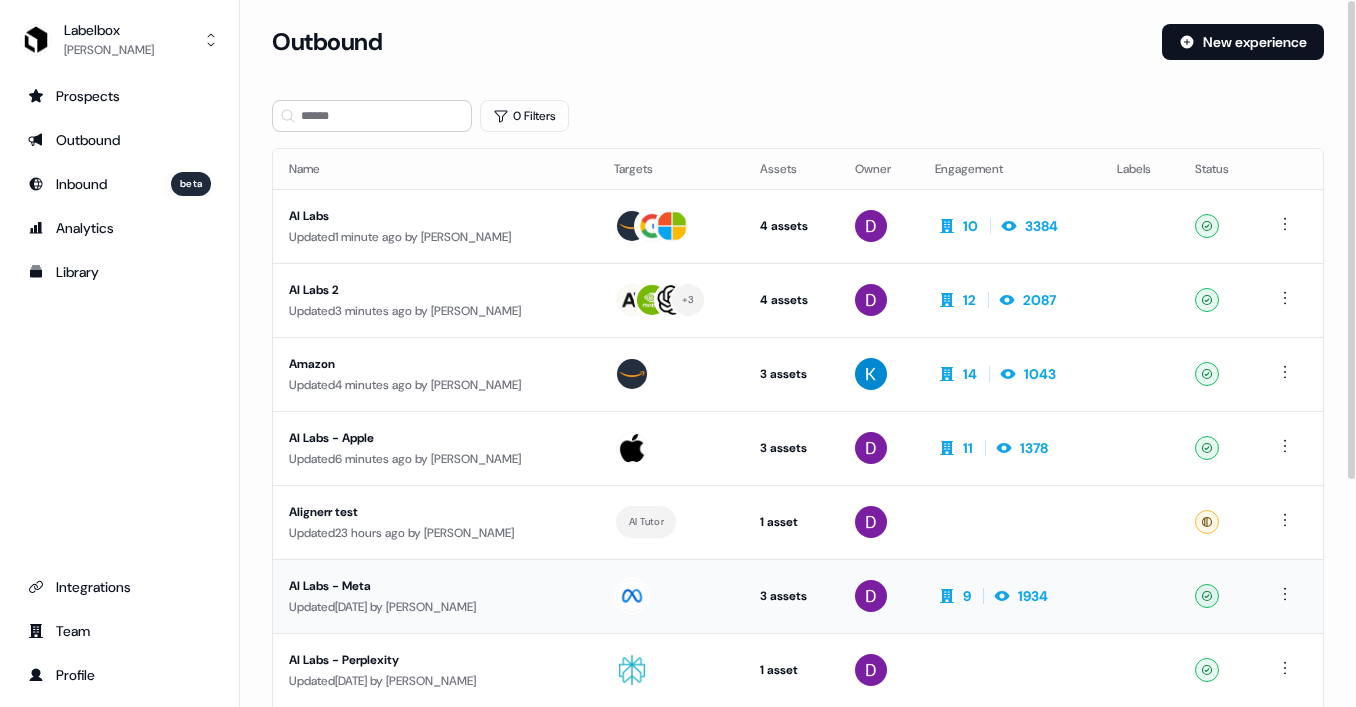 click on "AI Labs - Meta" at bounding box center (435, 586) 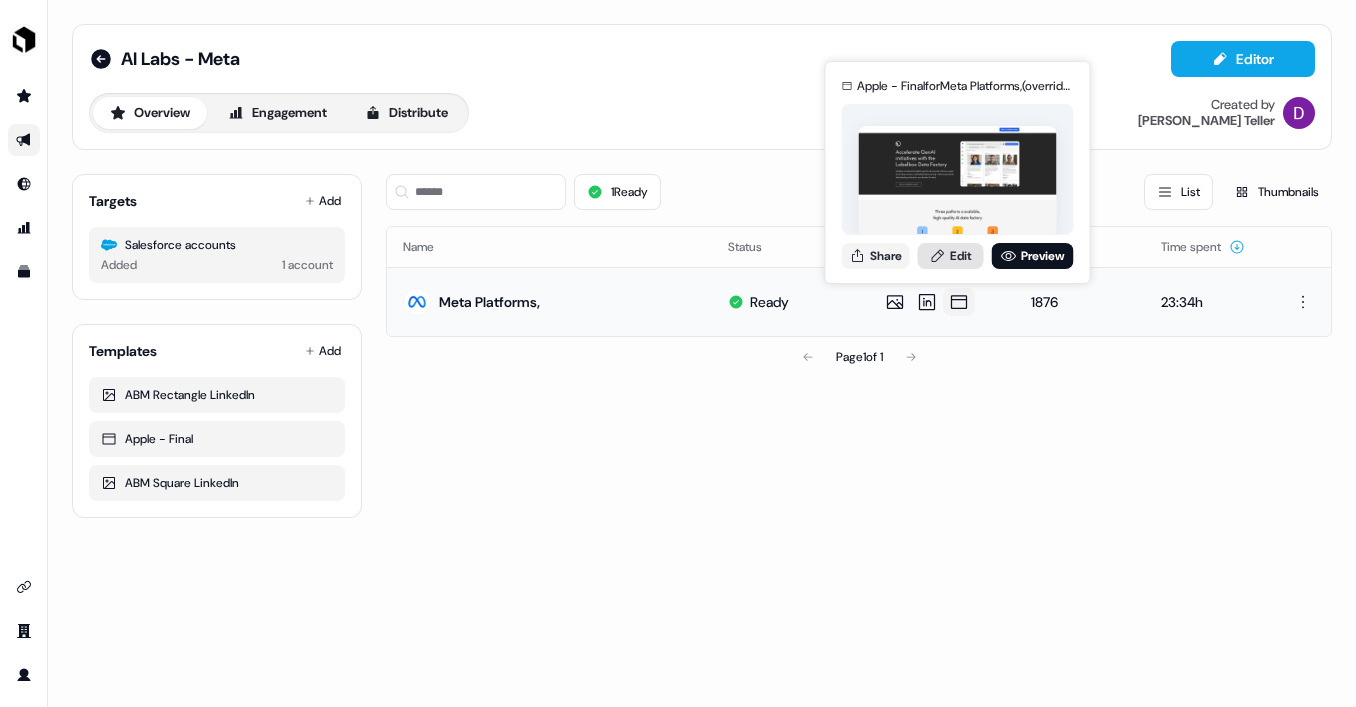 click on "Edit" at bounding box center (951, 256) 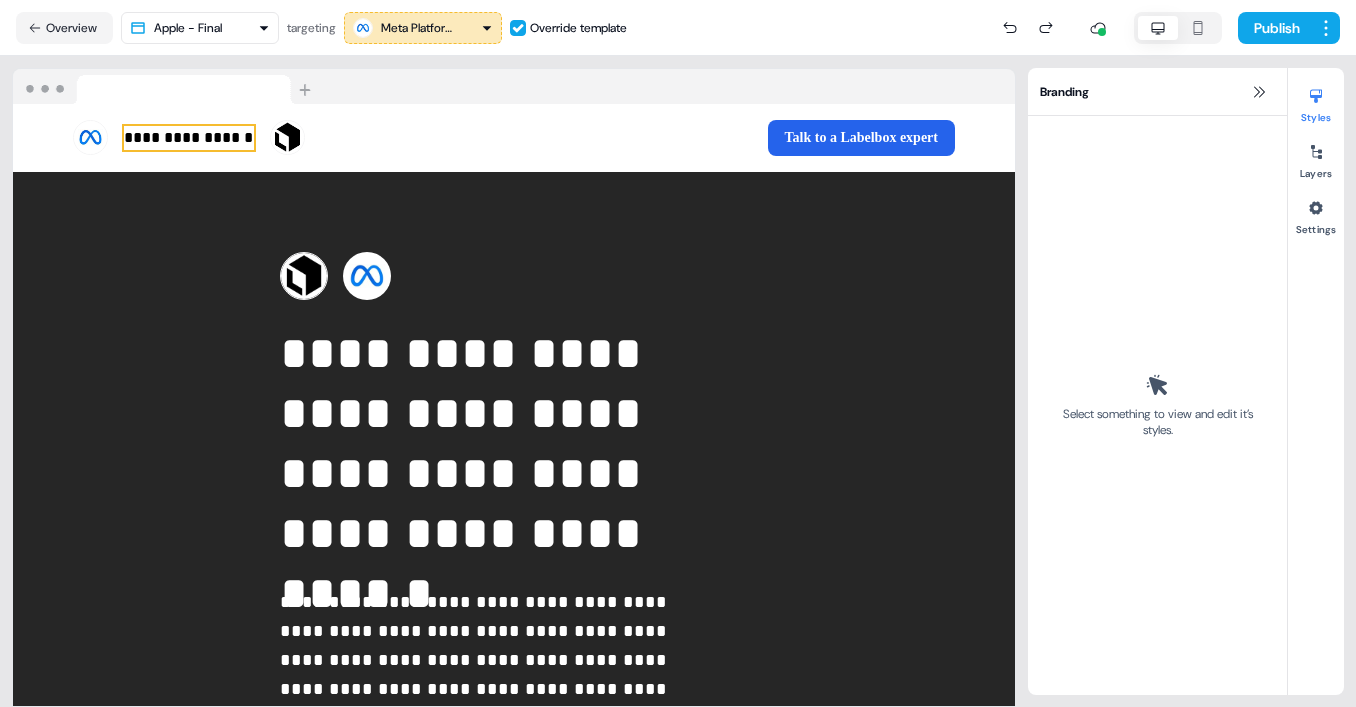 click on "**********" at bounding box center (189, 138) 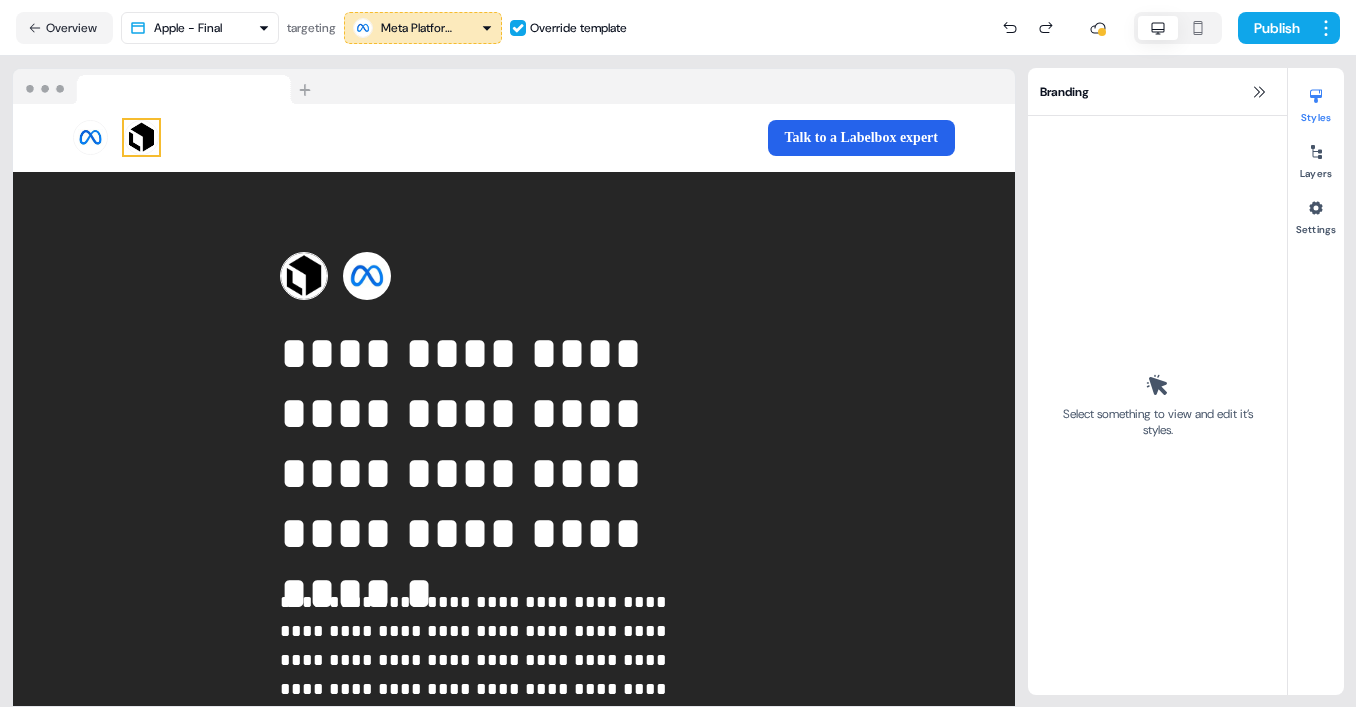 click at bounding box center [141, 137] 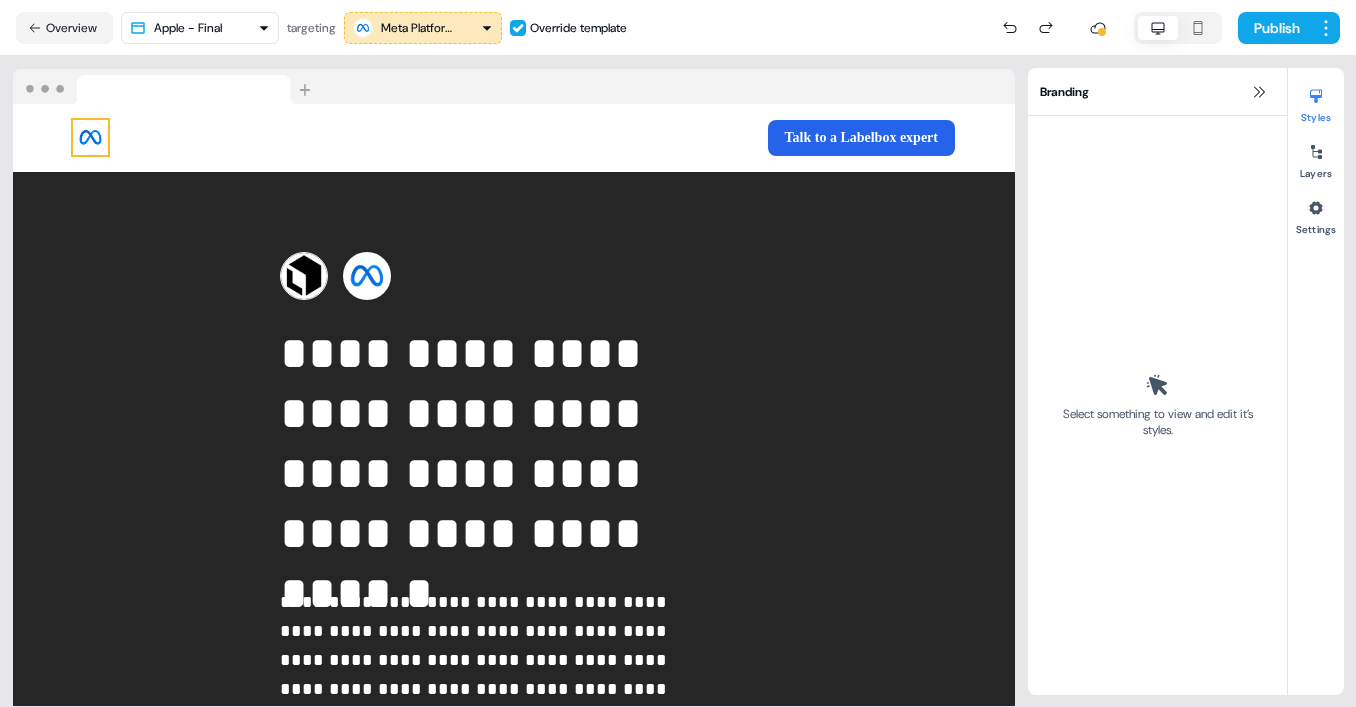 click at bounding box center [90, 137] 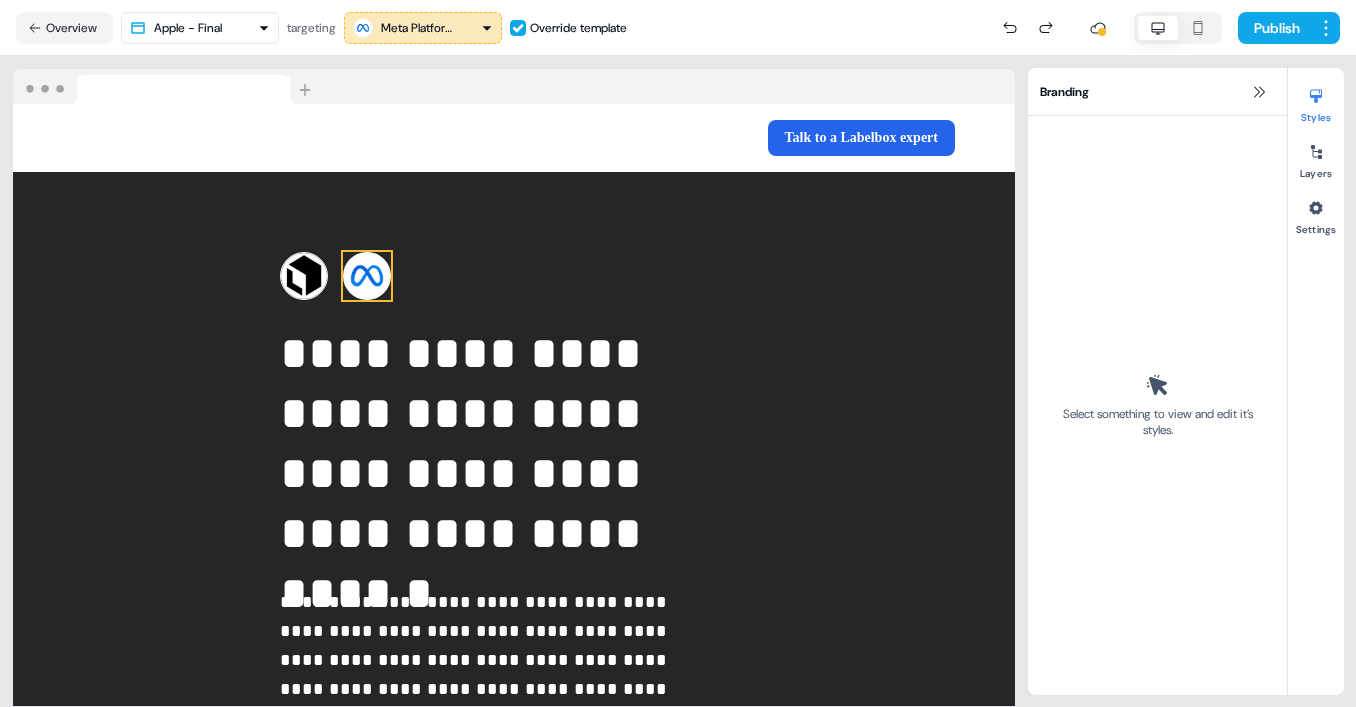 click at bounding box center (367, 276) 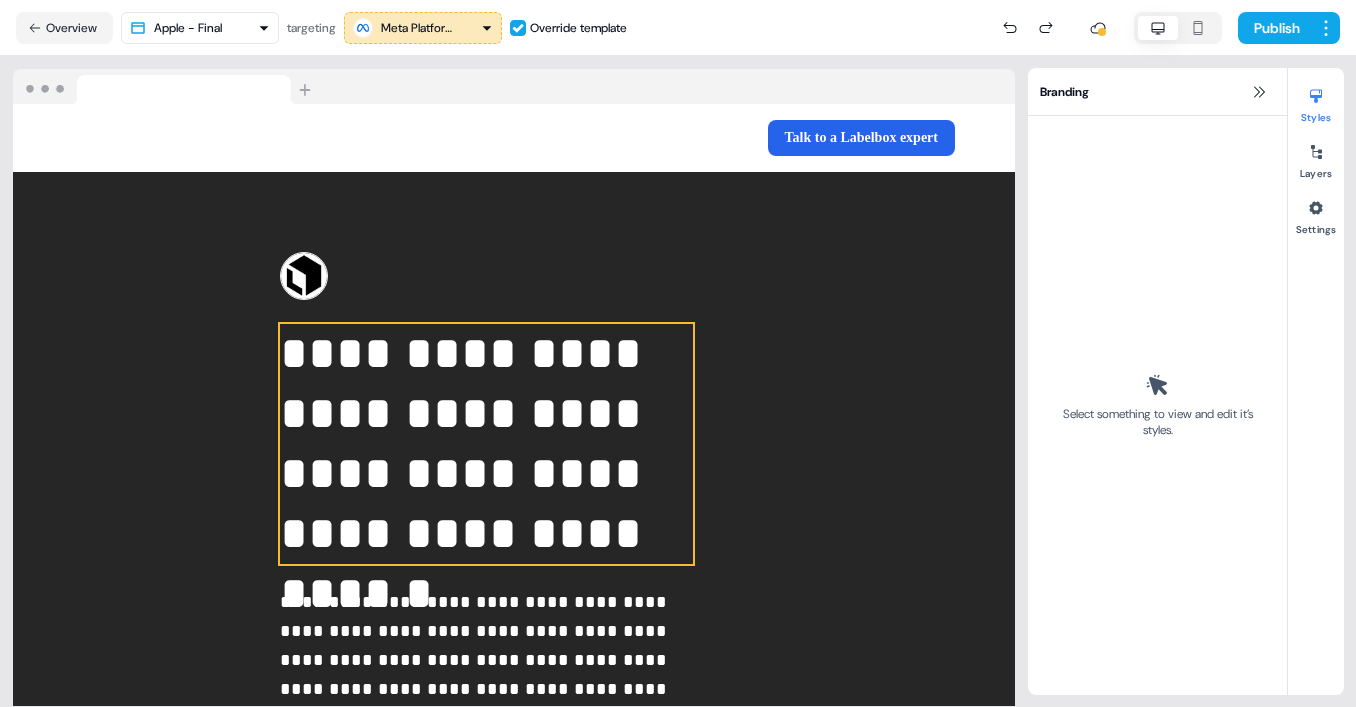 scroll, scrollTop: 648, scrollLeft: 0, axis: vertical 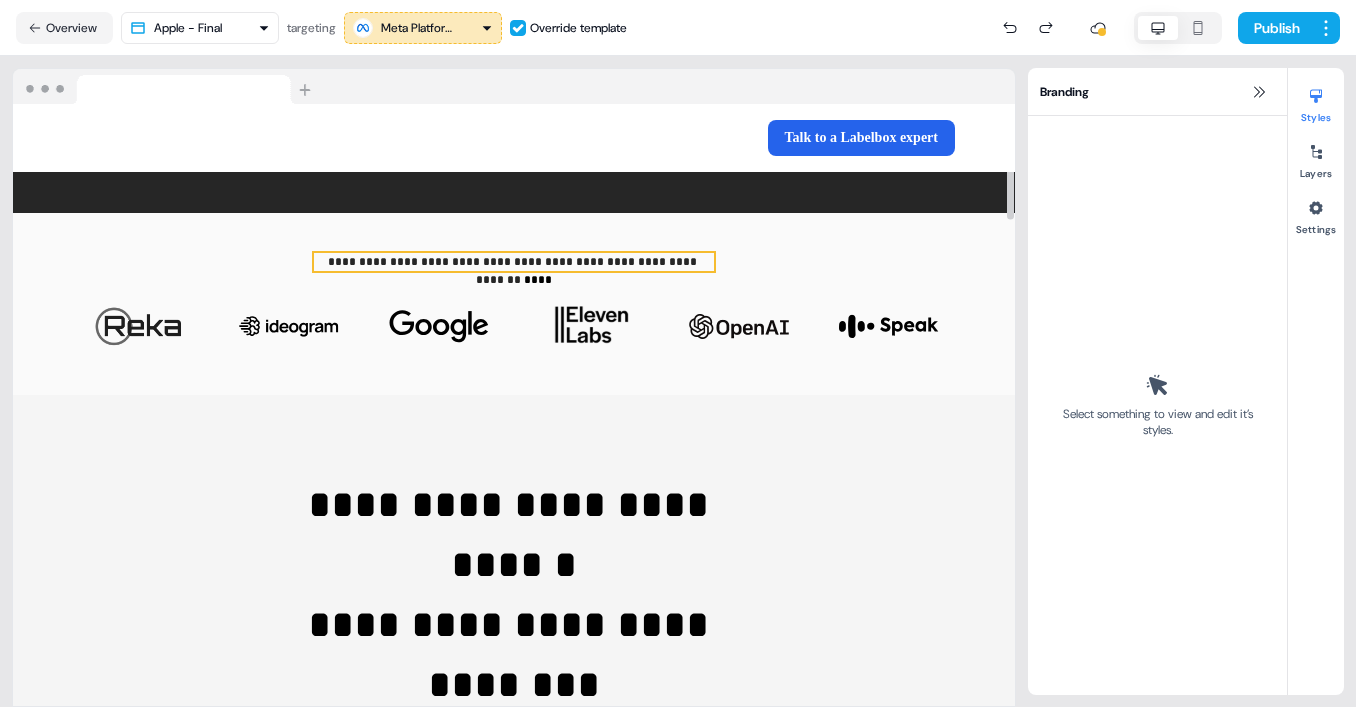 click on "**********" at bounding box center (514, 271) 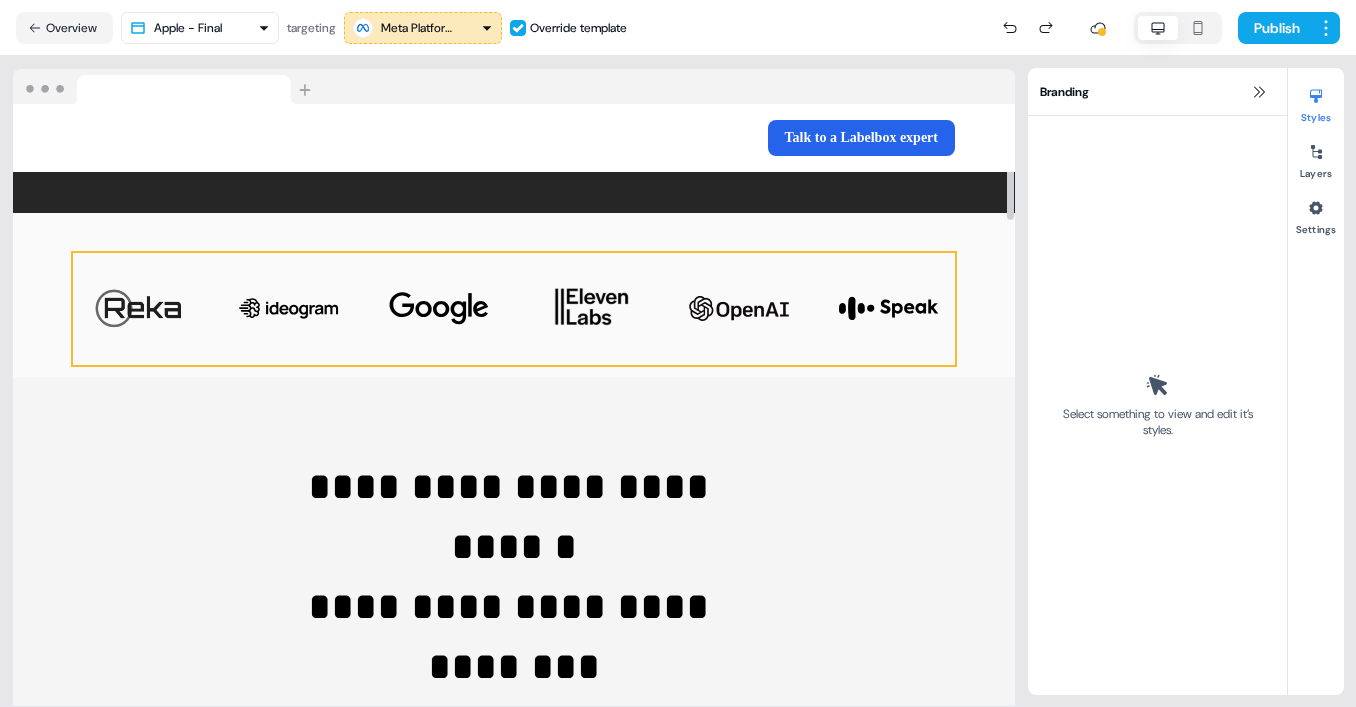 click on "To pick up a draggable item, press the space bar.
While dragging, use the arrow keys to move the item.
Press space again to drop the item in its new position, or press escape to cancel." at bounding box center [514, 309] 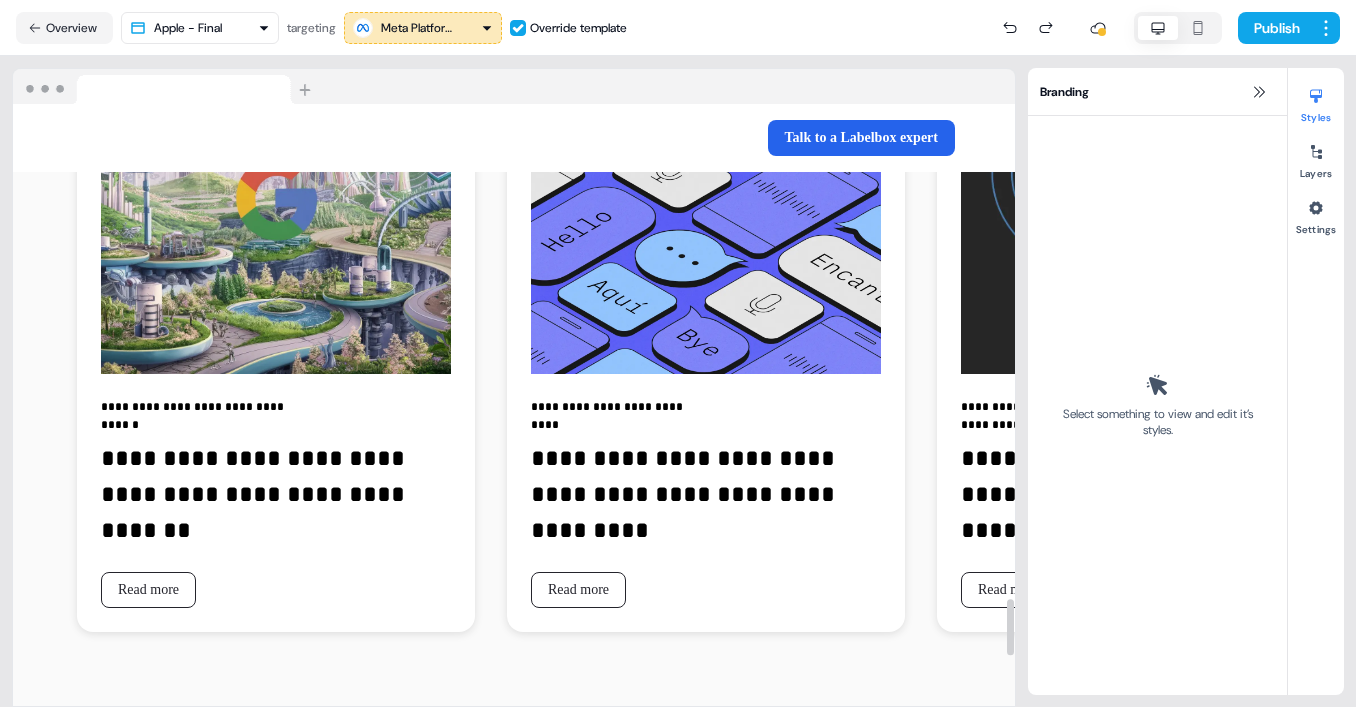 scroll, scrollTop: 5797, scrollLeft: 0, axis: vertical 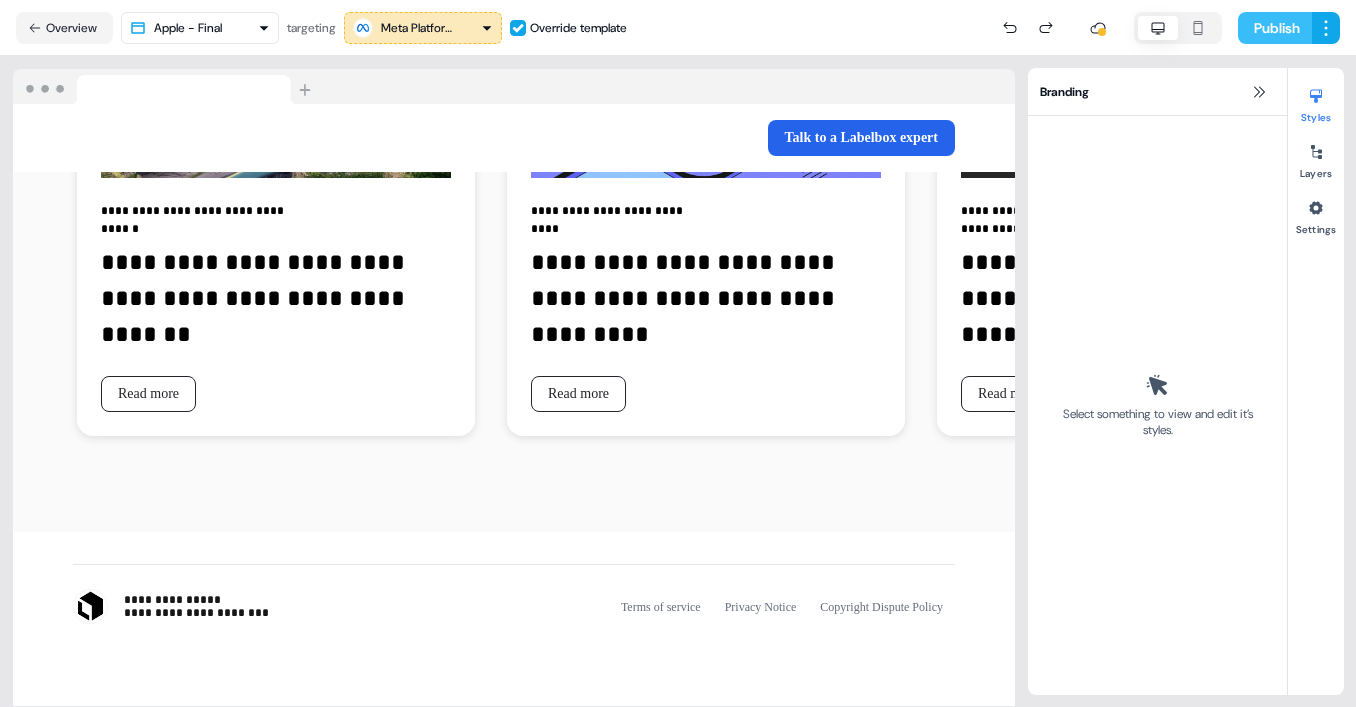click on "Publish" at bounding box center [1275, 28] 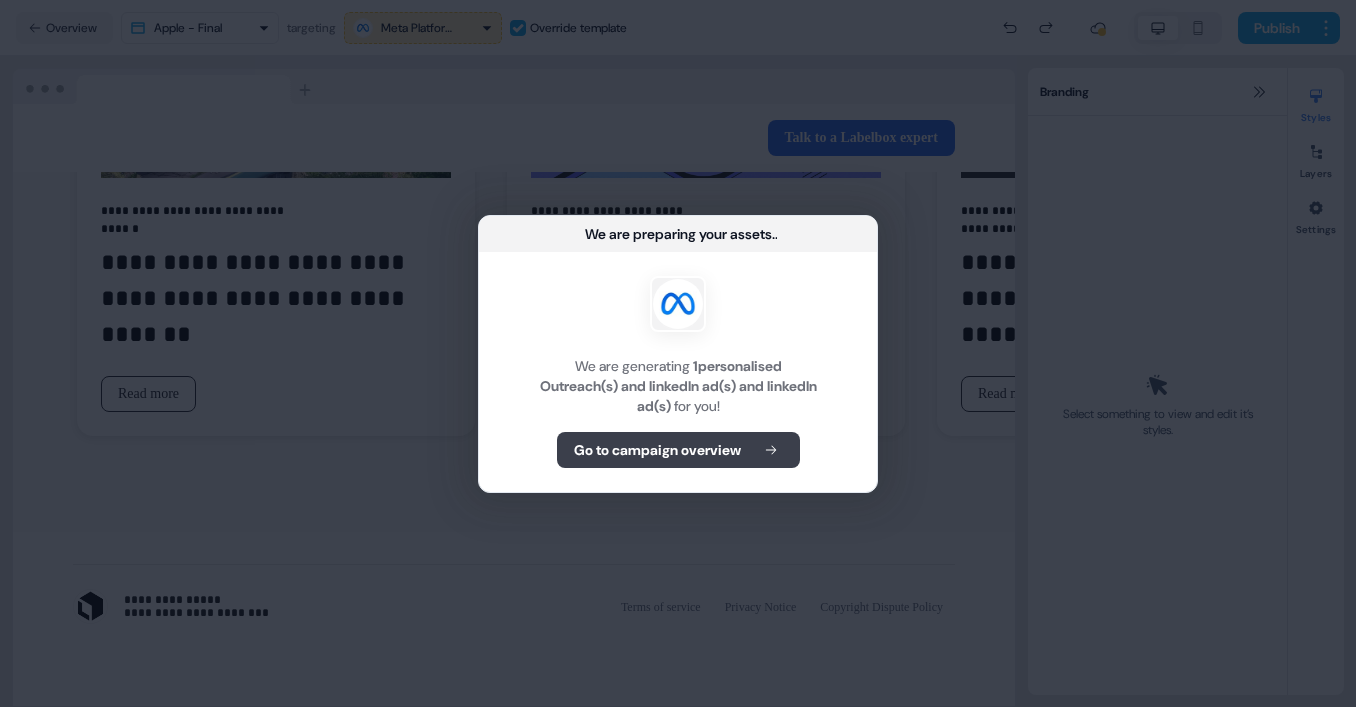 click on "Go to campaign overview" at bounding box center (657, 450) 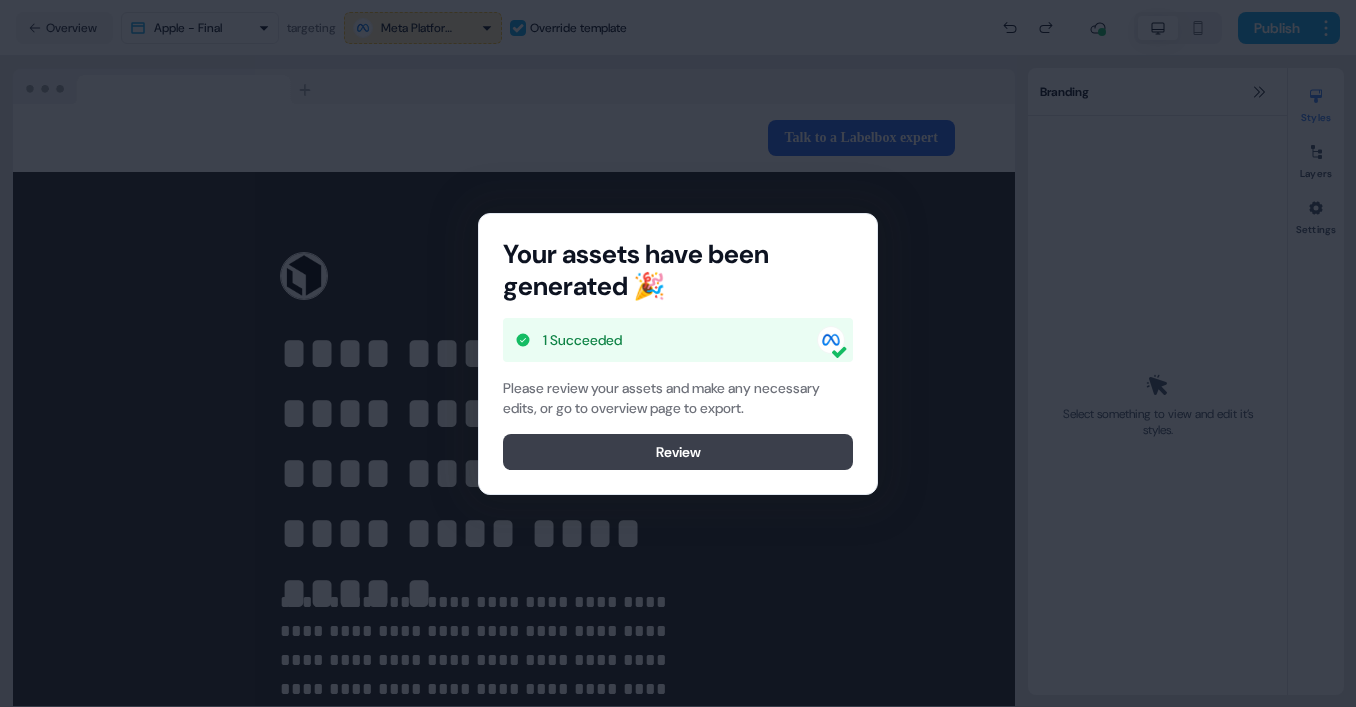 click on "Review" at bounding box center (678, 452) 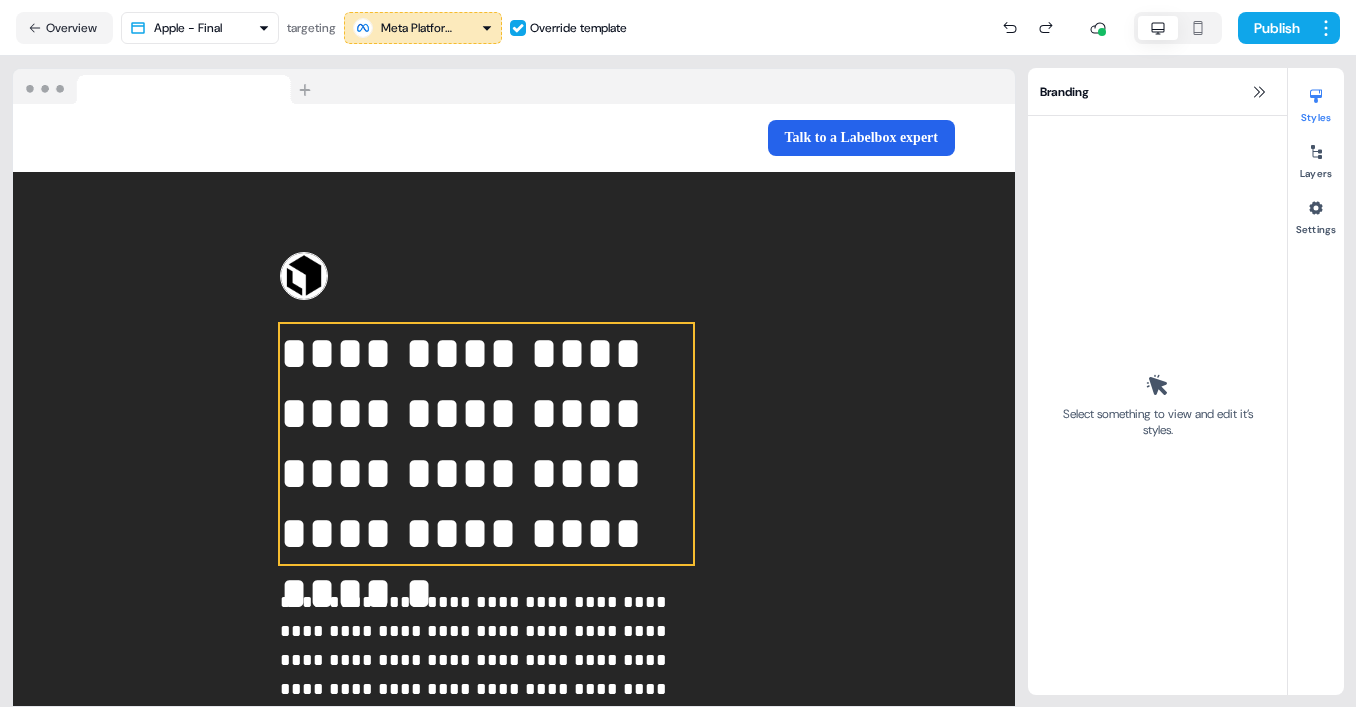 click on "**********" at bounding box center [486, 444] 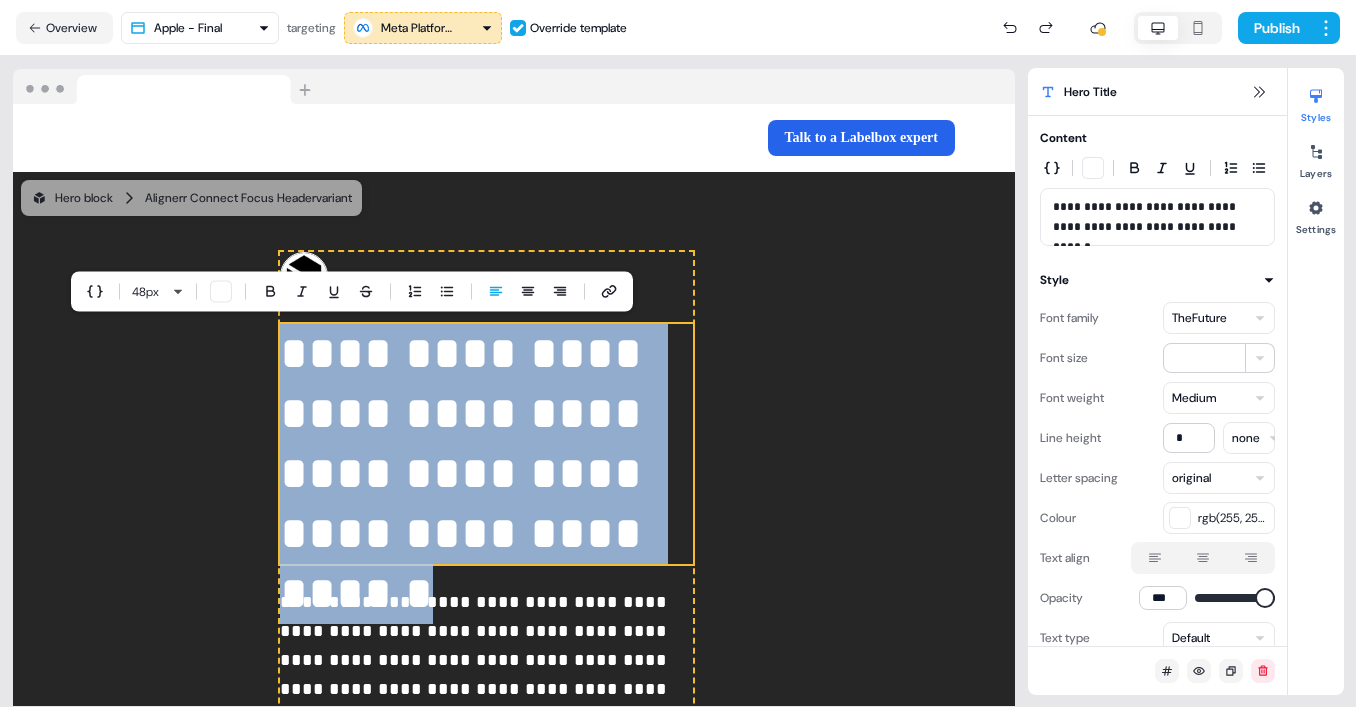 click on "**********" at bounding box center (486, 444) 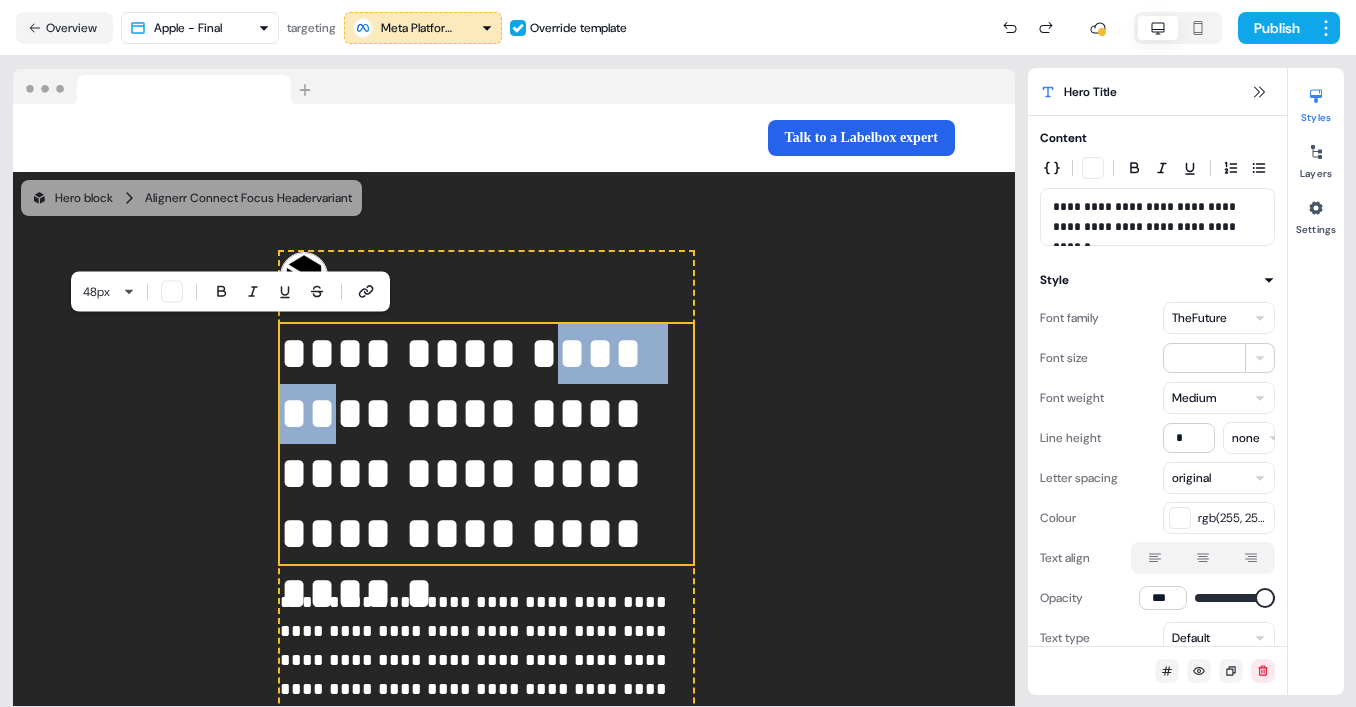 drag, startPoint x: 333, startPoint y: 361, endPoint x: 463, endPoint y: 361, distance: 130 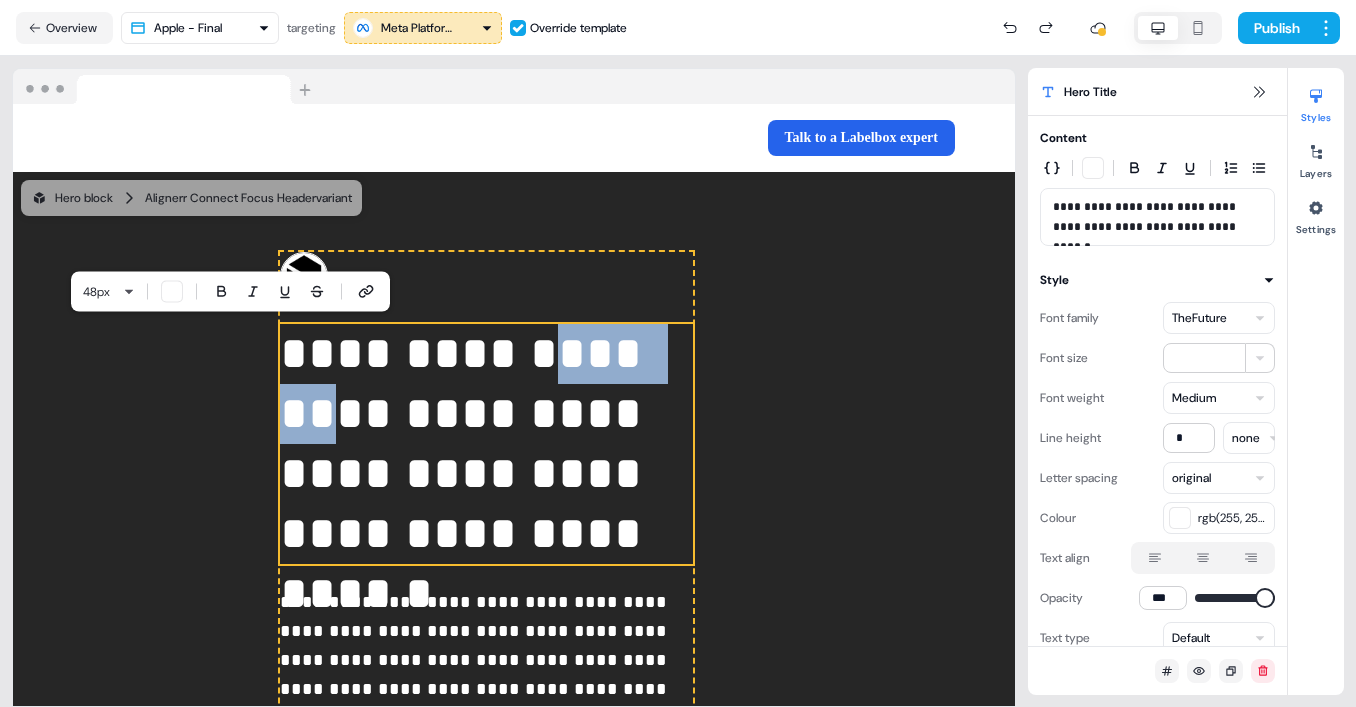click on "**********" at bounding box center [486, 444] 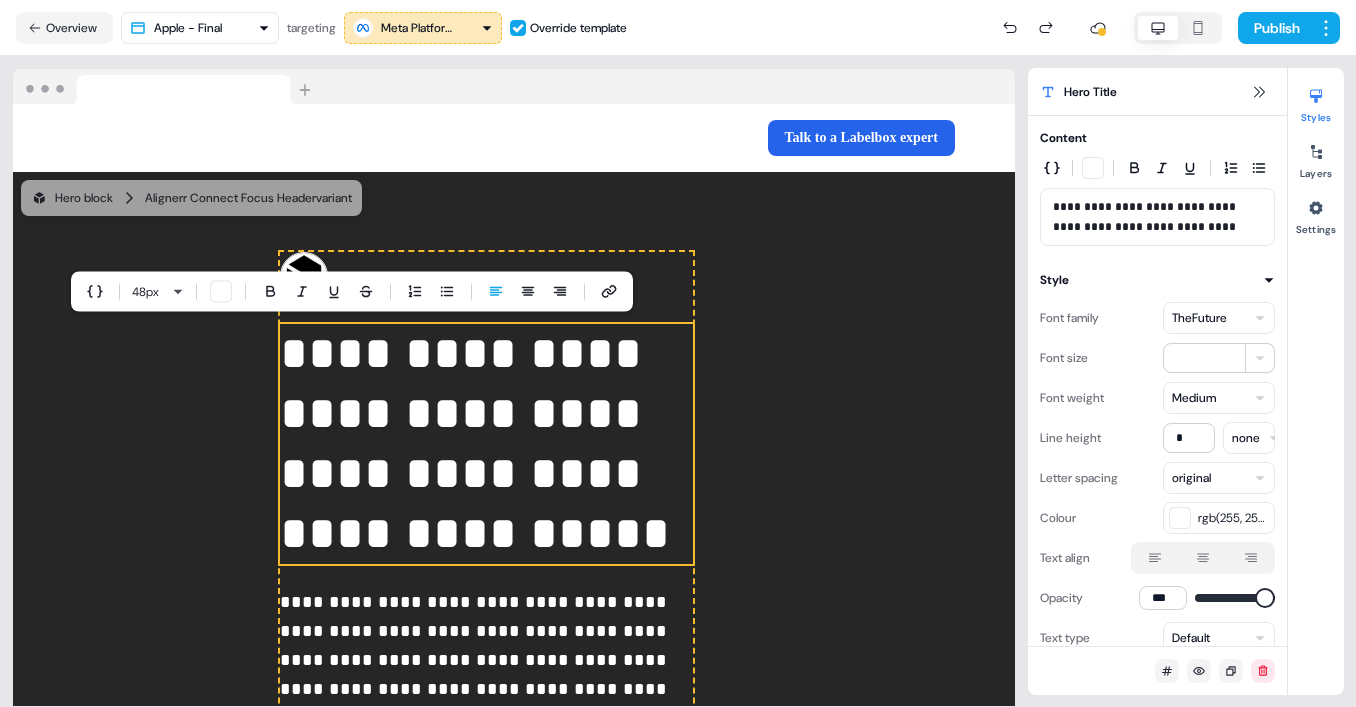type 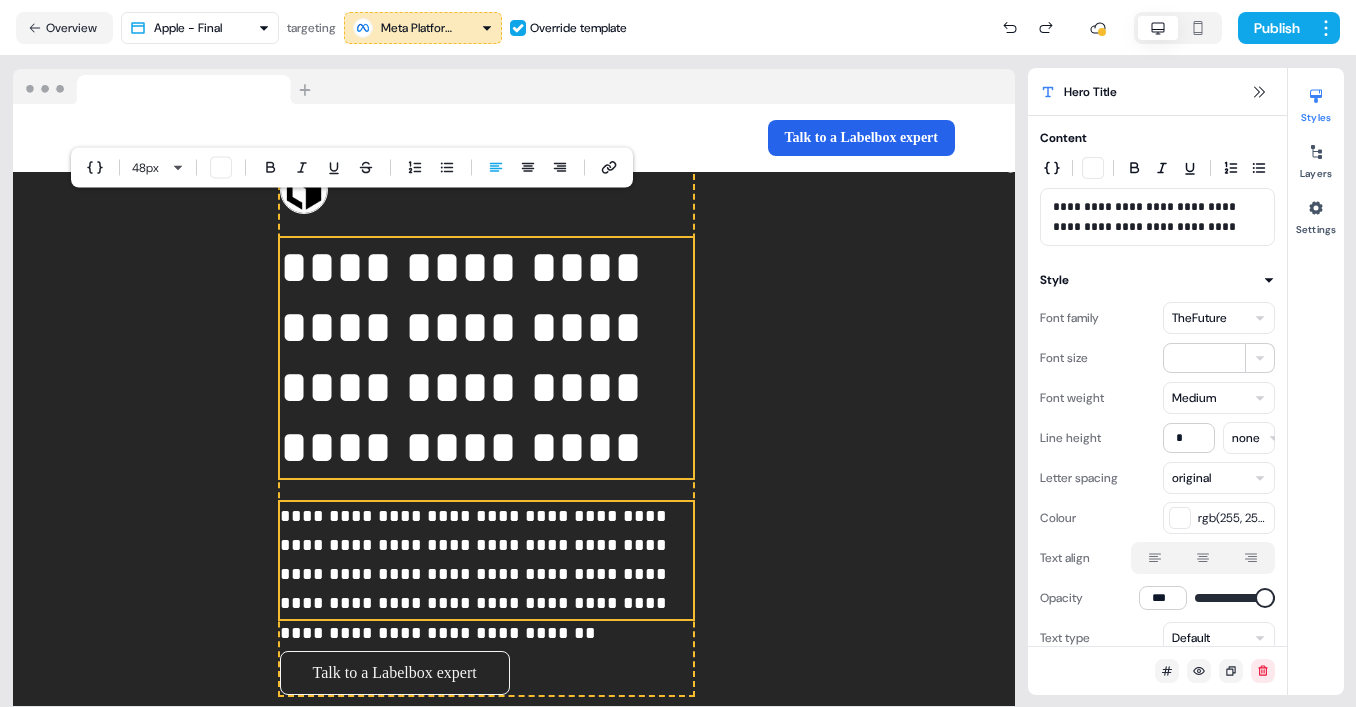 scroll, scrollTop: 124, scrollLeft: 0, axis: vertical 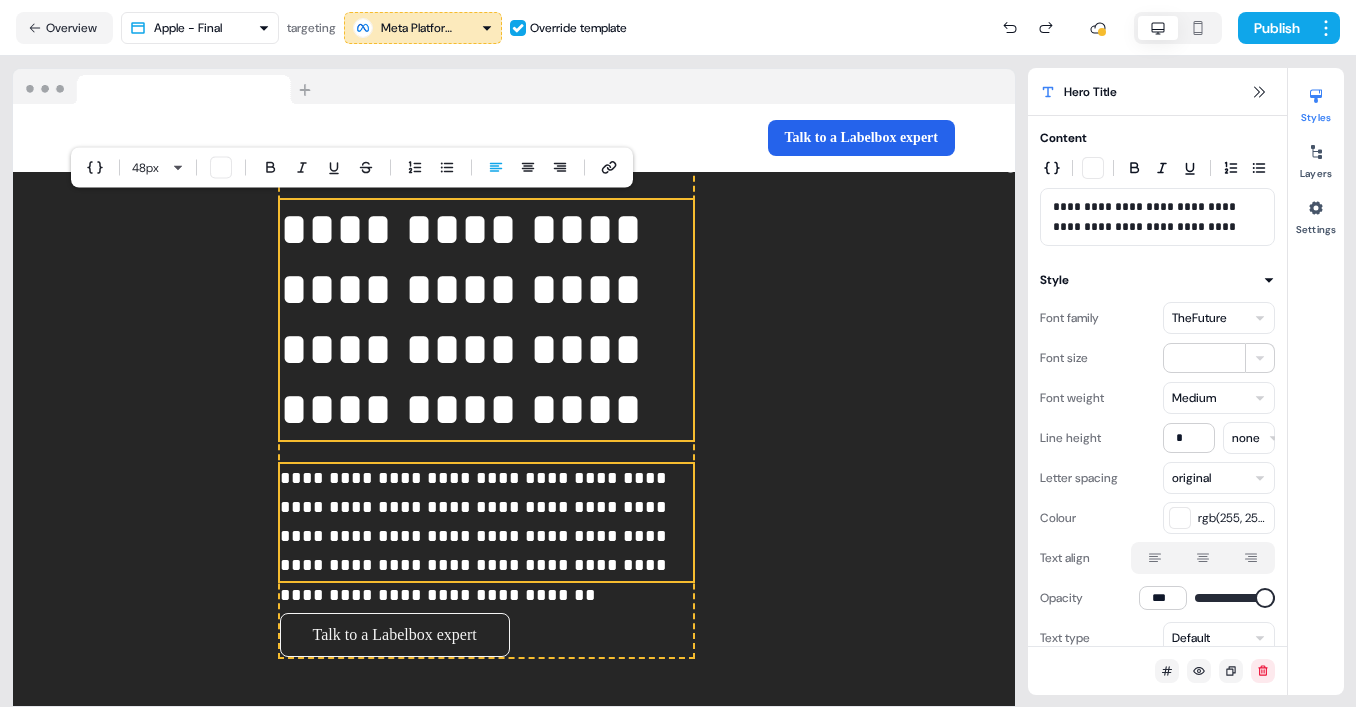 click on "**********" at bounding box center [486, 522] 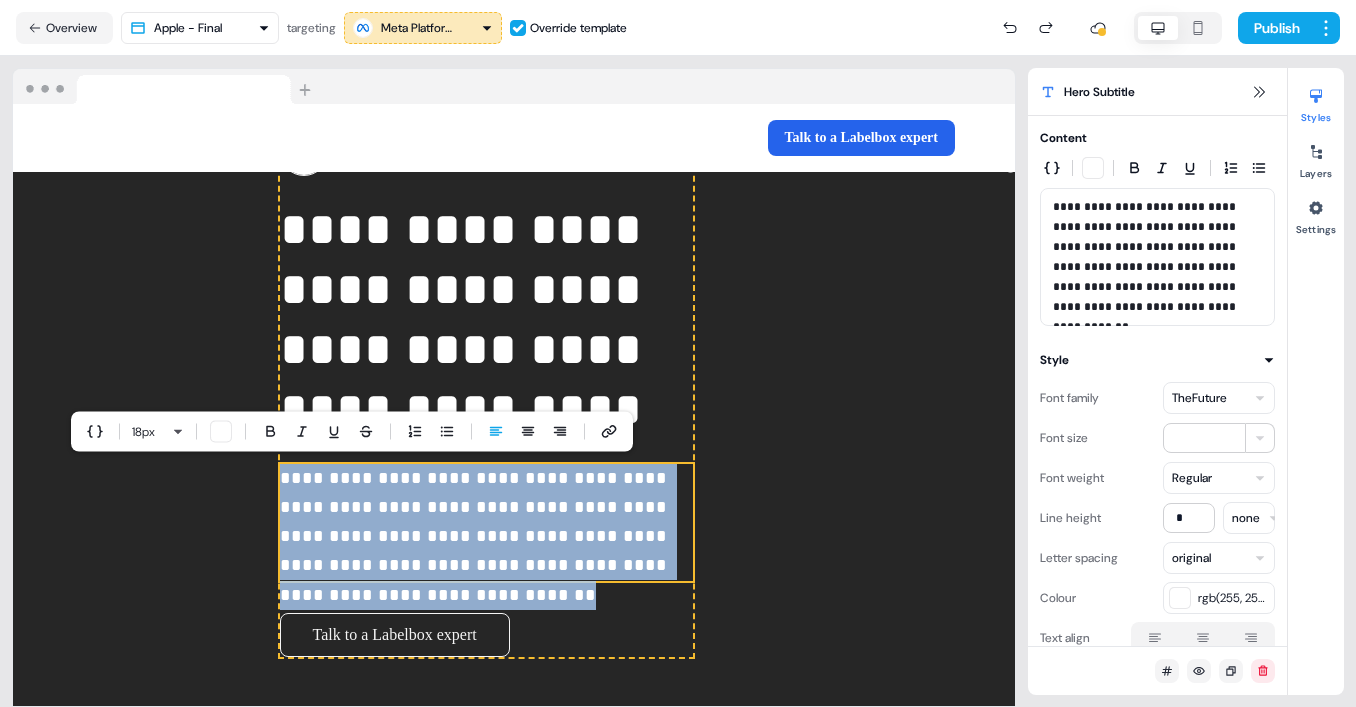 click on "**********" at bounding box center (486, 522) 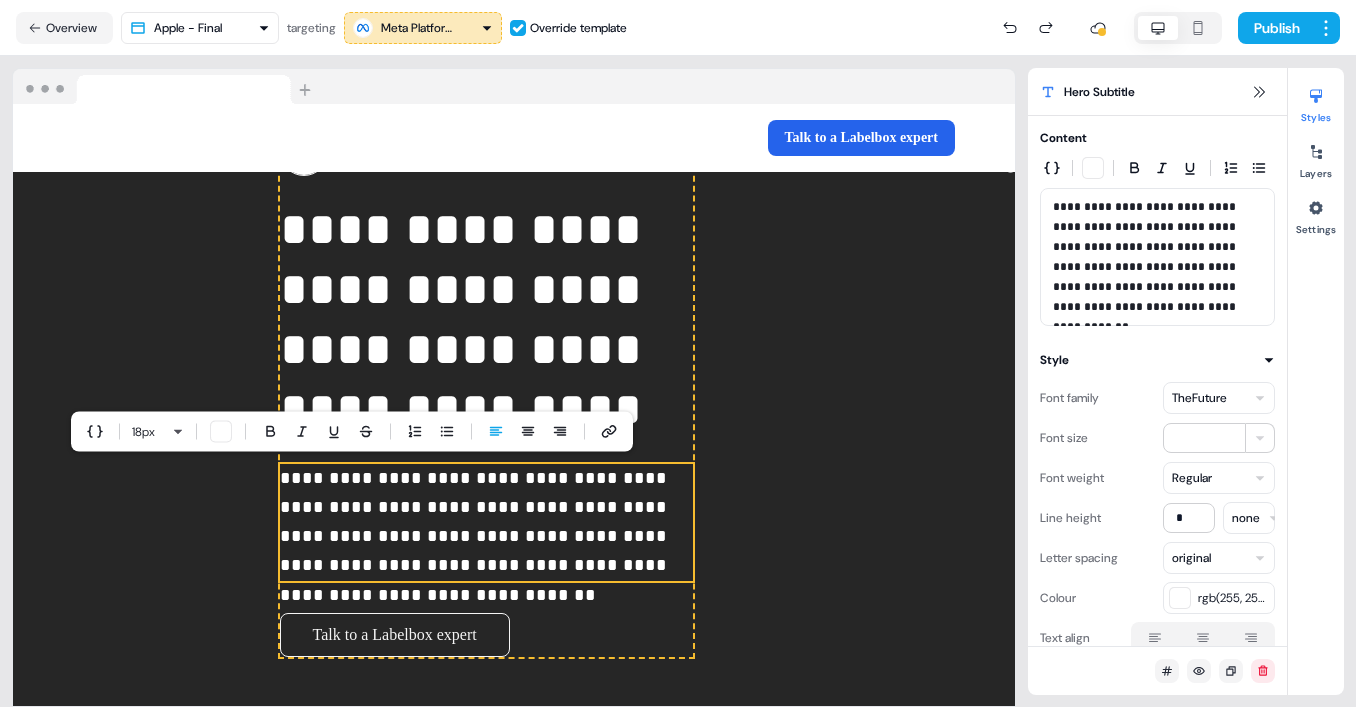 click on "**********" at bounding box center (486, 522) 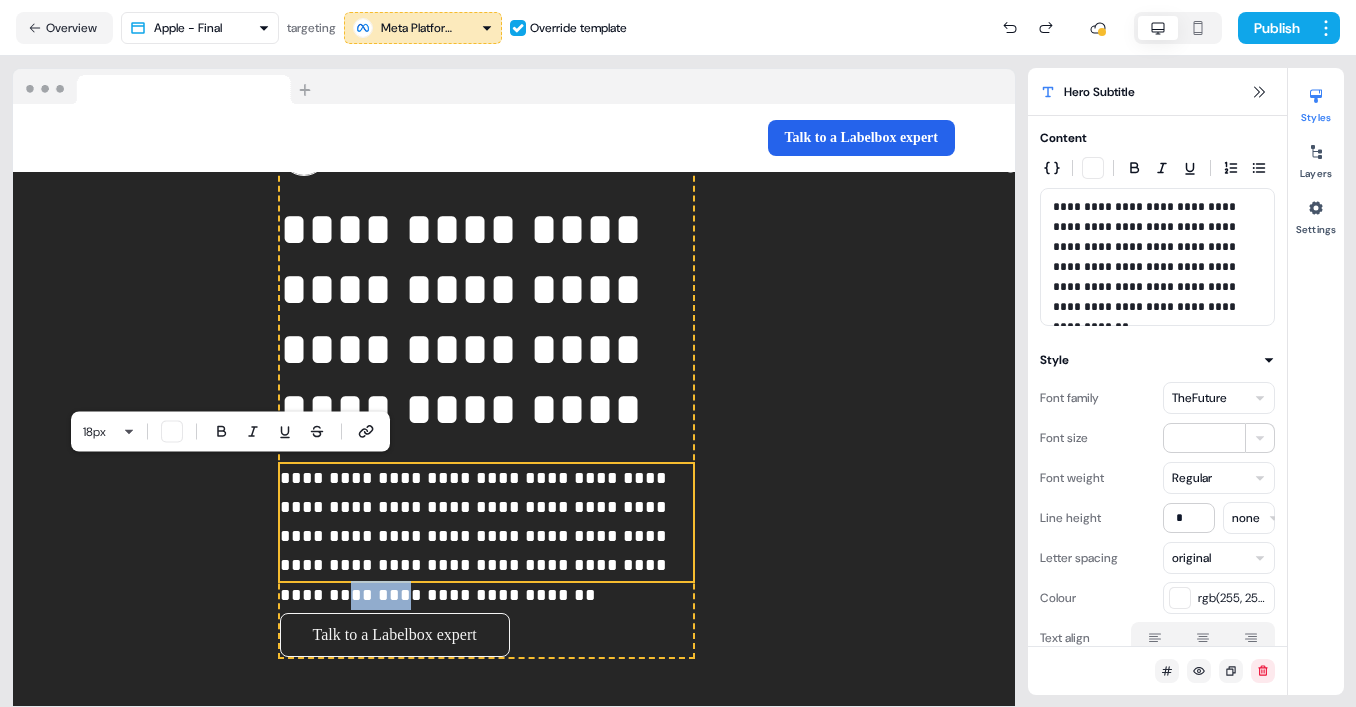 drag, startPoint x: 291, startPoint y: 566, endPoint x: 343, endPoint y: 566, distance: 52 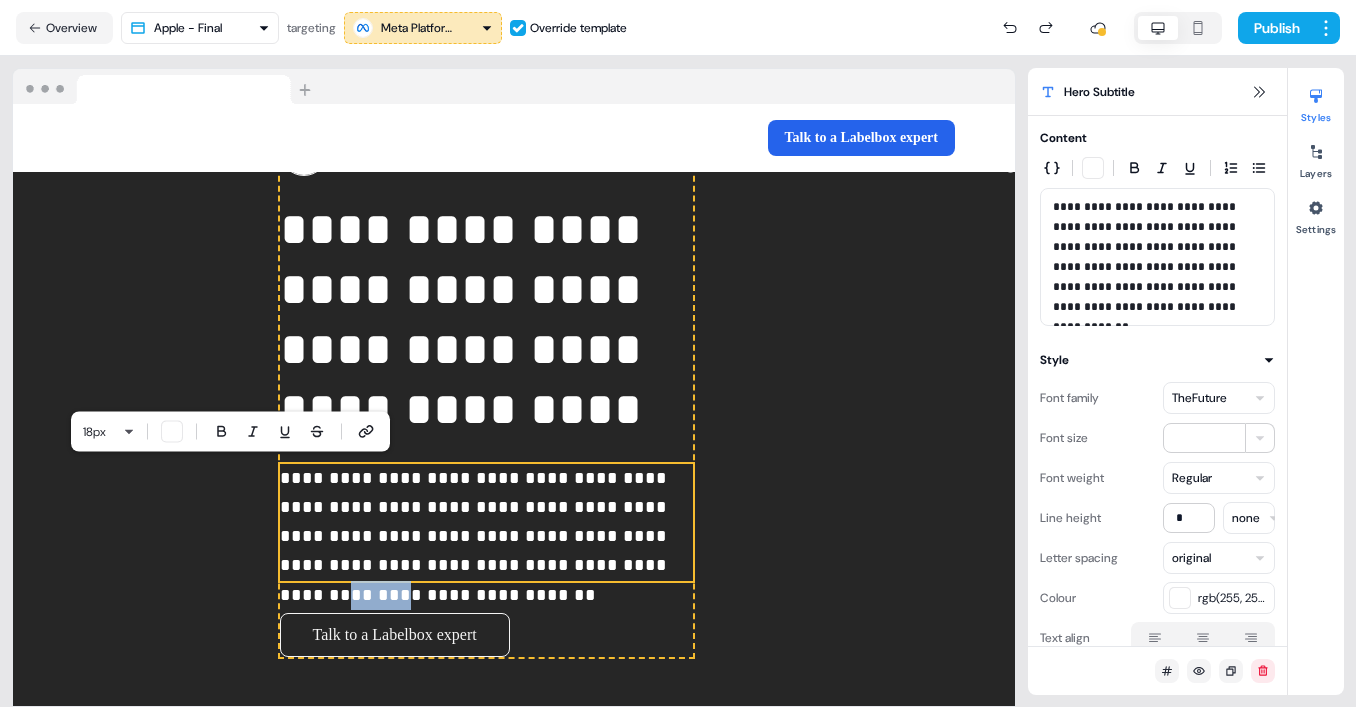 click on "**********" at bounding box center (486, 522) 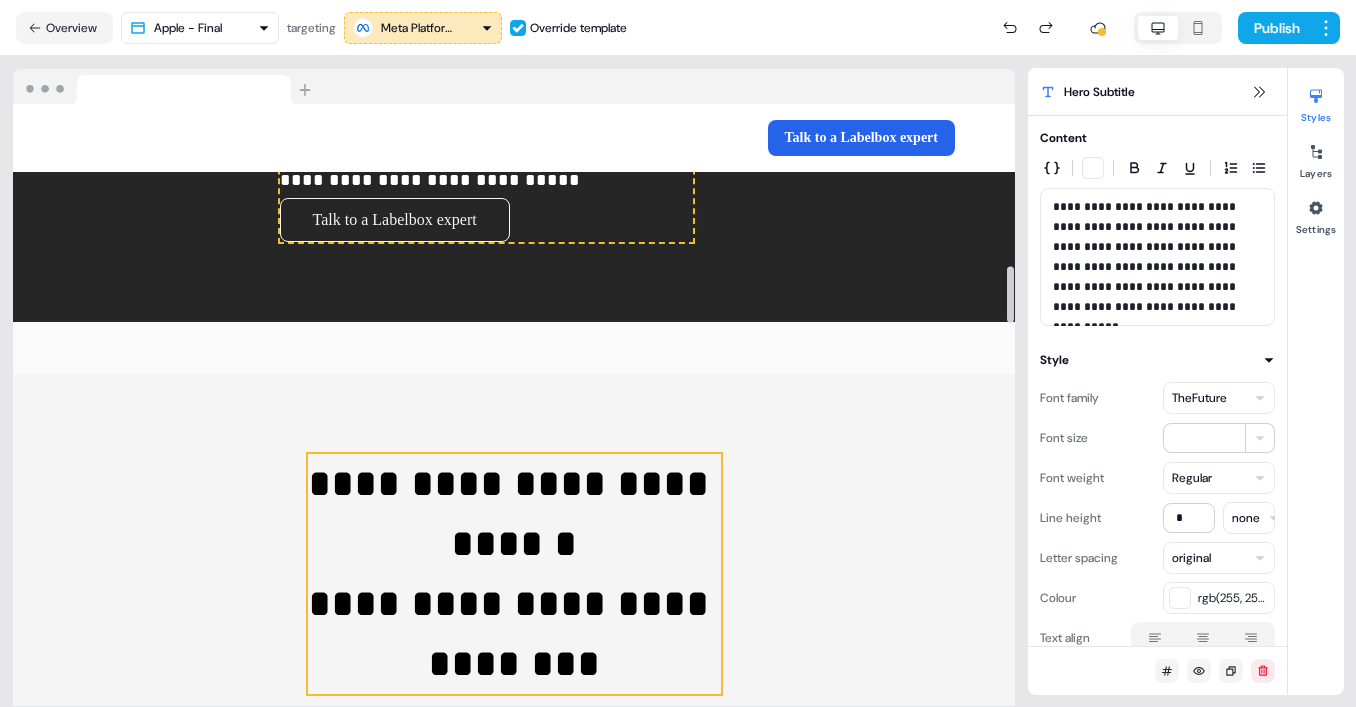 scroll, scrollTop: 2245, scrollLeft: 0, axis: vertical 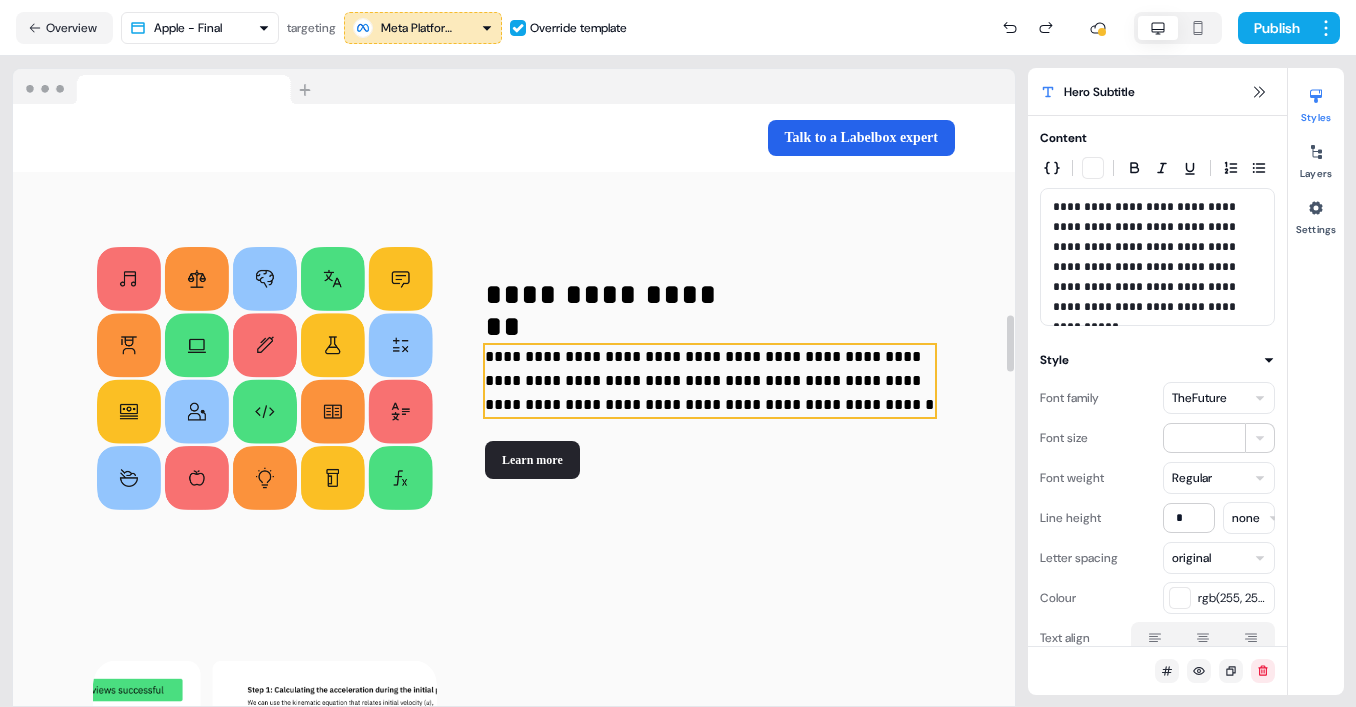 click on "**********" at bounding box center (710, 381) 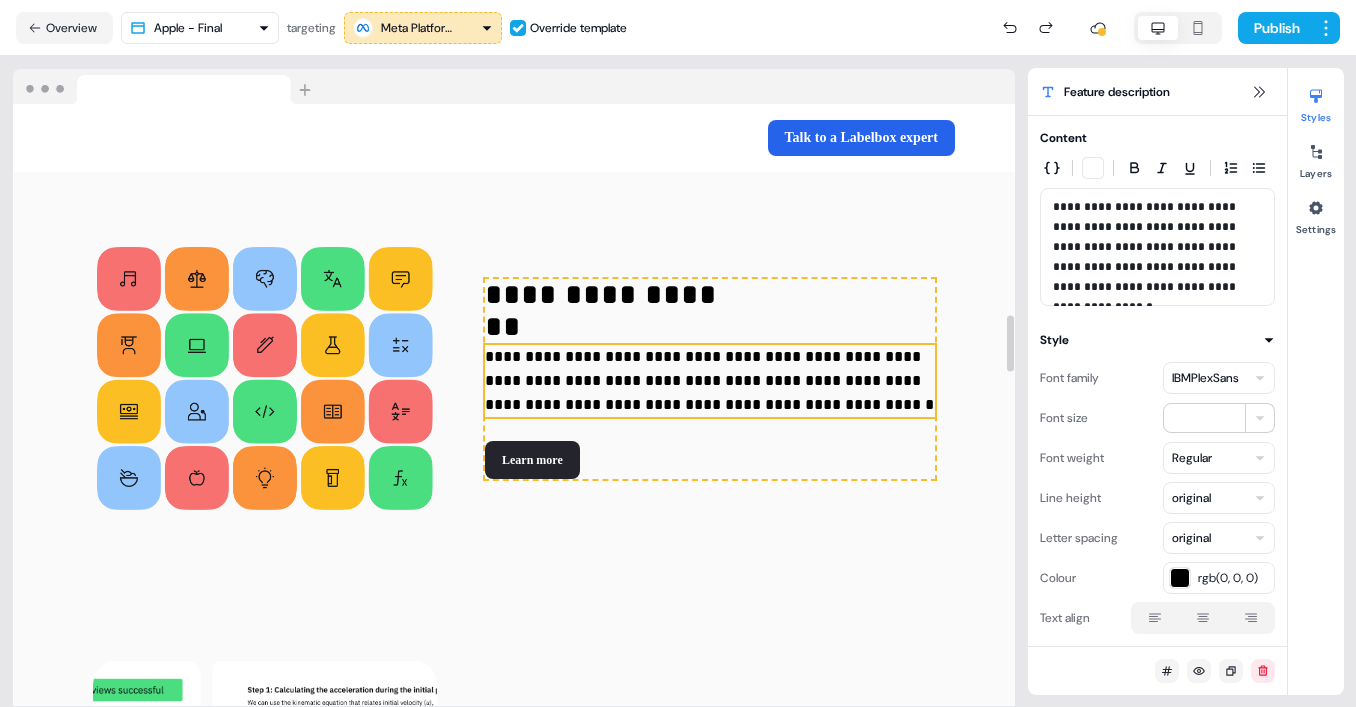 click on "**********" at bounding box center [710, 381] 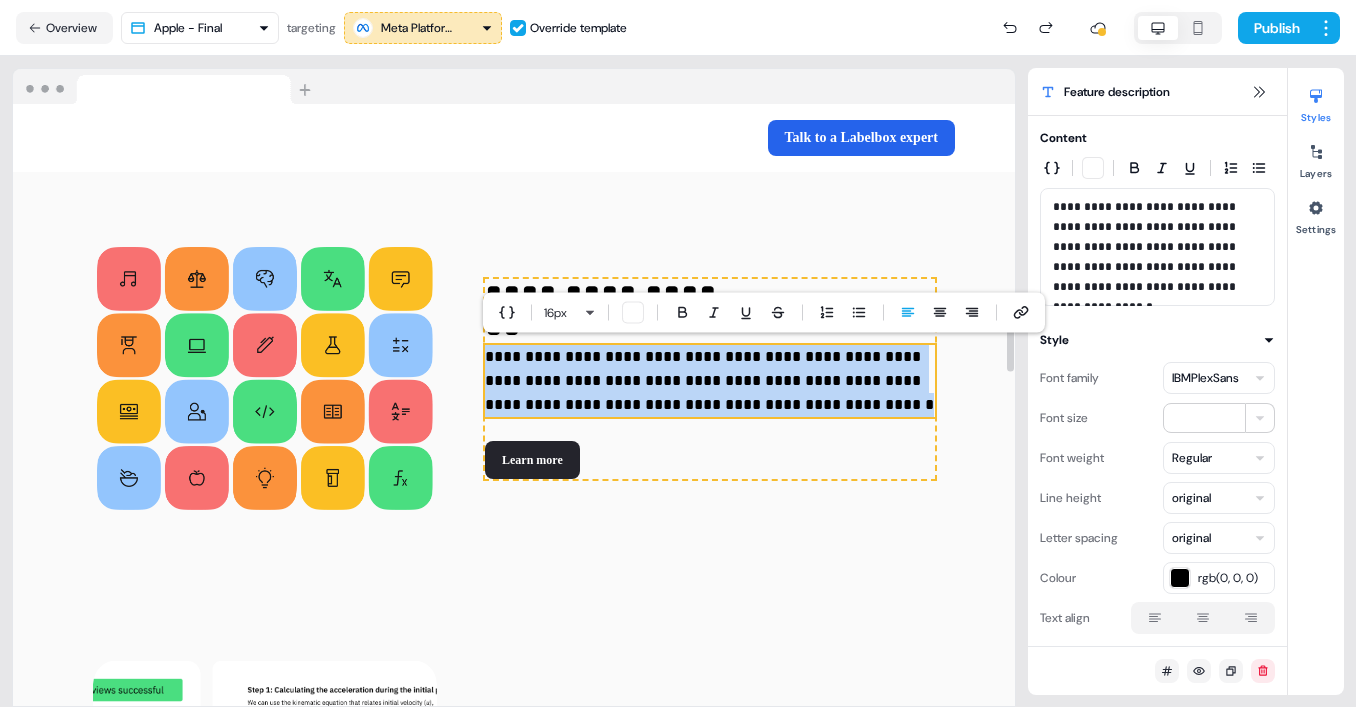 click on "**********" at bounding box center (710, 381) 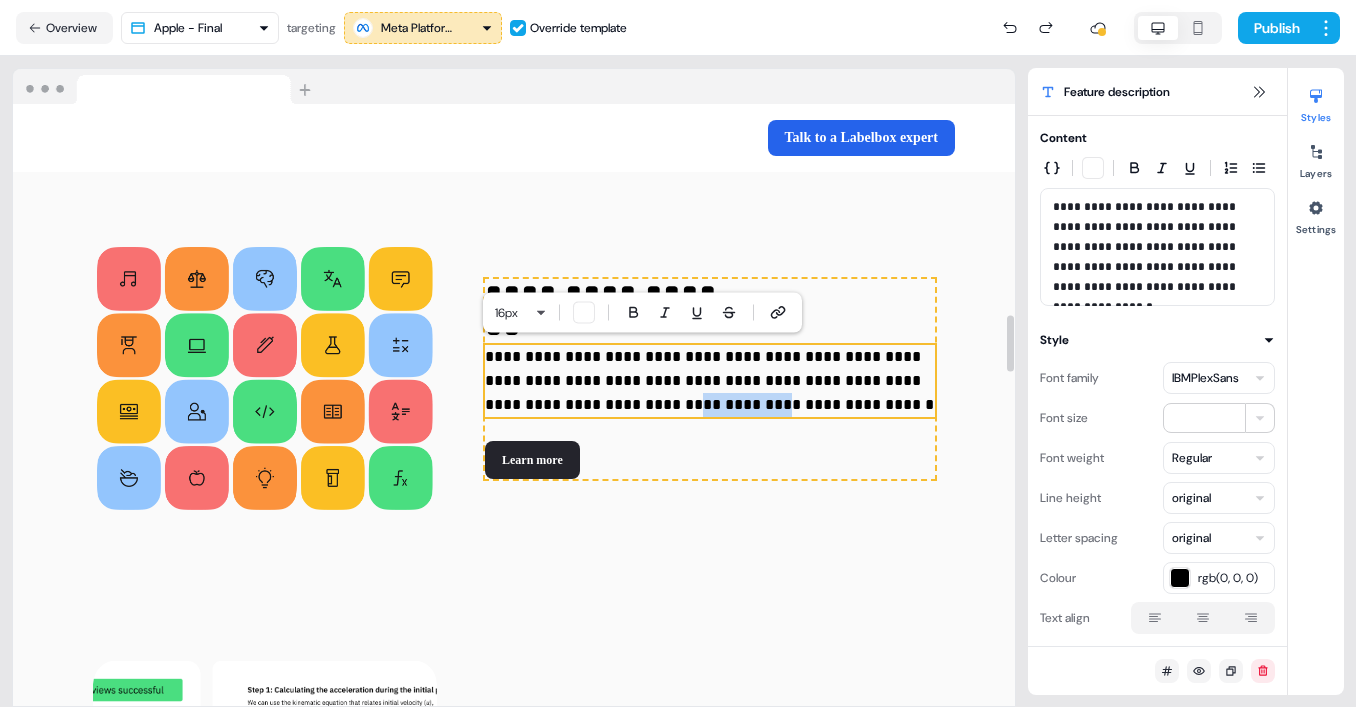 drag, startPoint x: 645, startPoint y: 404, endPoint x: 611, endPoint y: 403, distance: 34.0147 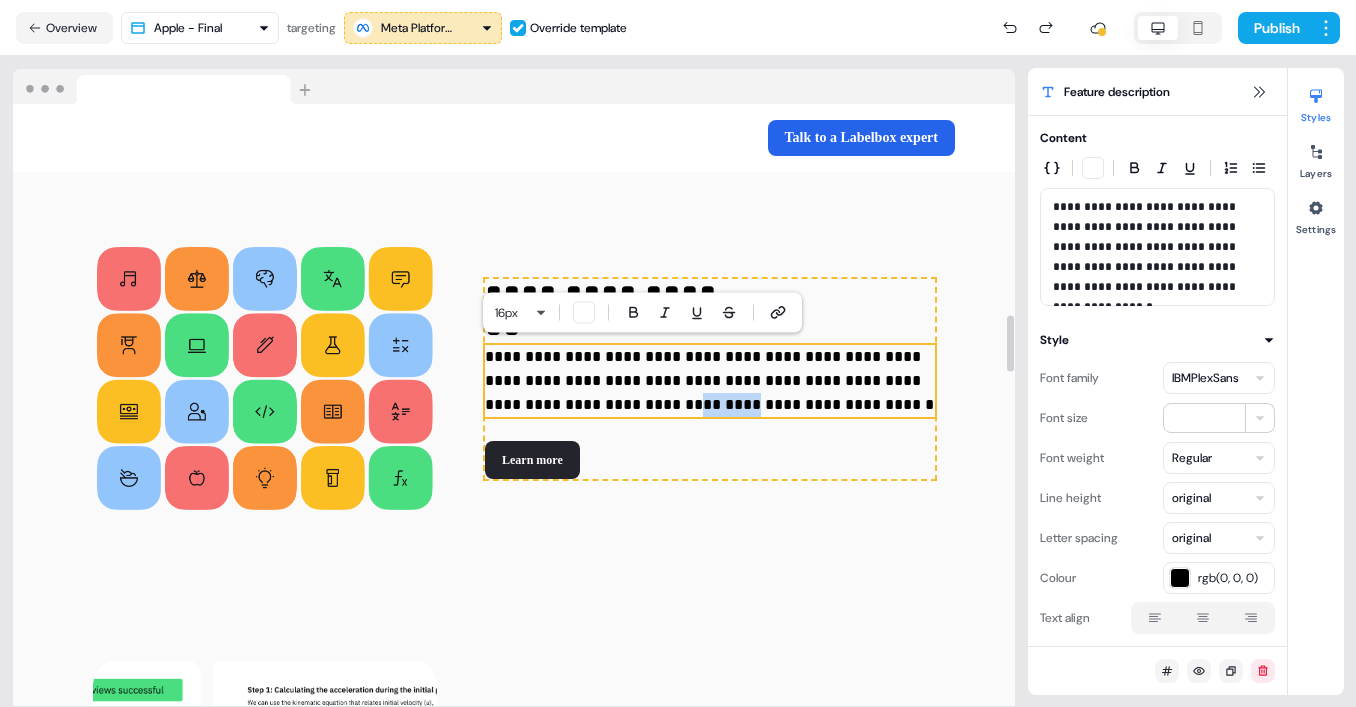 drag, startPoint x: 643, startPoint y: 404, endPoint x: 597, endPoint y: 404, distance: 46 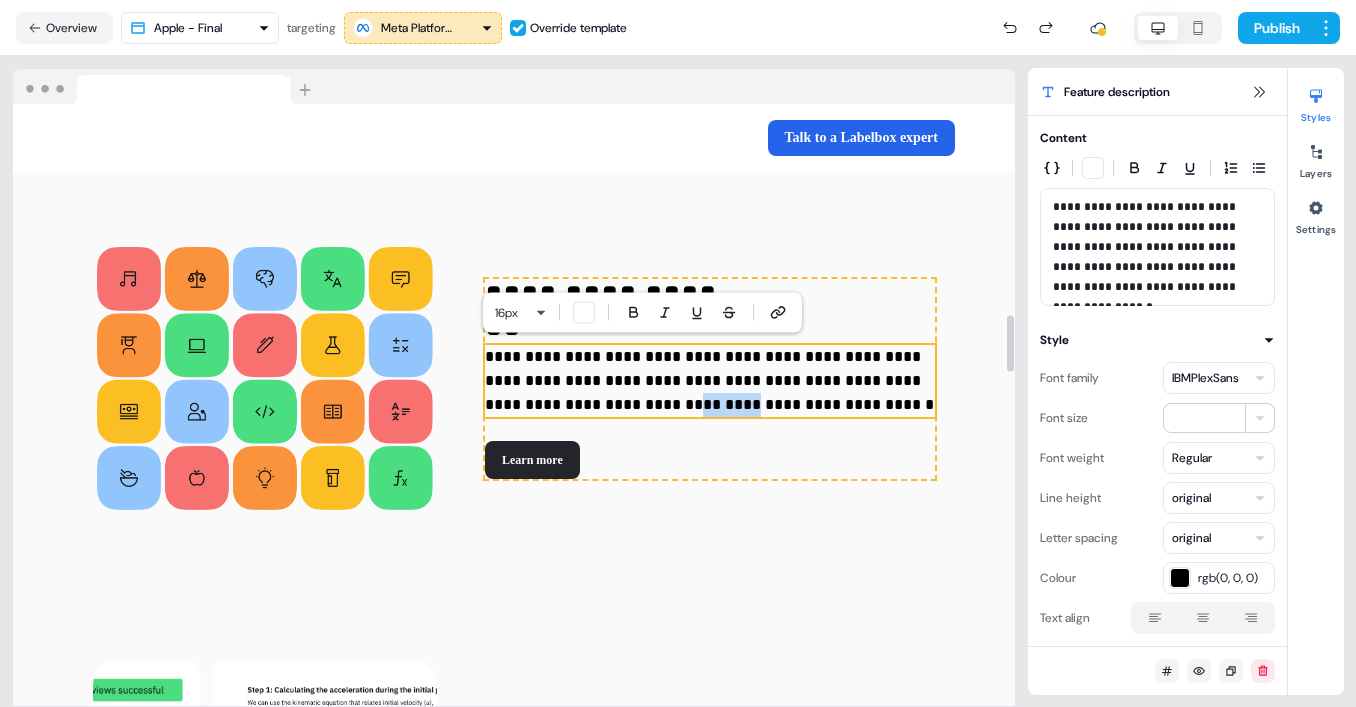 click on "**********" at bounding box center (710, 381) 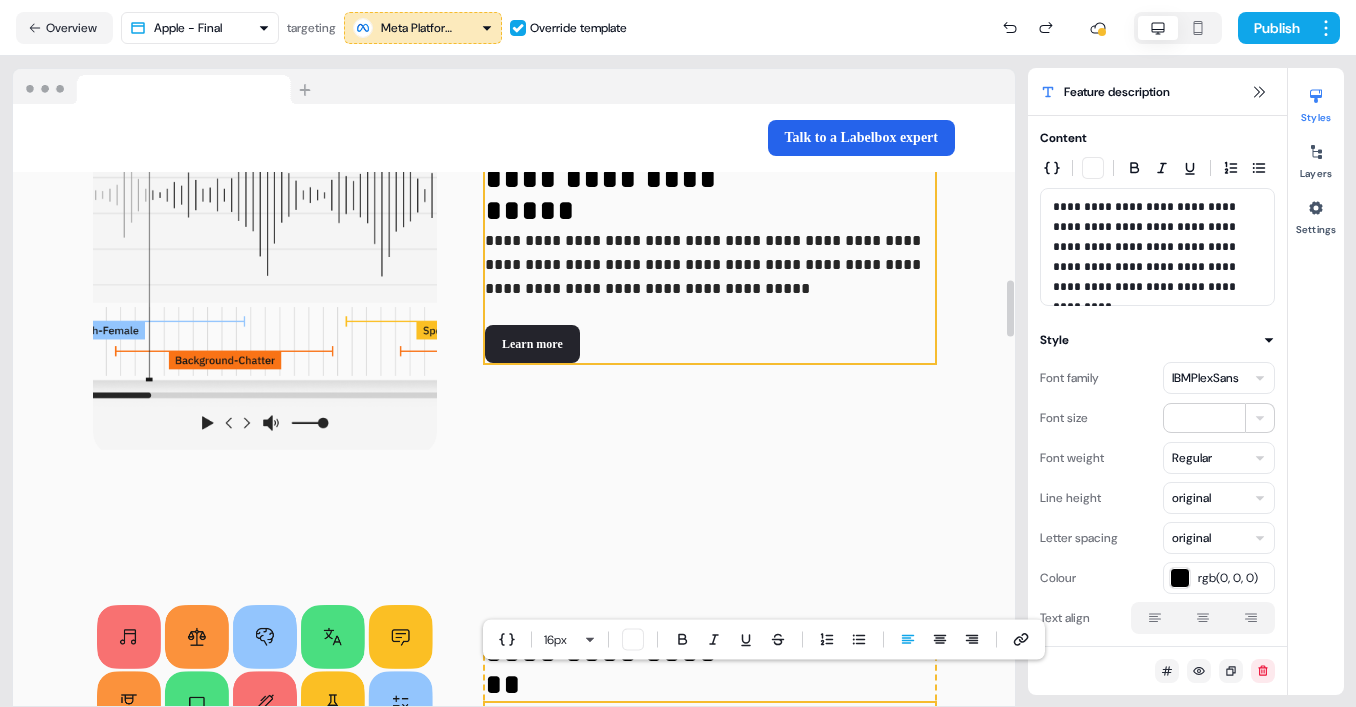 scroll, scrollTop: 1870, scrollLeft: 0, axis: vertical 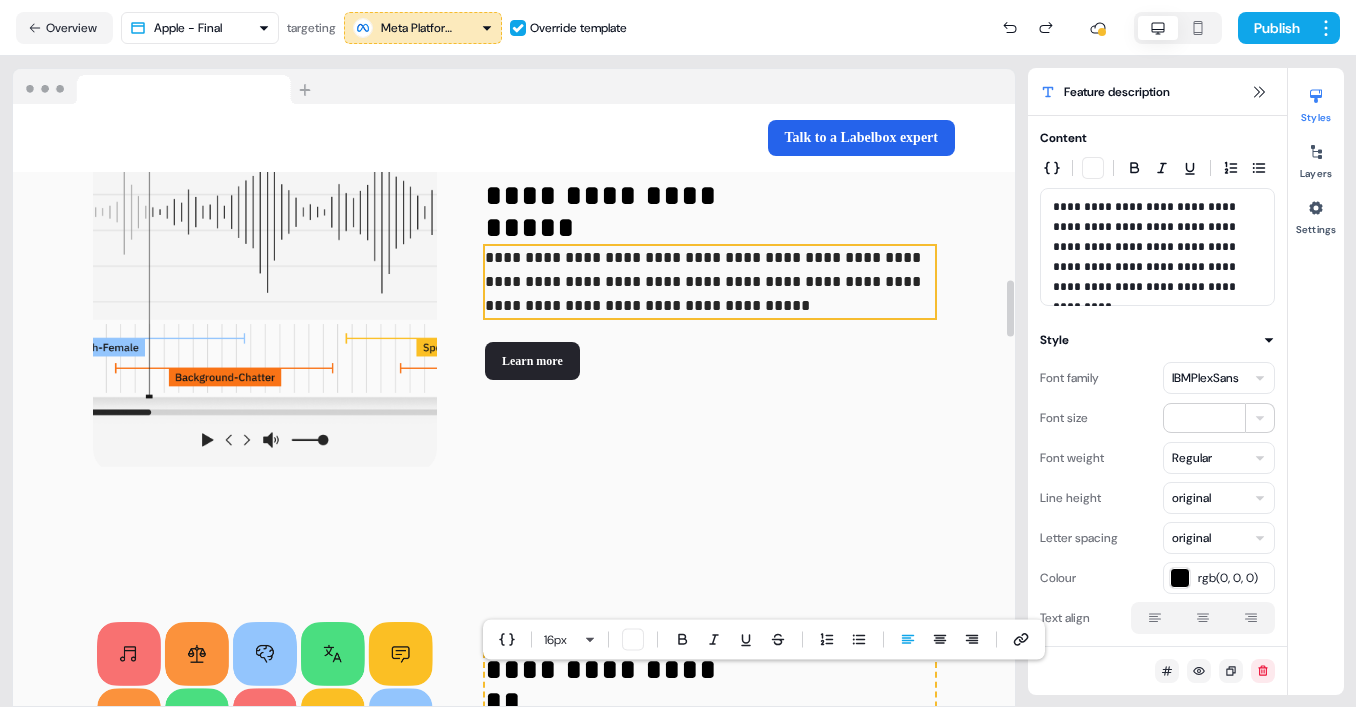 click on "**********" at bounding box center (710, 282) 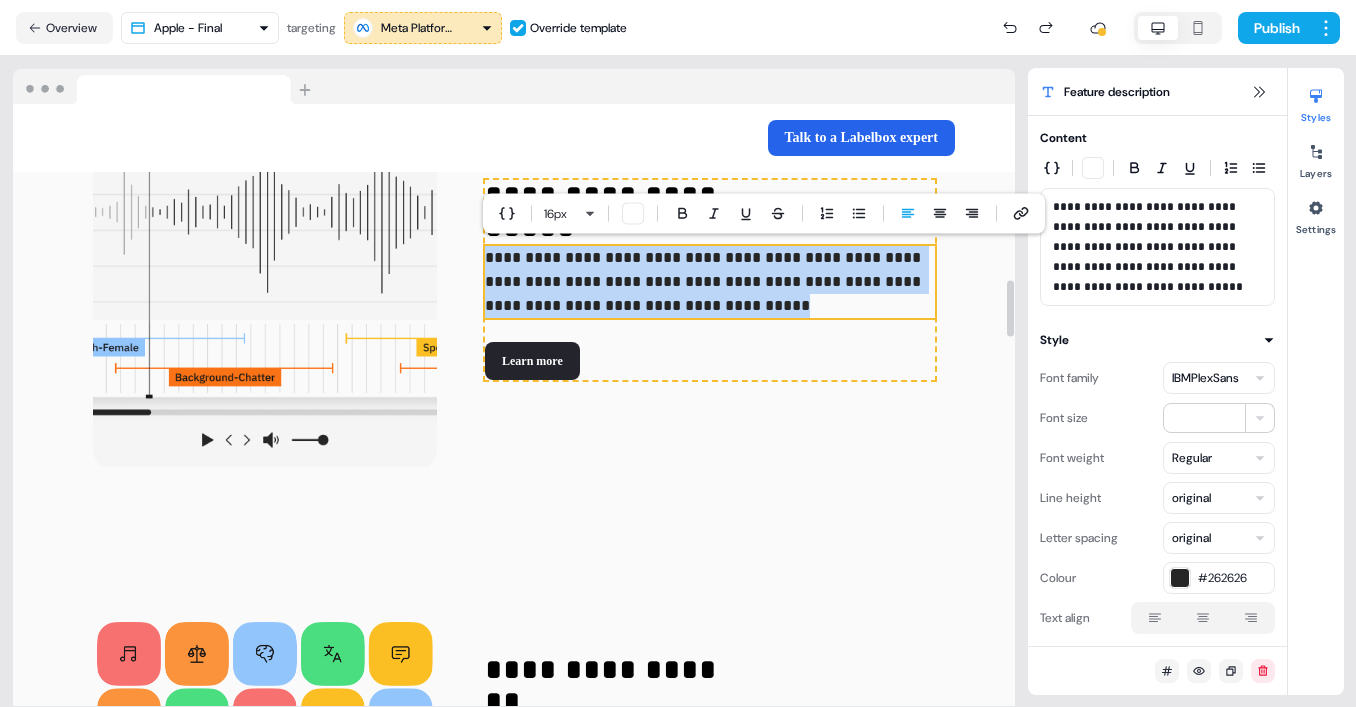 click on "**********" at bounding box center [710, 282] 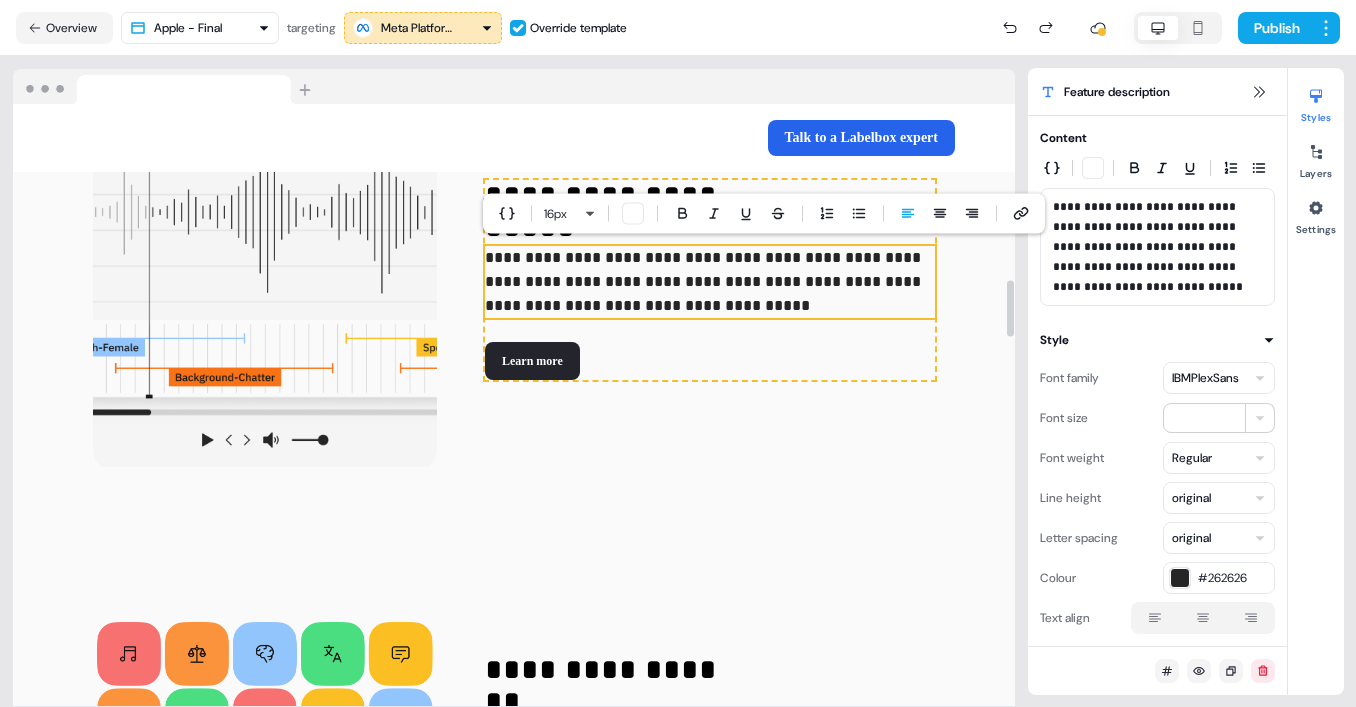 type 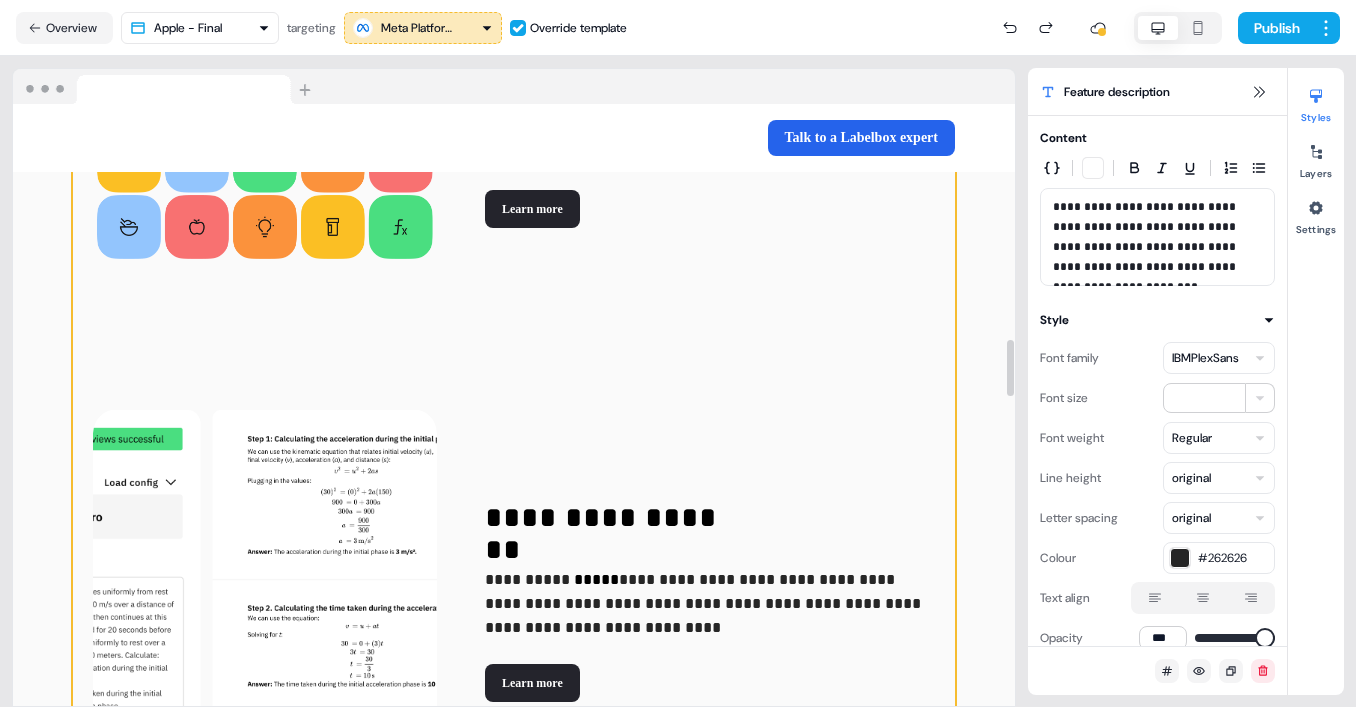 scroll, scrollTop: 2512, scrollLeft: 0, axis: vertical 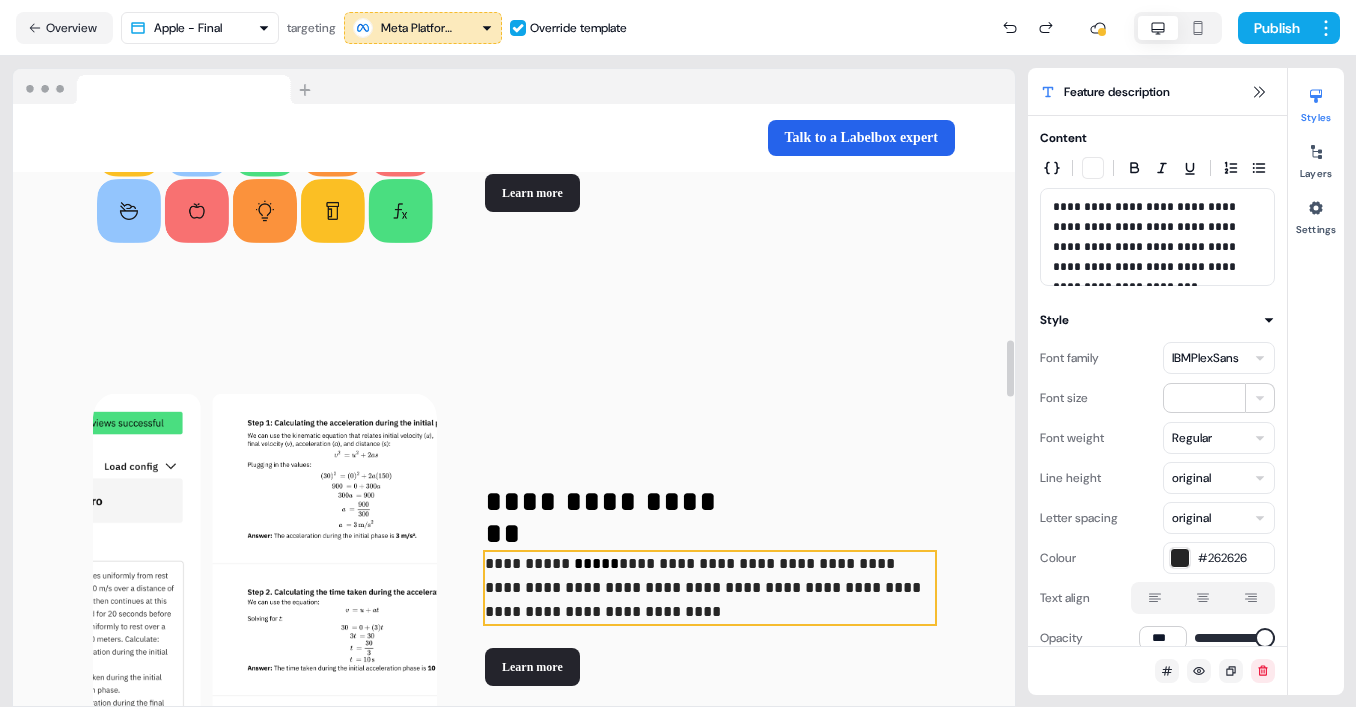 click on "**********" at bounding box center [705, 587] 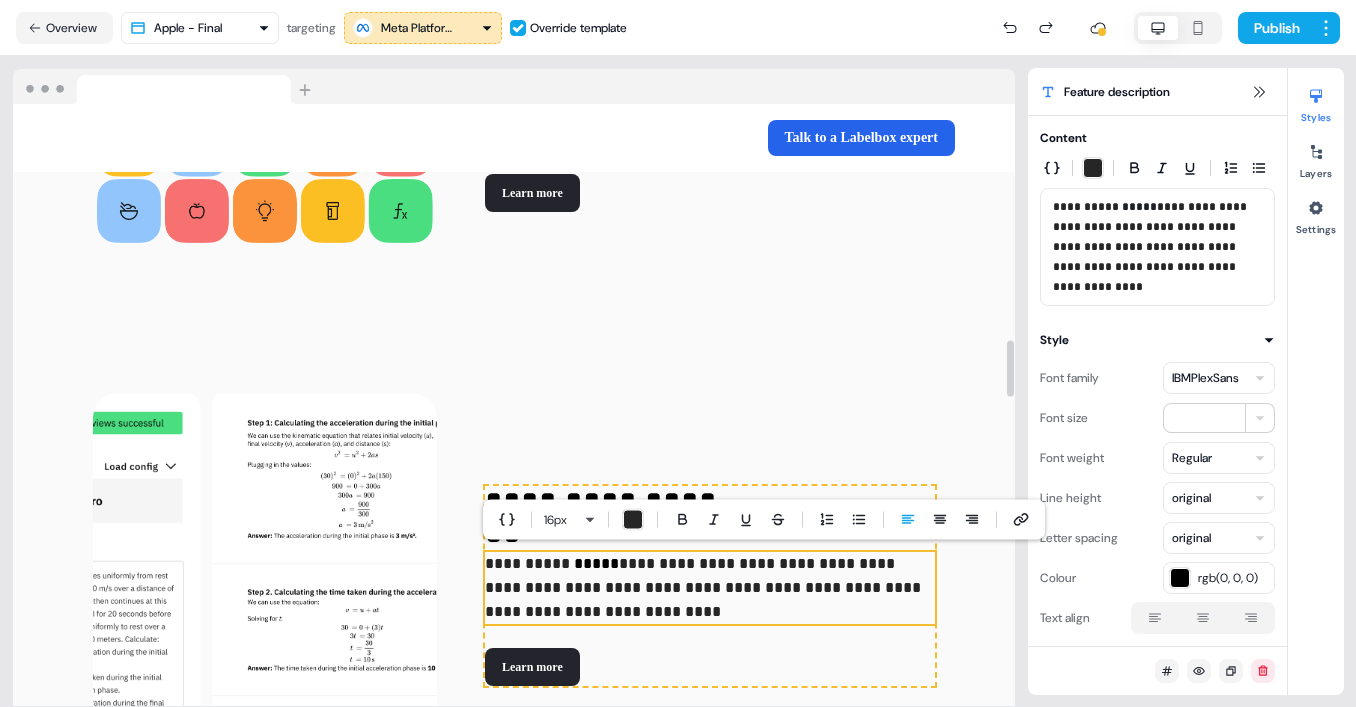 click on "**********" at bounding box center [705, 587] 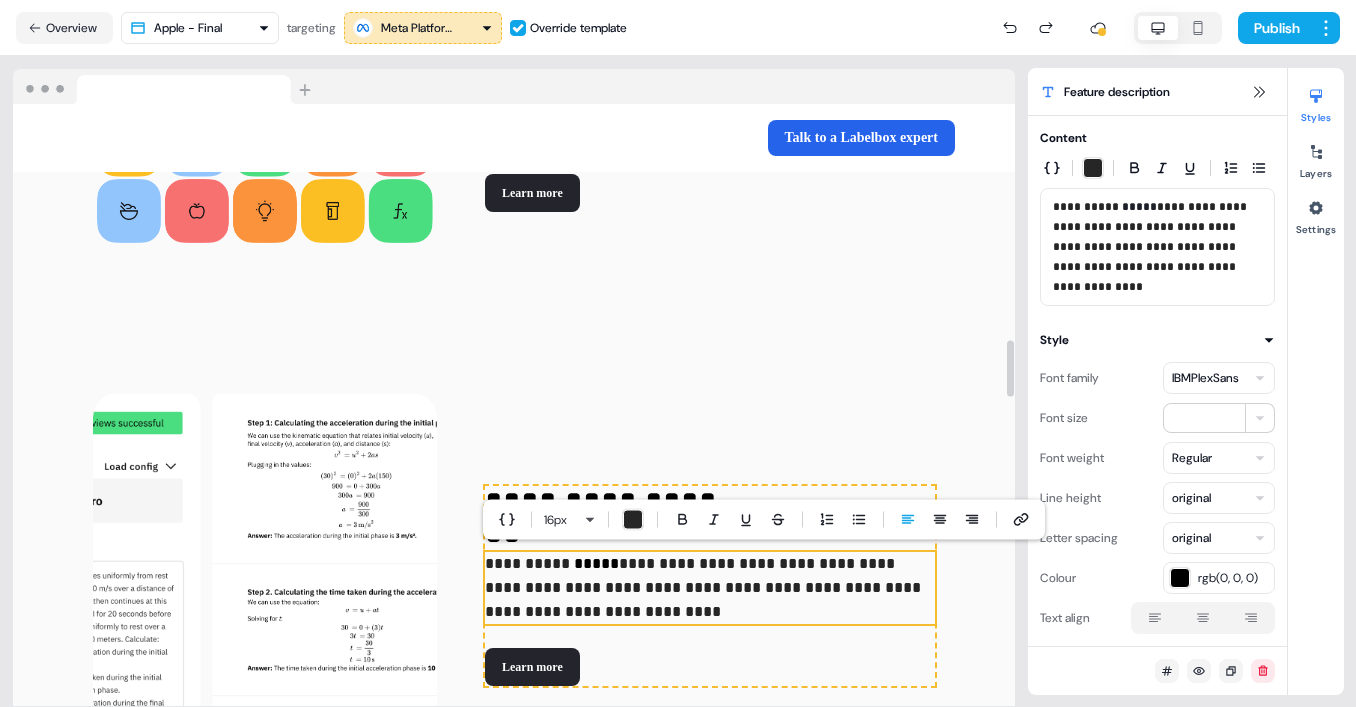 type 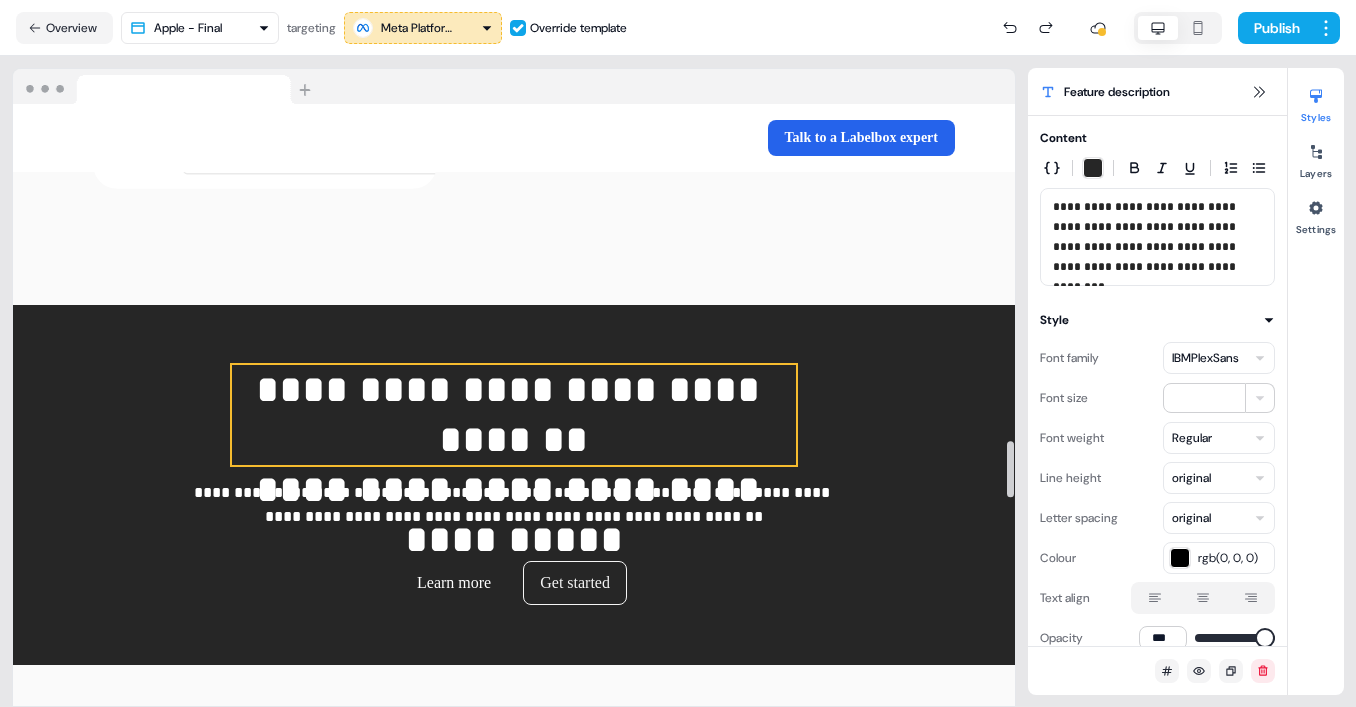 scroll, scrollTop: 3585, scrollLeft: 0, axis: vertical 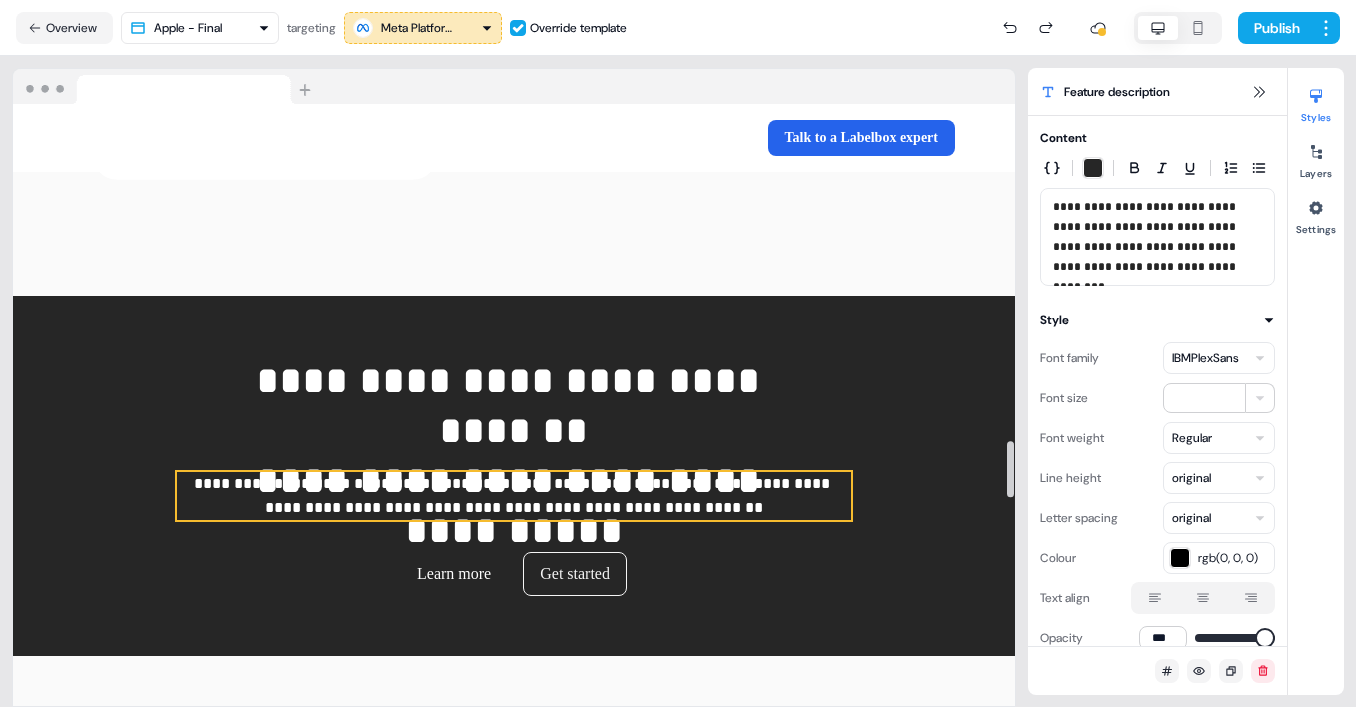 click on "**********" at bounding box center [514, 496] 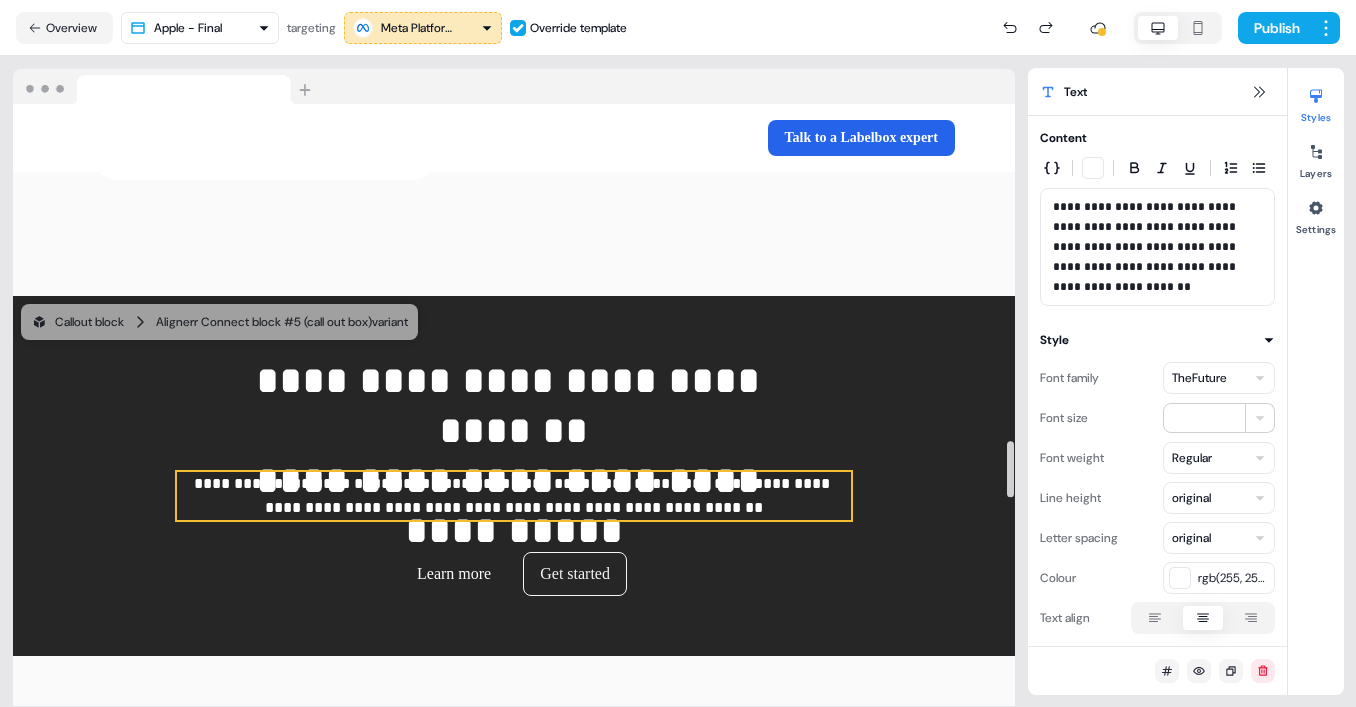click on "**********" at bounding box center (514, 496) 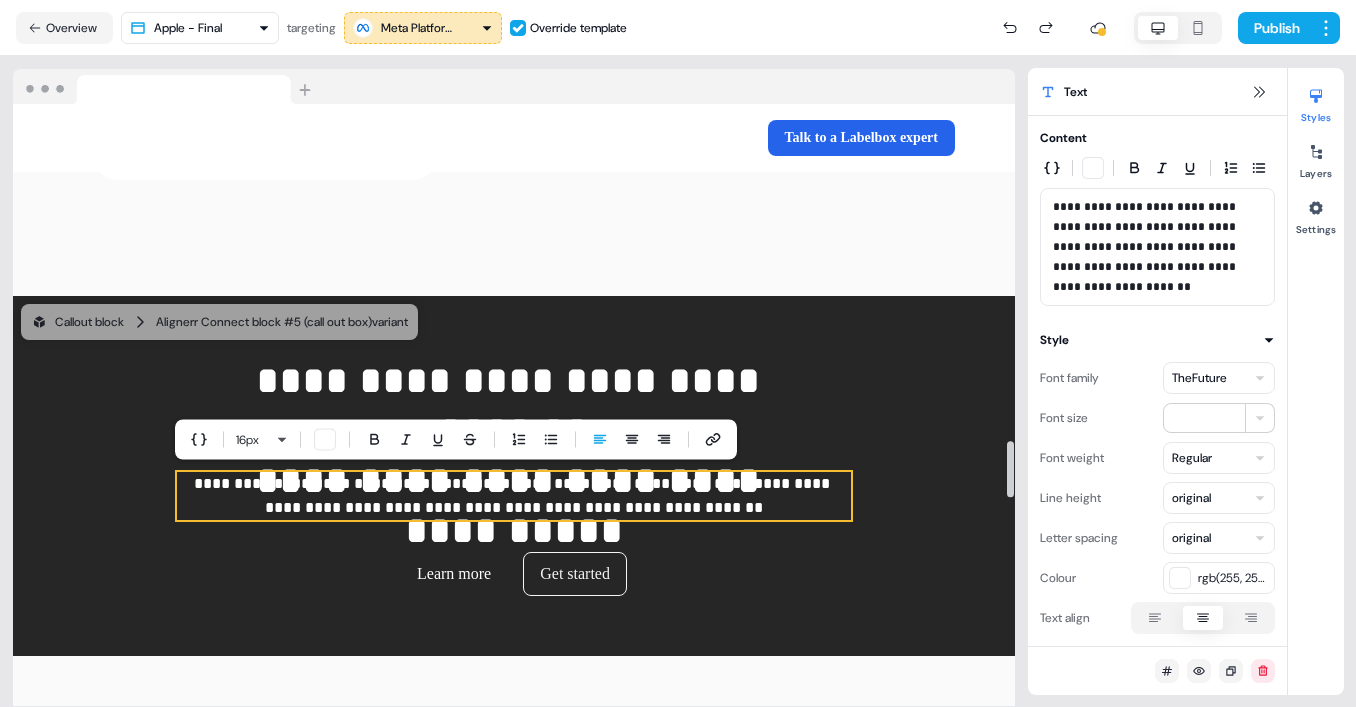 click on "**********" at bounding box center (514, 496) 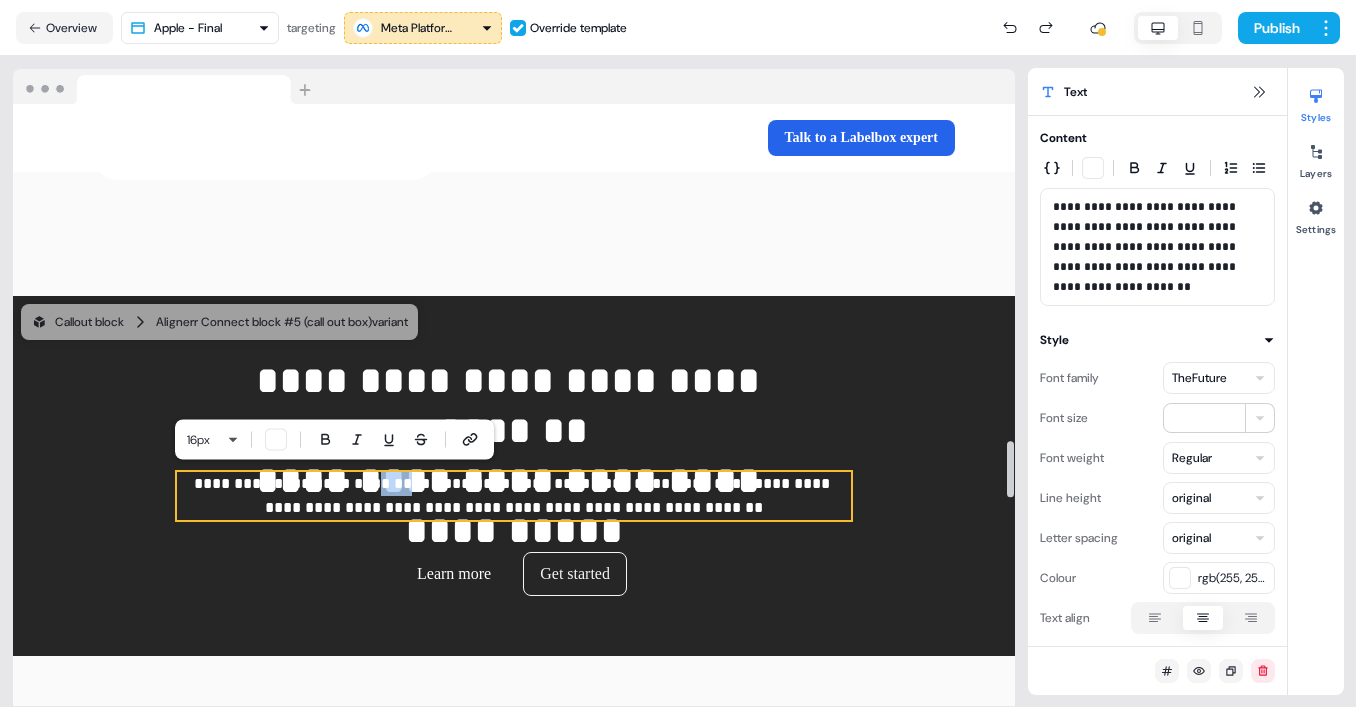drag, startPoint x: 383, startPoint y: 486, endPoint x: 351, endPoint y: 486, distance: 32 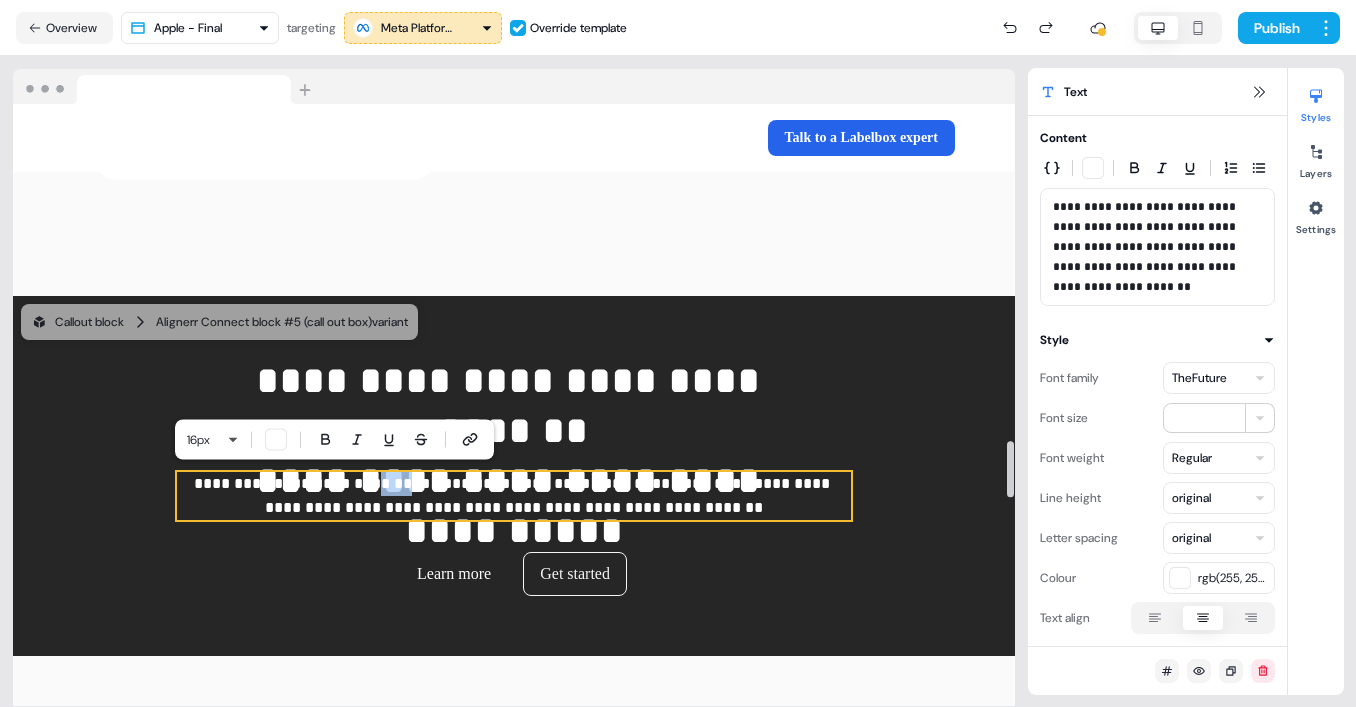 click on "**********" at bounding box center (514, 496) 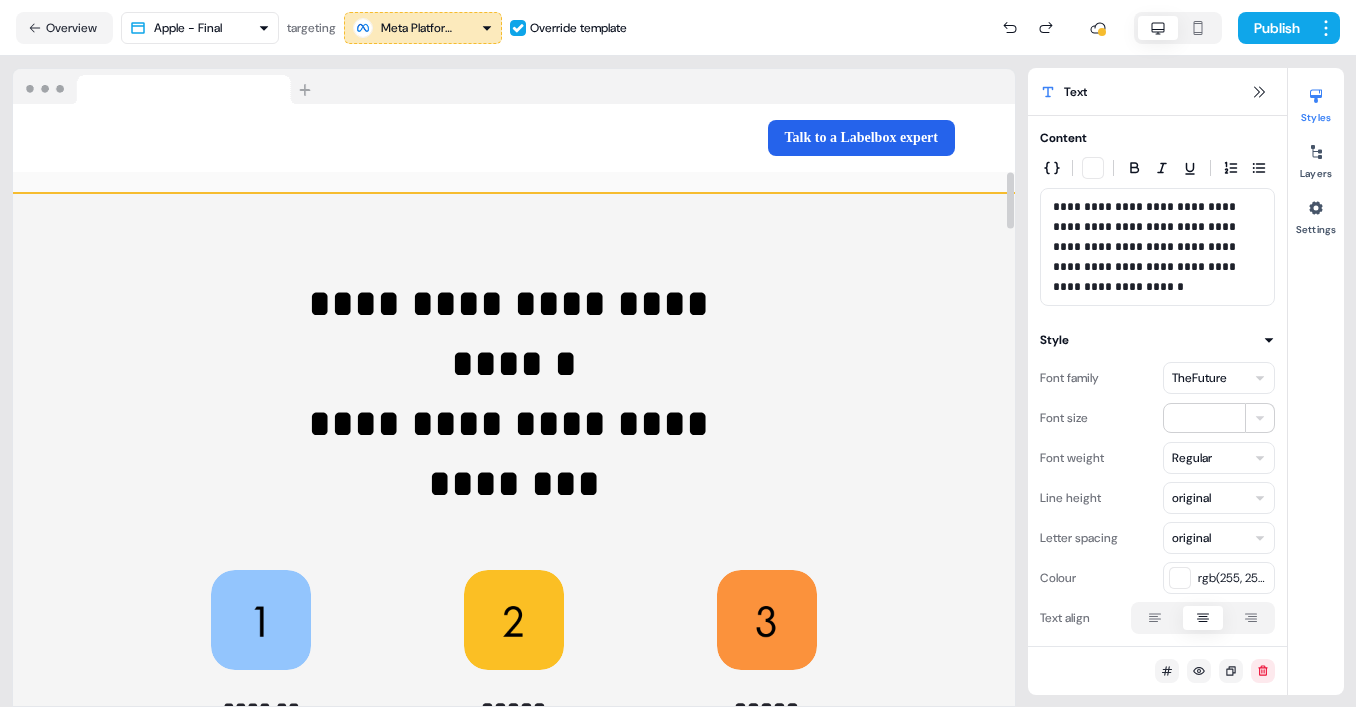 scroll, scrollTop: 0, scrollLeft: 0, axis: both 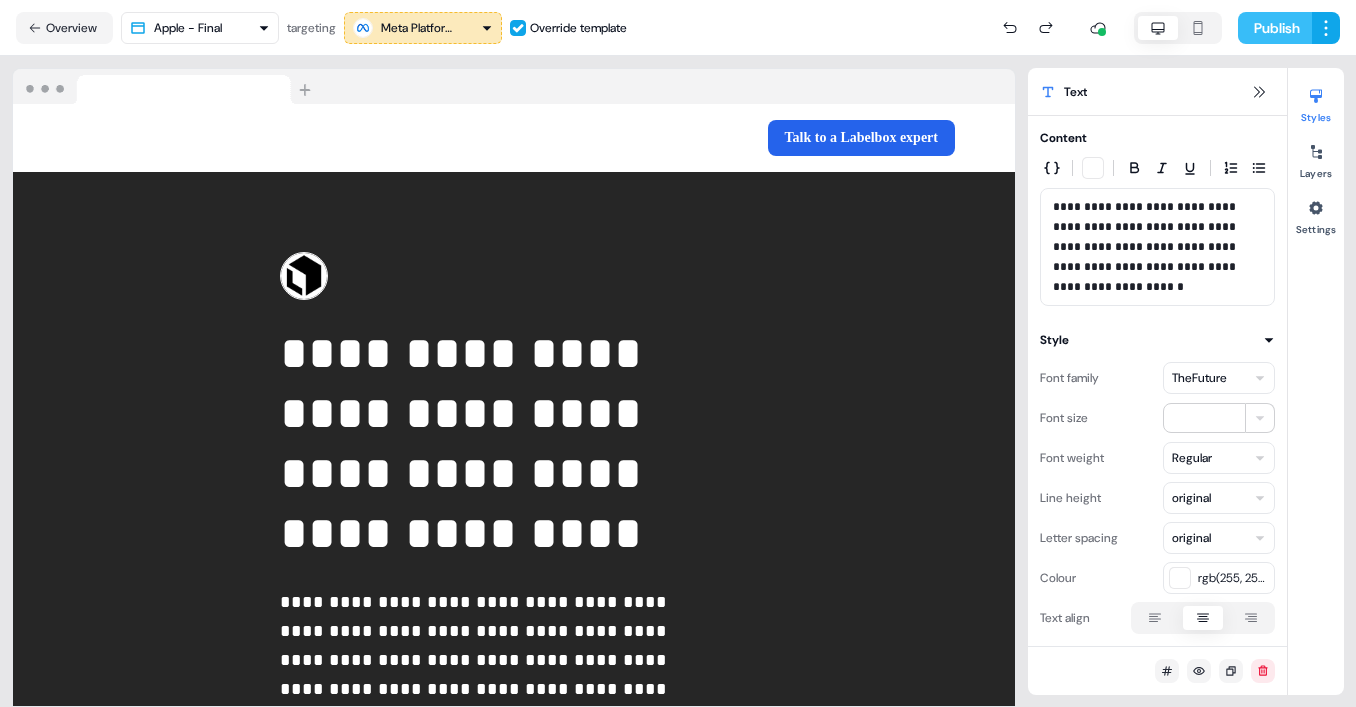 click on "Publish" at bounding box center [1275, 28] 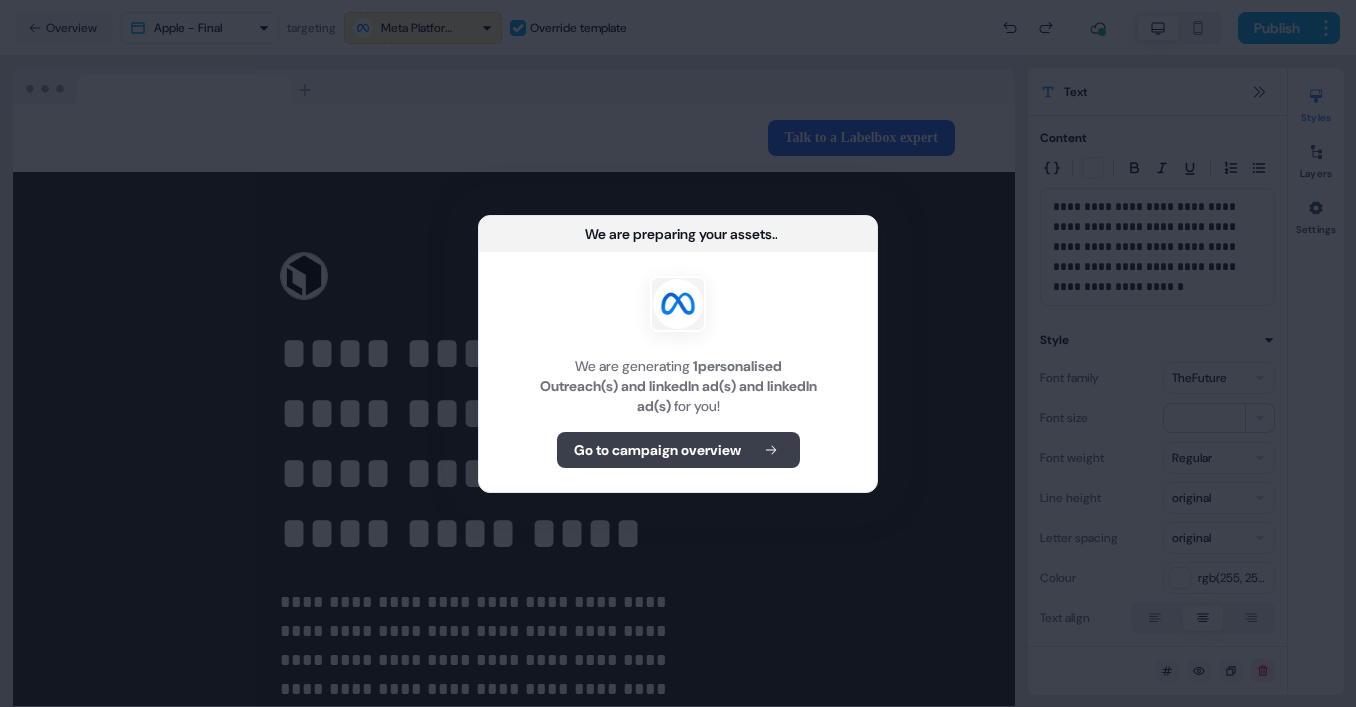 click on "Go to campaign overview" at bounding box center [678, 450] 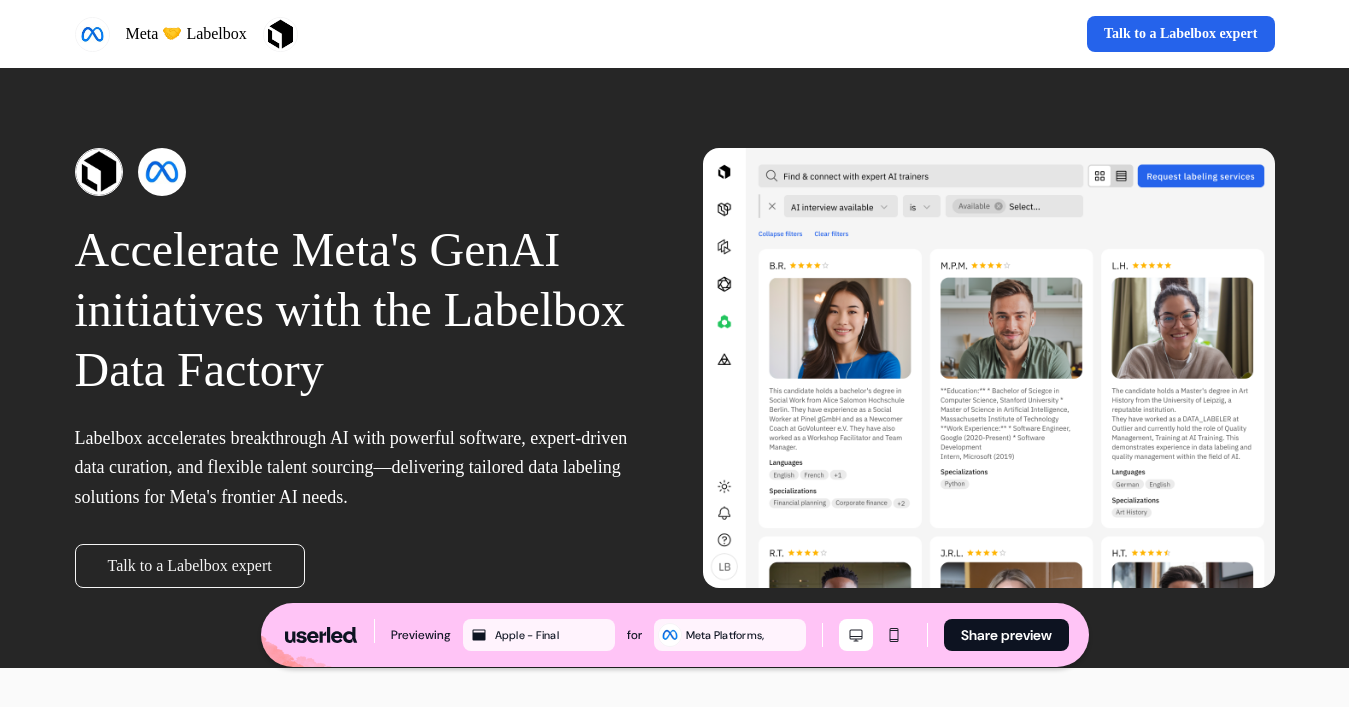 scroll, scrollTop: 0, scrollLeft: 0, axis: both 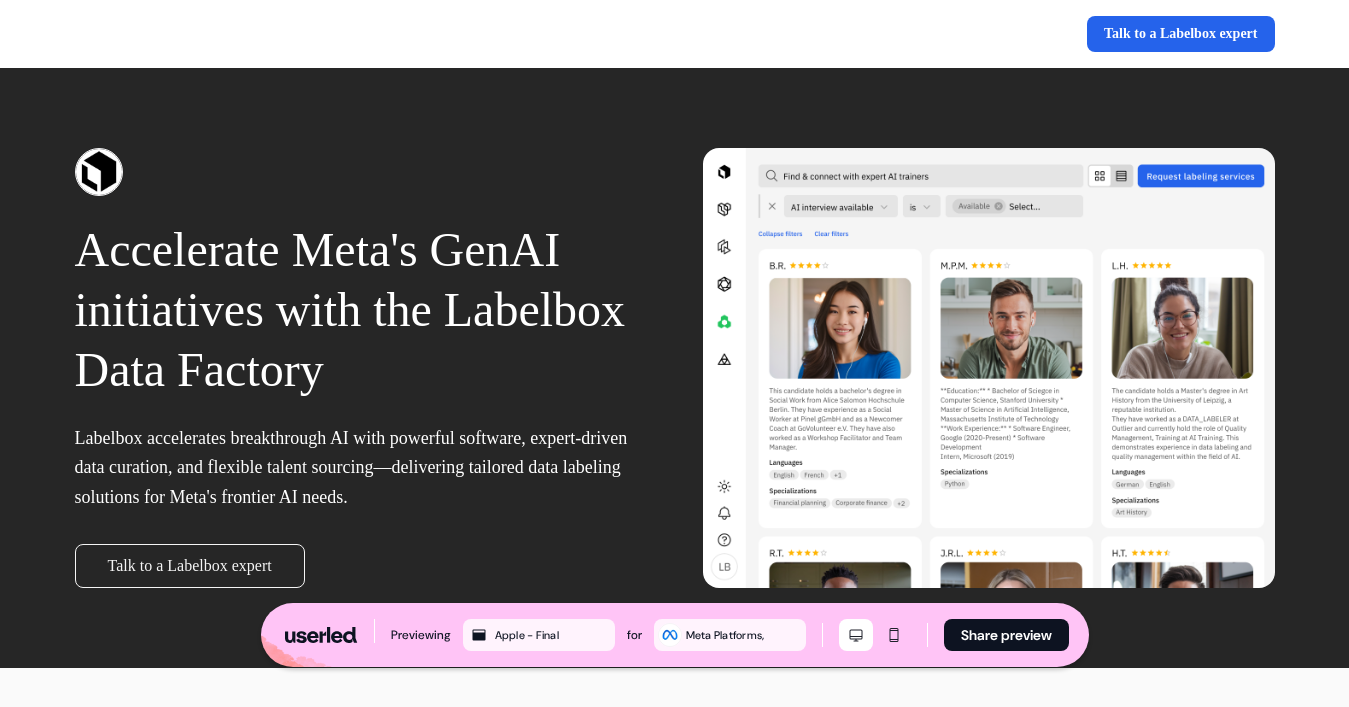 click on "Accelerate Meta's GenAI initiatives with the Labelbox Data Factory Labelbox accelerates breakthrough AI with powerful software, expert-driven data curation, and flexible talent sourcing—delivering tailored data labeling solutions for Meta's frontier AI needs. Talk to a Labelbox expert" at bounding box center [675, 368] 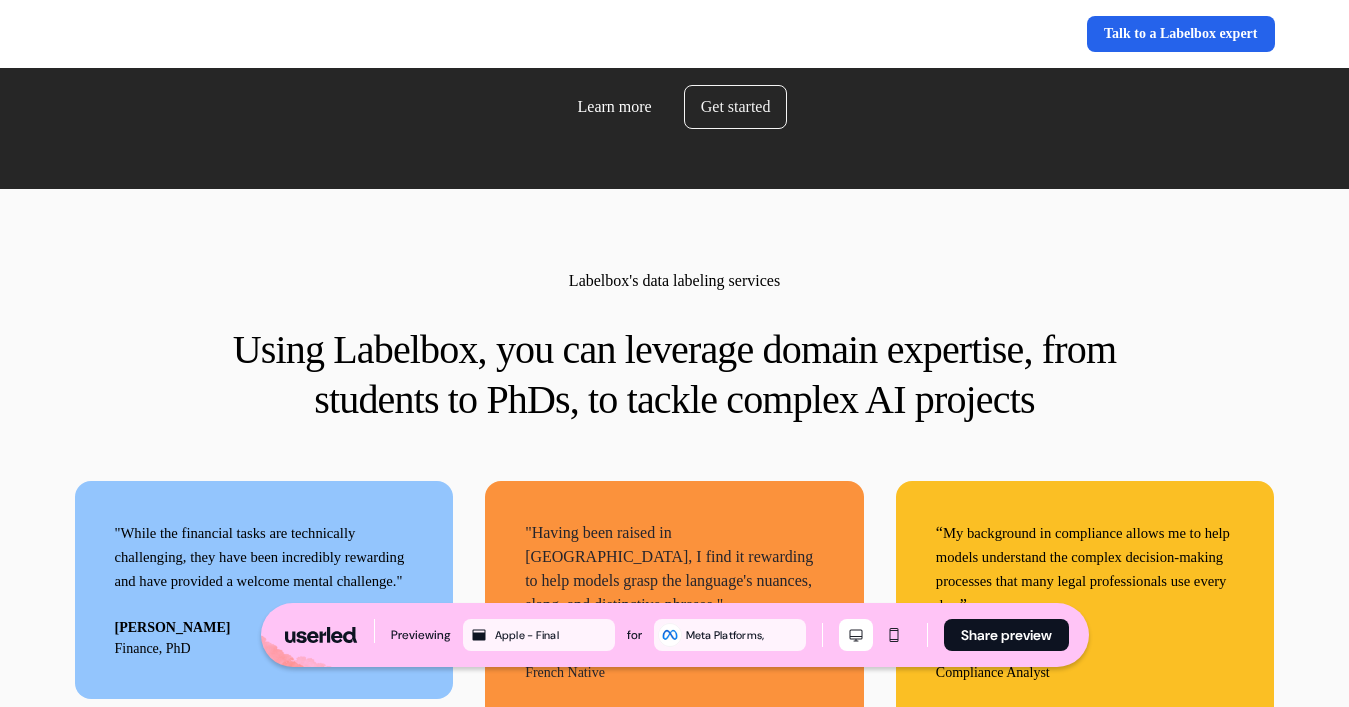 scroll, scrollTop: 3614, scrollLeft: 0, axis: vertical 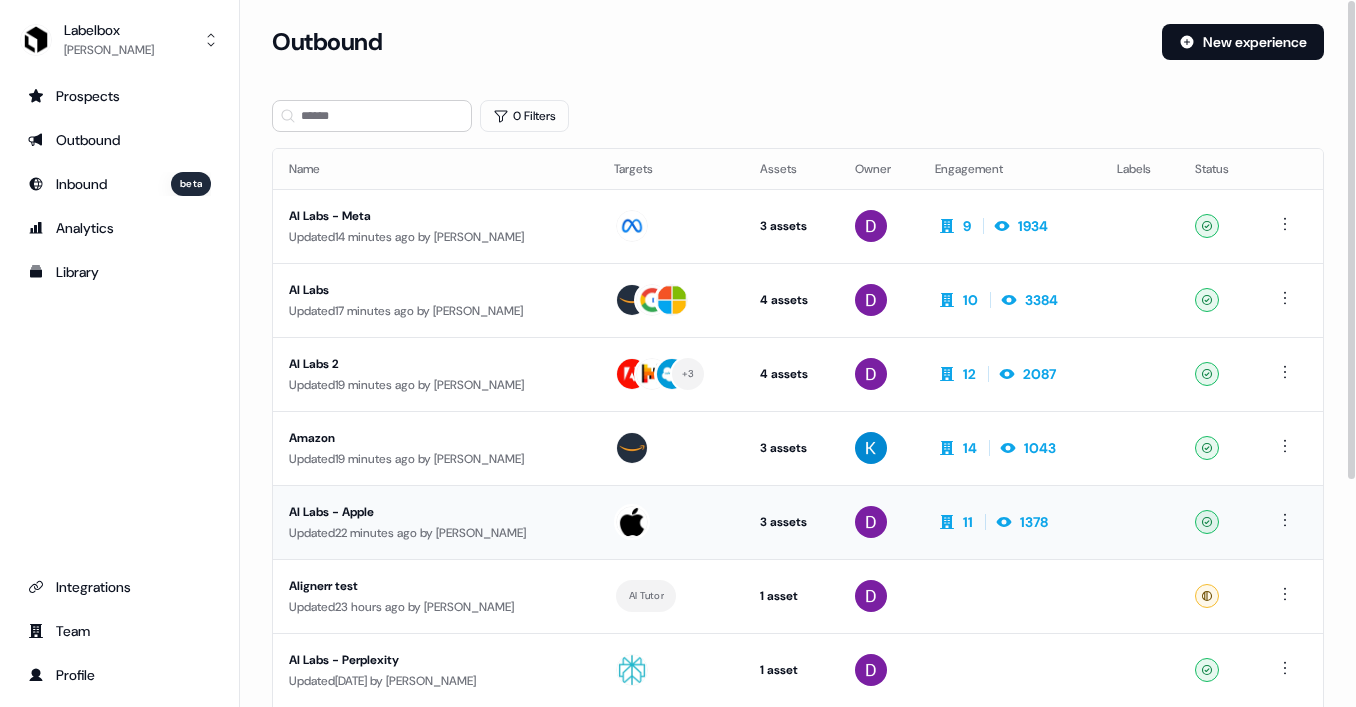 click on "AI Labs - Apple Updated  22 minutes ago   by   David Mok" at bounding box center (435, 522) 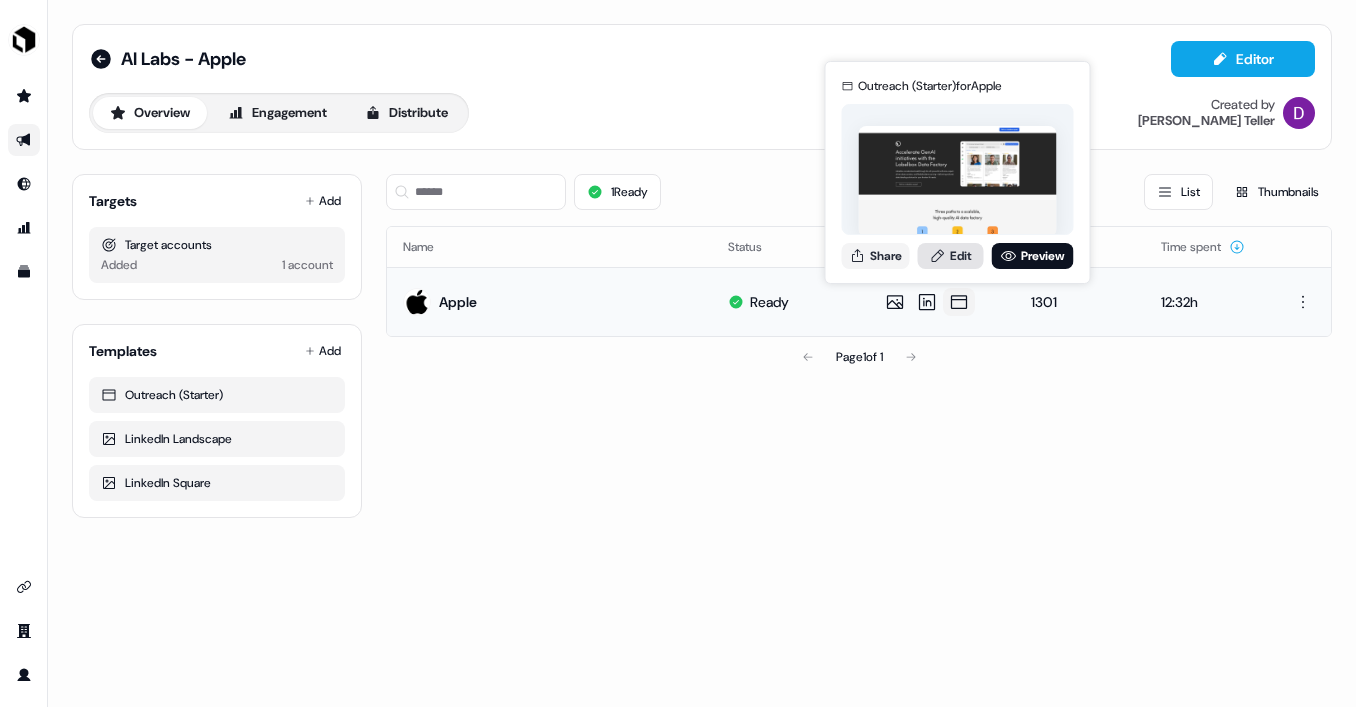 click on "Edit" at bounding box center (951, 256) 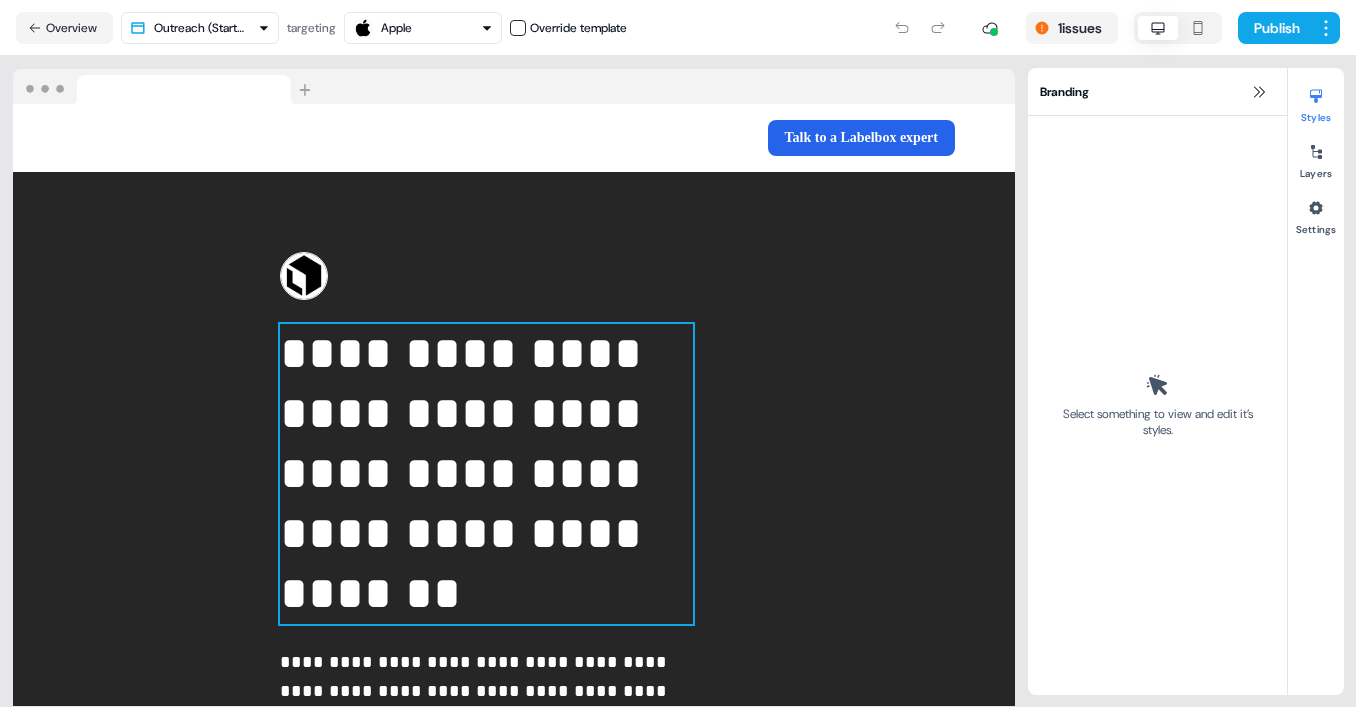click on "**********" at bounding box center (486, 474) 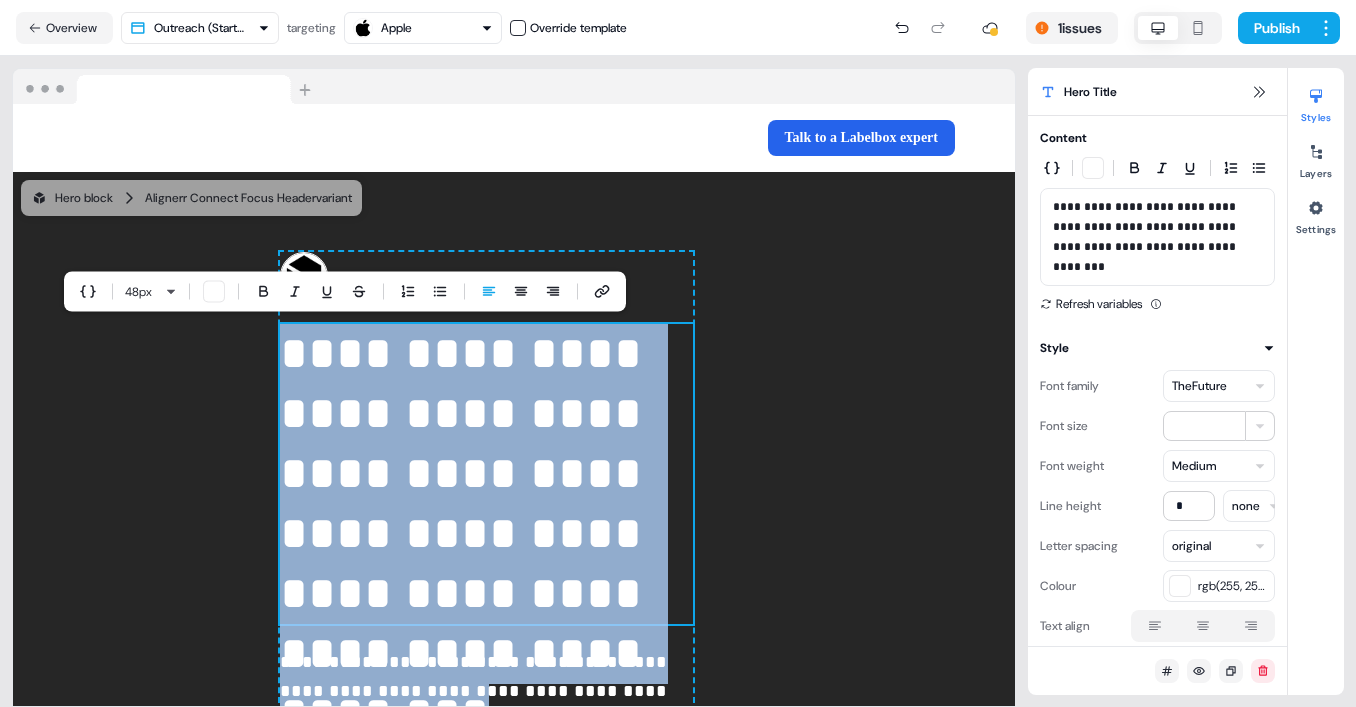 click on "**********" at bounding box center [486, 474] 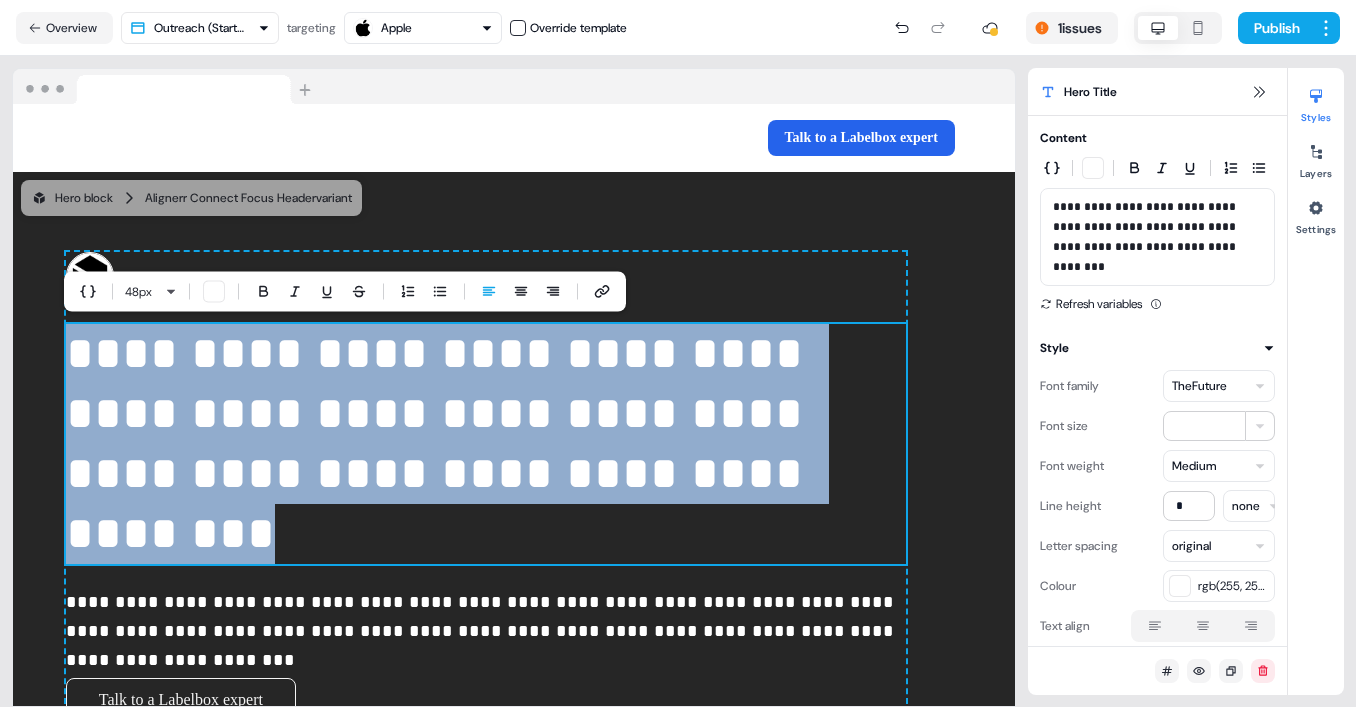 click on "**********" at bounding box center (486, 444) 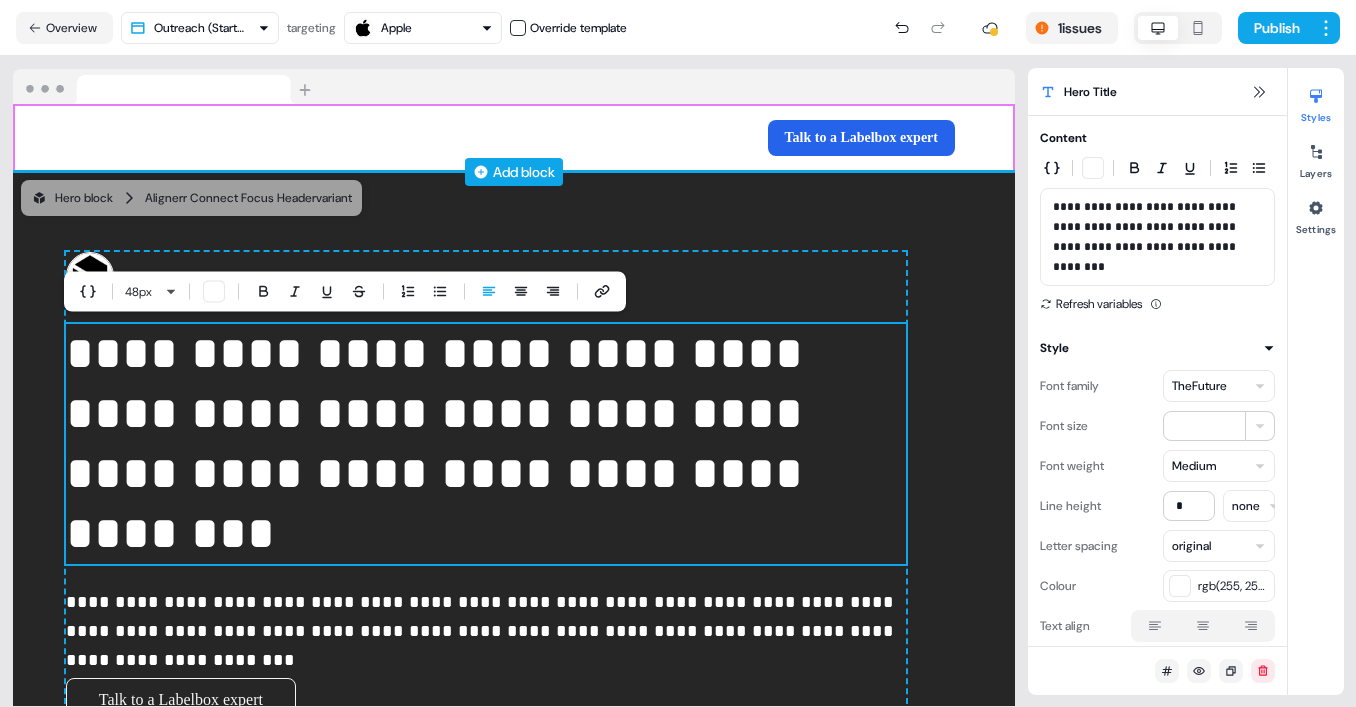 click on "Add block" at bounding box center (514, 172) 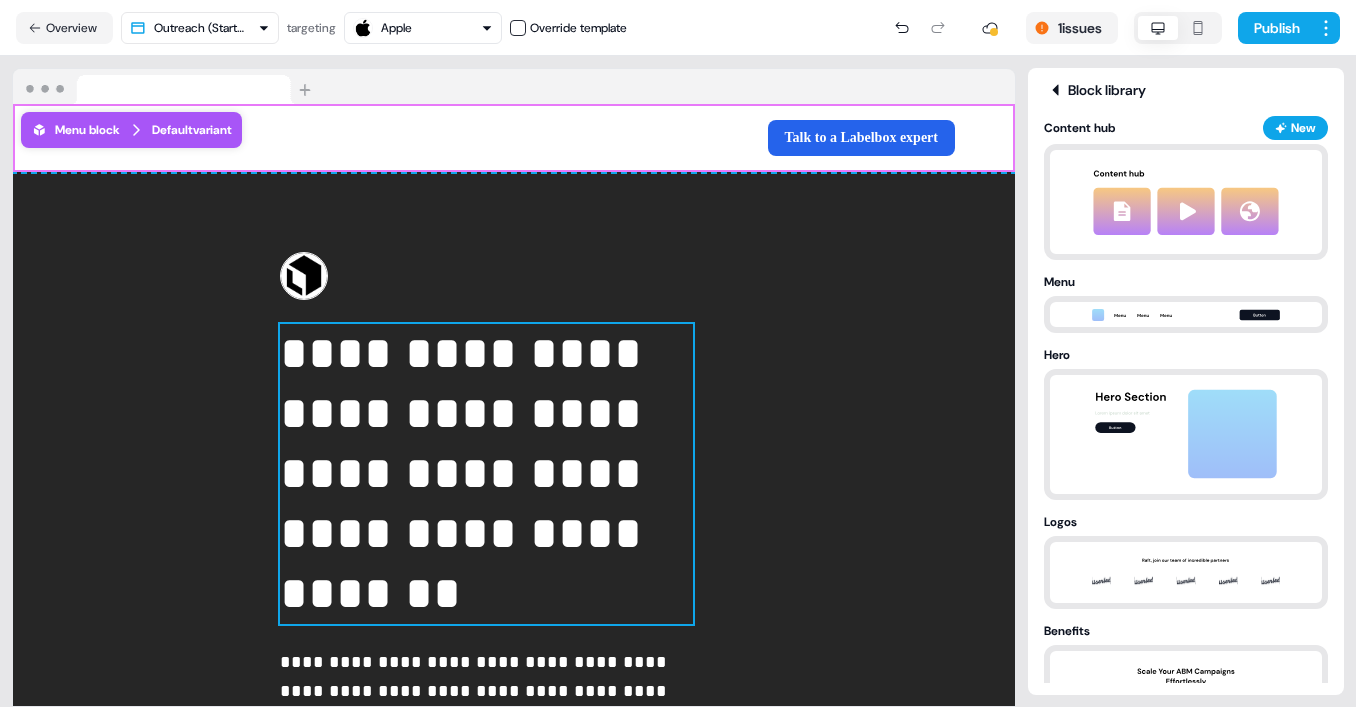 click on "**********" at bounding box center [486, 474] 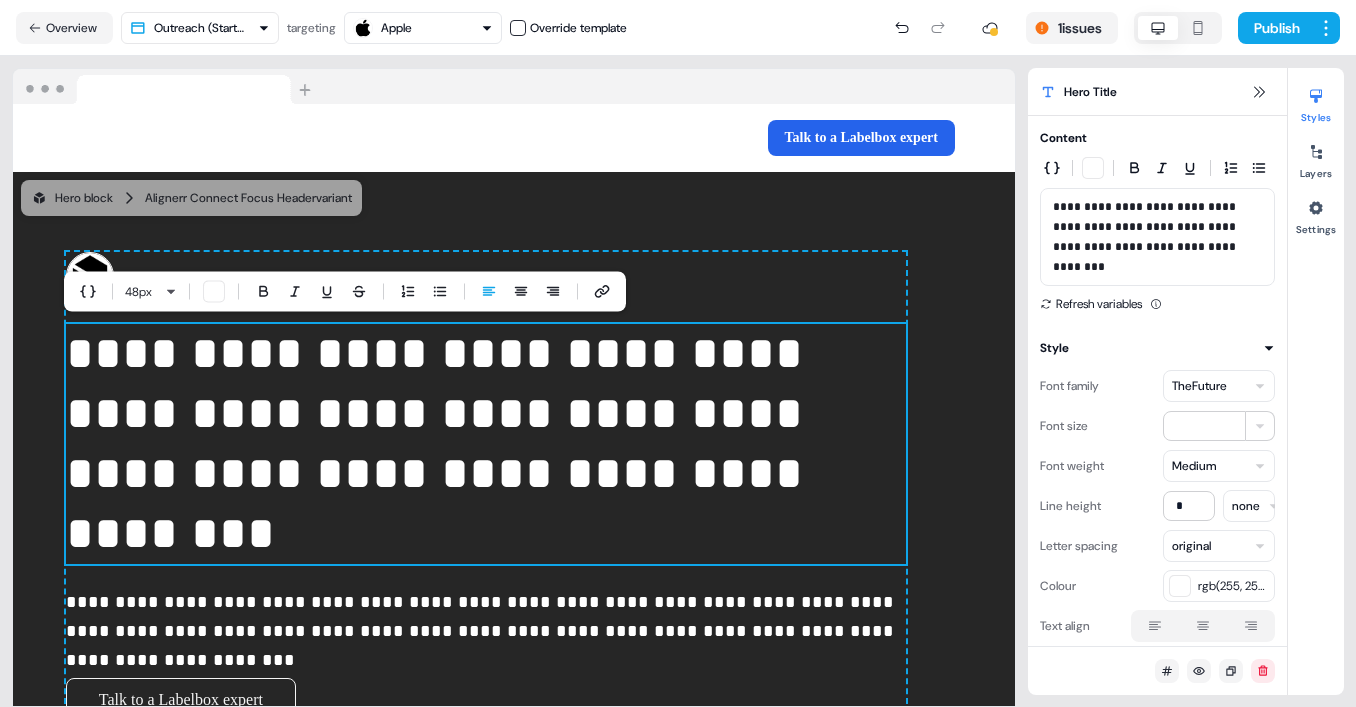 click on "**********" at bounding box center [486, 444] 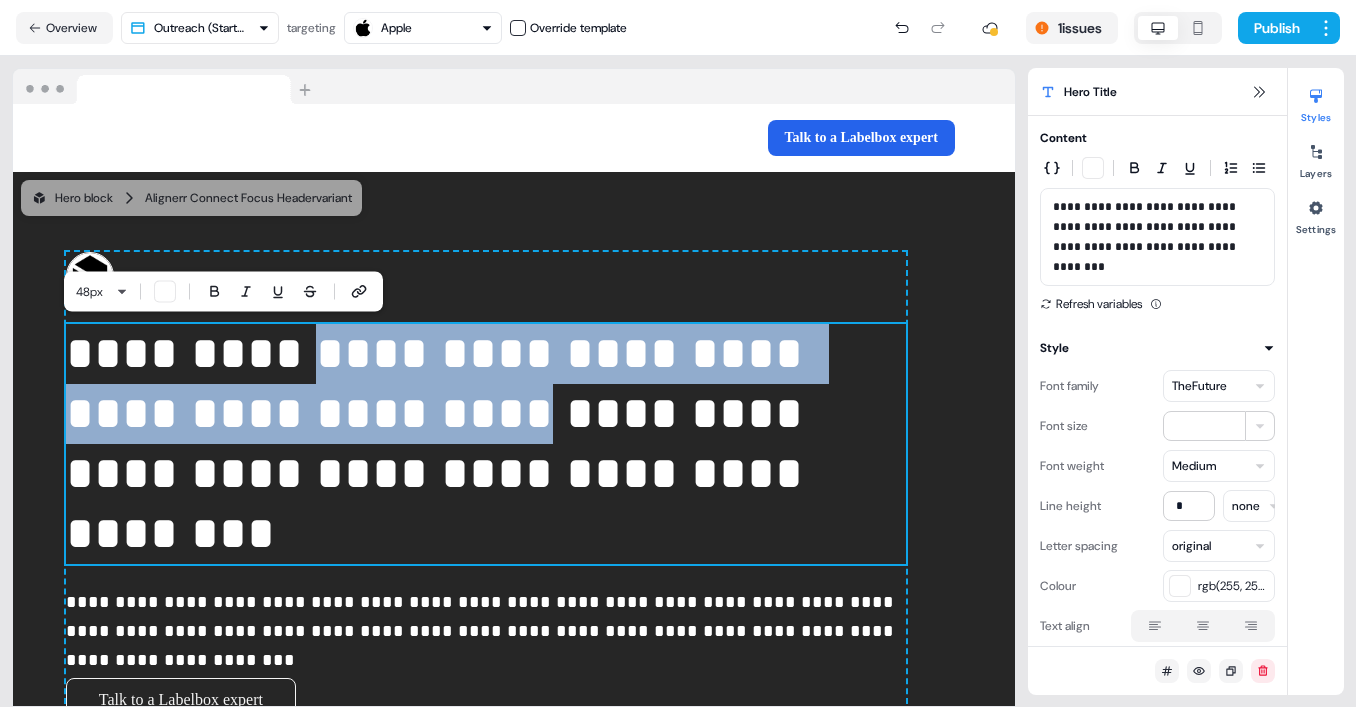 drag, startPoint x: 341, startPoint y: 349, endPoint x: 895, endPoint y: 413, distance: 557.6845 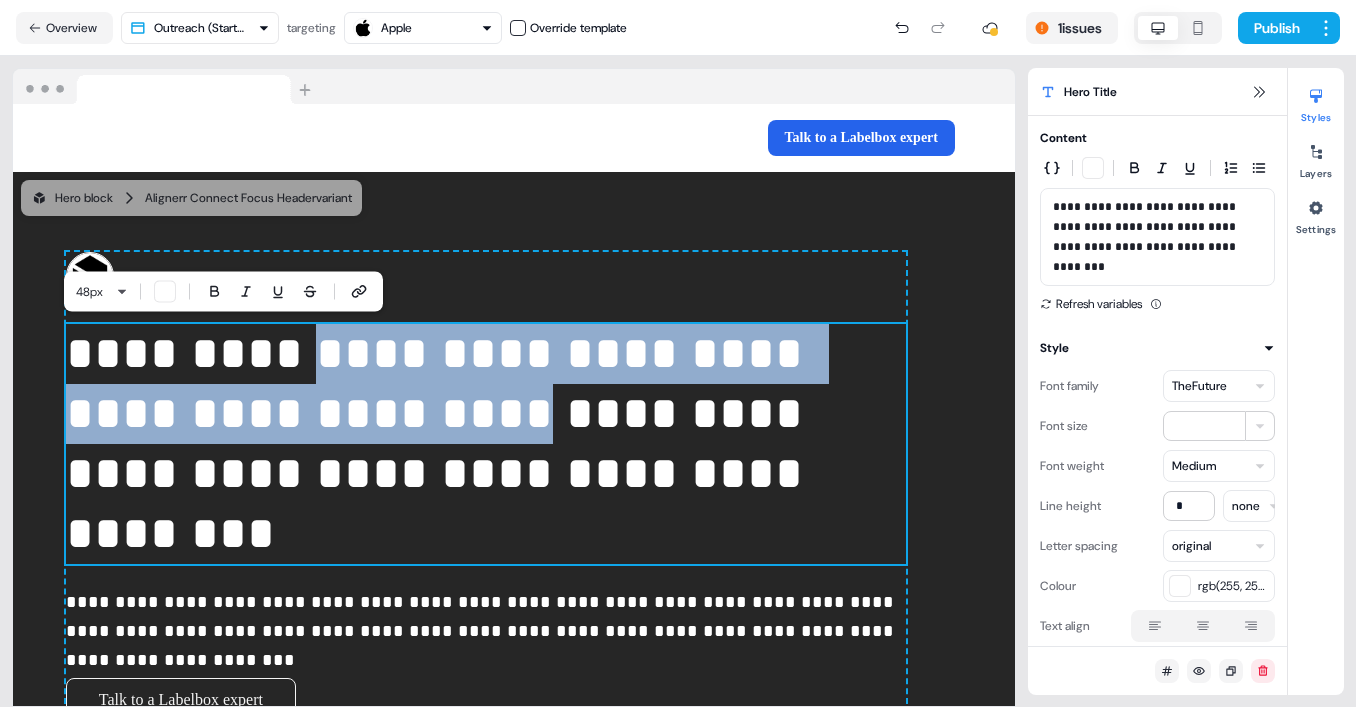click on "**********" at bounding box center (486, 444) 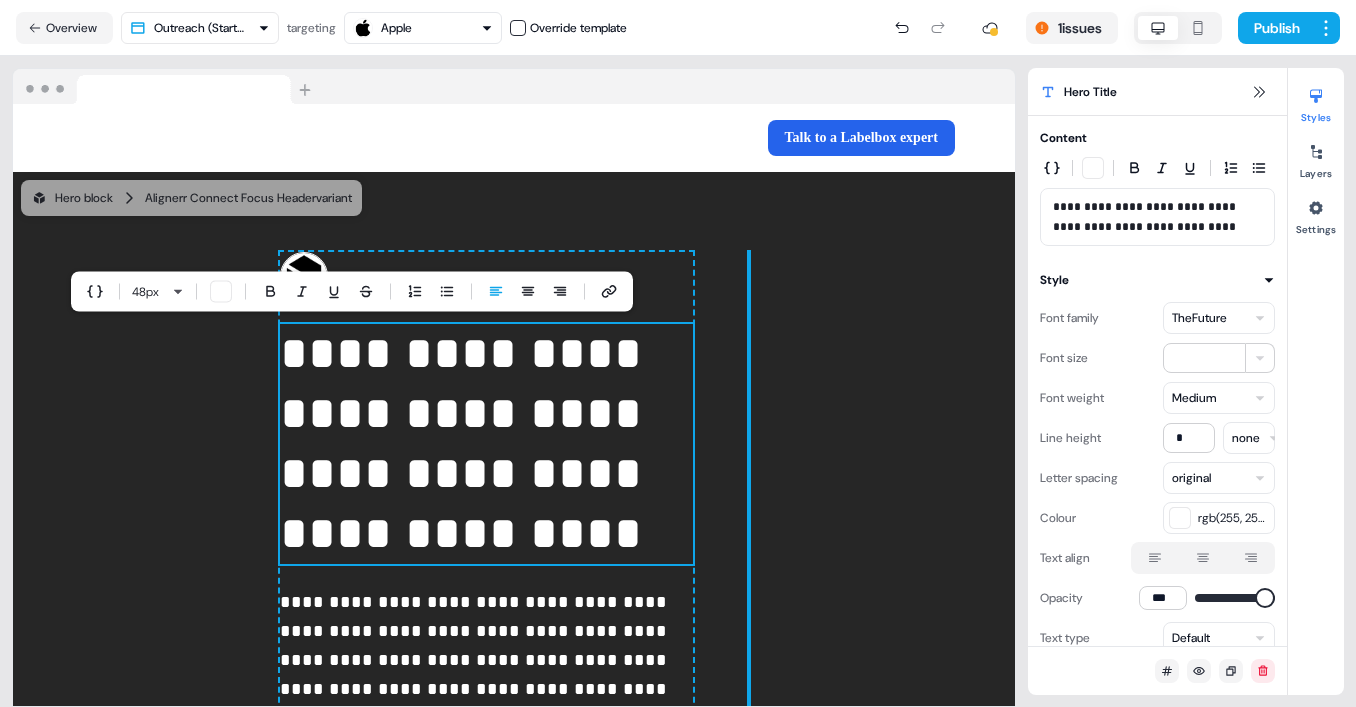 type 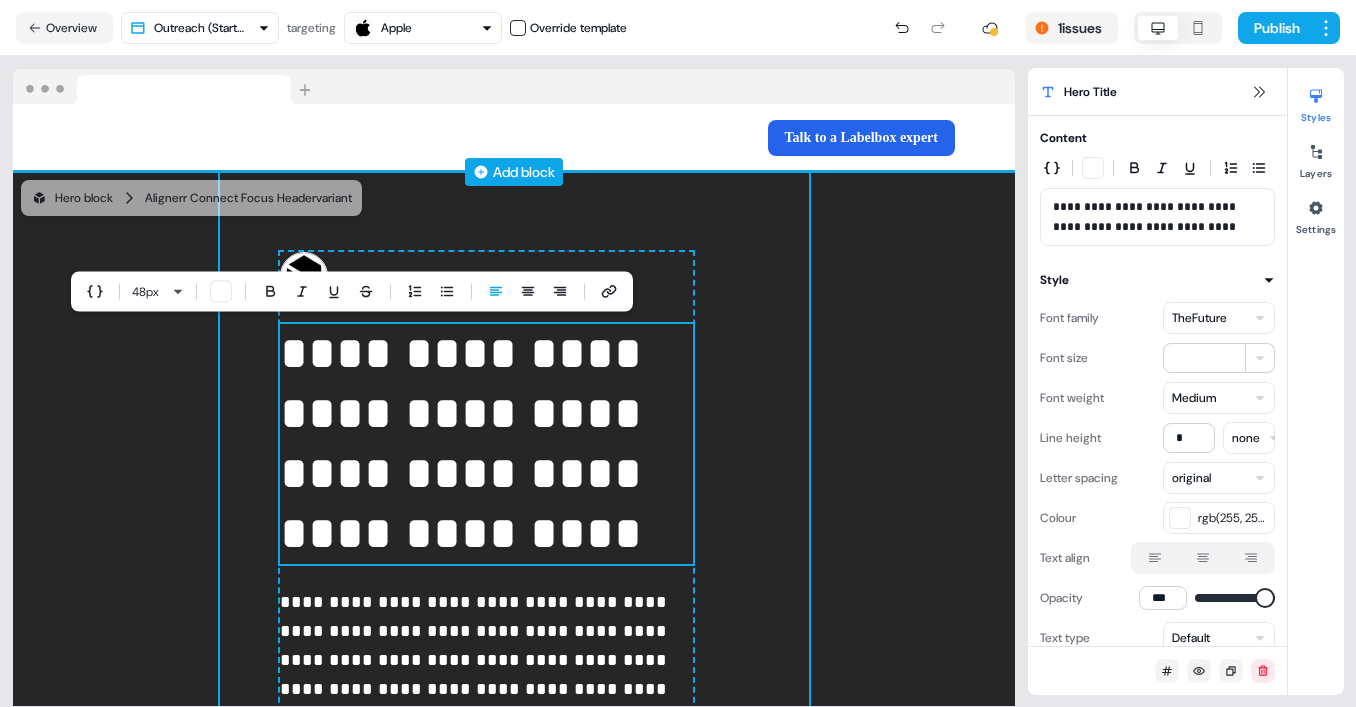 click on "Add block" at bounding box center (514, 172) 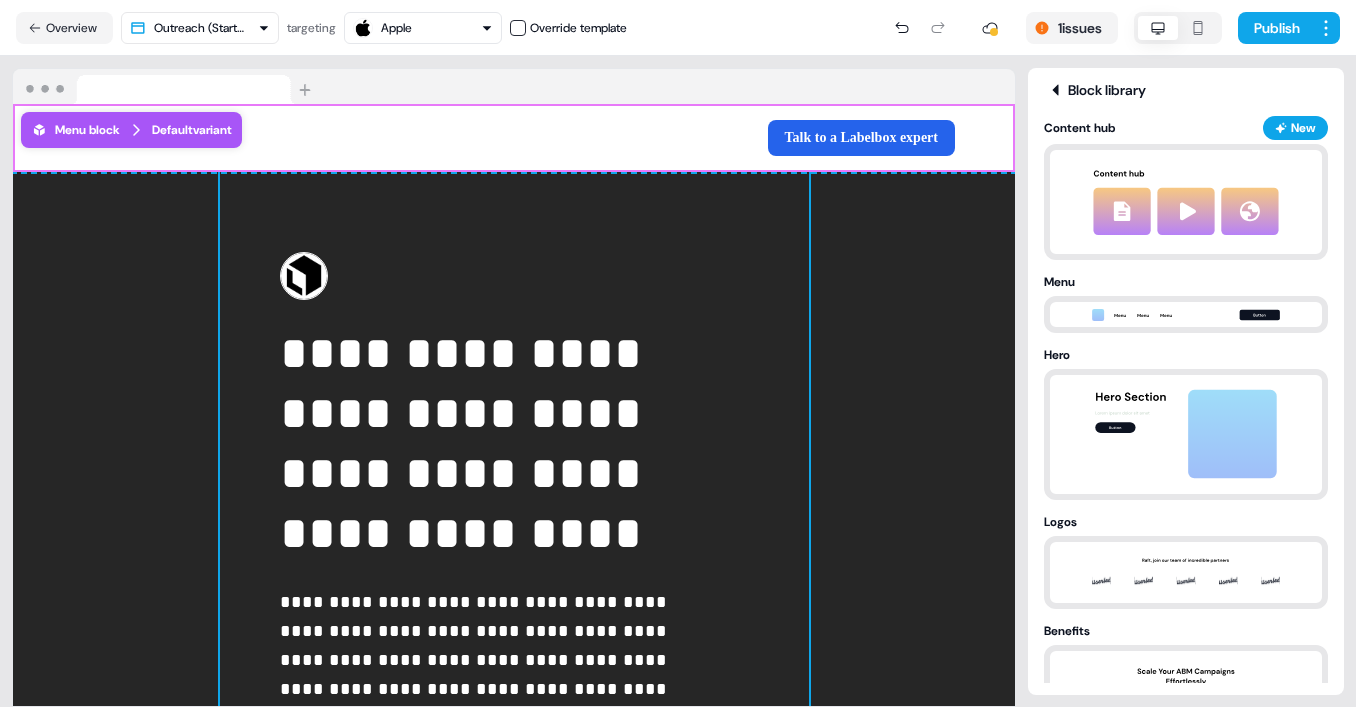 scroll, scrollTop: 330, scrollLeft: 0, axis: vertical 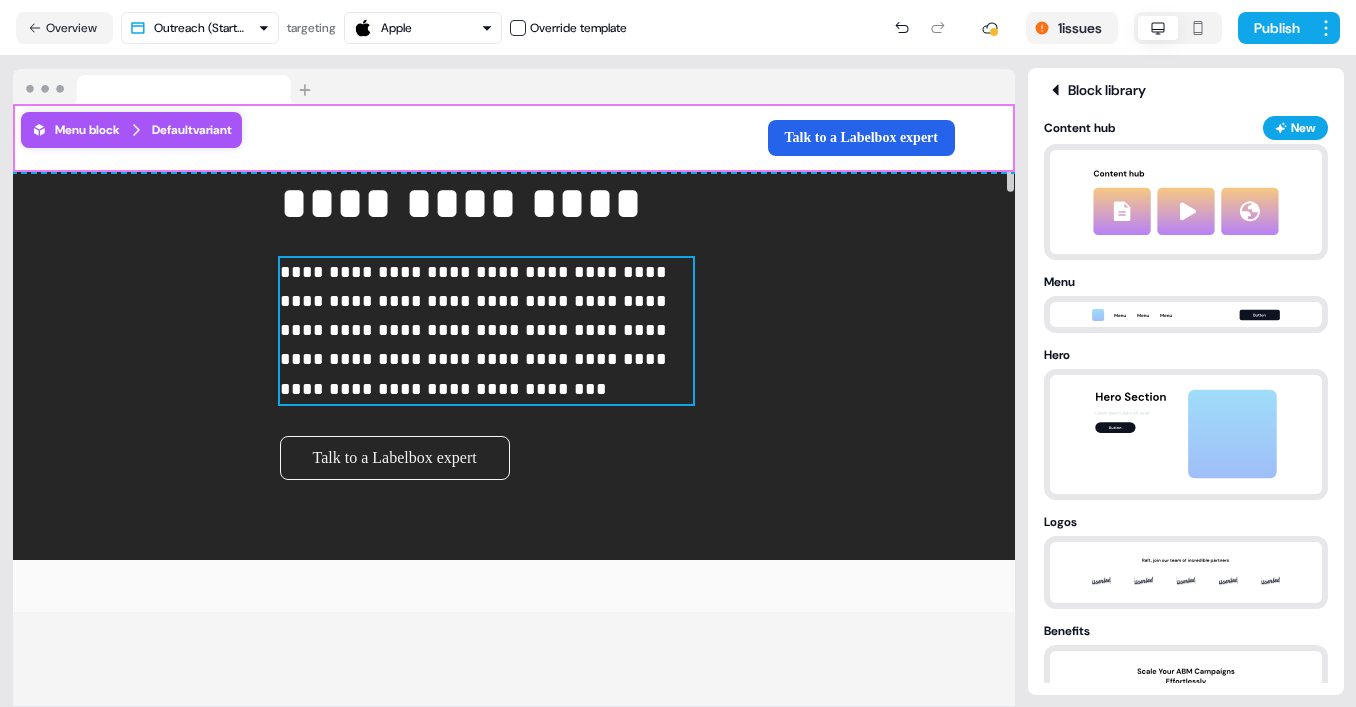 click on "**********" at bounding box center (486, 331) 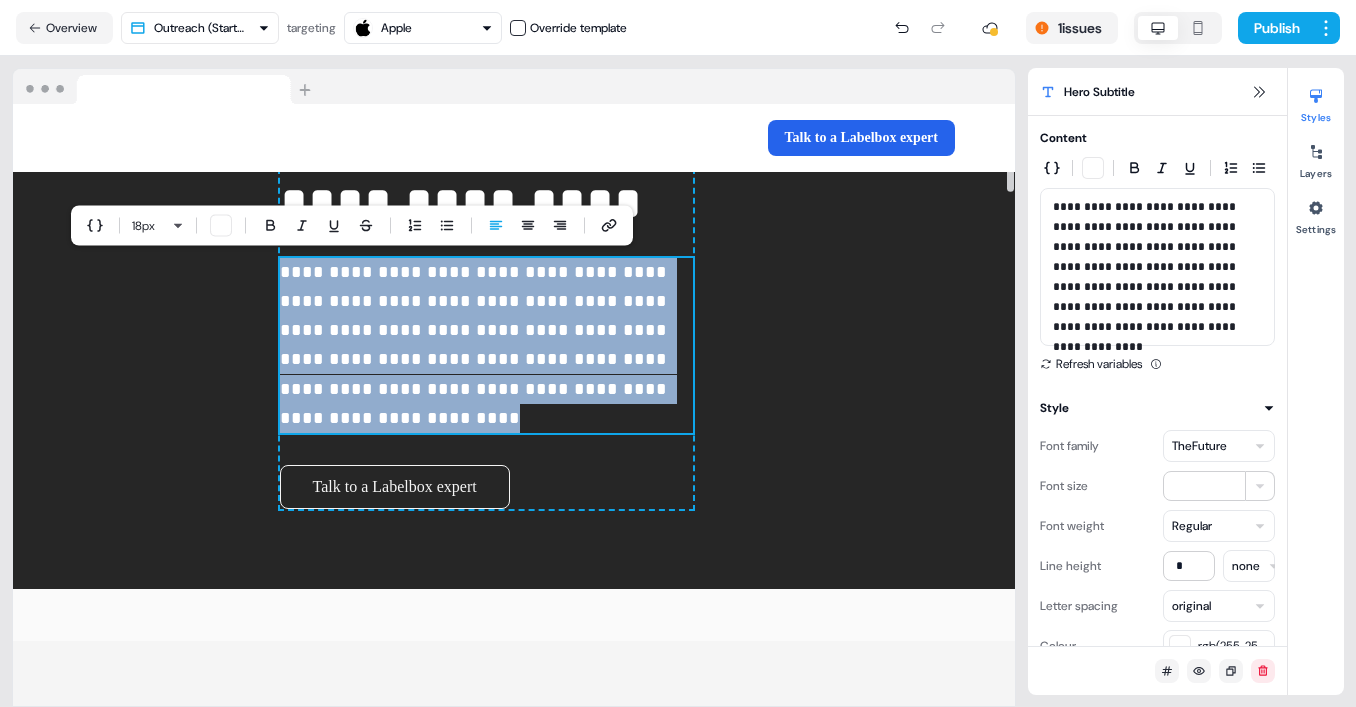 click on "**********" at bounding box center (486, 346) 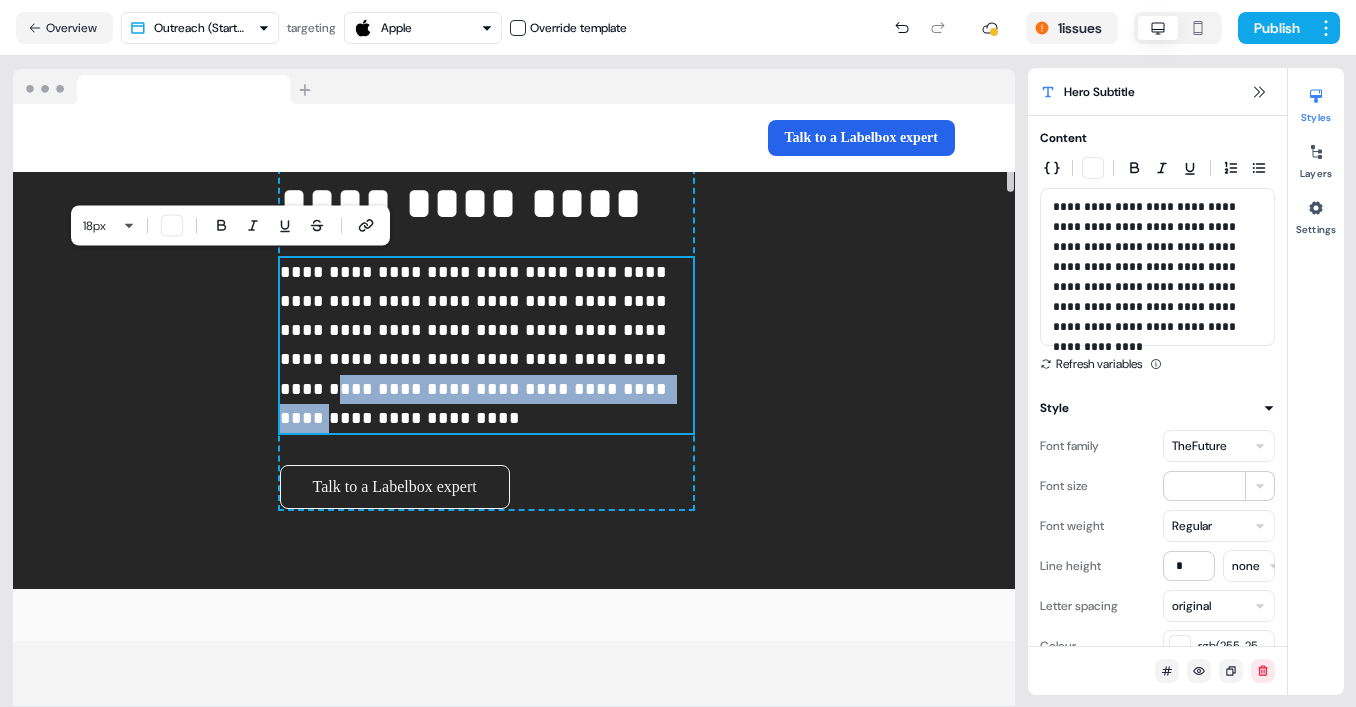 drag, startPoint x: 385, startPoint y: 392, endPoint x: 285, endPoint y: 361, distance: 104.69479 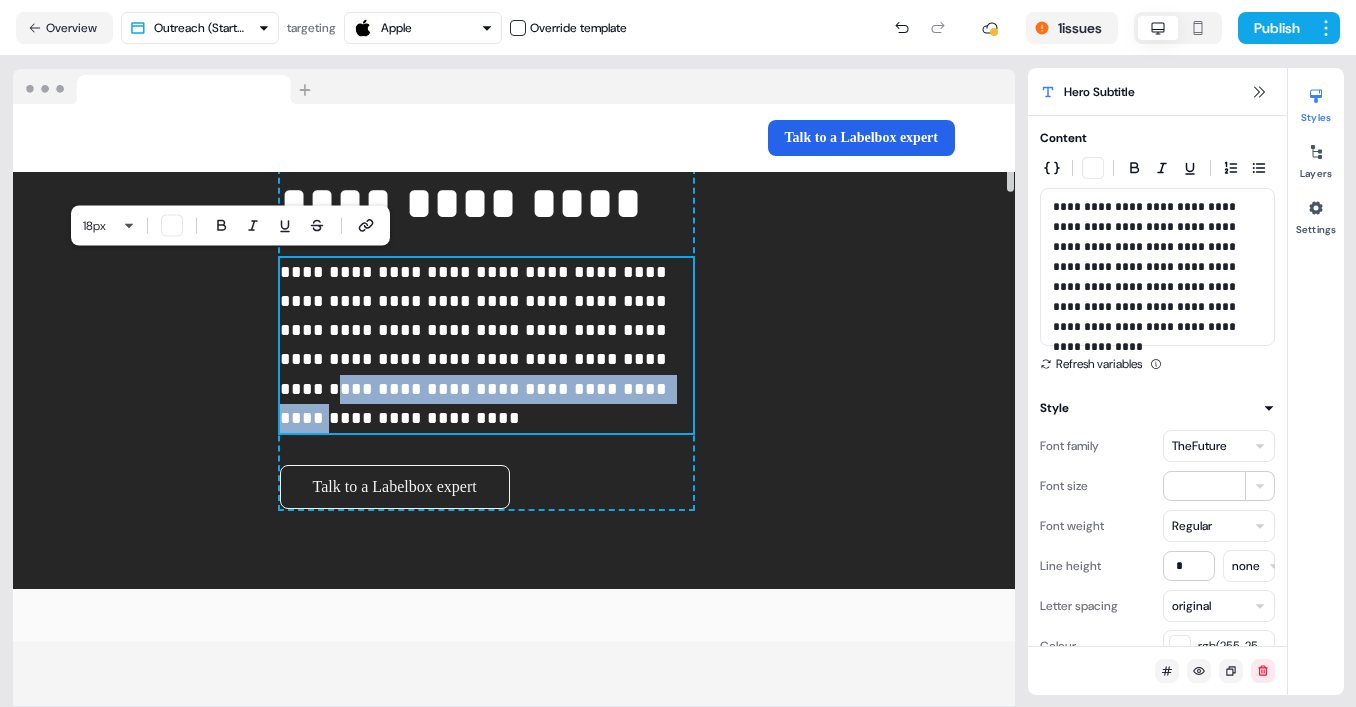 click on "**********" at bounding box center (486, 346) 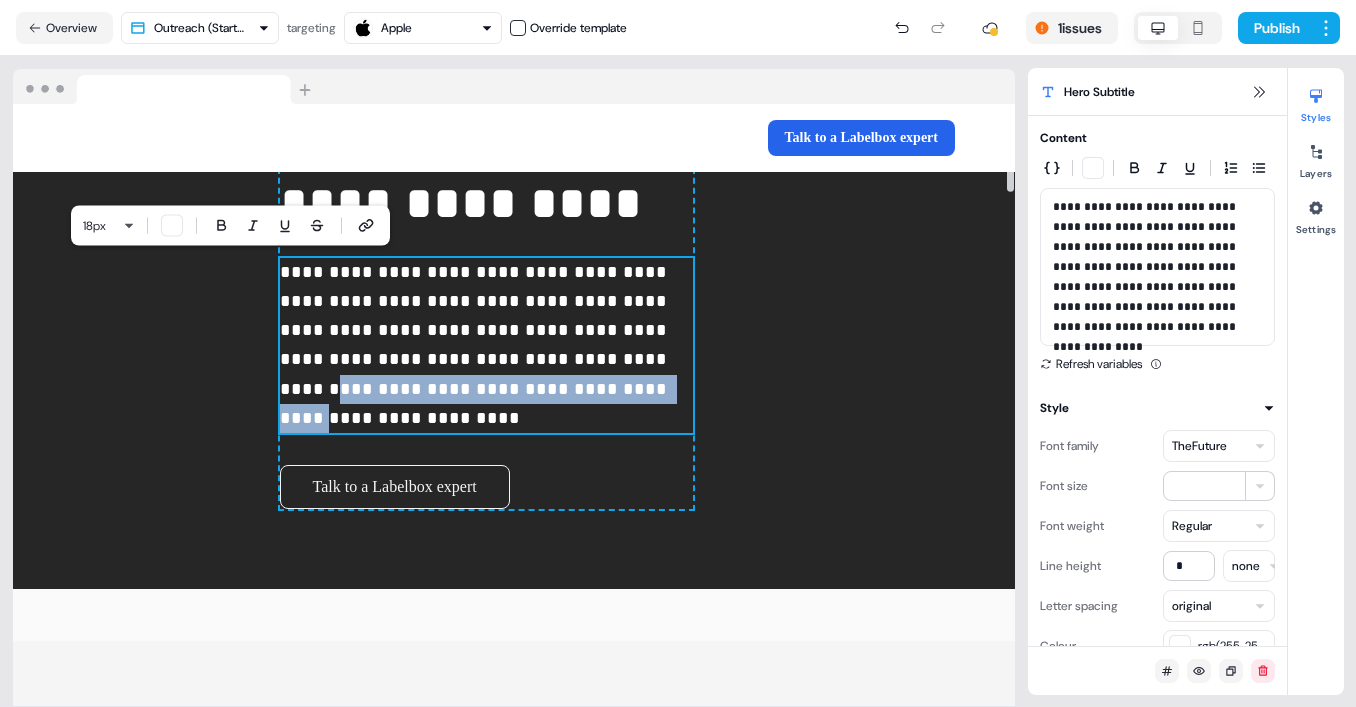 type 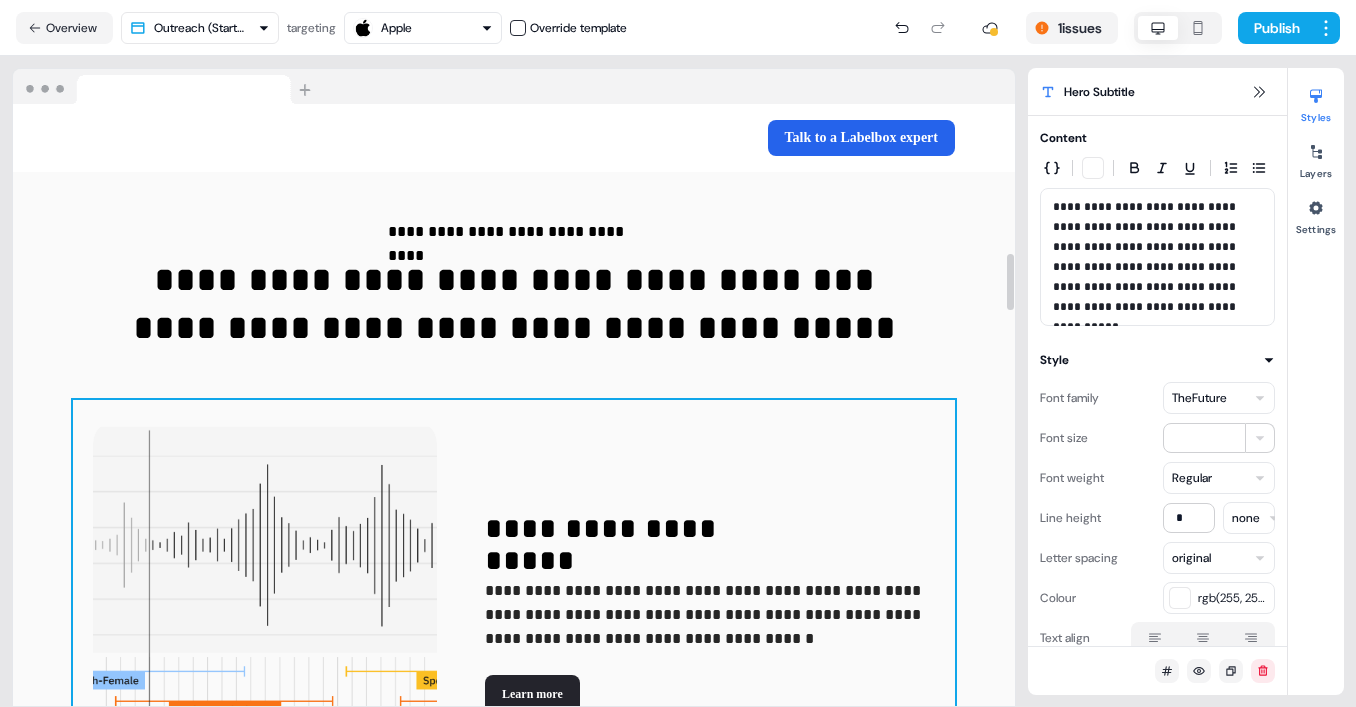 scroll, scrollTop: 1668, scrollLeft: 0, axis: vertical 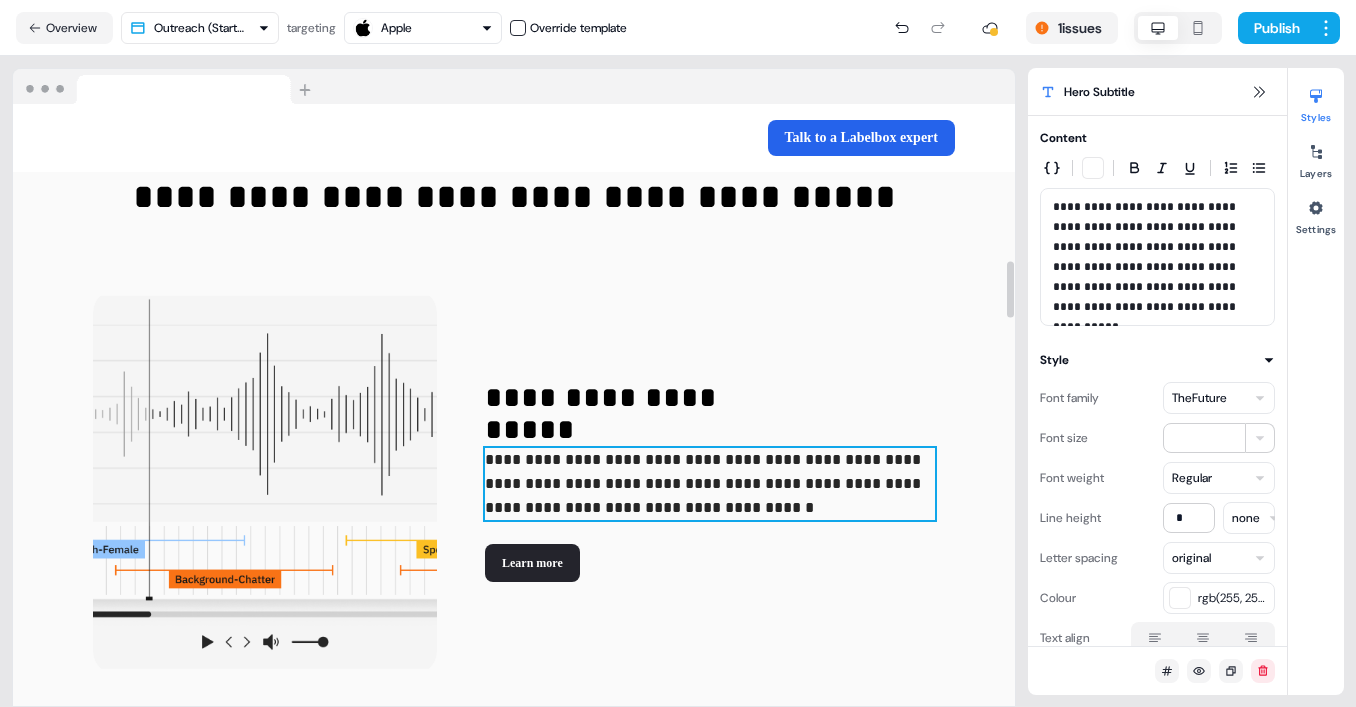 click on "**********" at bounding box center [710, 484] 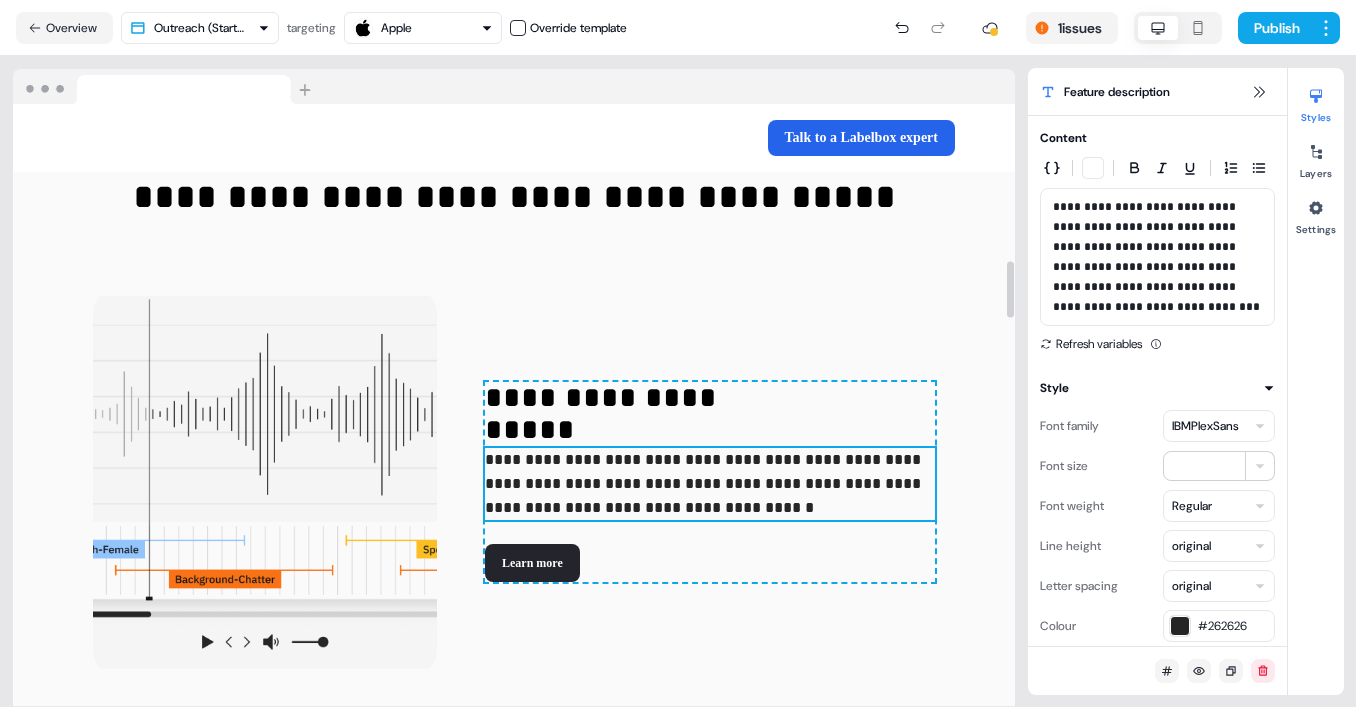 click on "**********" at bounding box center (710, 484) 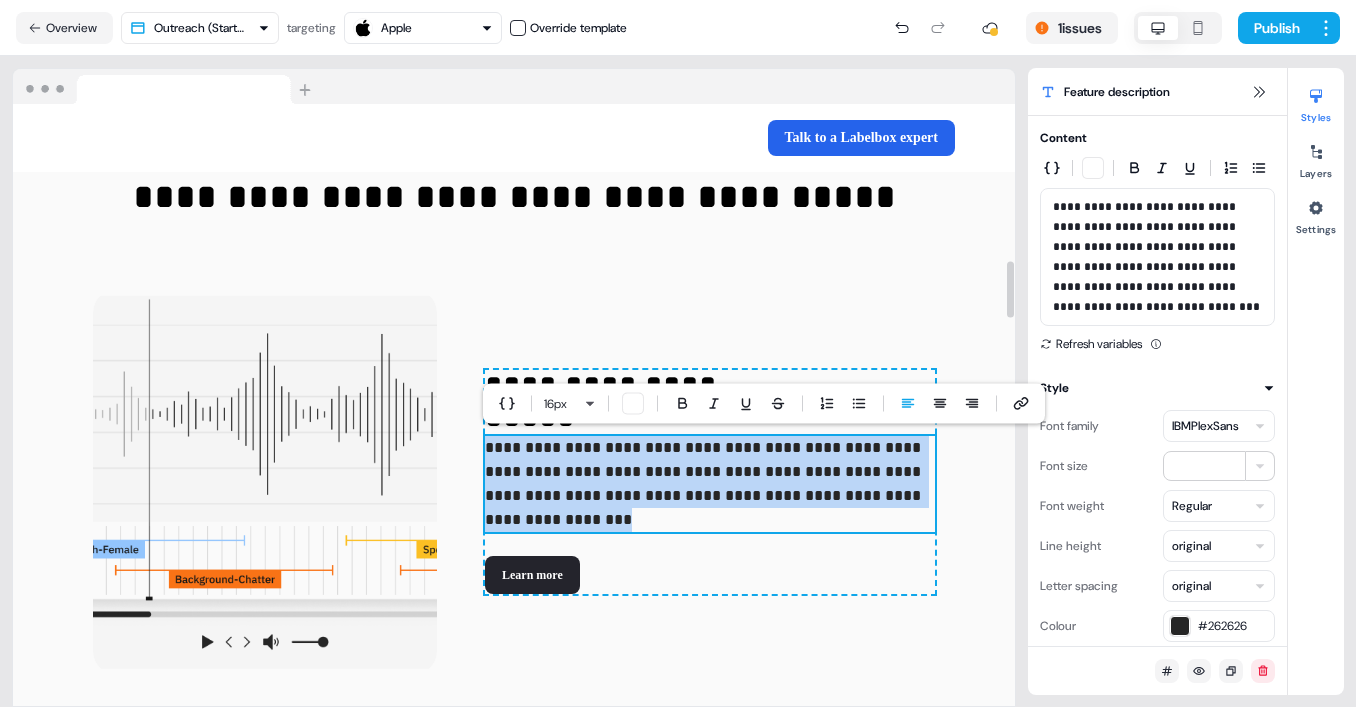 click on "**********" at bounding box center [710, 484] 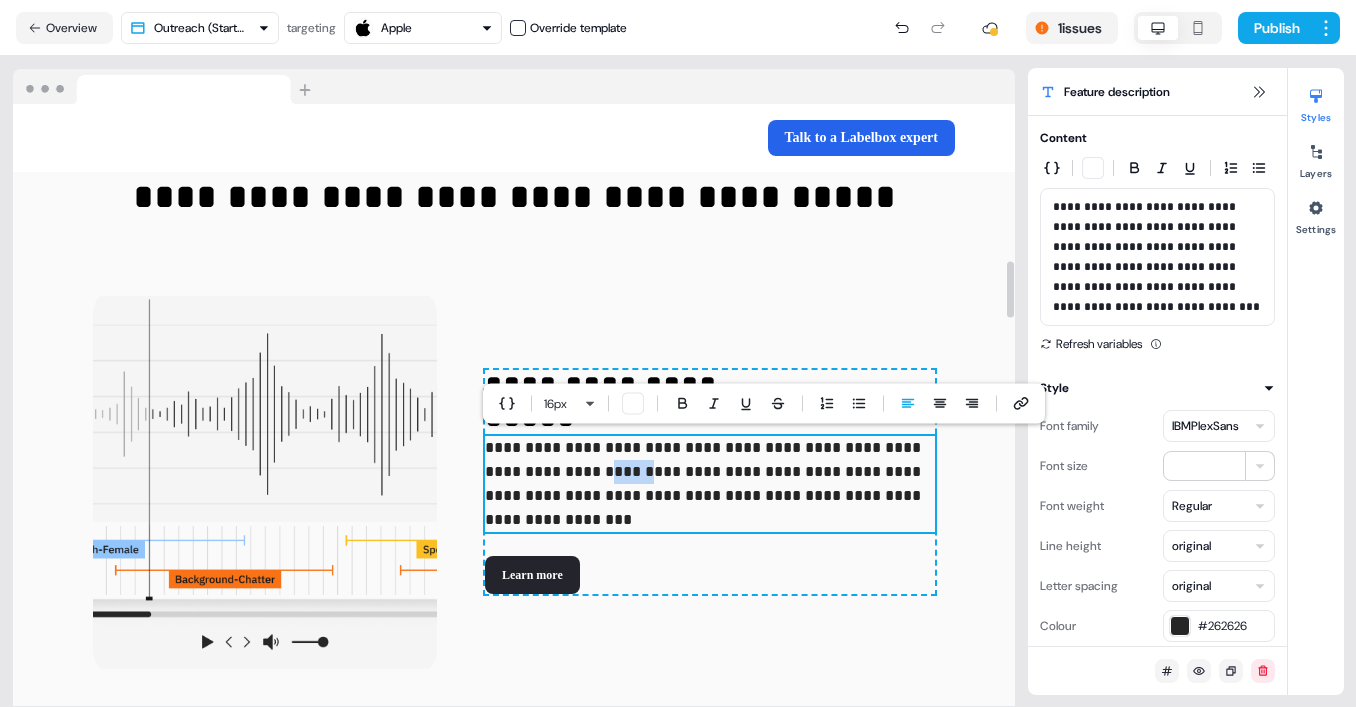click on "**********" at bounding box center (710, 484) 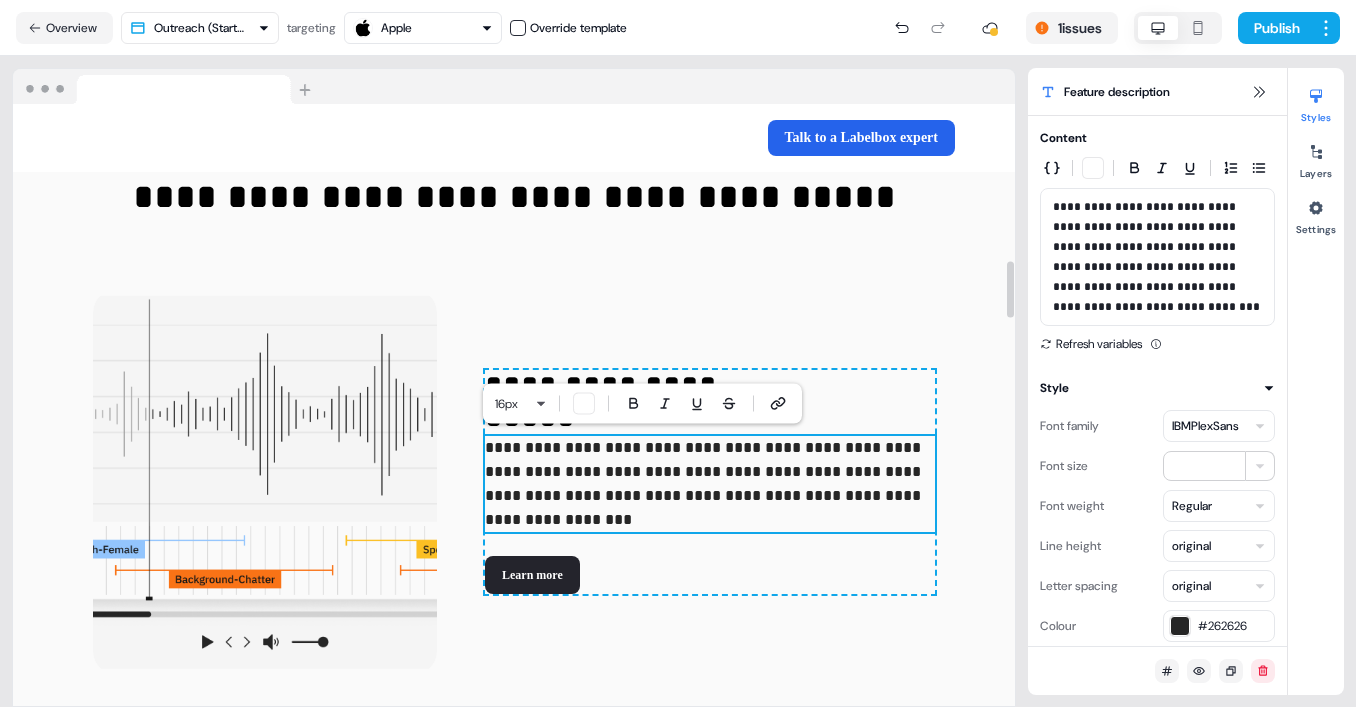 click on "**********" at bounding box center [710, 484] 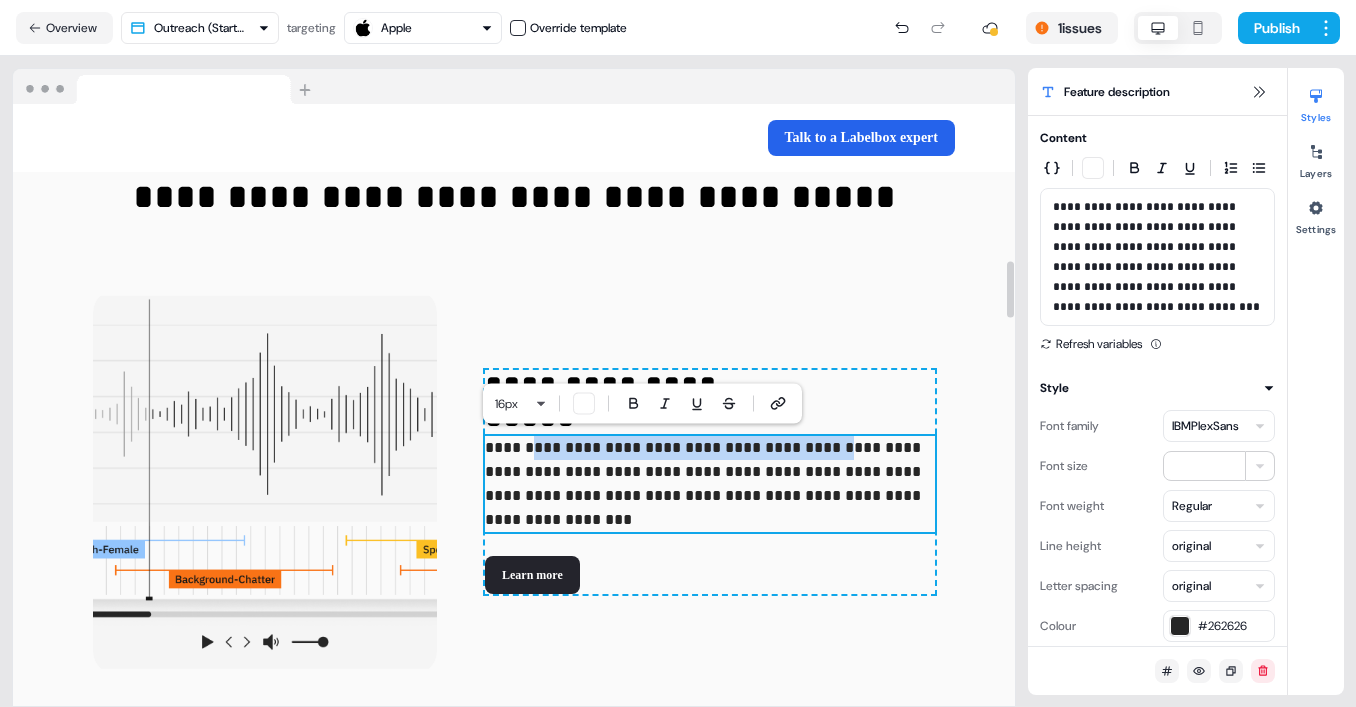 drag, startPoint x: 598, startPoint y: 449, endPoint x: 822, endPoint y: 444, distance: 224.0558 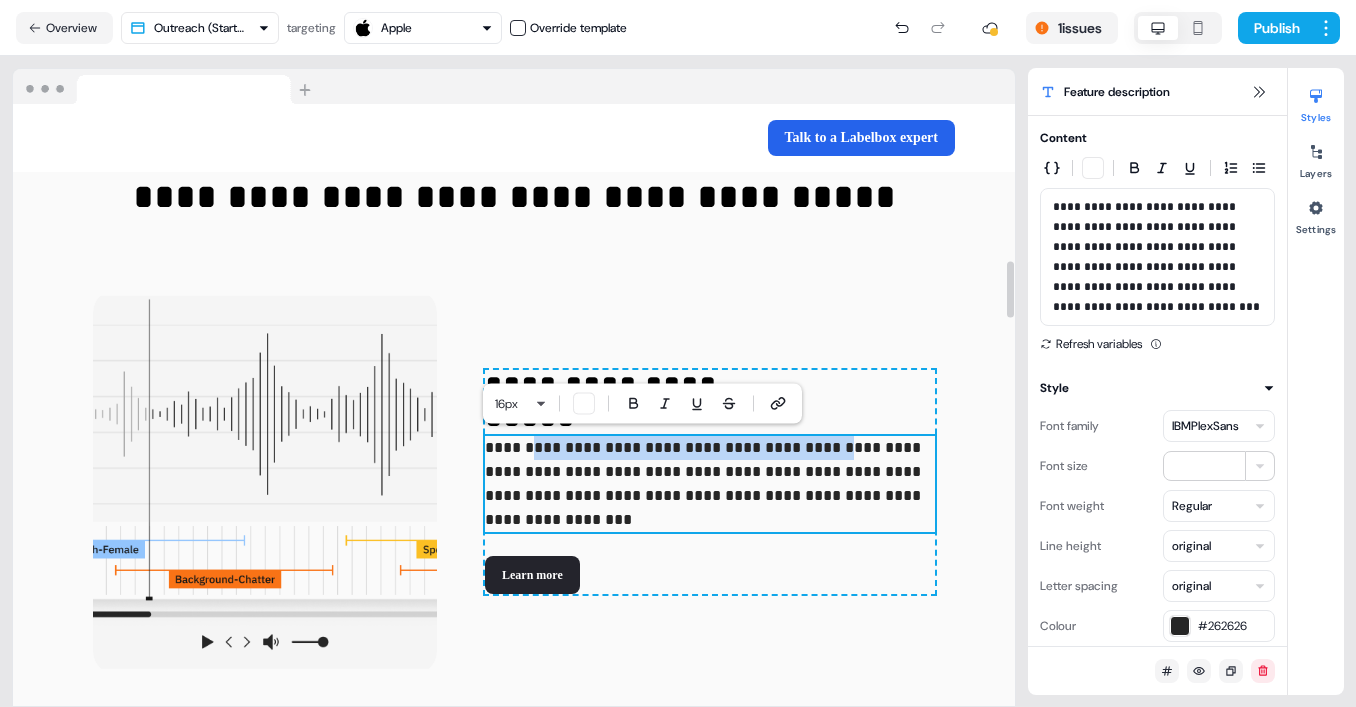 click on "**********" at bounding box center (710, 484) 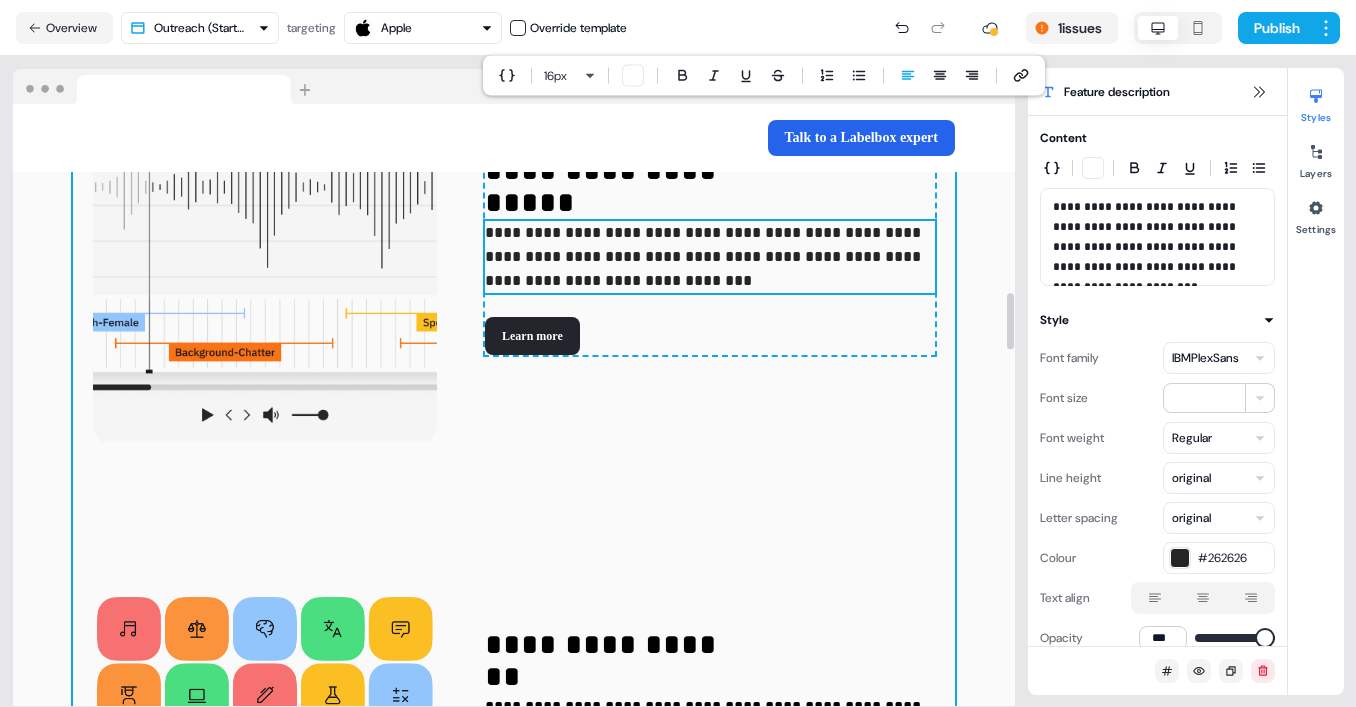 scroll, scrollTop: 2153, scrollLeft: 0, axis: vertical 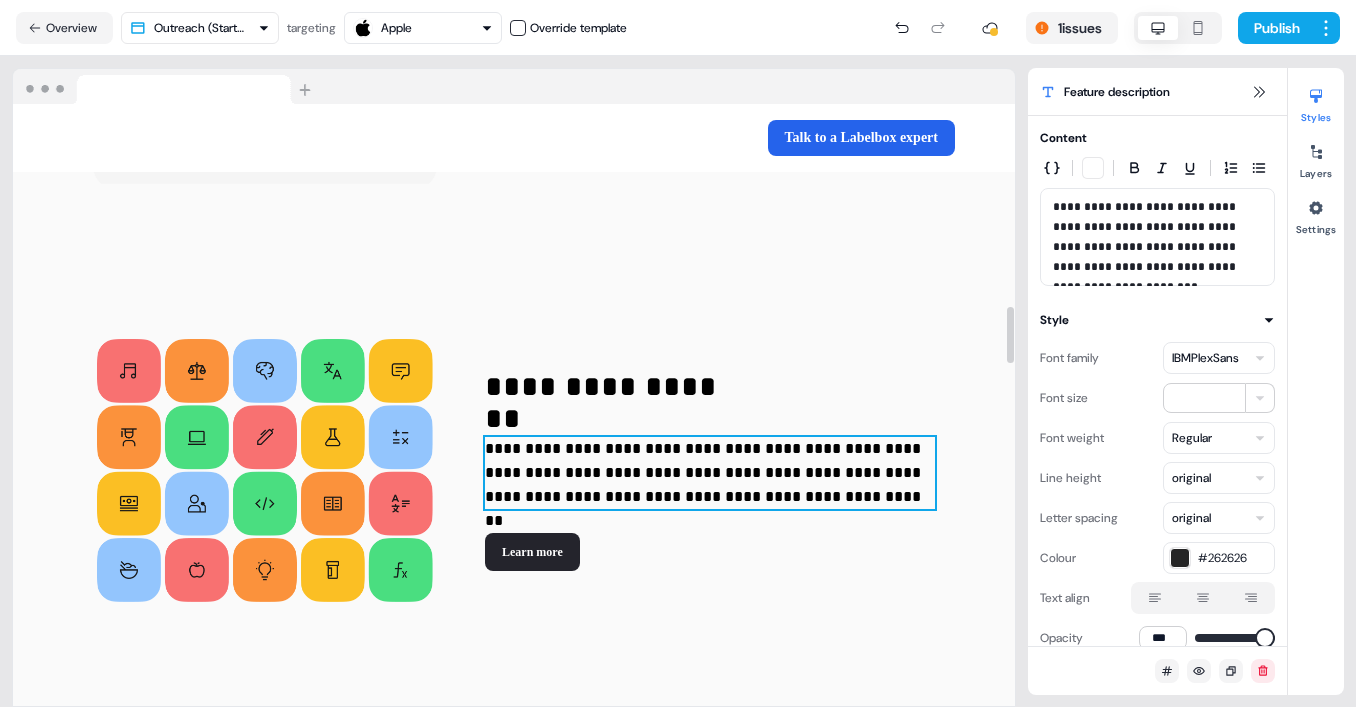 click on "**********" at bounding box center (710, 473) 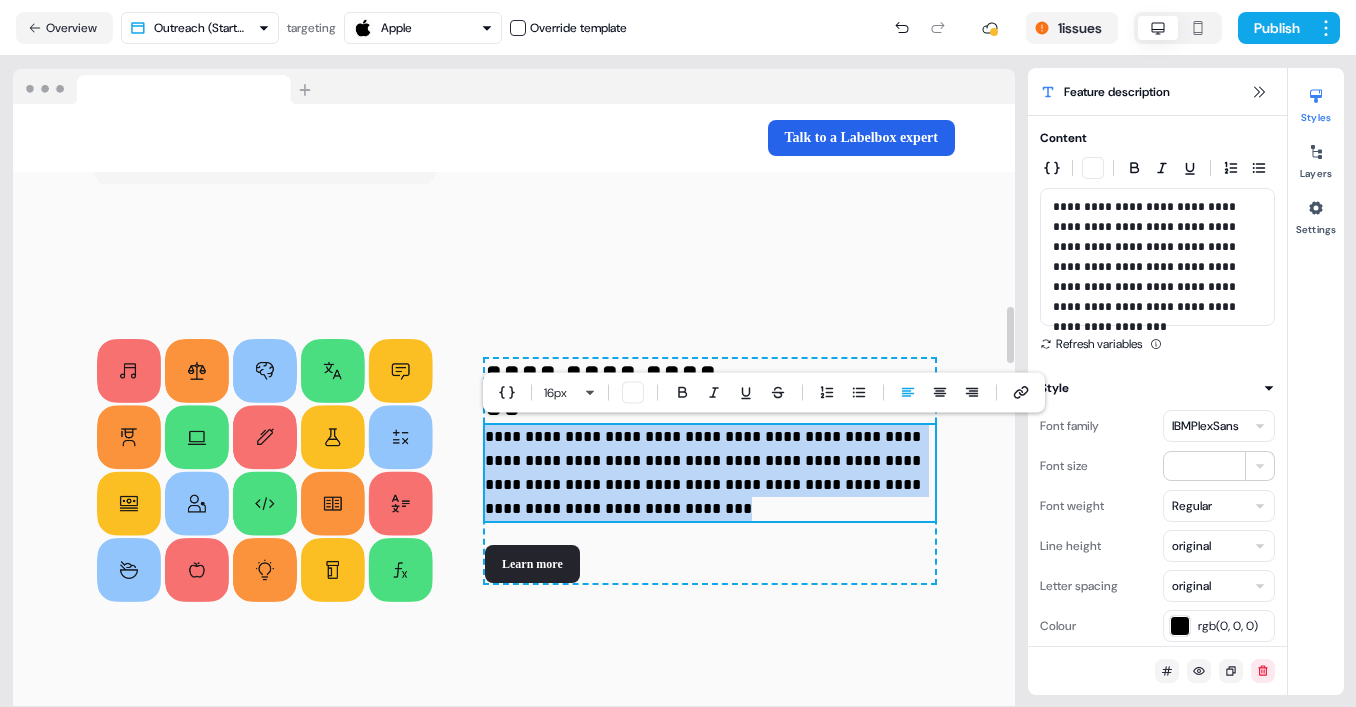click on "**********" at bounding box center [710, 473] 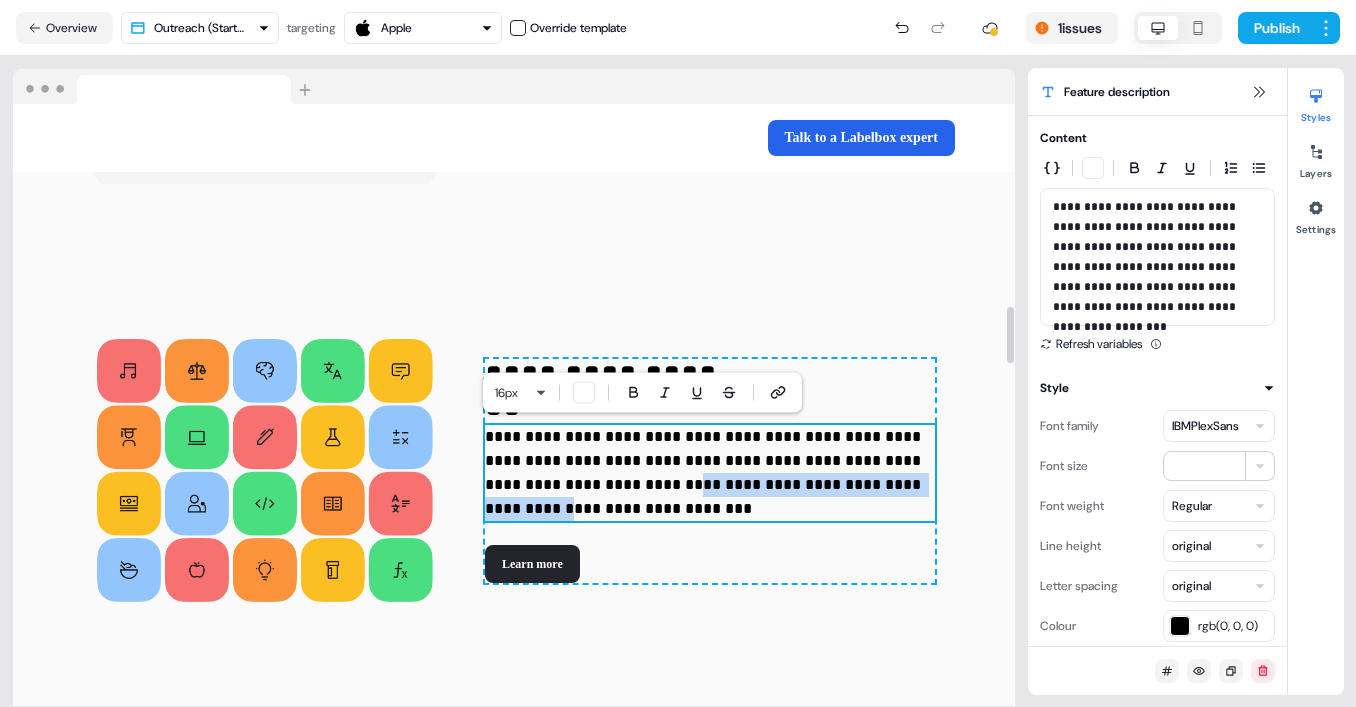 drag, startPoint x: 593, startPoint y: 484, endPoint x: 886, endPoint y: 484, distance: 293 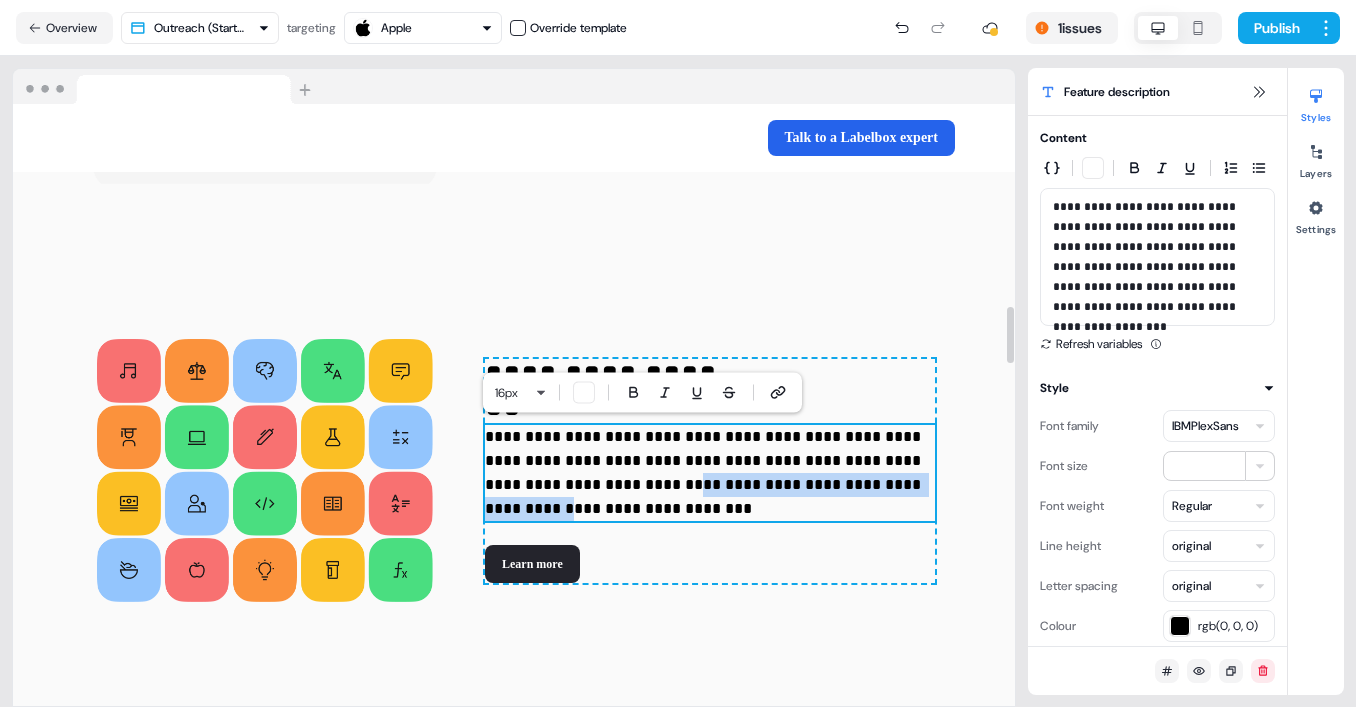 click on "**********" at bounding box center [710, 473] 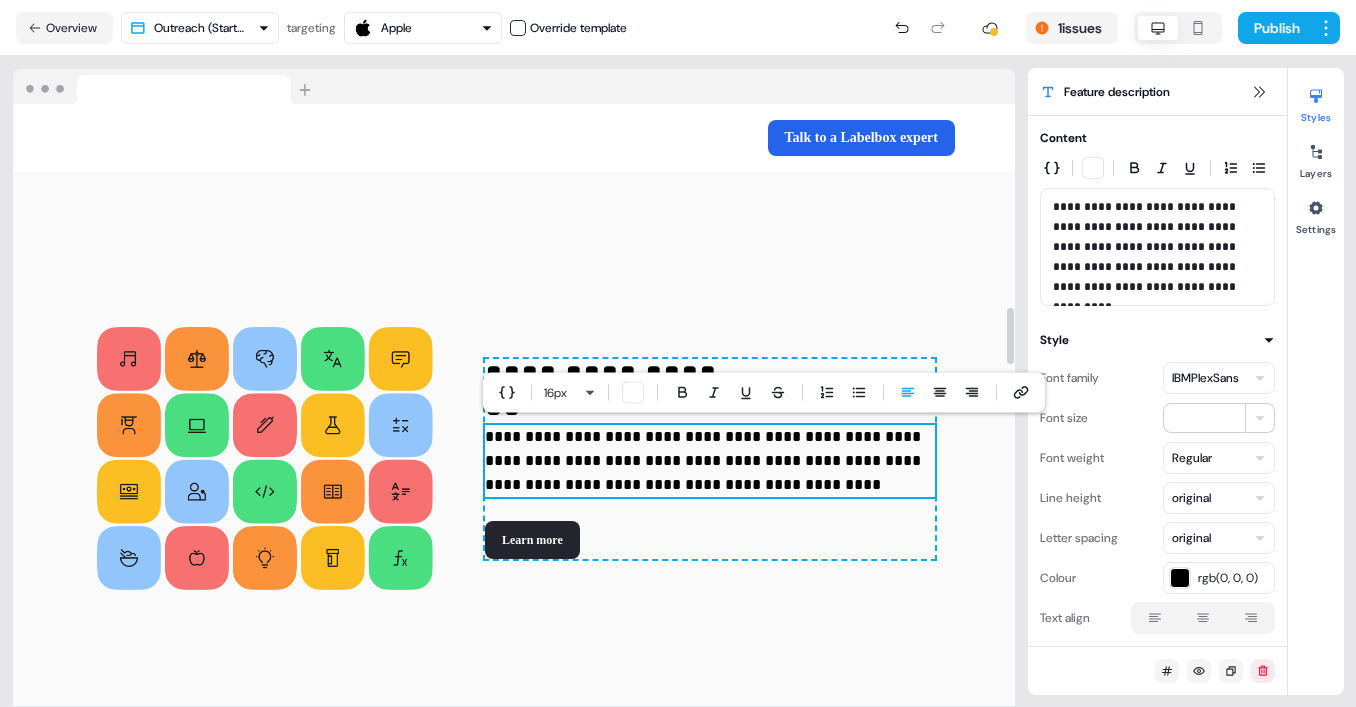 scroll, scrollTop: 2570, scrollLeft: 0, axis: vertical 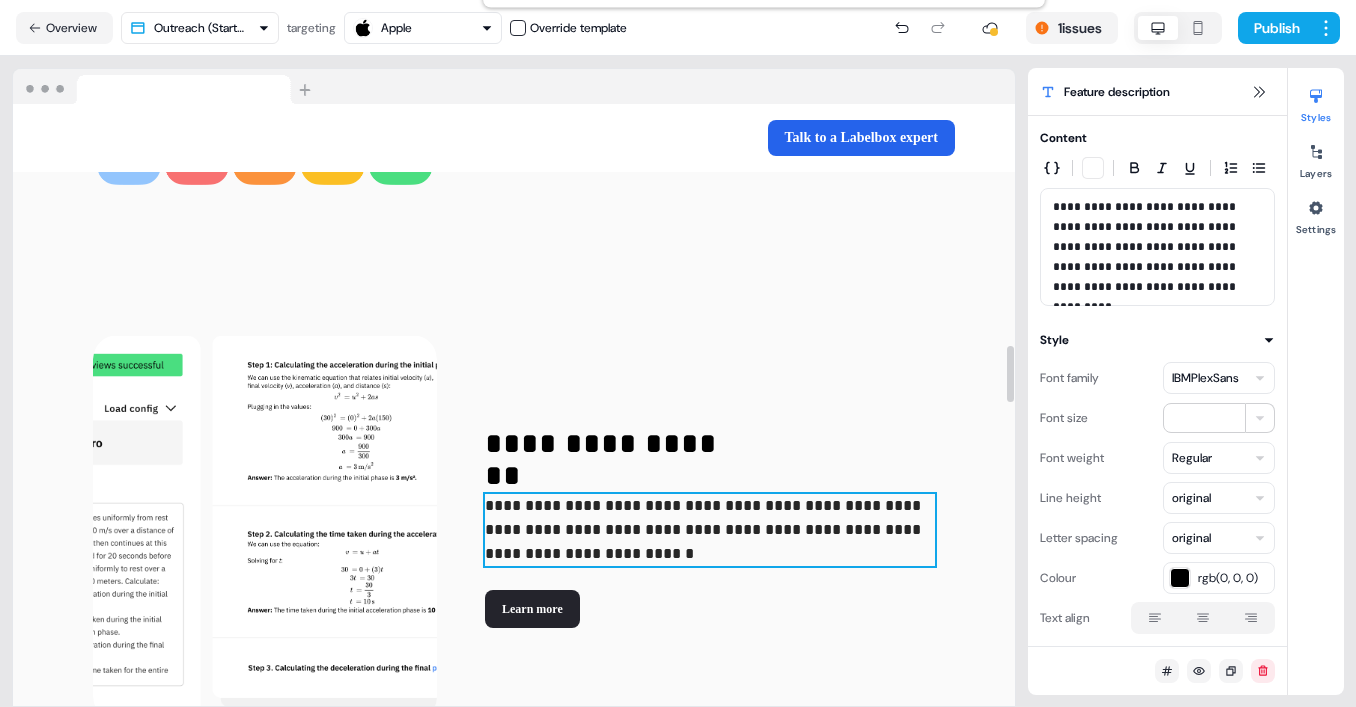 click on "**********" at bounding box center (705, 529) 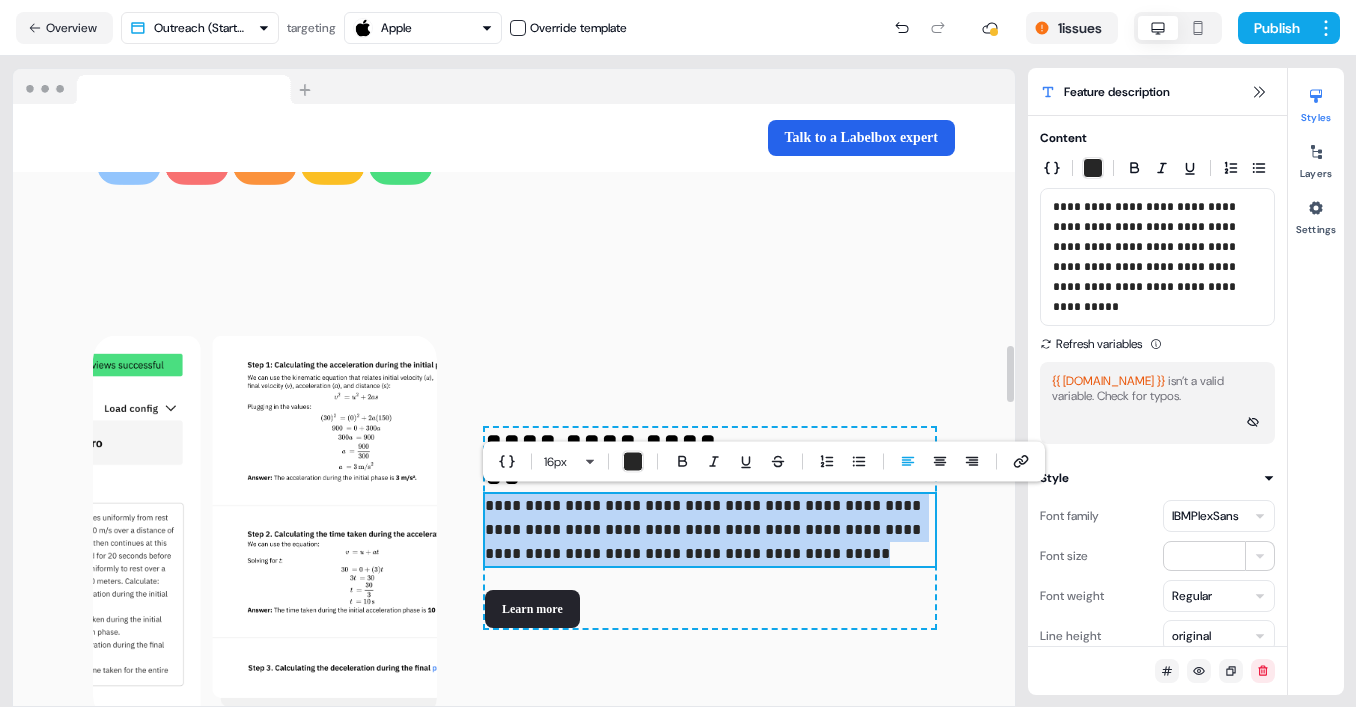 click on "**********" at bounding box center (705, 529) 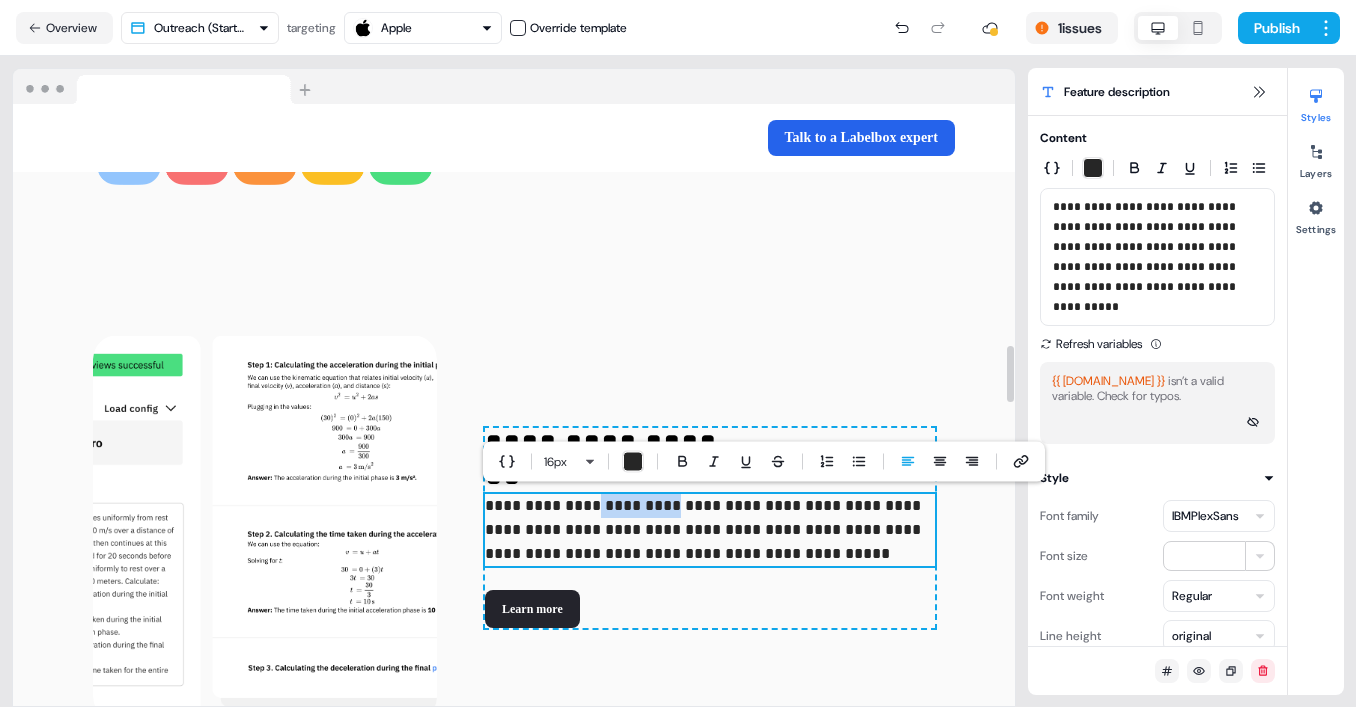 click on "**********" at bounding box center (705, 529) 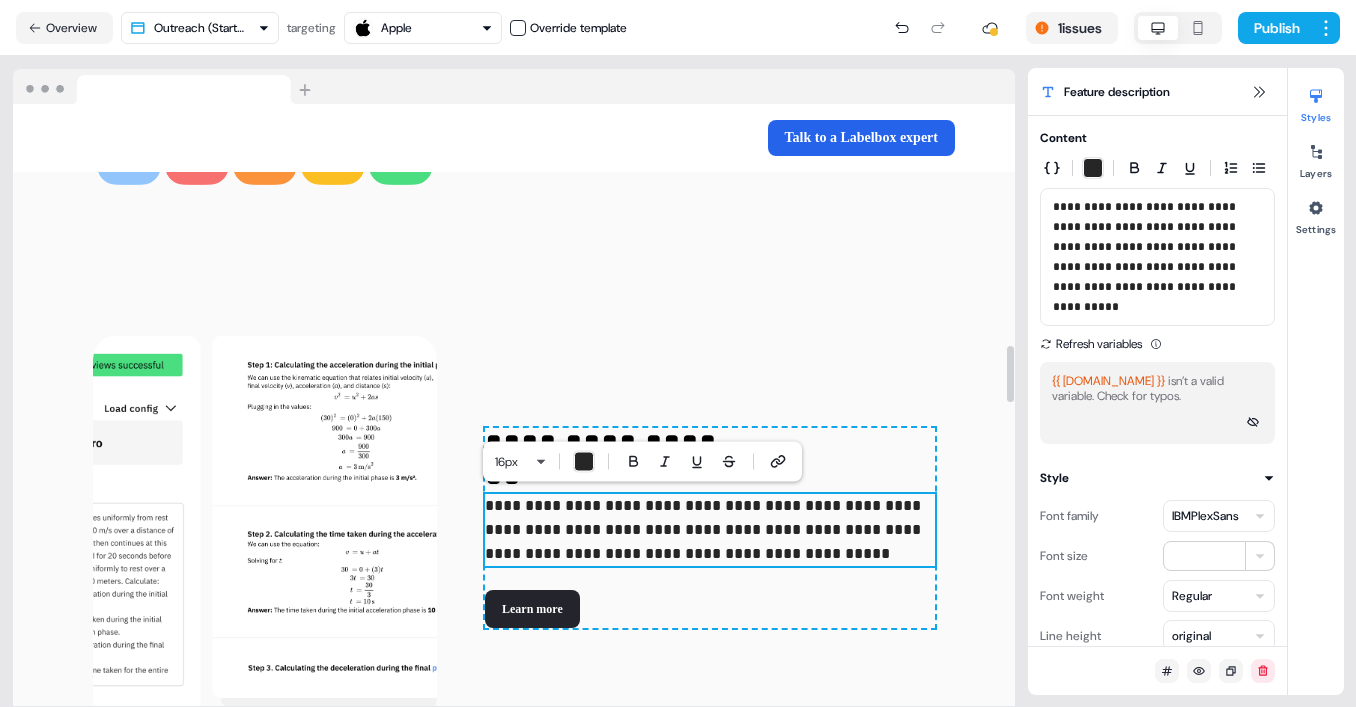 click on "**********" at bounding box center [705, 529] 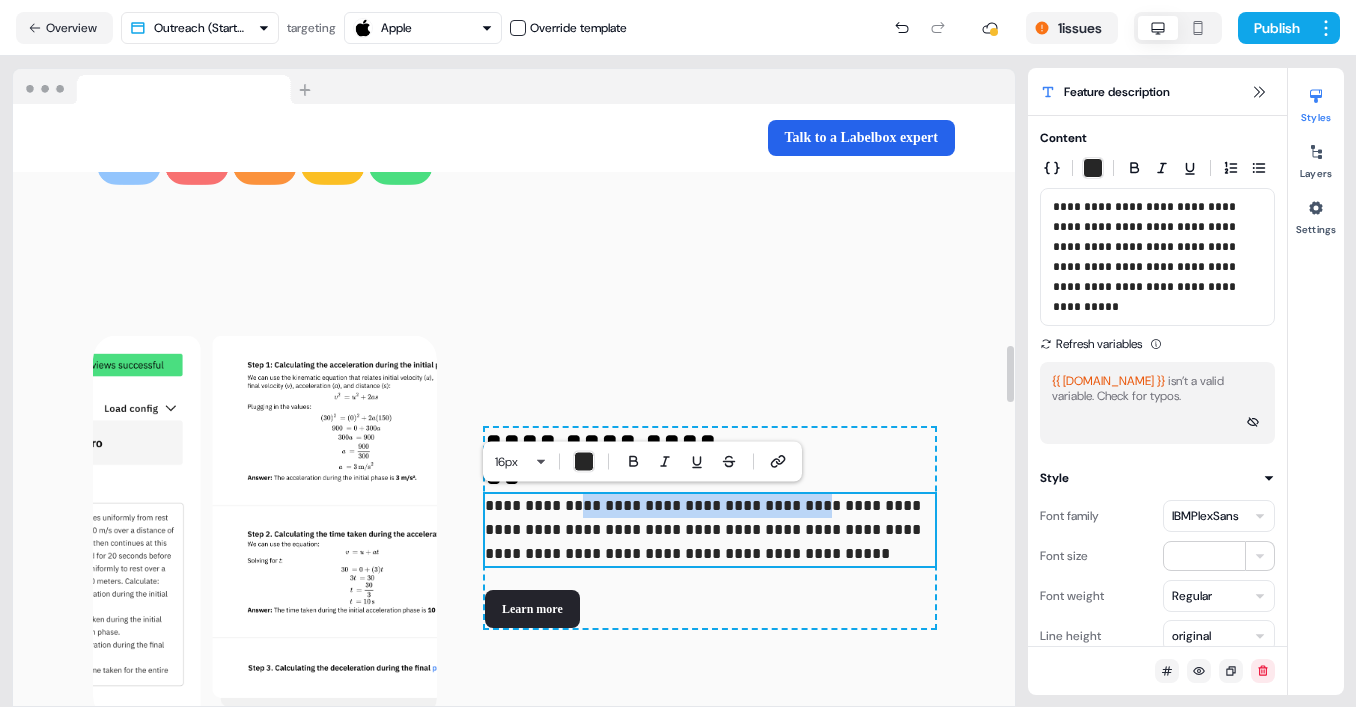 drag, startPoint x: 563, startPoint y: 507, endPoint x: 785, endPoint y: 504, distance: 222.02026 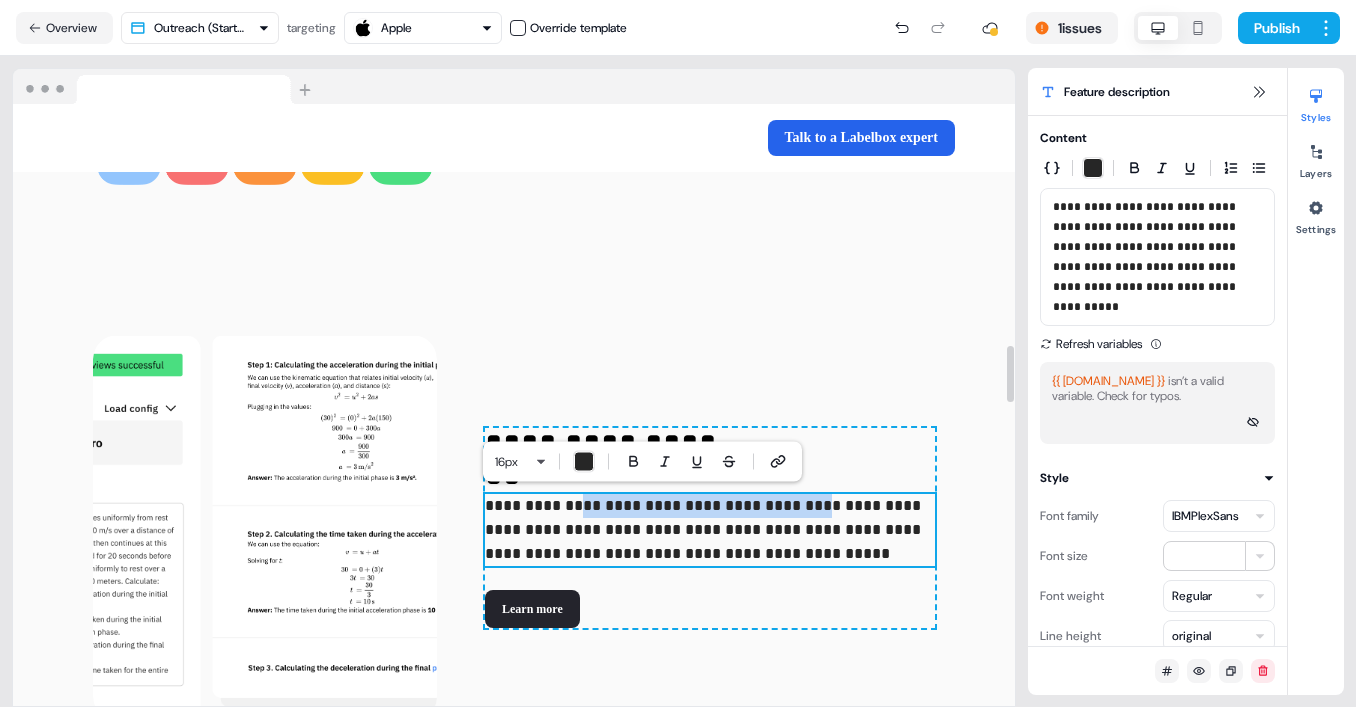 click on "**********" at bounding box center (705, 529) 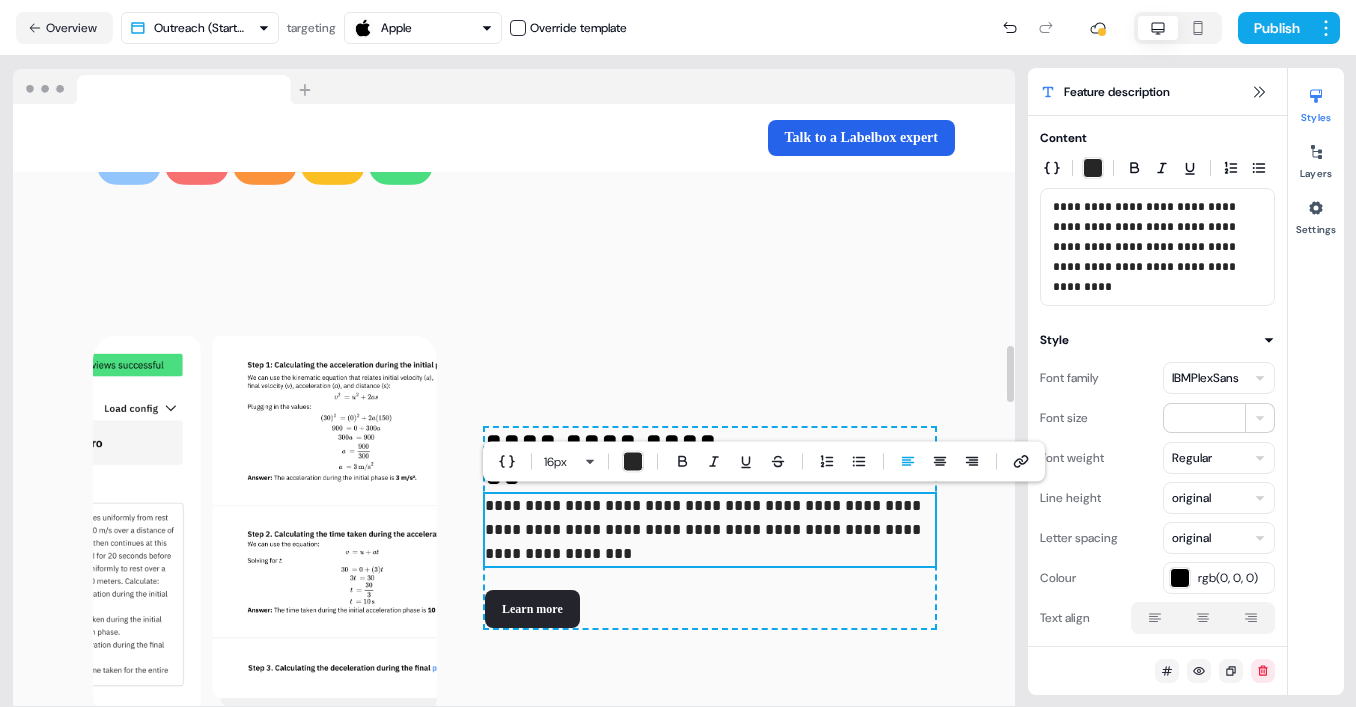 type 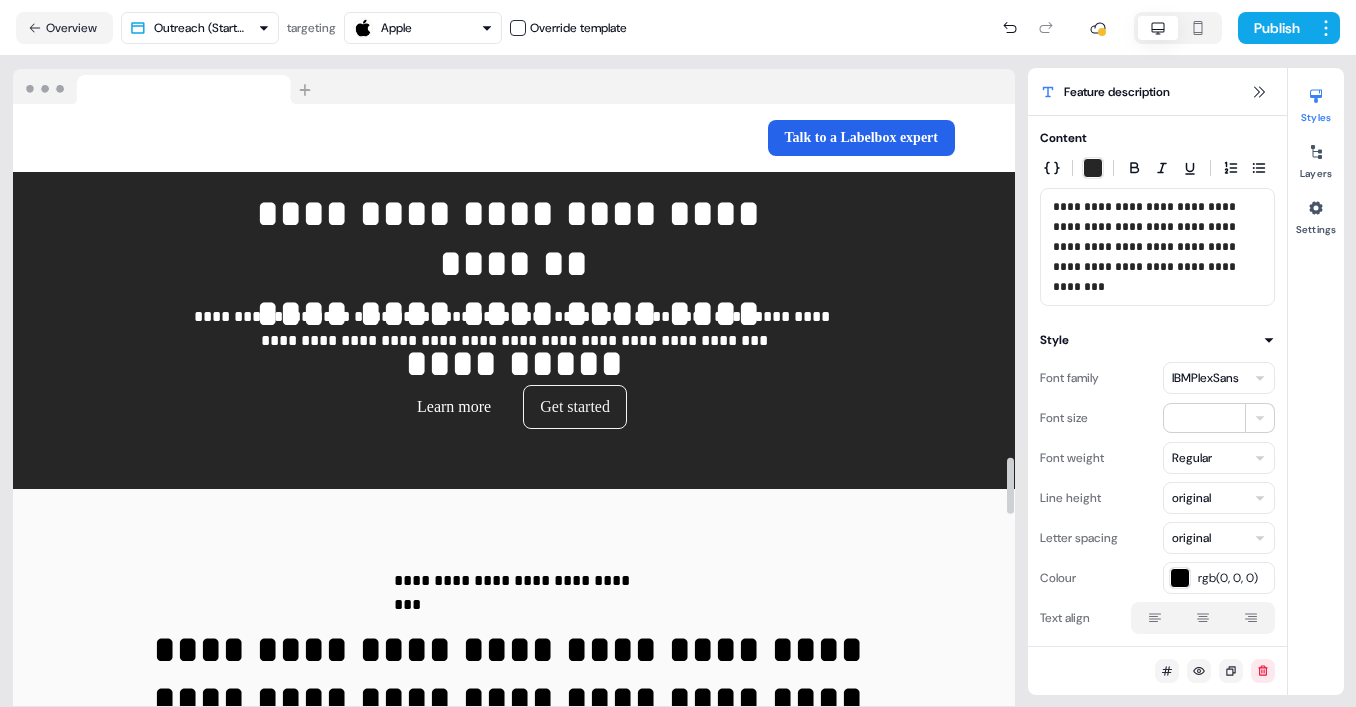 scroll, scrollTop: 3760, scrollLeft: 0, axis: vertical 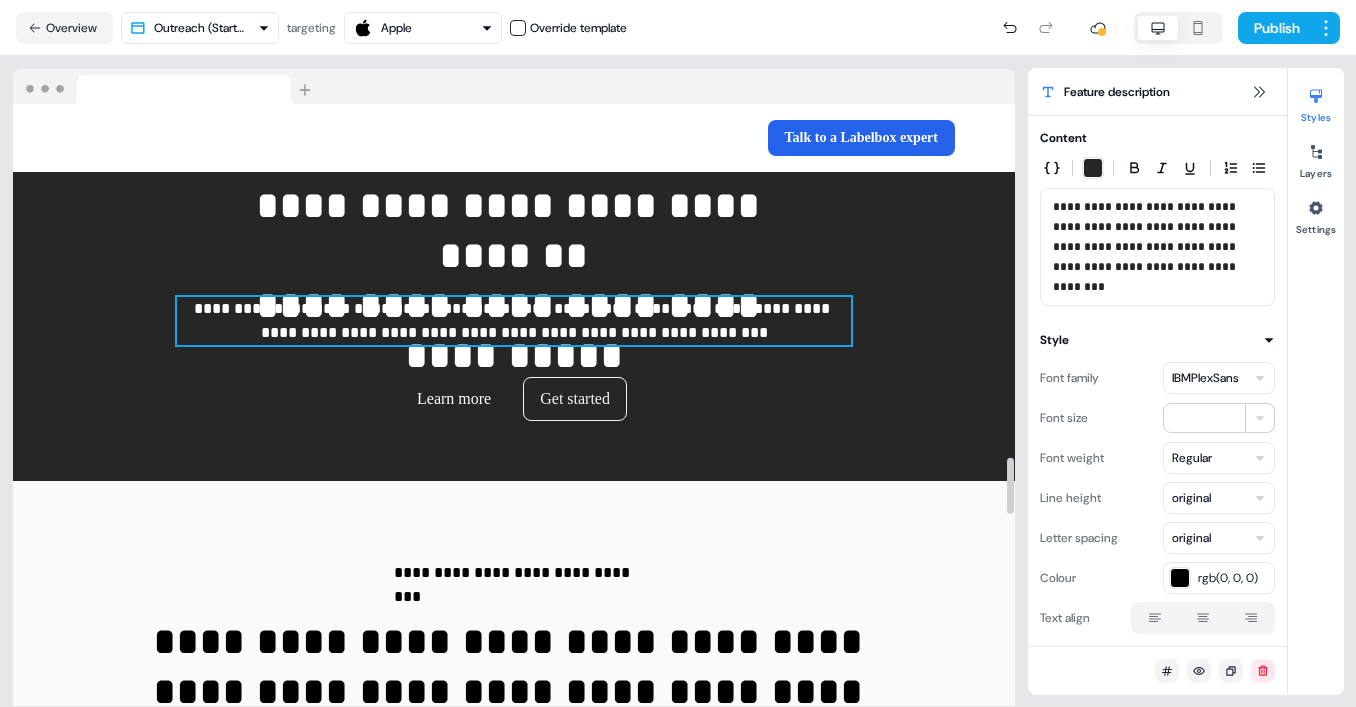 click on "**********" at bounding box center (514, 321) 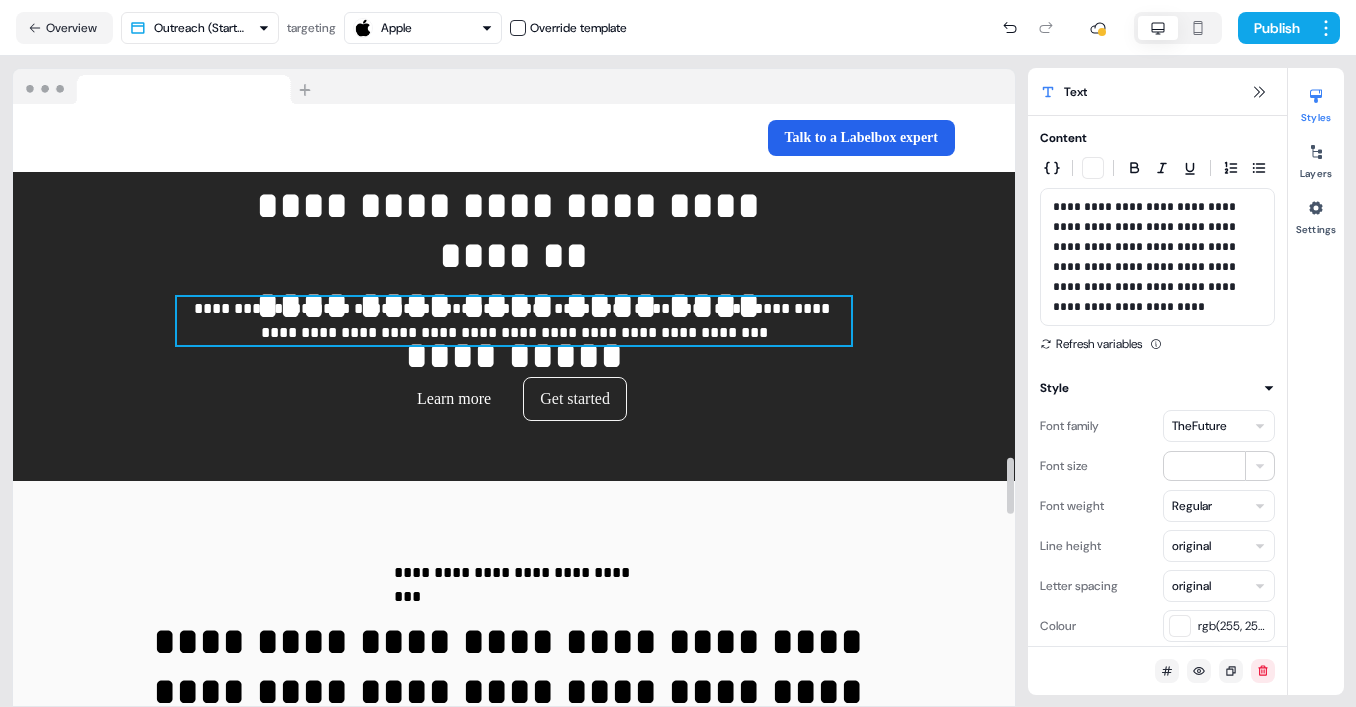 click on "**********" at bounding box center (514, 321) 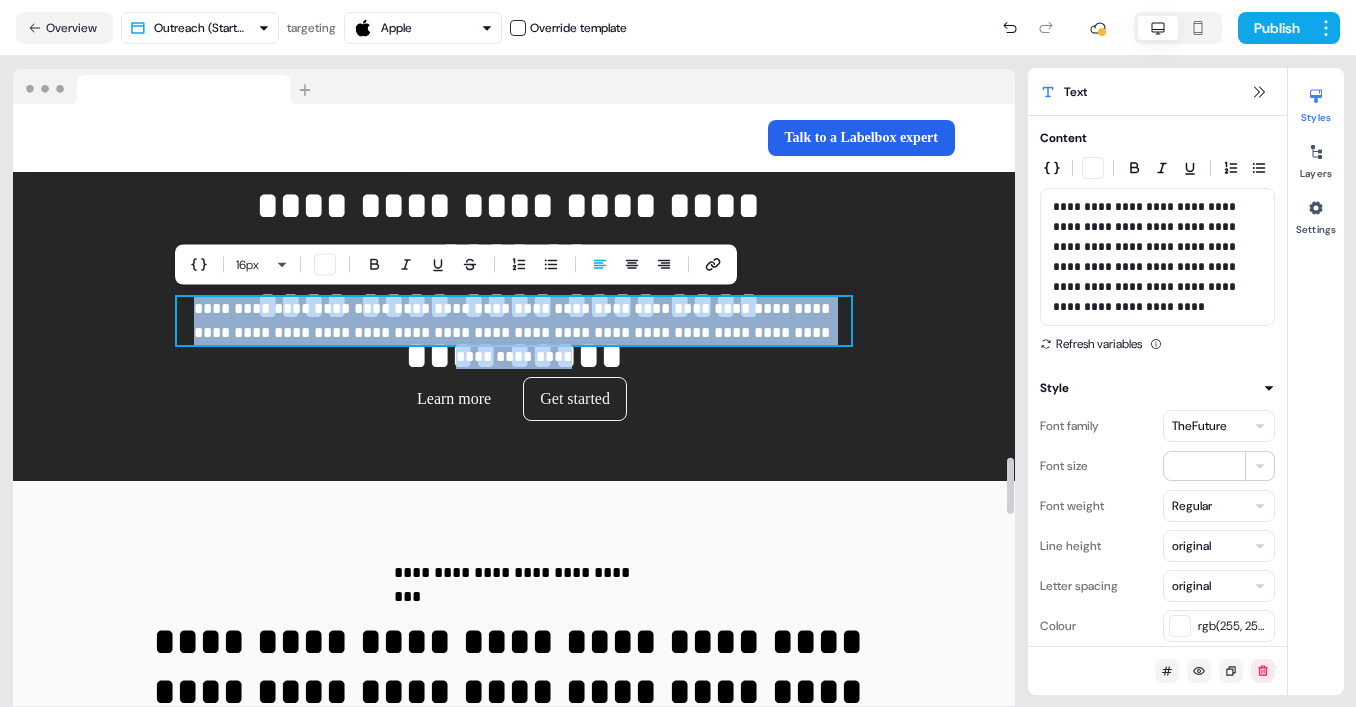 click on "**********" at bounding box center (514, 321) 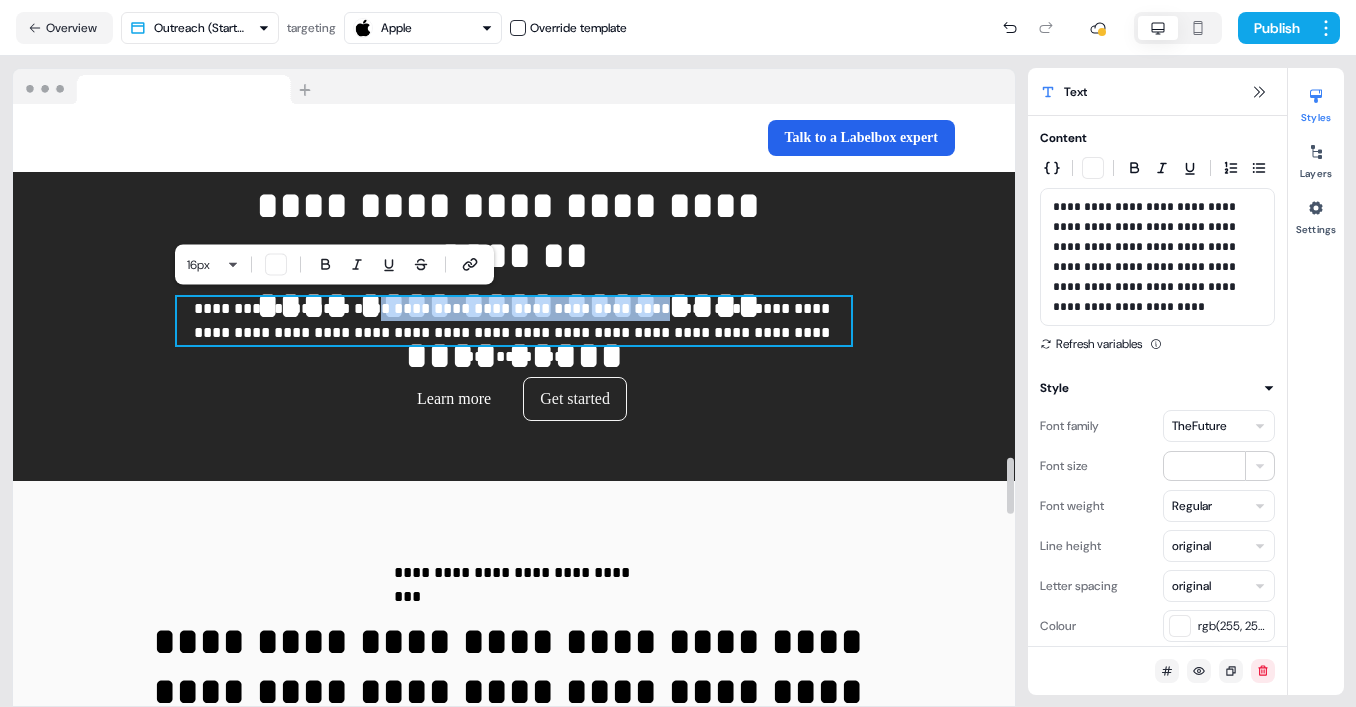 drag, startPoint x: 360, startPoint y: 311, endPoint x: 644, endPoint y: 299, distance: 284.25342 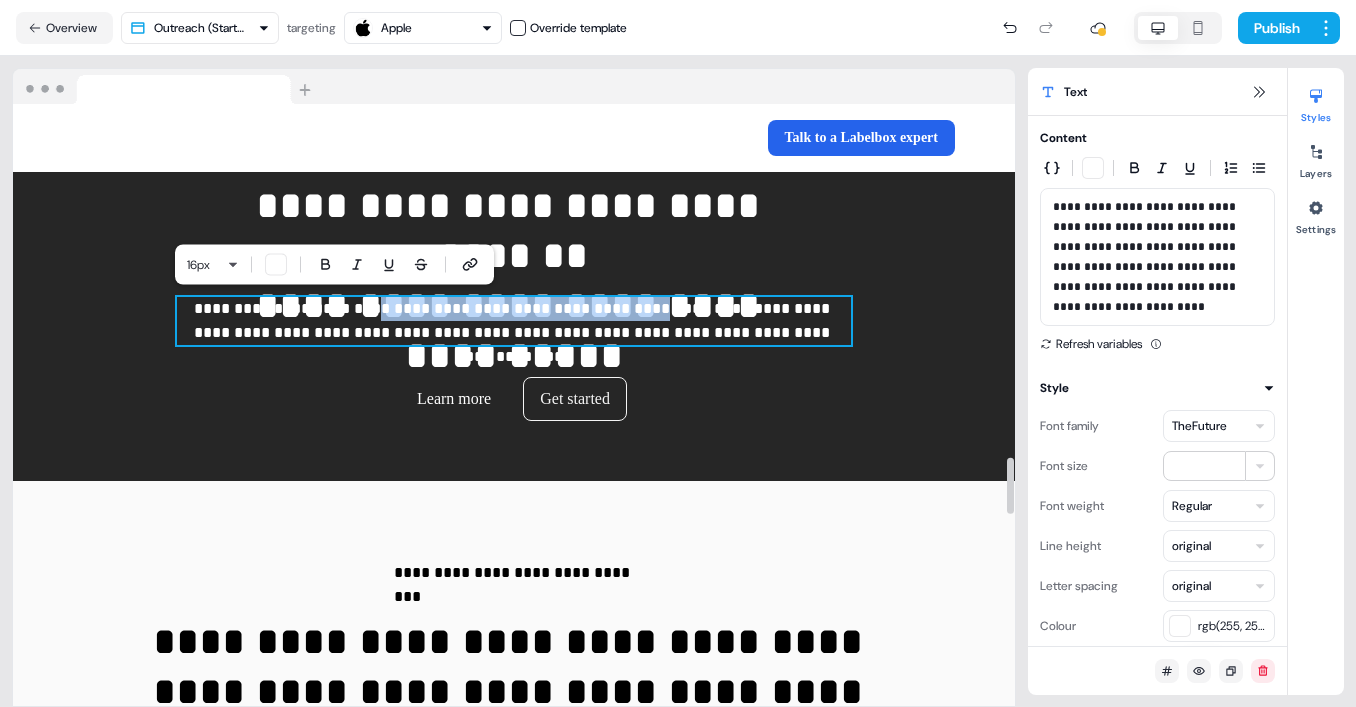 click on "**********" at bounding box center [514, 321] 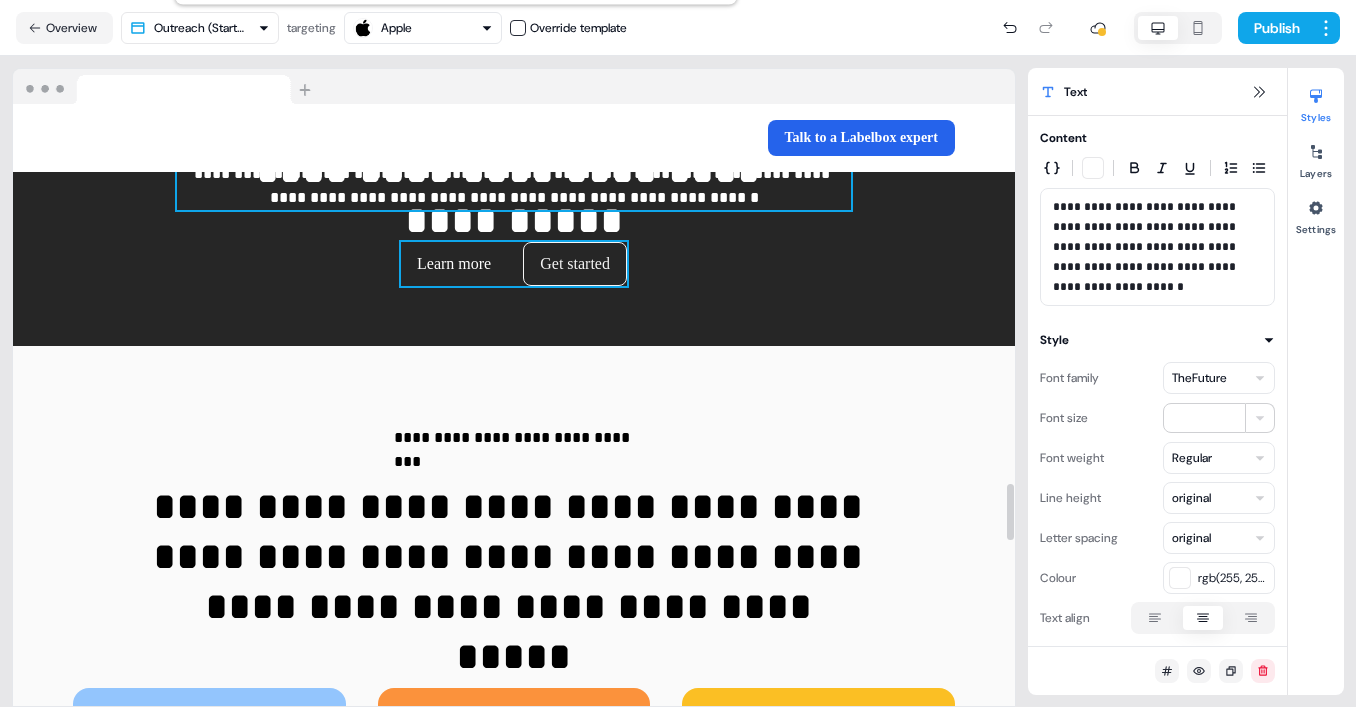 scroll, scrollTop: 4079, scrollLeft: 0, axis: vertical 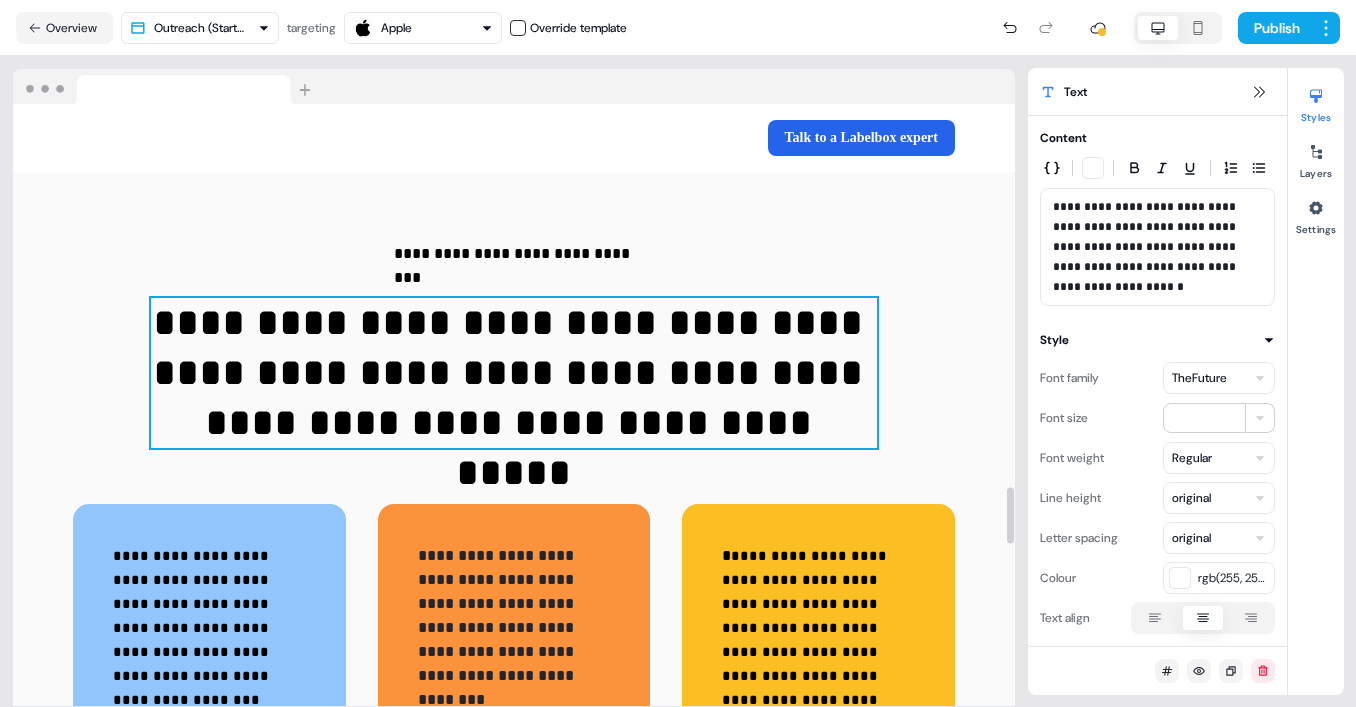 click on "**********" at bounding box center [514, 373] 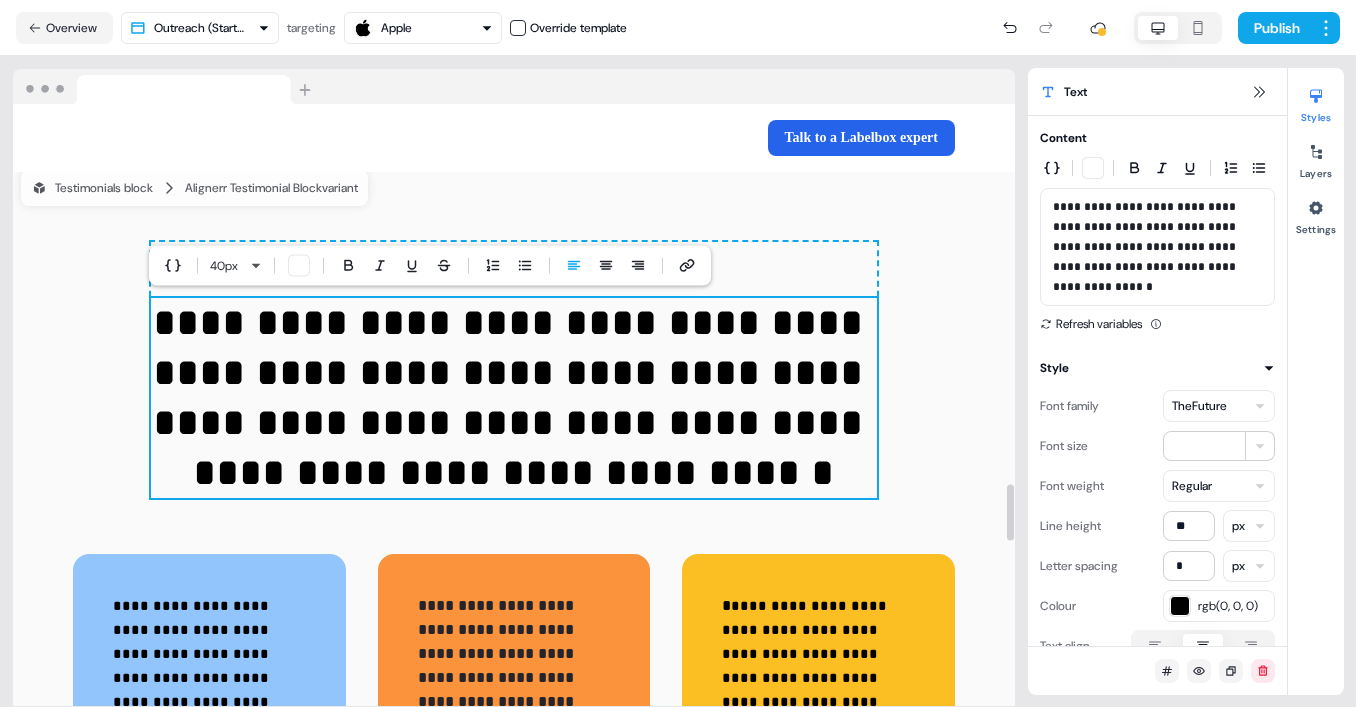click on "**********" at bounding box center (514, 398) 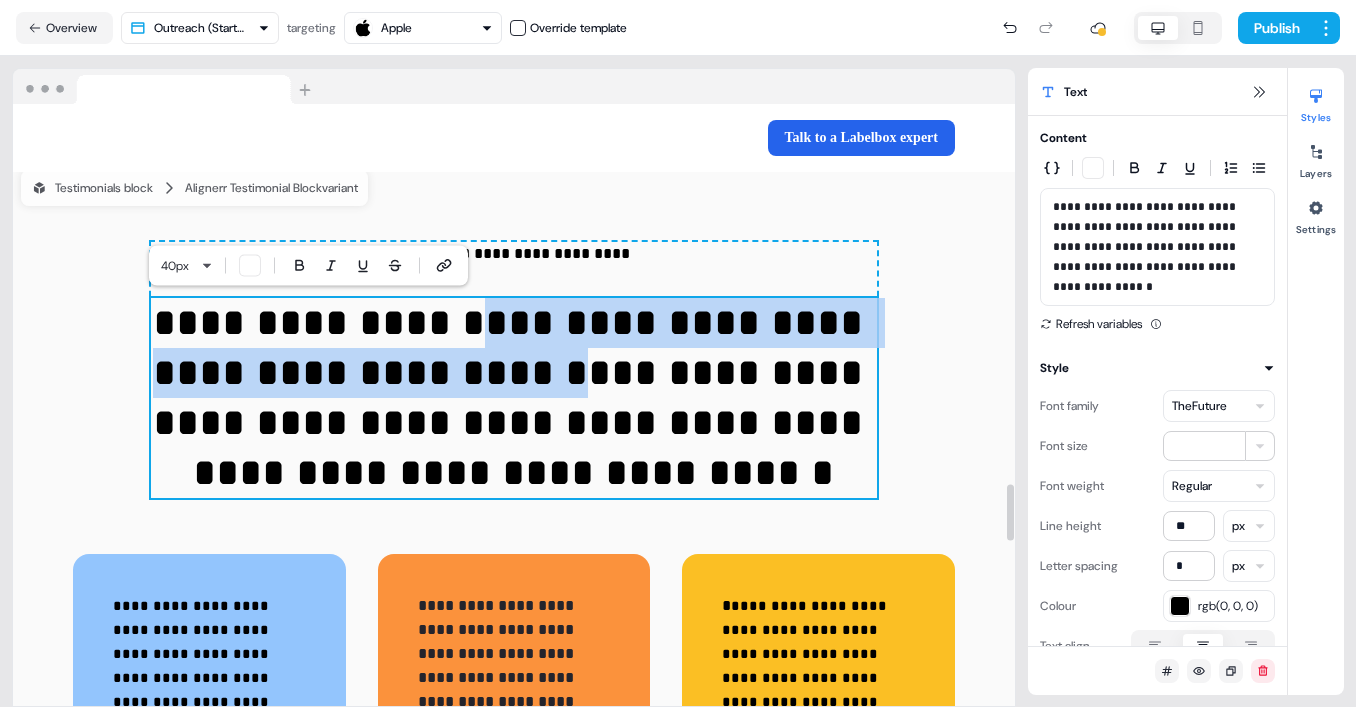 drag, startPoint x: 641, startPoint y: 323, endPoint x: 863, endPoint y: 360, distance: 225.06221 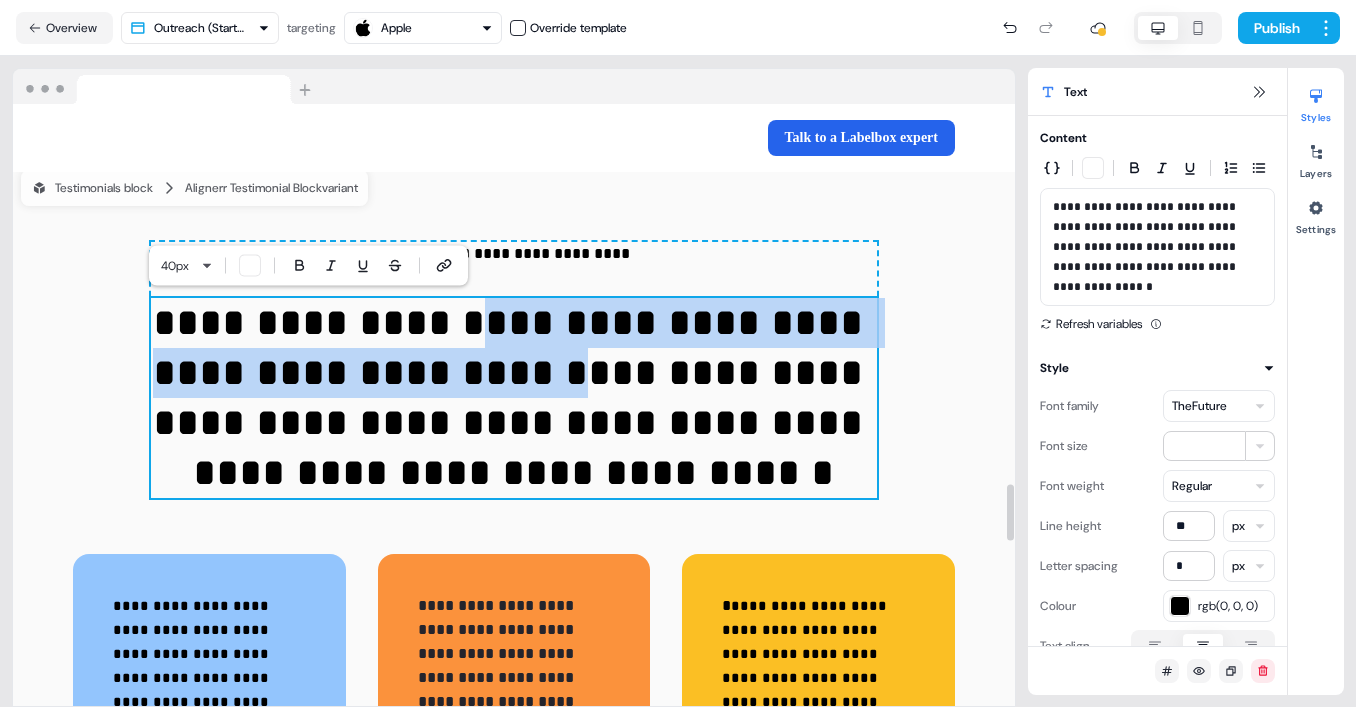 click on "**********" at bounding box center (514, 398) 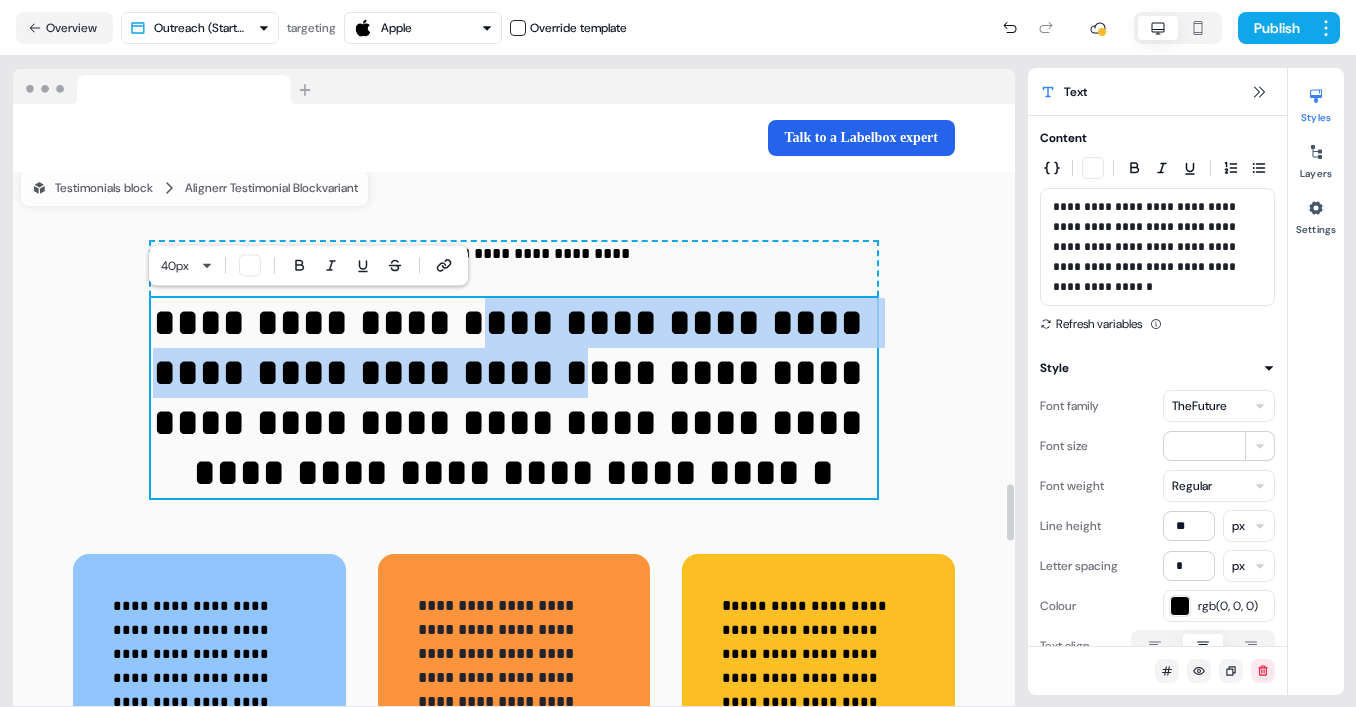 type 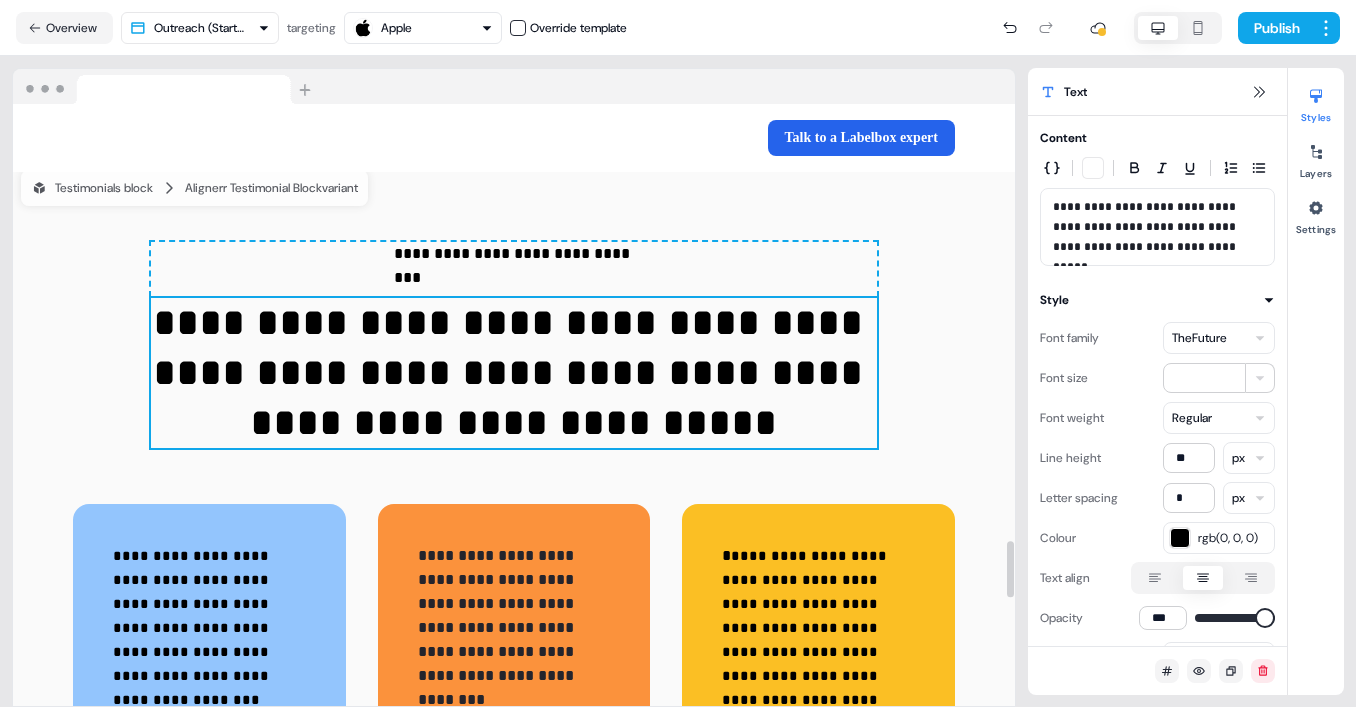 scroll, scrollTop: 4652, scrollLeft: 0, axis: vertical 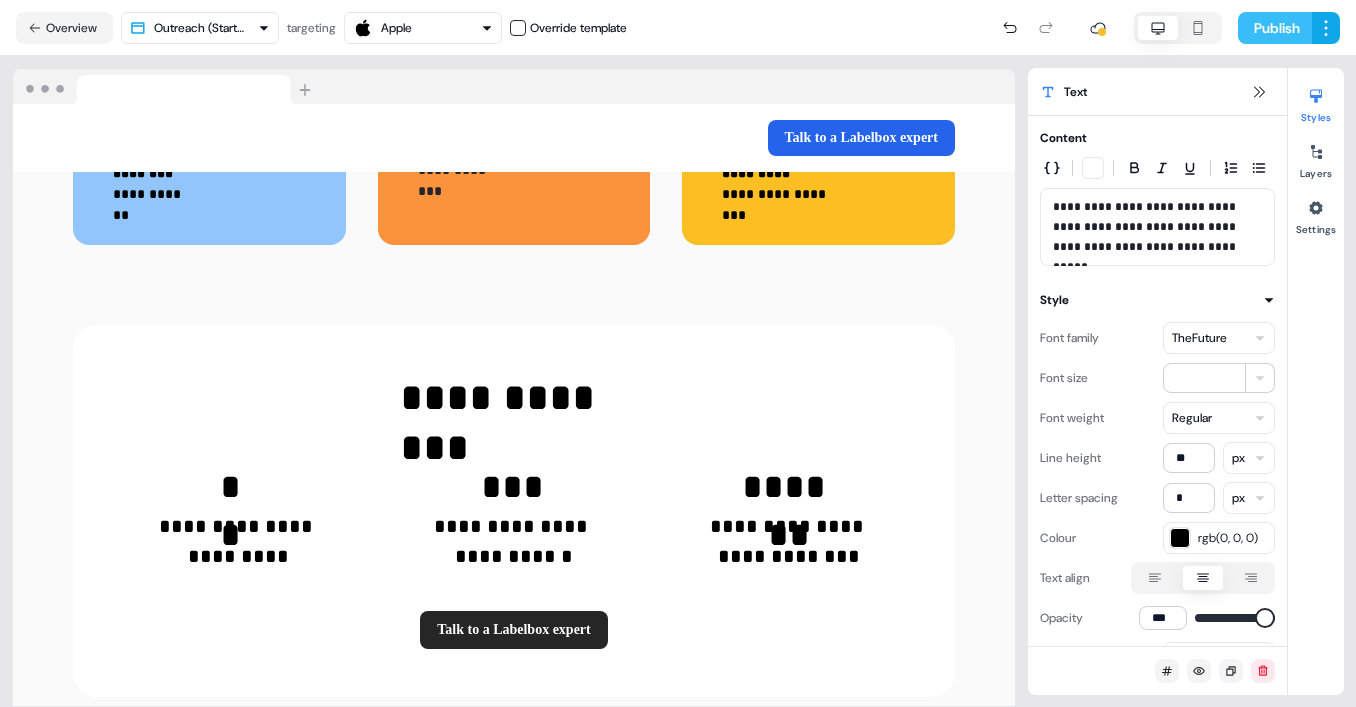 click on "Publish" at bounding box center (1275, 28) 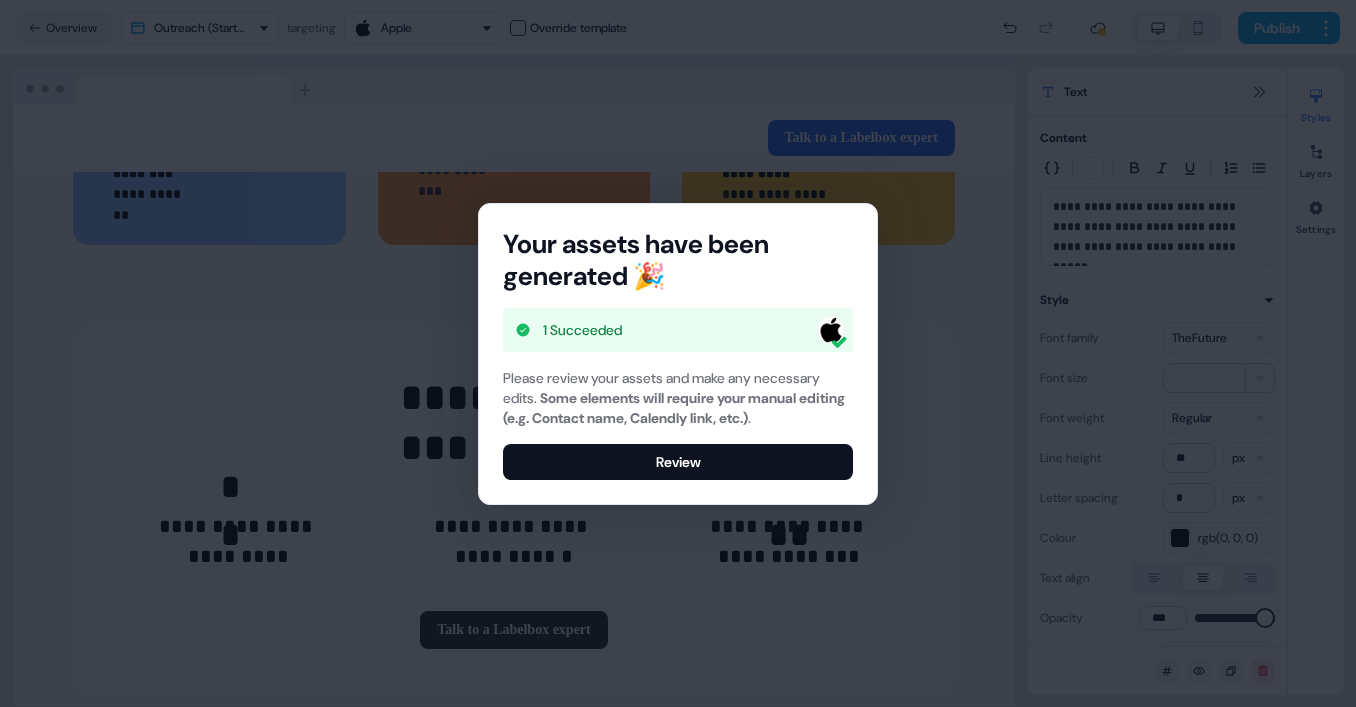 click on "Your assets have been generated 🎉 1   Succeeded Please review your assets and make any necessary edits.   Some elements will require your manual editing (e.g. Contact name, Calendly link, etc.) . Review" at bounding box center (678, 353) 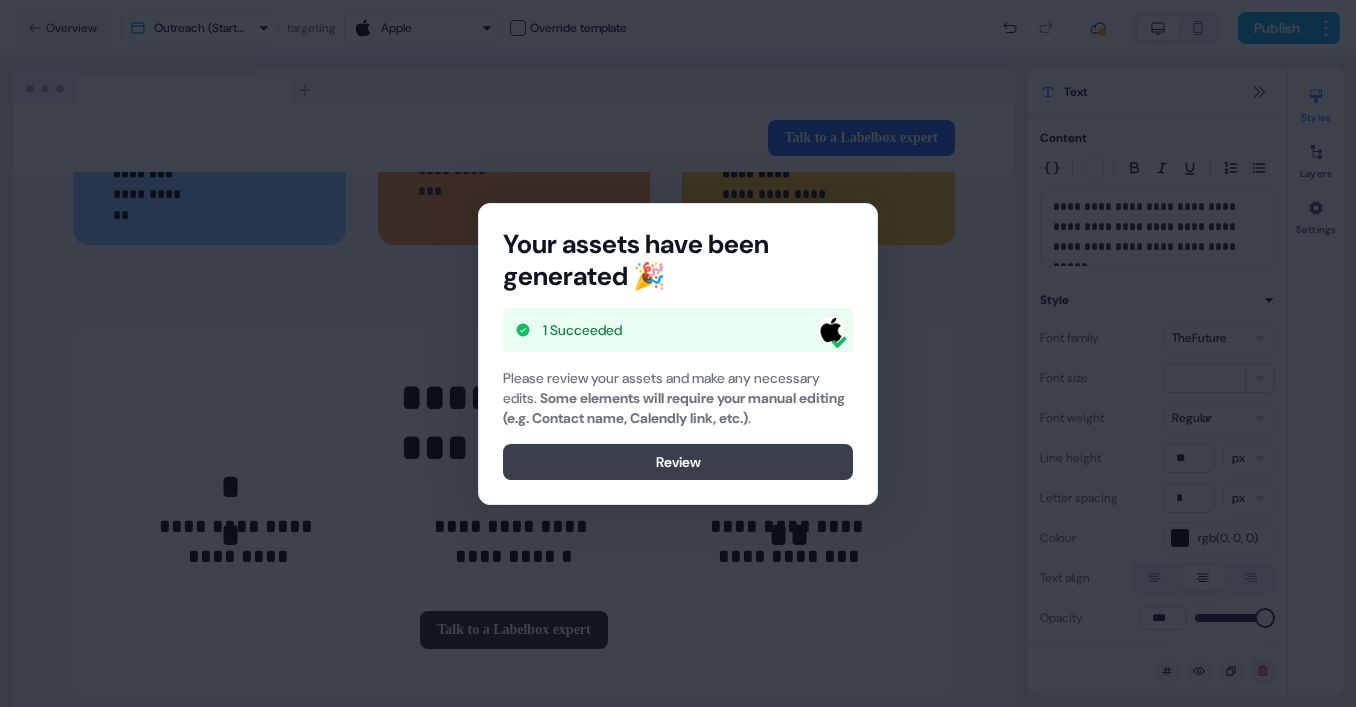 click on "Review" at bounding box center (678, 462) 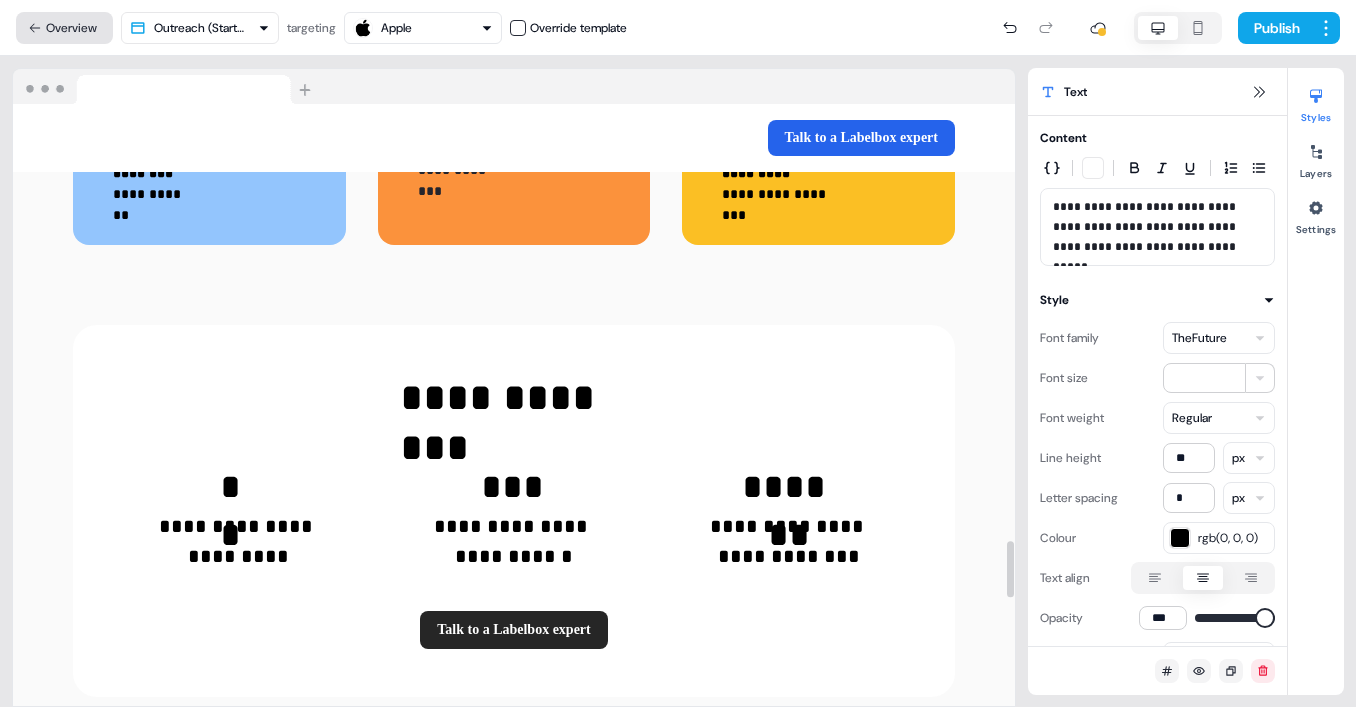 click on "Overview" at bounding box center [64, 28] 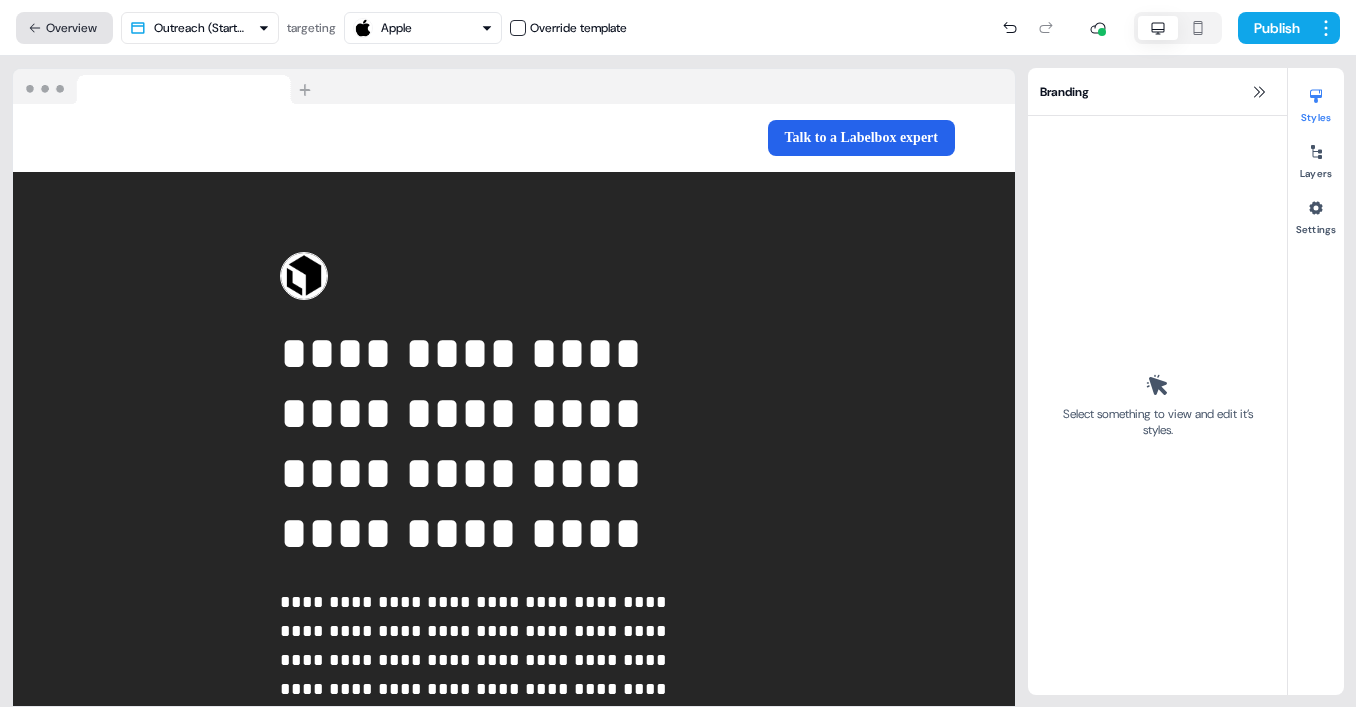 click on "Overview" at bounding box center (64, 28) 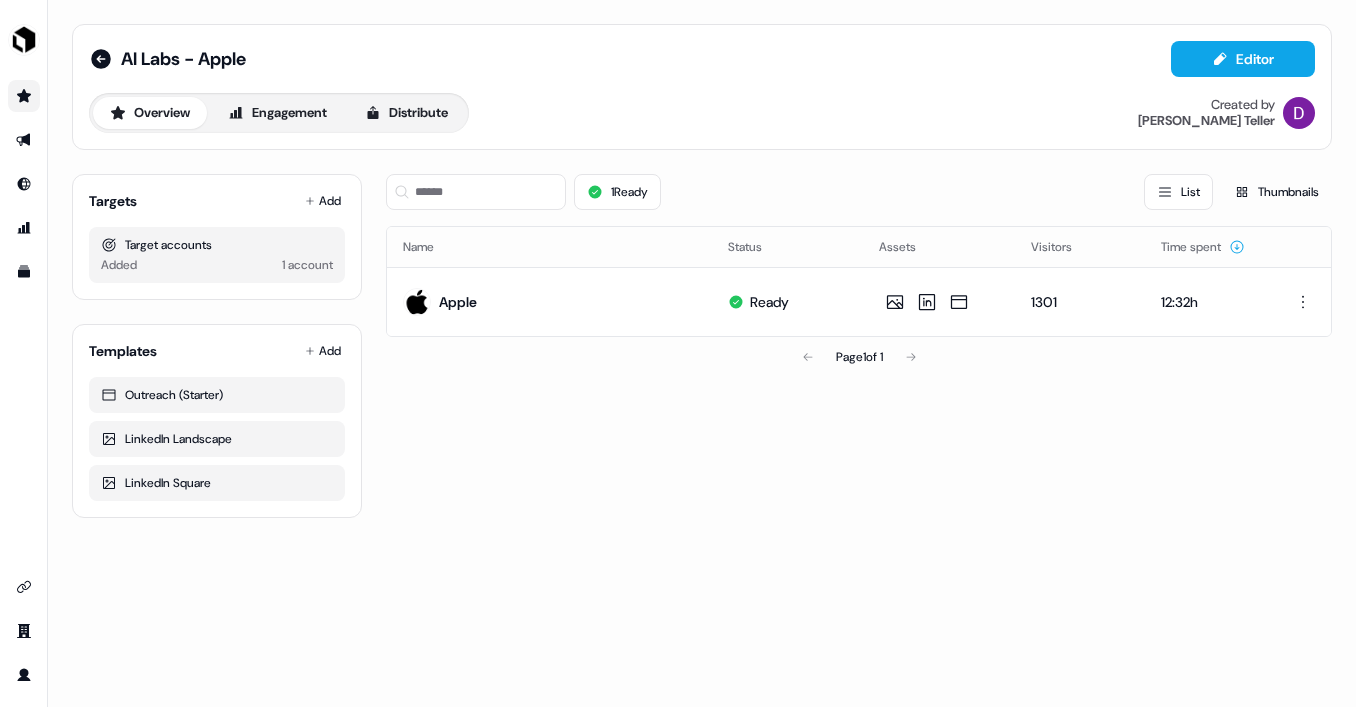 click at bounding box center [24, 96] 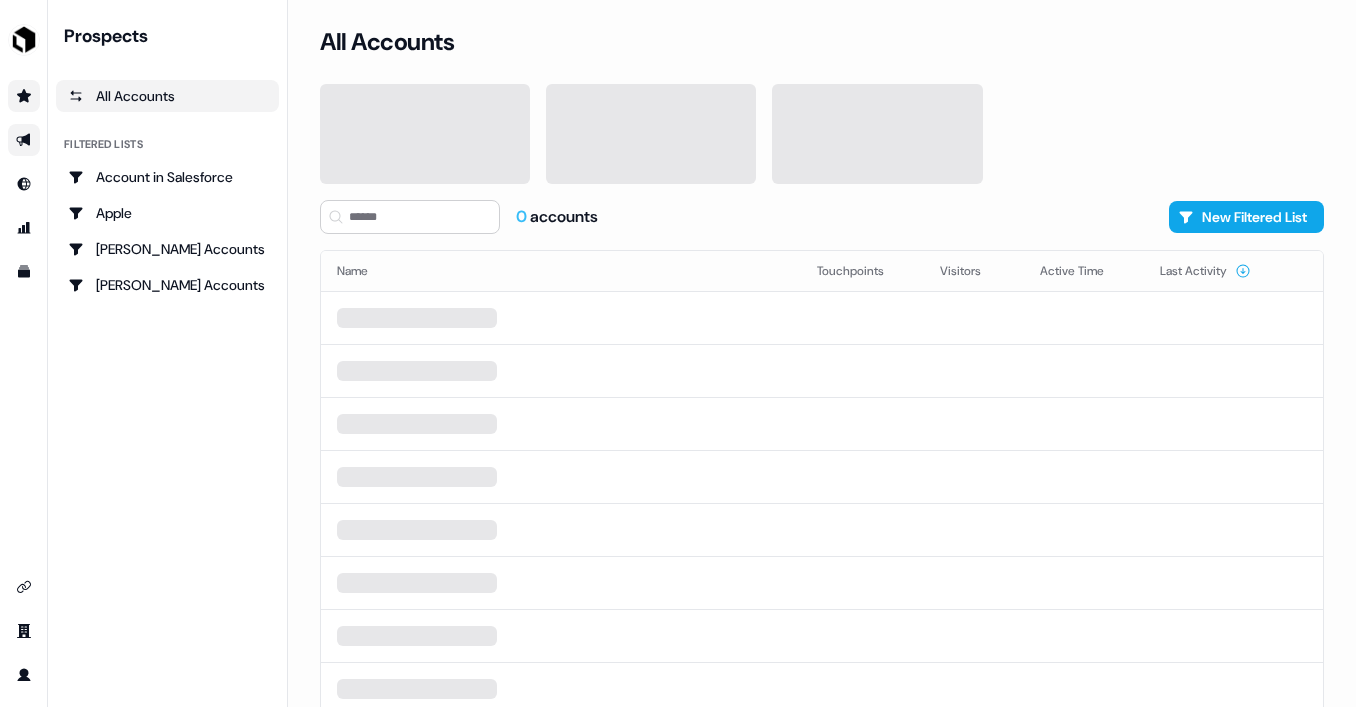 click at bounding box center [24, 140] 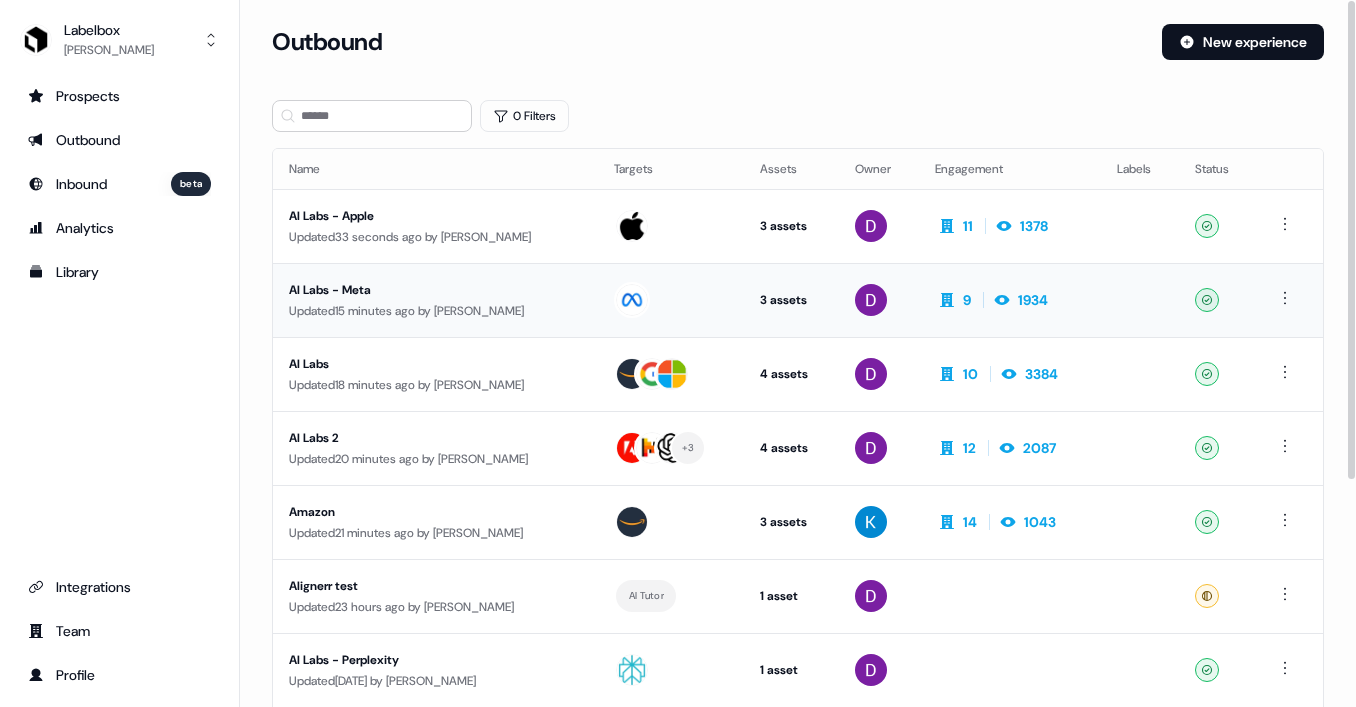drag, startPoint x: 466, startPoint y: 288, endPoint x: 499, endPoint y: 313, distance: 41.400482 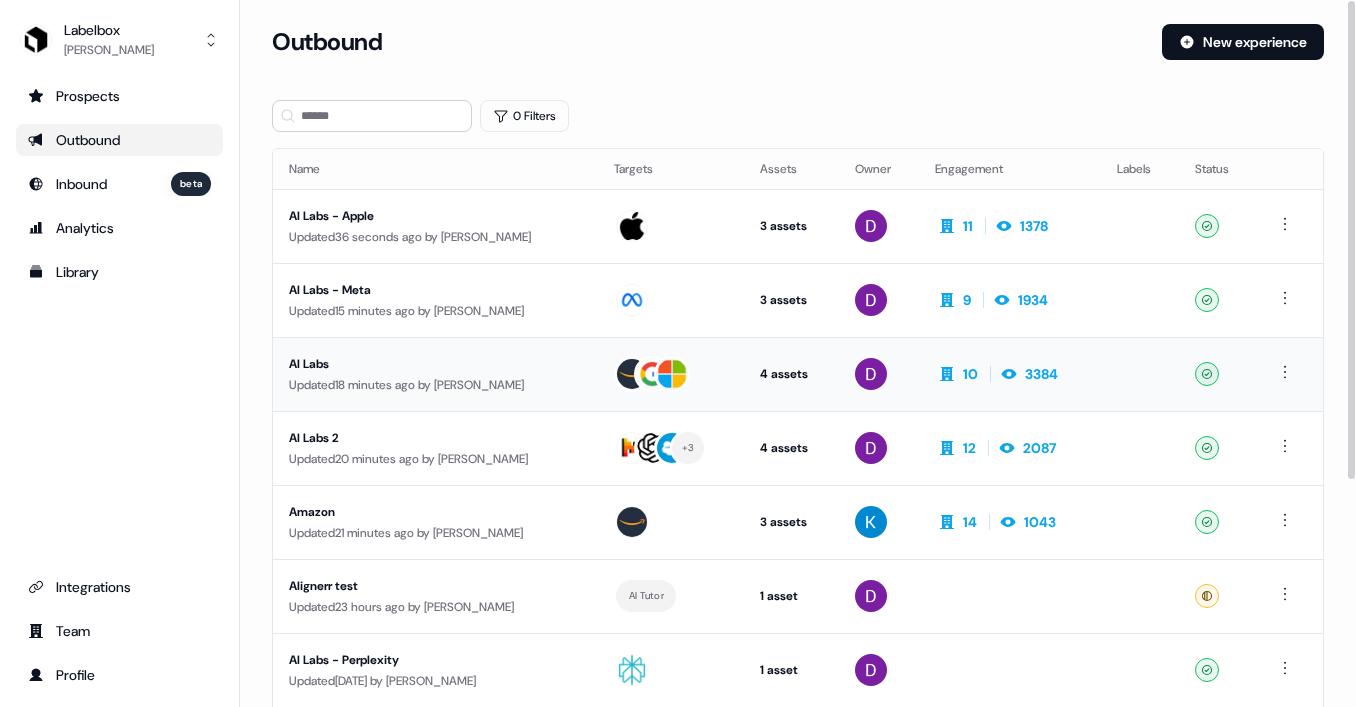 click on "AI Labs" at bounding box center [435, 364] 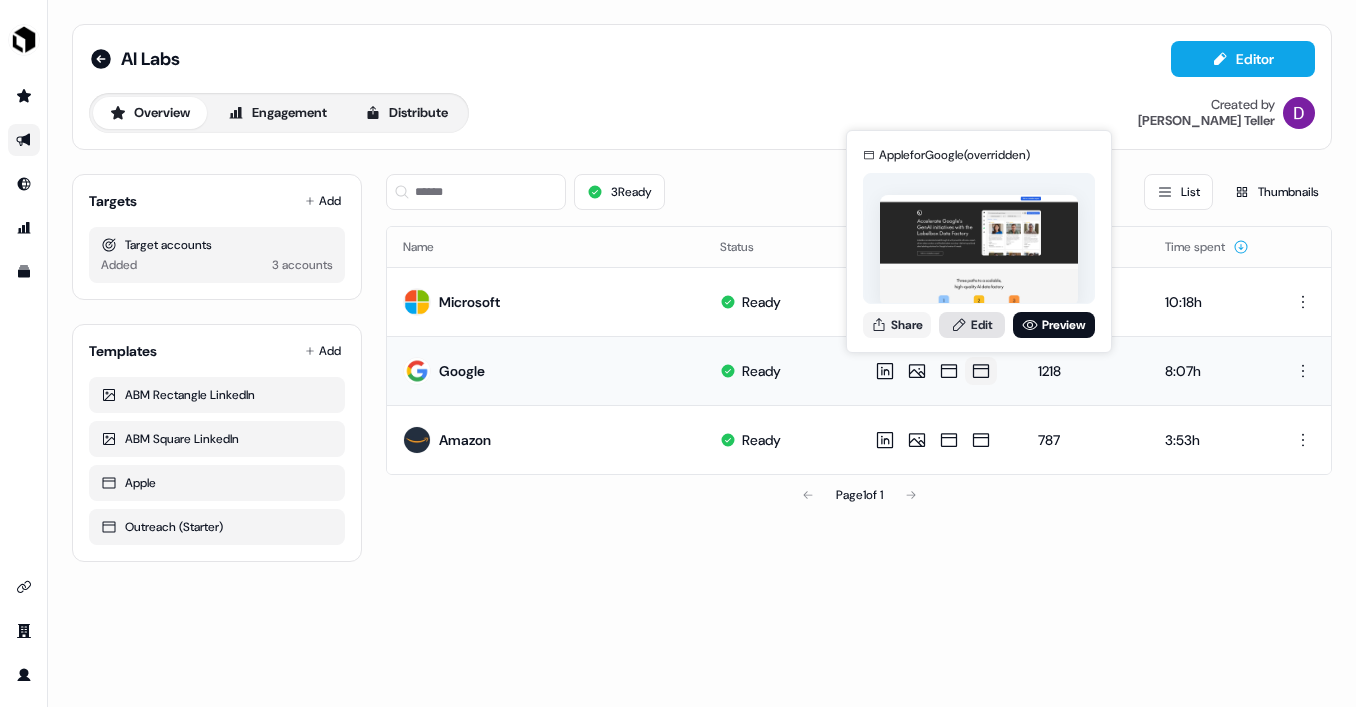 click on "Edit" at bounding box center [972, 325] 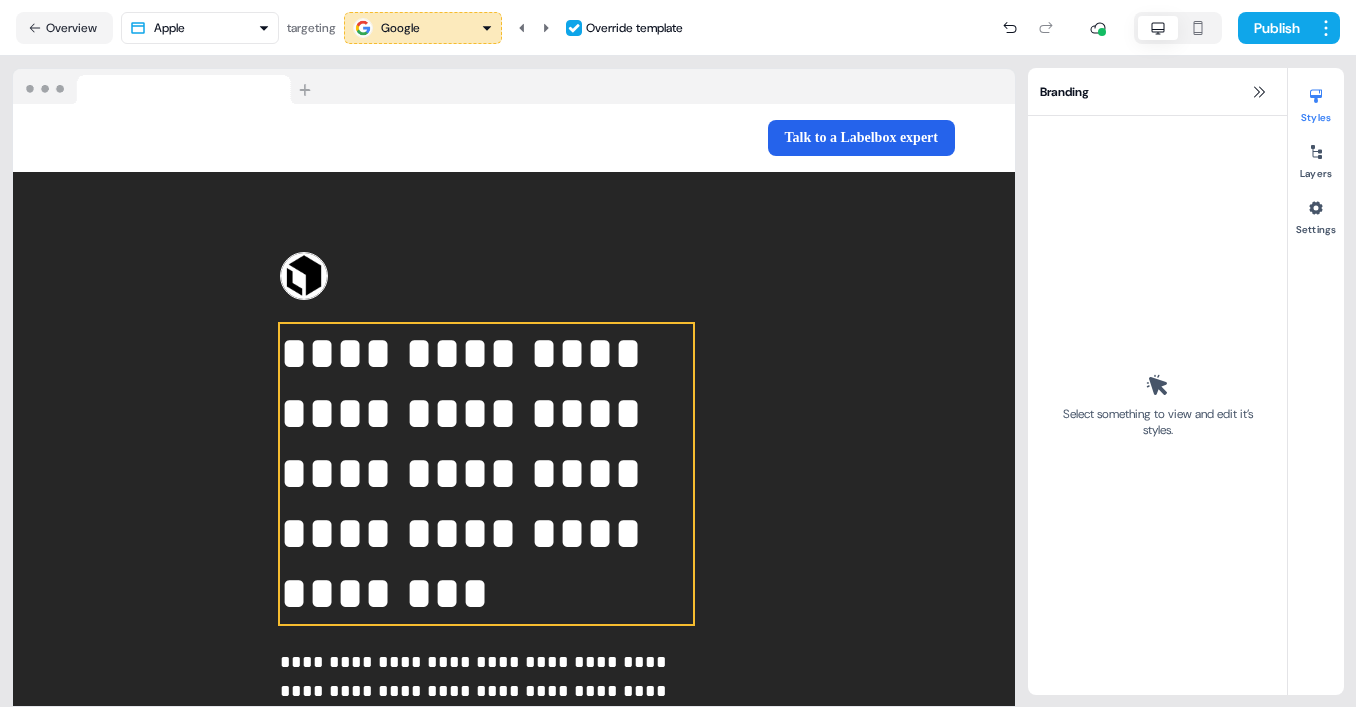 click on "**********" at bounding box center (486, 474) 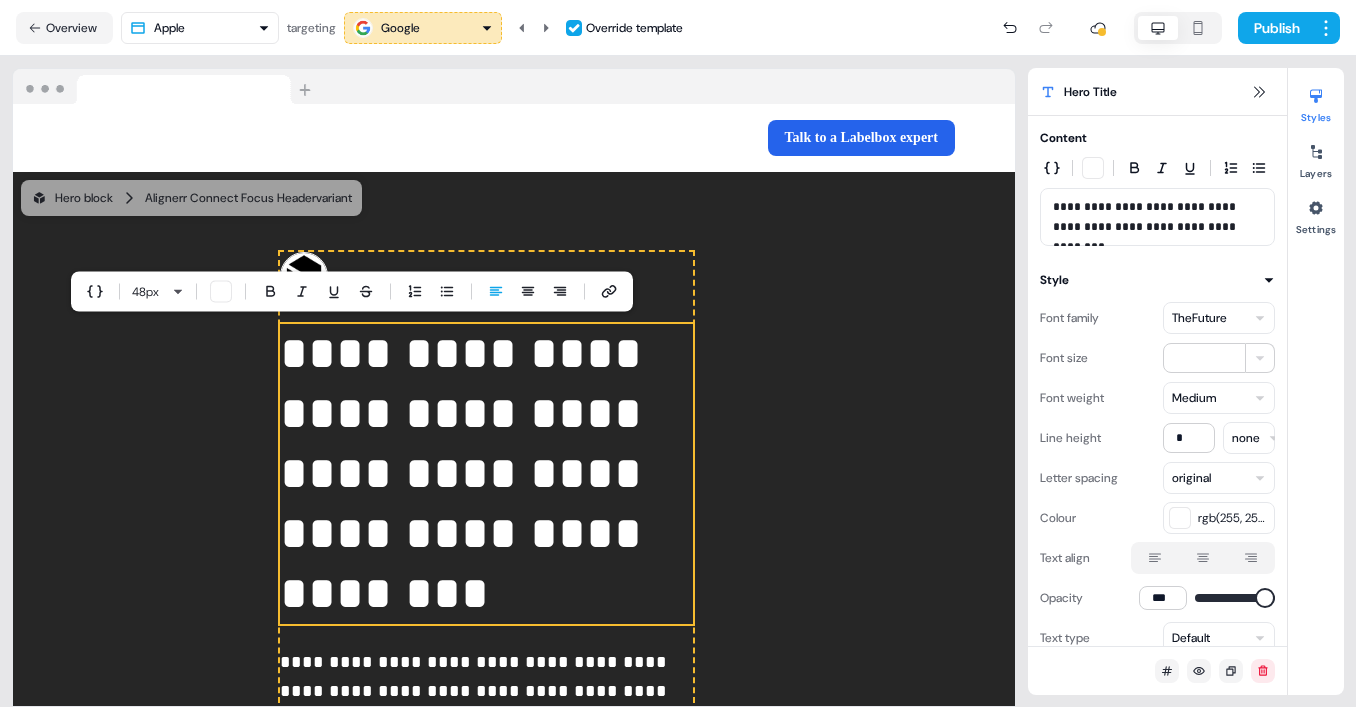 click on "**********" at bounding box center [486, 474] 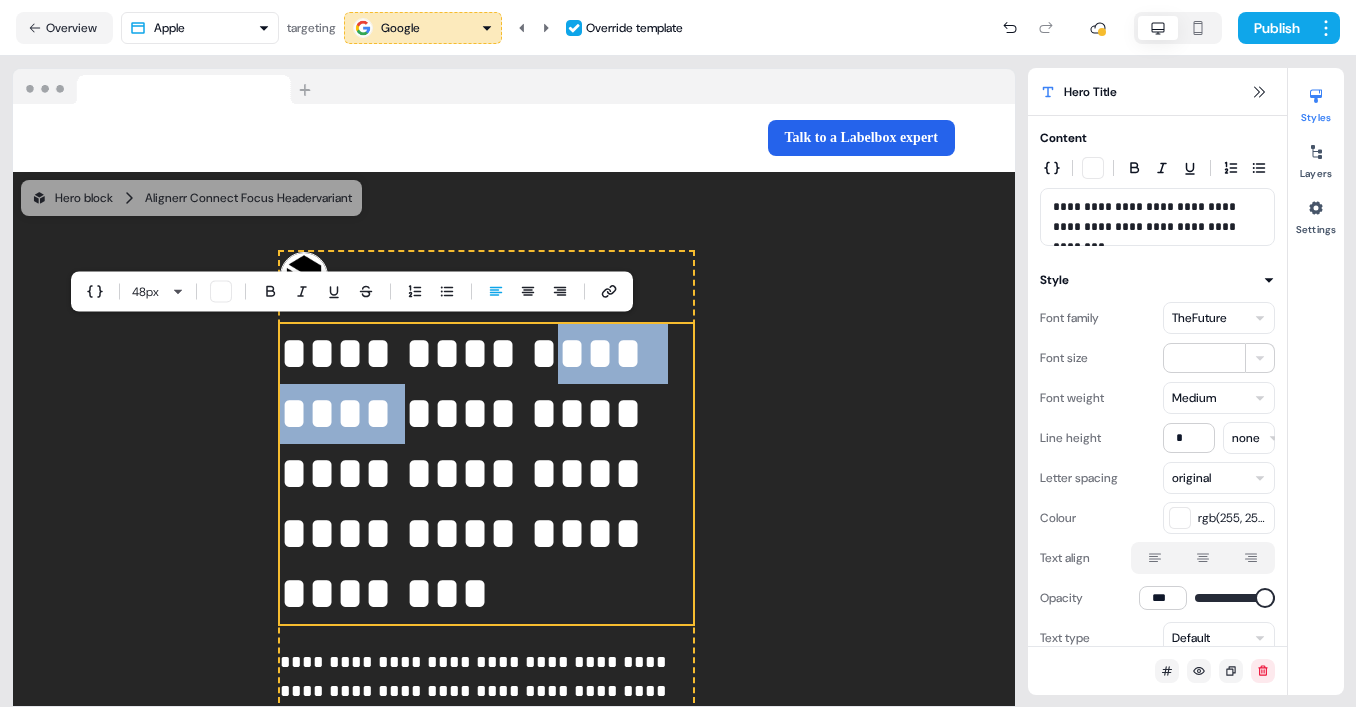 drag, startPoint x: 280, startPoint y: 421, endPoint x: 44, endPoint y: 421, distance: 236 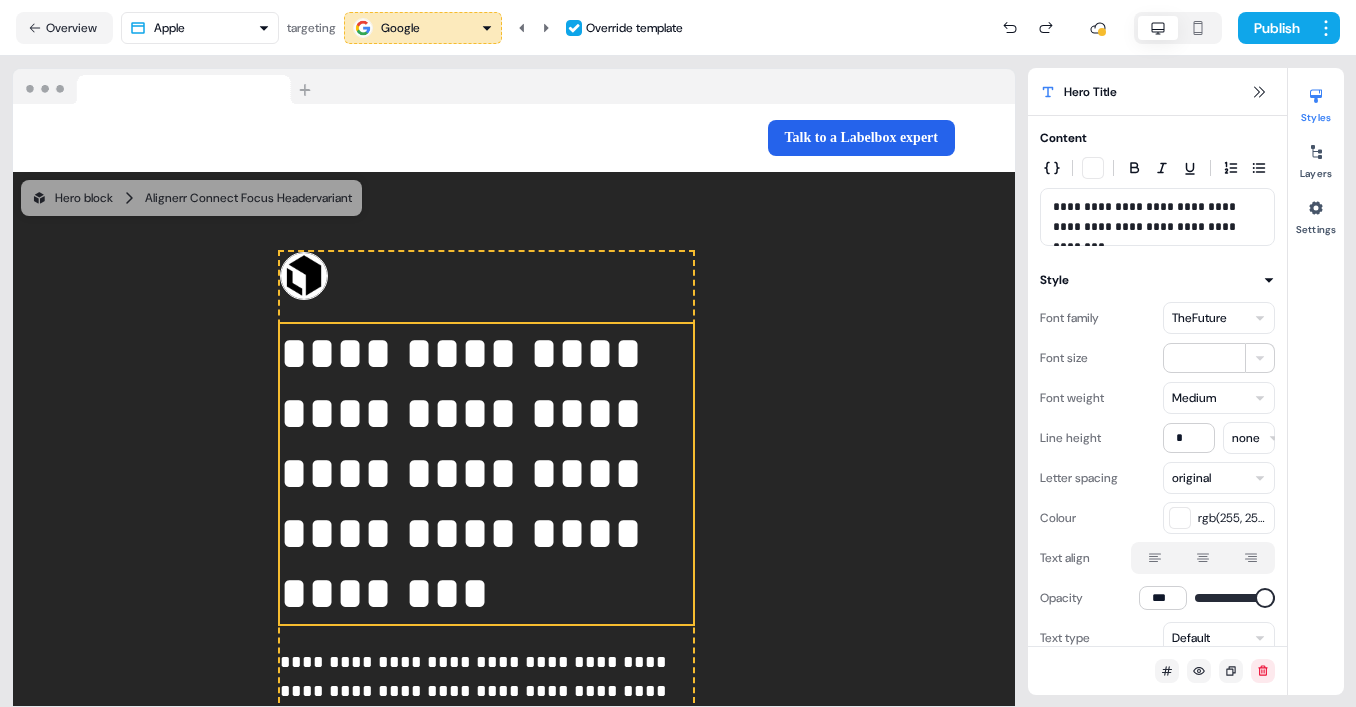 click on "**********" at bounding box center [486, 474] 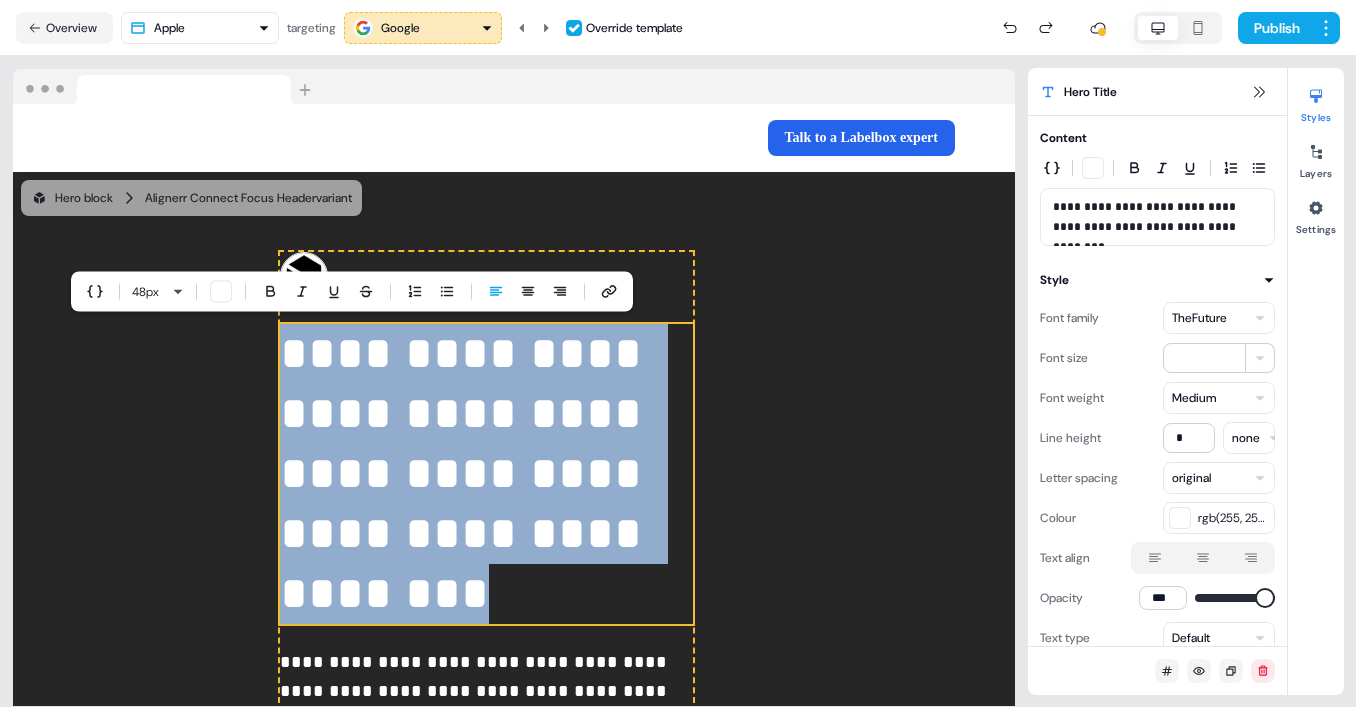 click on "**********" at bounding box center (486, 474) 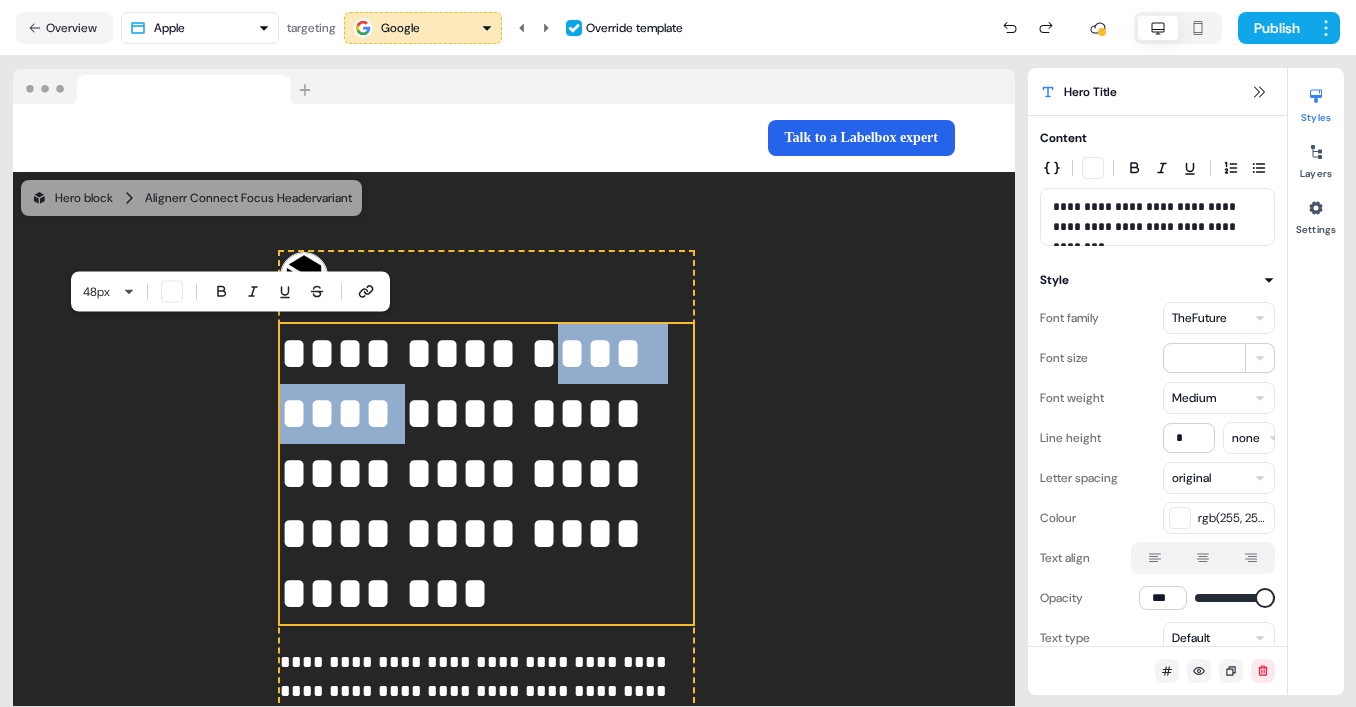 drag, startPoint x: 274, startPoint y: 421, endPoint x: 78, endPoint y: 420, distance: 196.00255 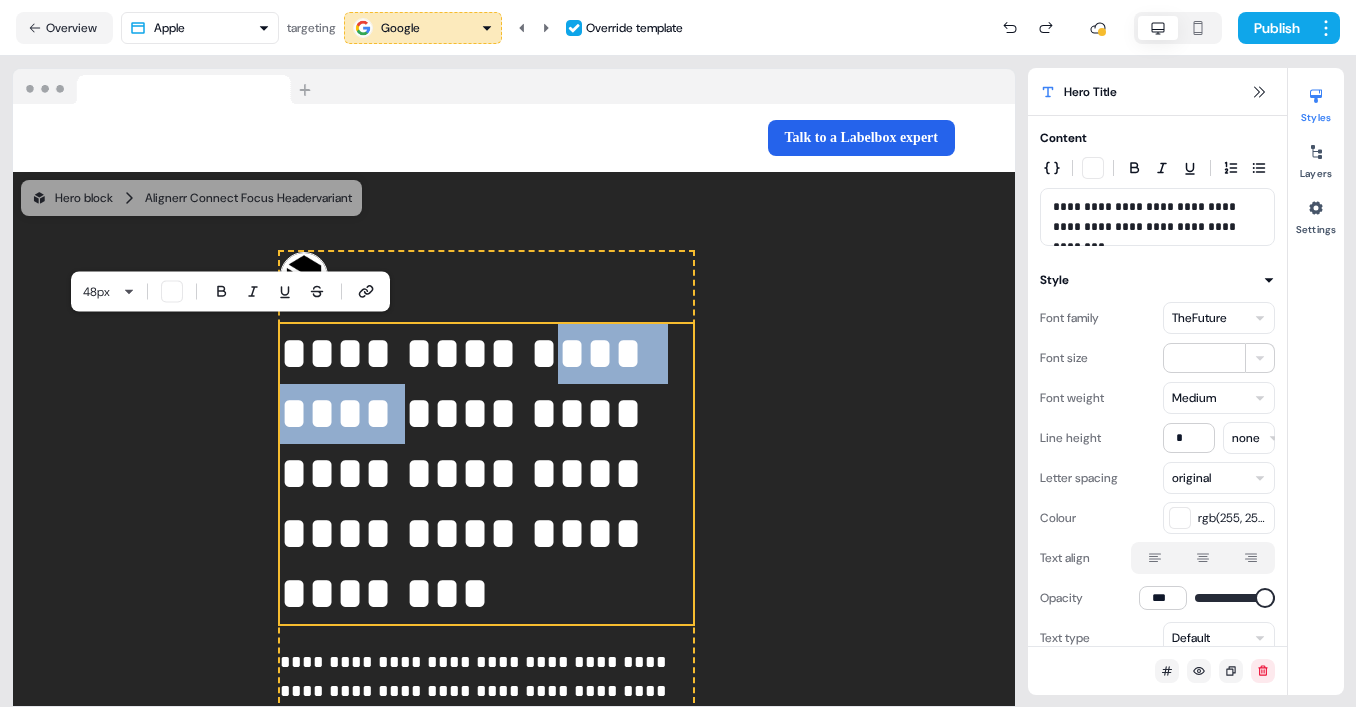 click on "**********" at bounding box center (486, 474) 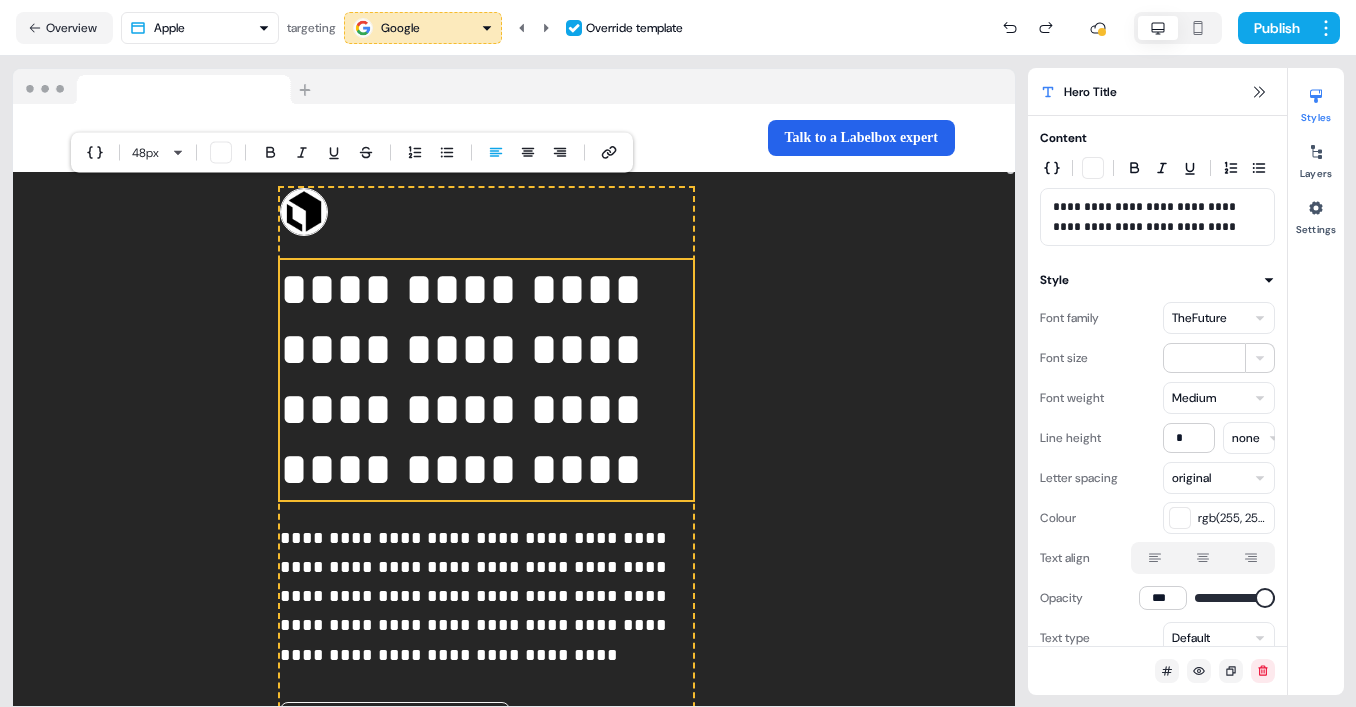 scroll, scrollTop: 155, scrollLeft: 0, axis: vertical 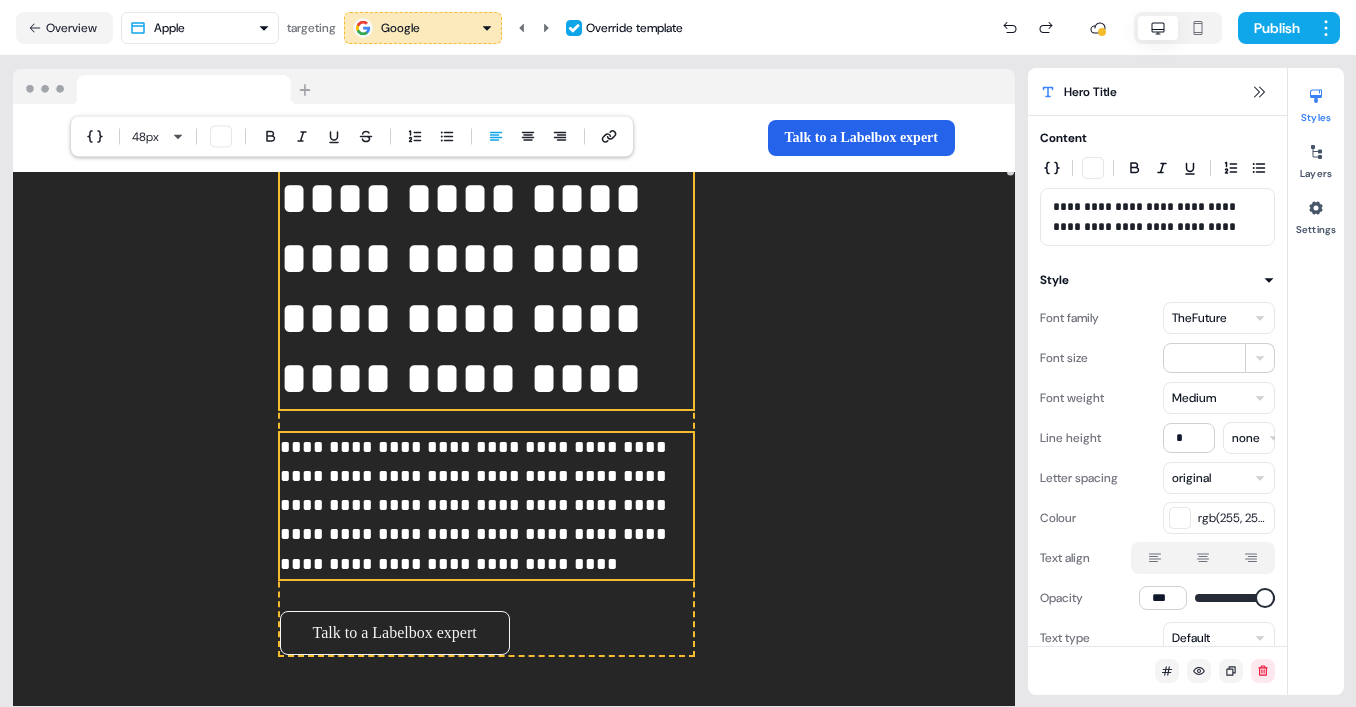 click on "**********" at bounding box center [486, 506] 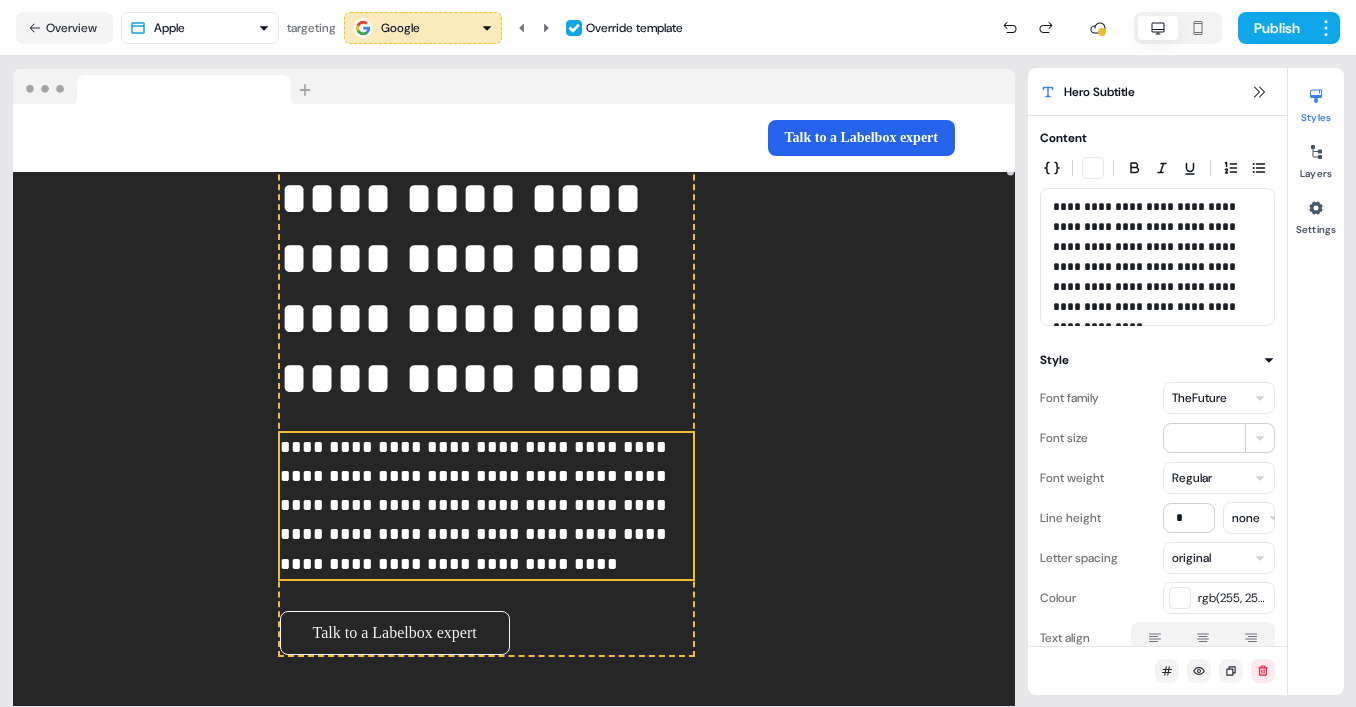 click on "**********" at bounding box center [486, 506] 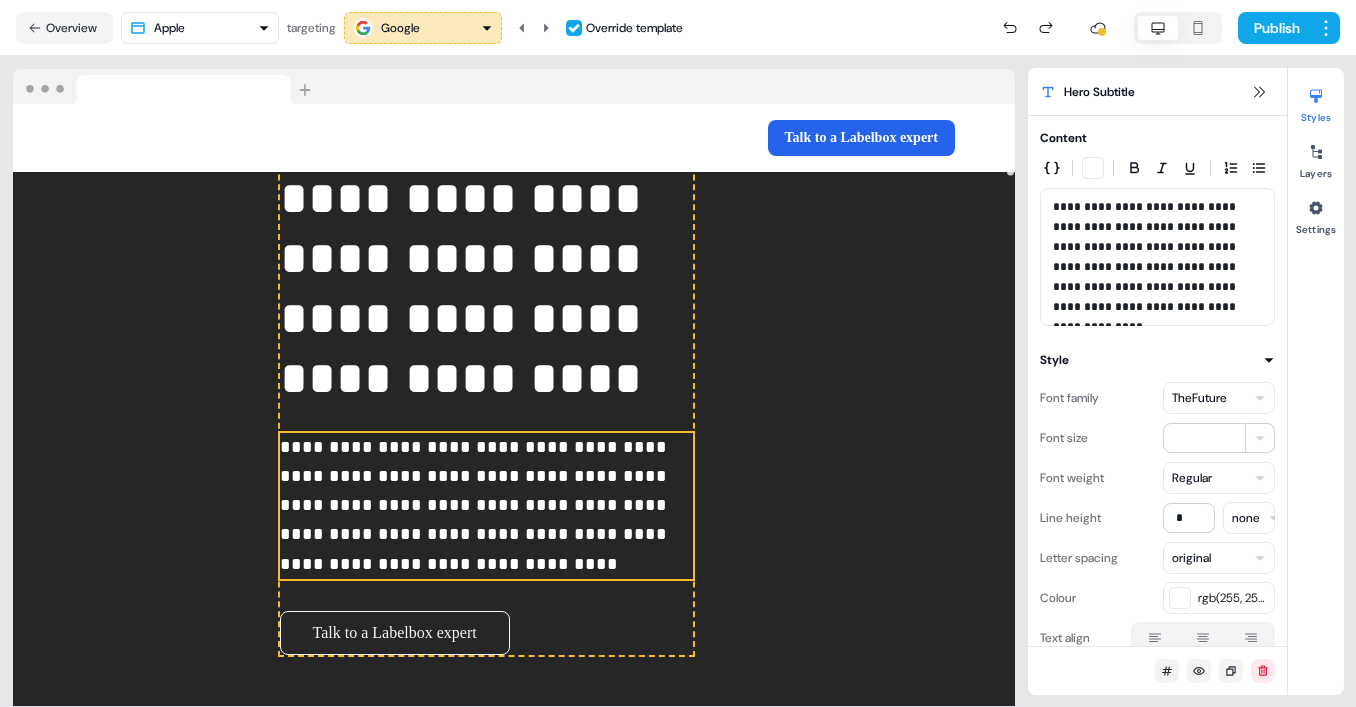 click on "**********" at bounding box center [486, 506] 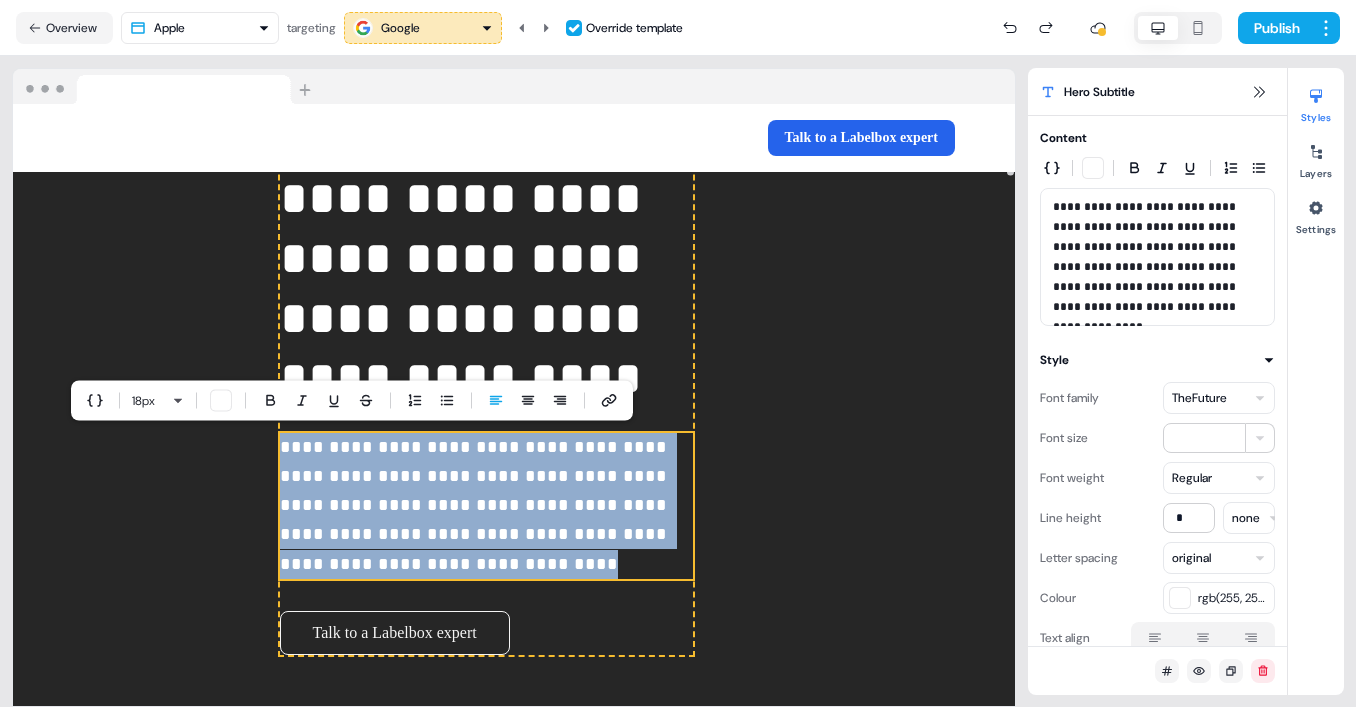click on "**********" at bounding box center (486, 506) 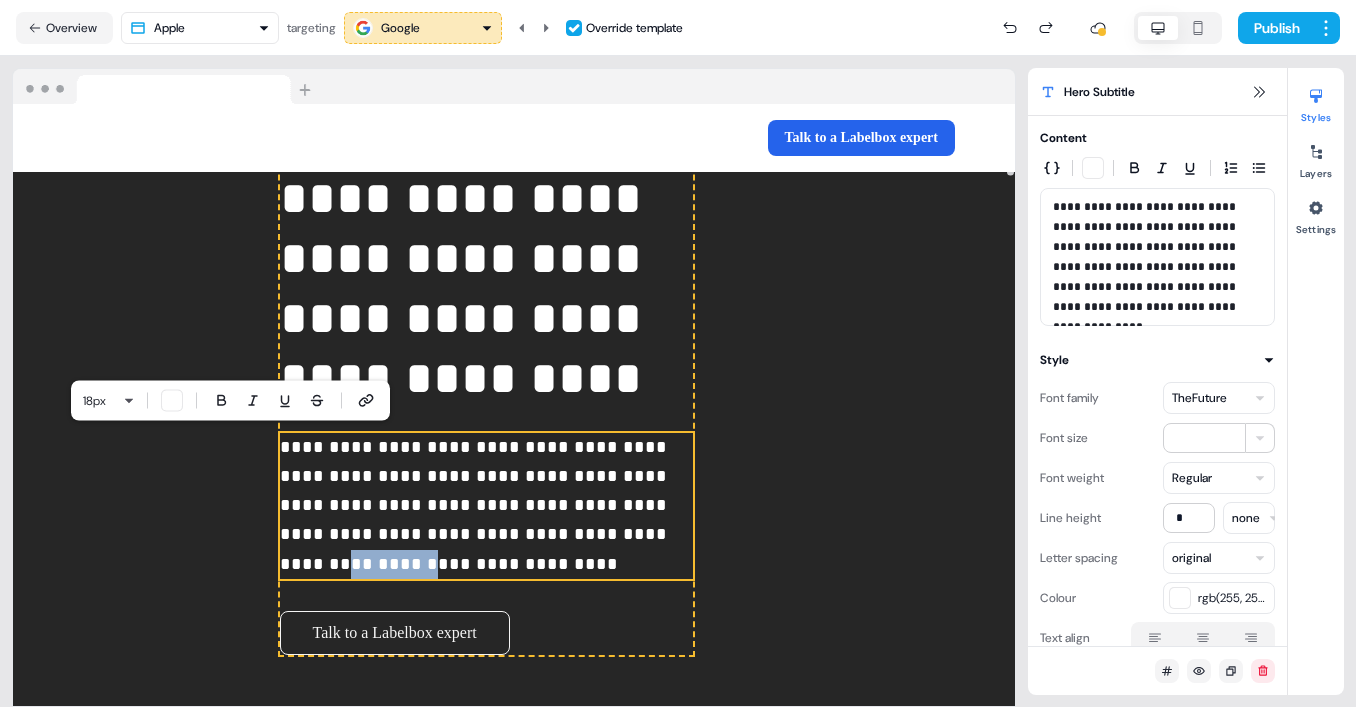 drag, startPoint x: 289, startPoint y: 537, endPoint x: 364, endPoint y: 537, distance: 75 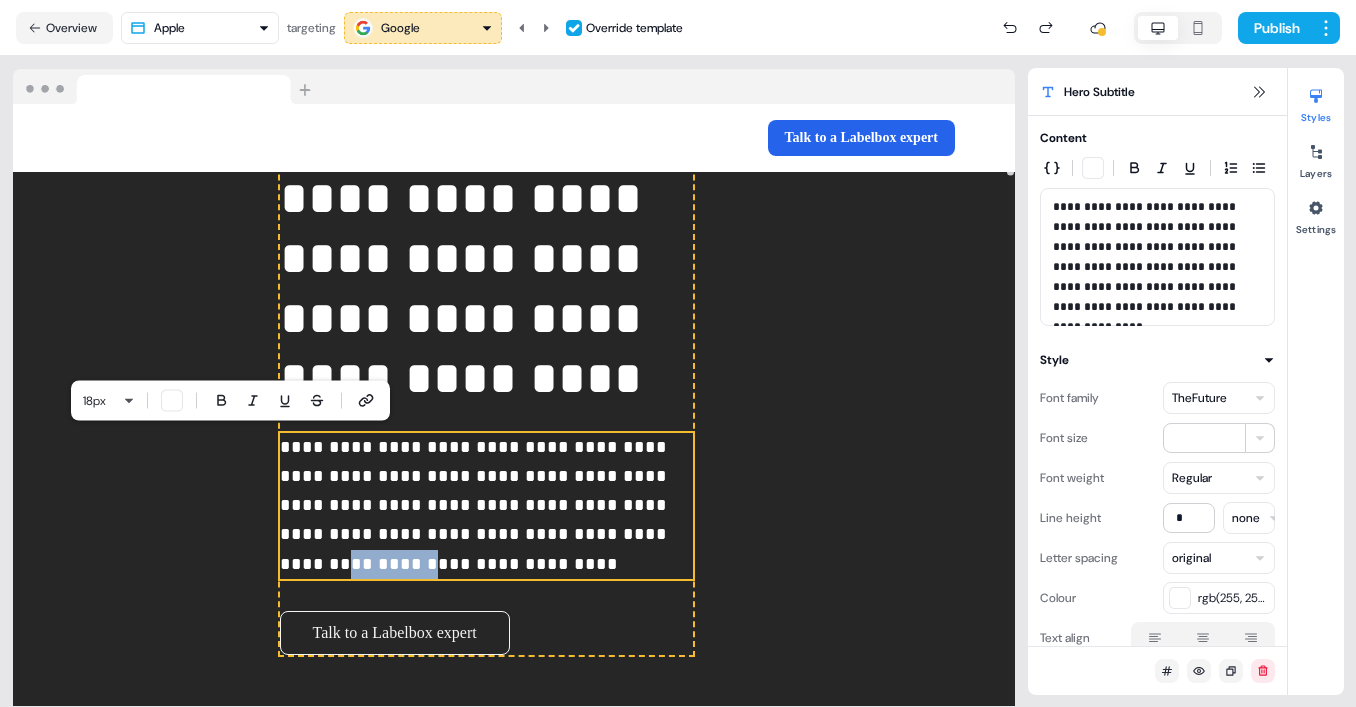 click on "**********" at bounding box center [486, 506] 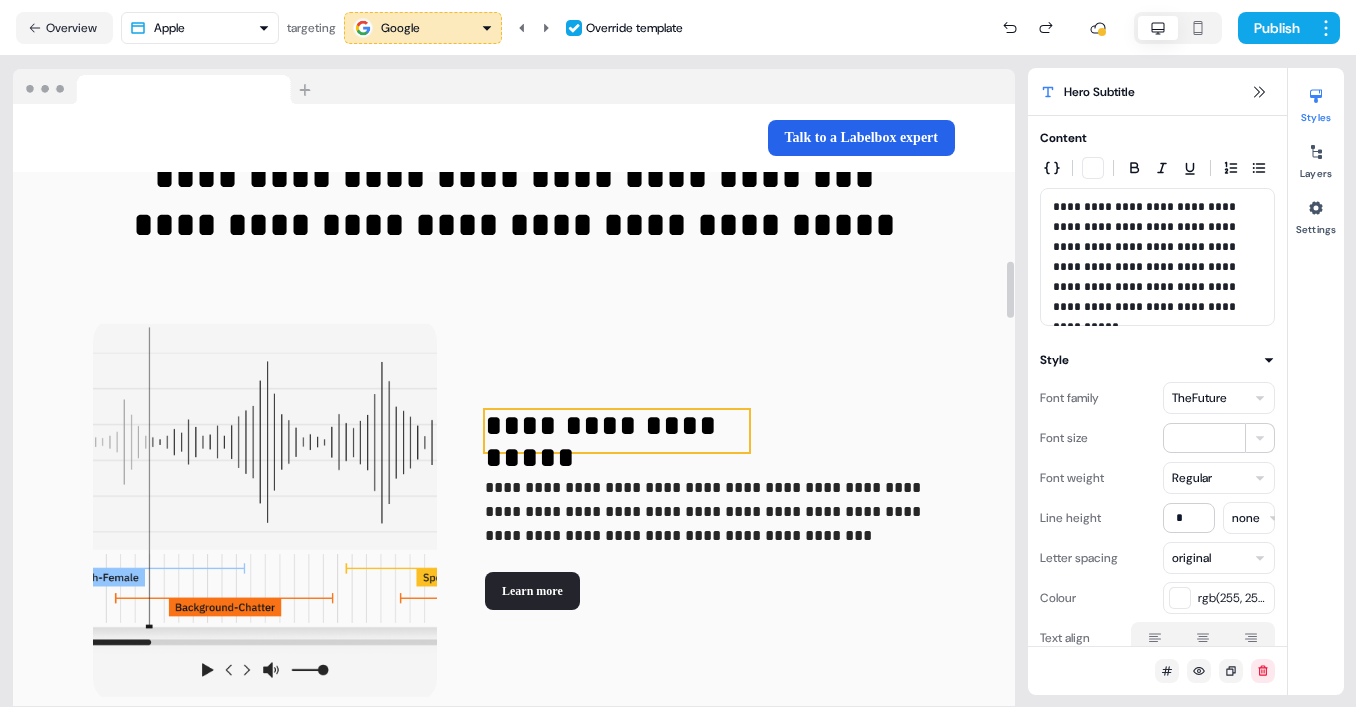 scroll, scrollTop: 1679, scrollLeft: 0, axis: vertical 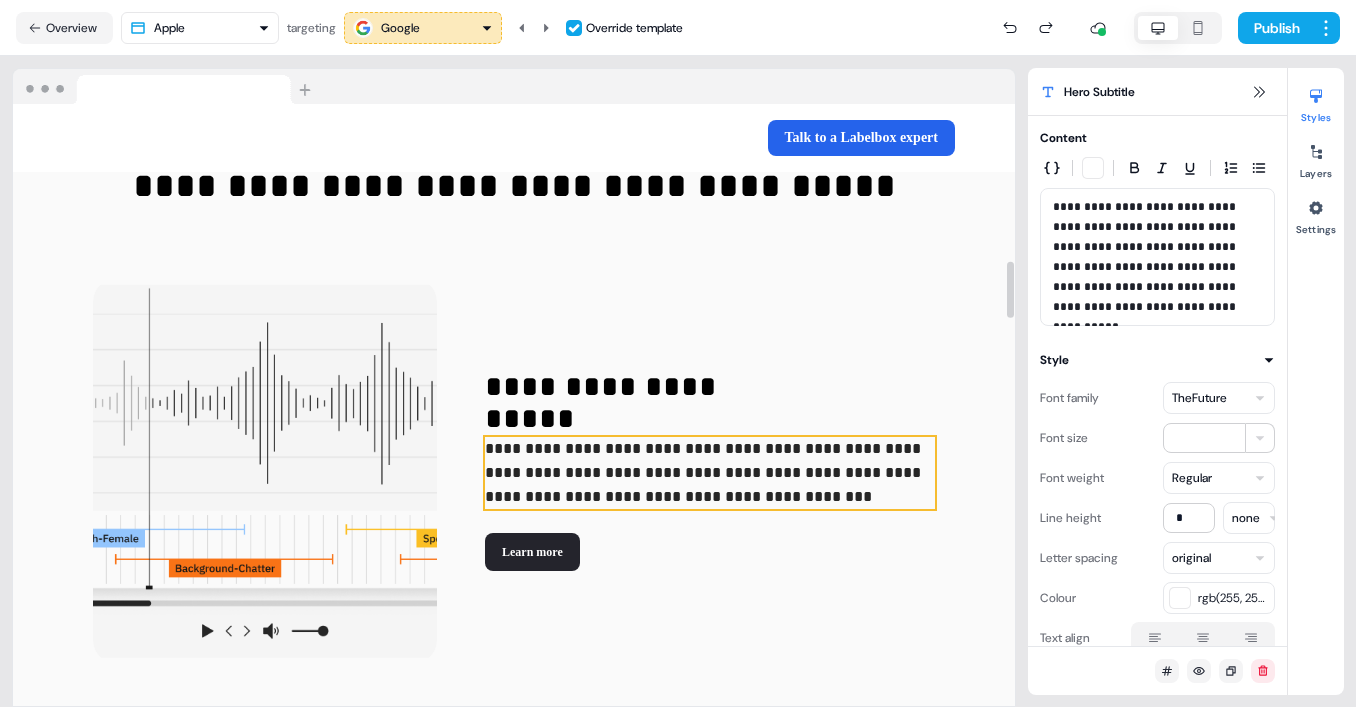 click on "**********" at bounding box center [710, 473] 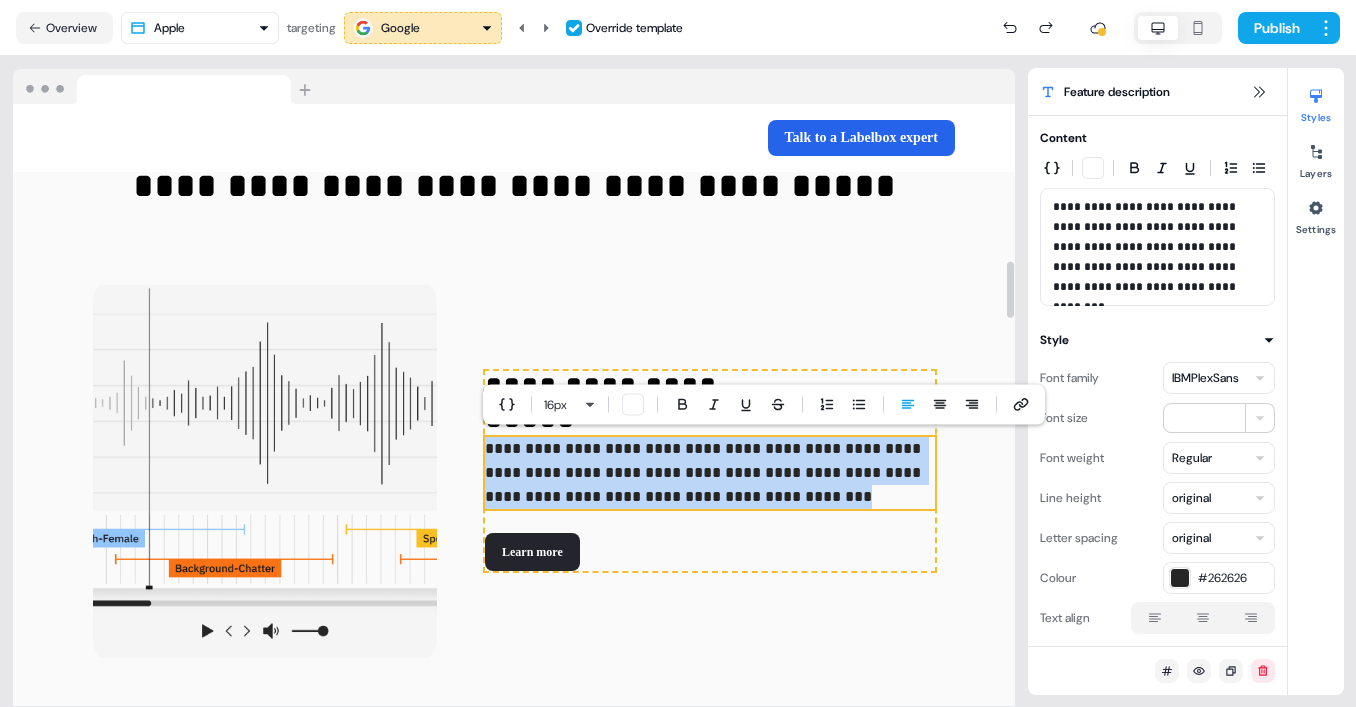 click on "**********" at bounding box center (710, 473) 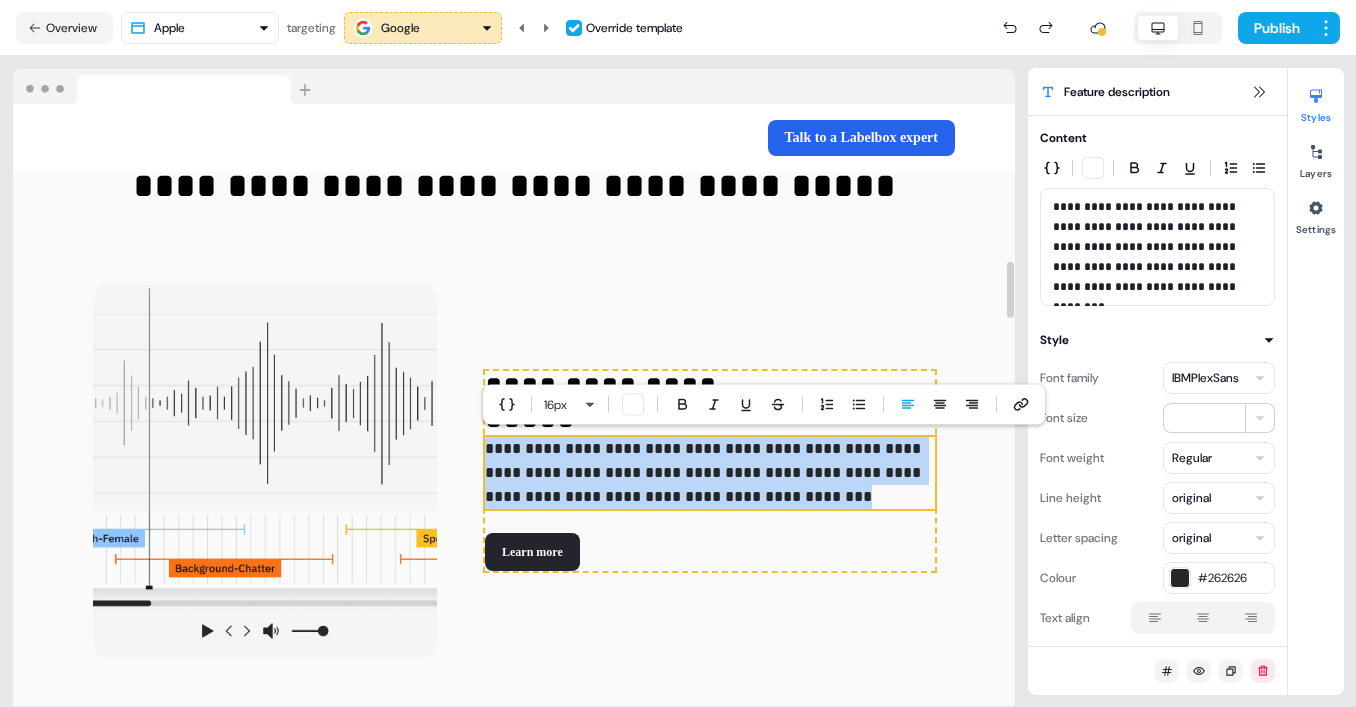 click on "**********" at bounding box center [710, 473] 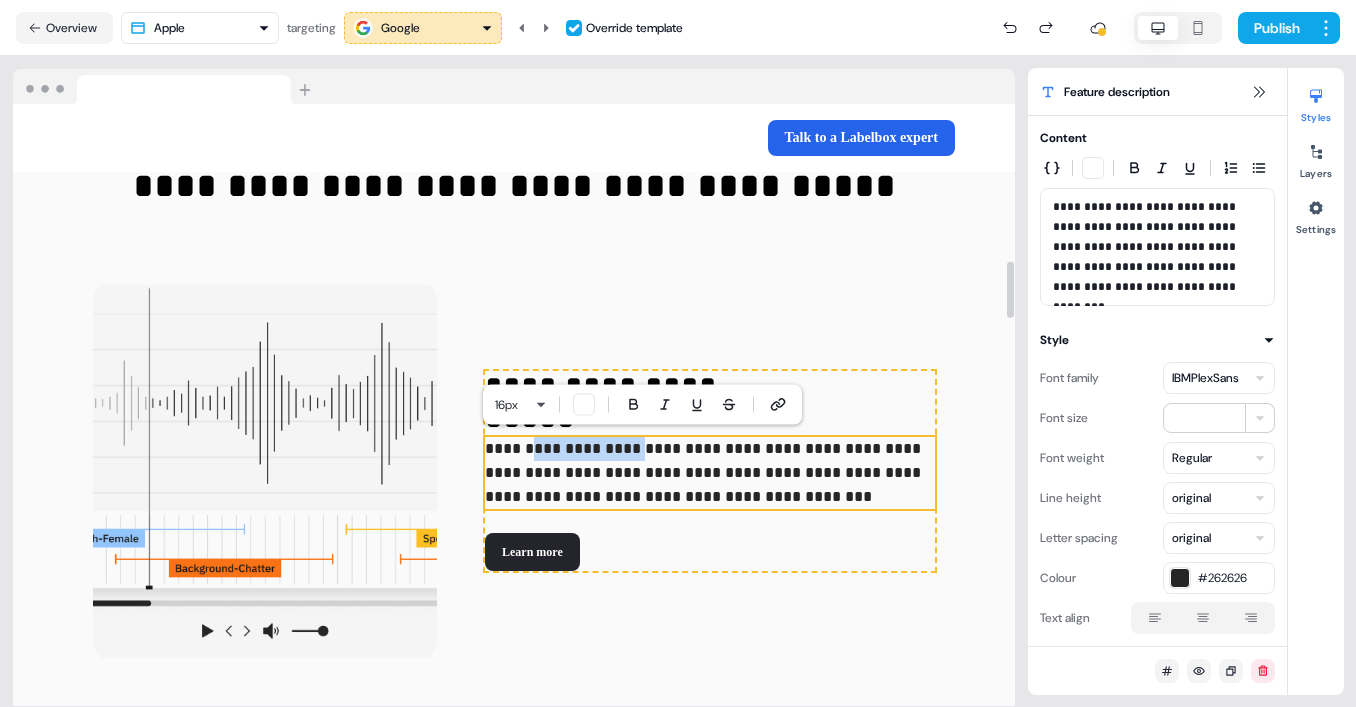drag, startPoint x: 528, startPoint y: 450, endPoint x: 634, endPoint y: 450, distance: 106 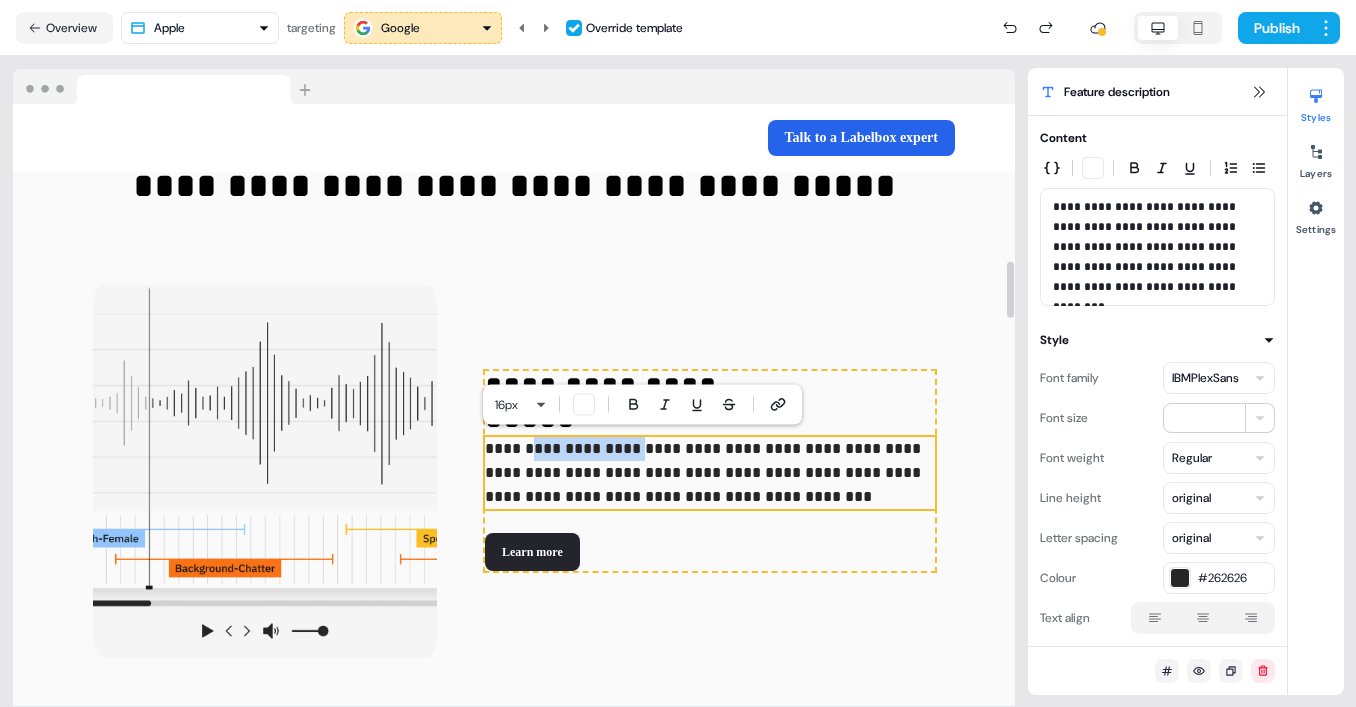 click on "**********" at bounding box center (710, 473) 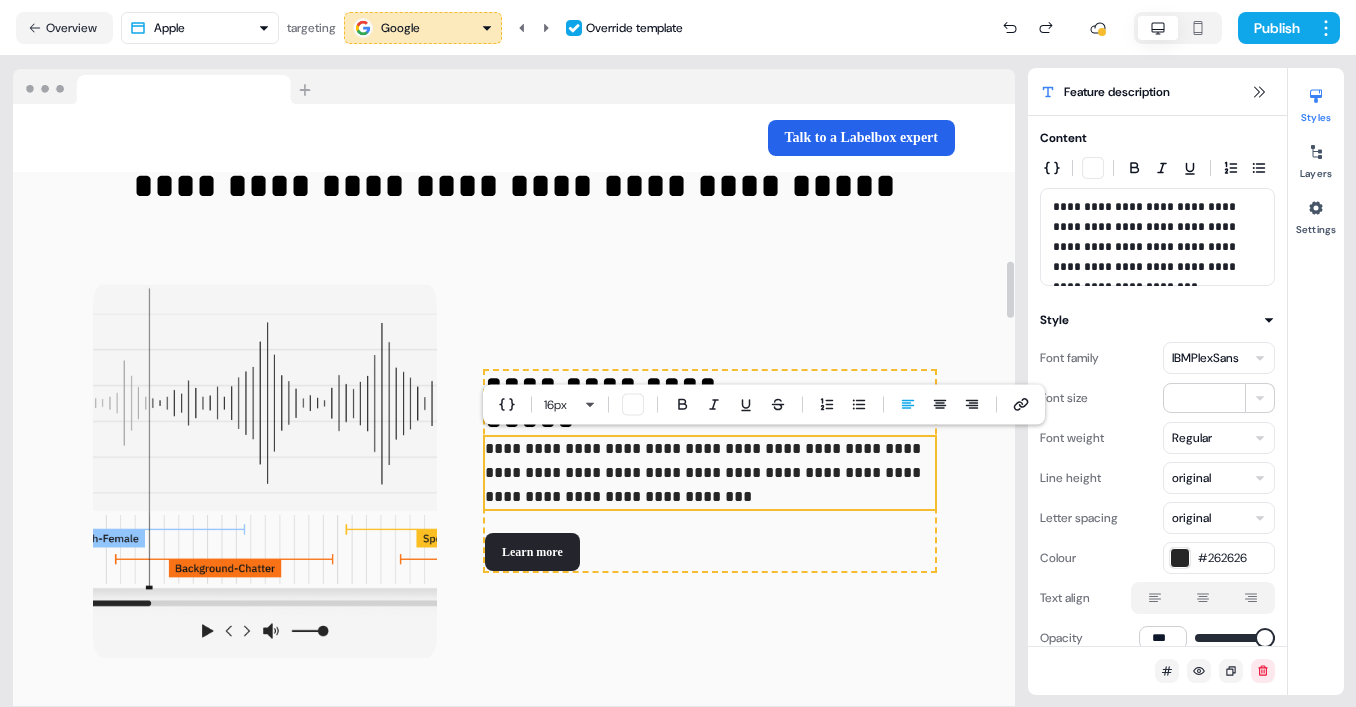 type 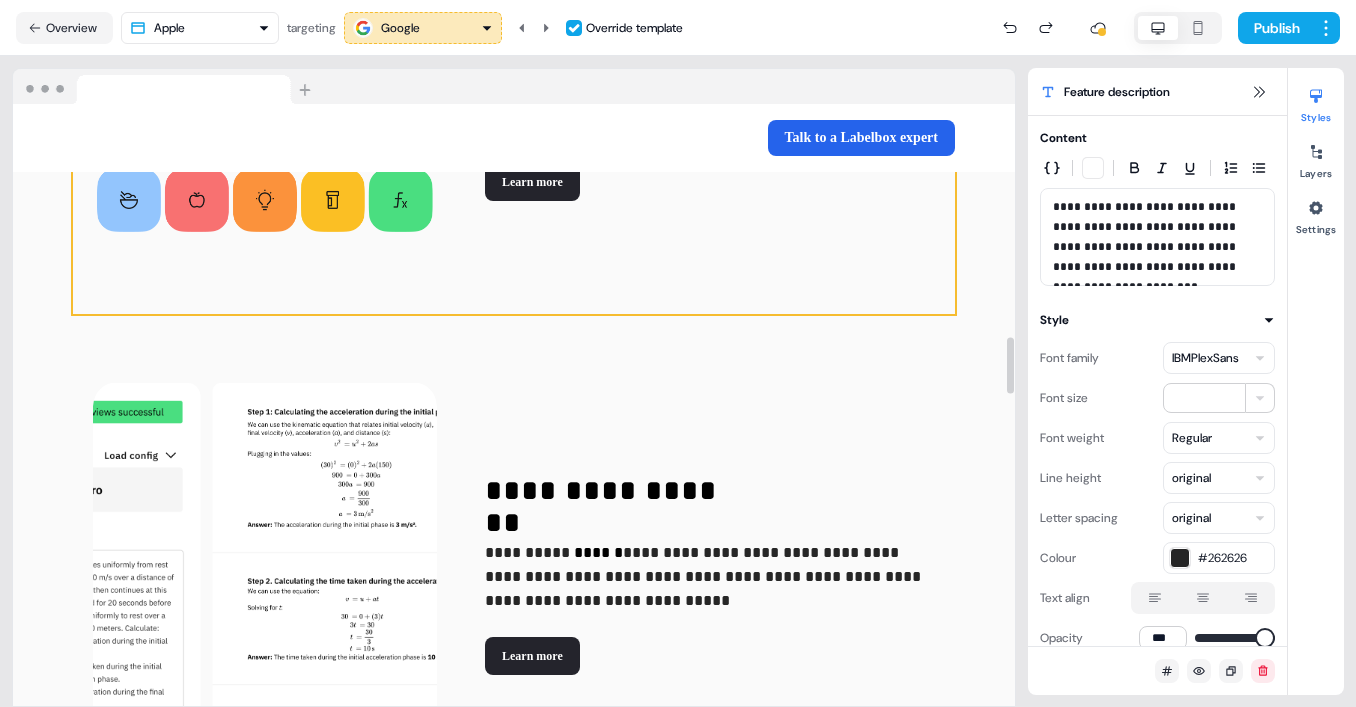 scroll, scrollTop: 2657, scrollLeft: 0, axis: vertical 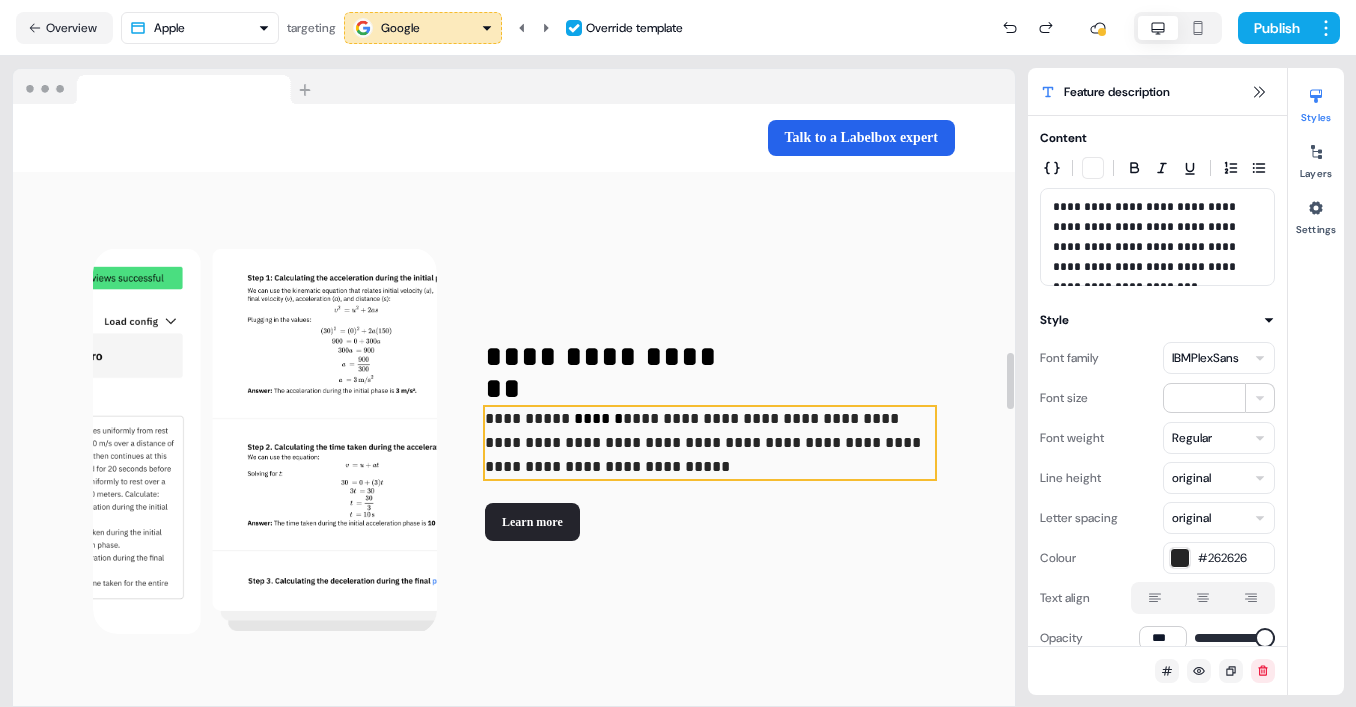 click on "**********" at bounding box center (705, 442) 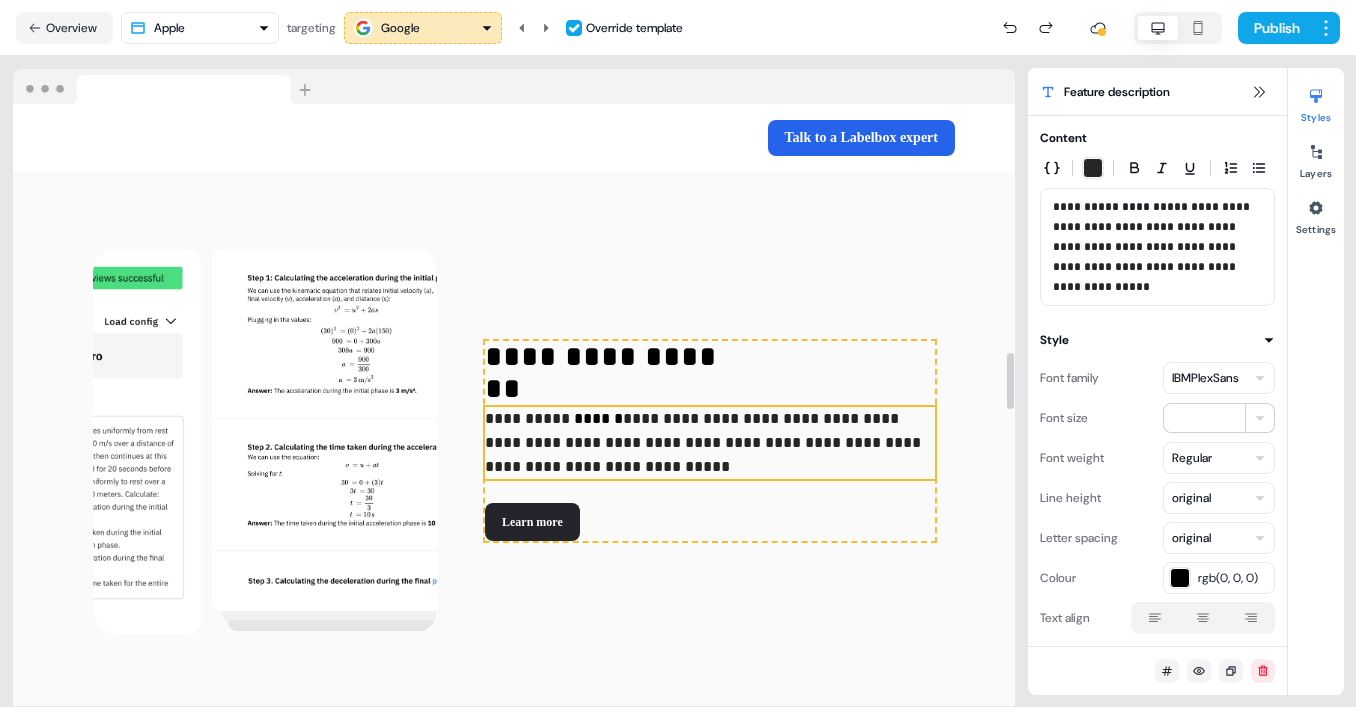 click on "**********" at bounding box center (705, 442) 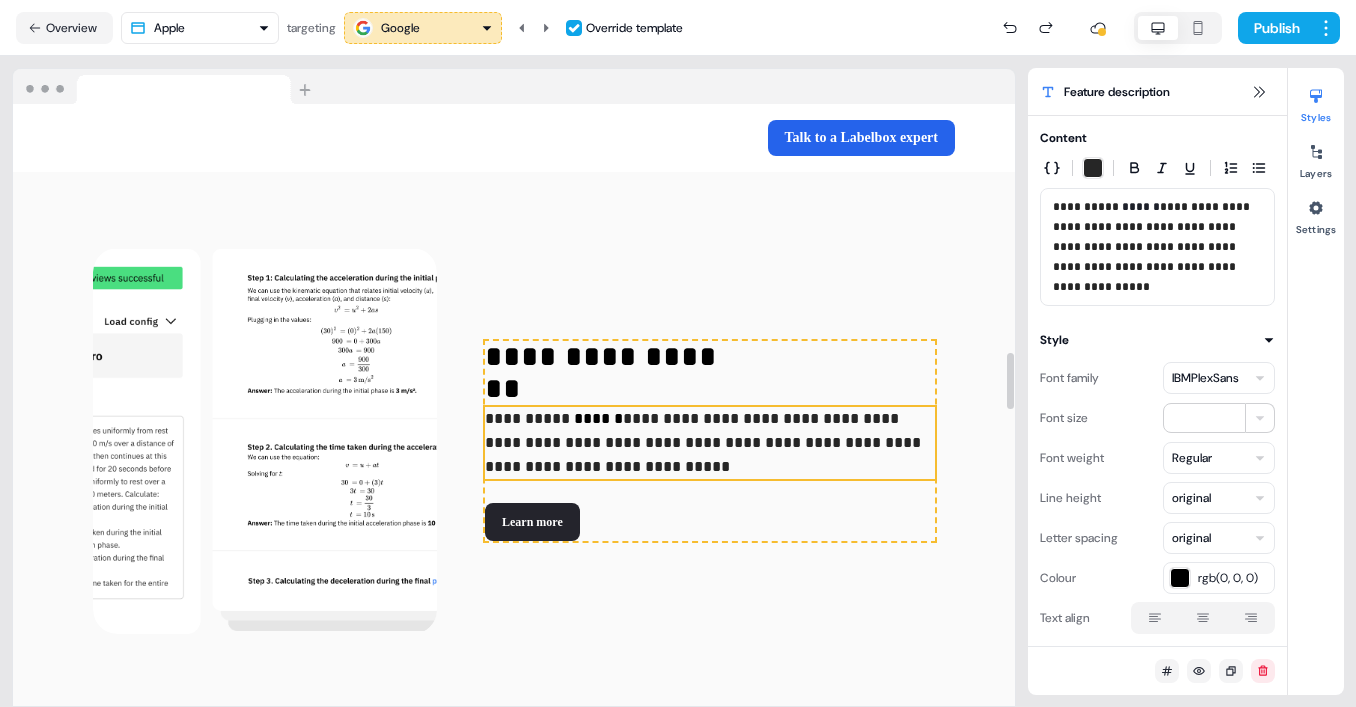 click on "**********" at bounding box center [705, 442] 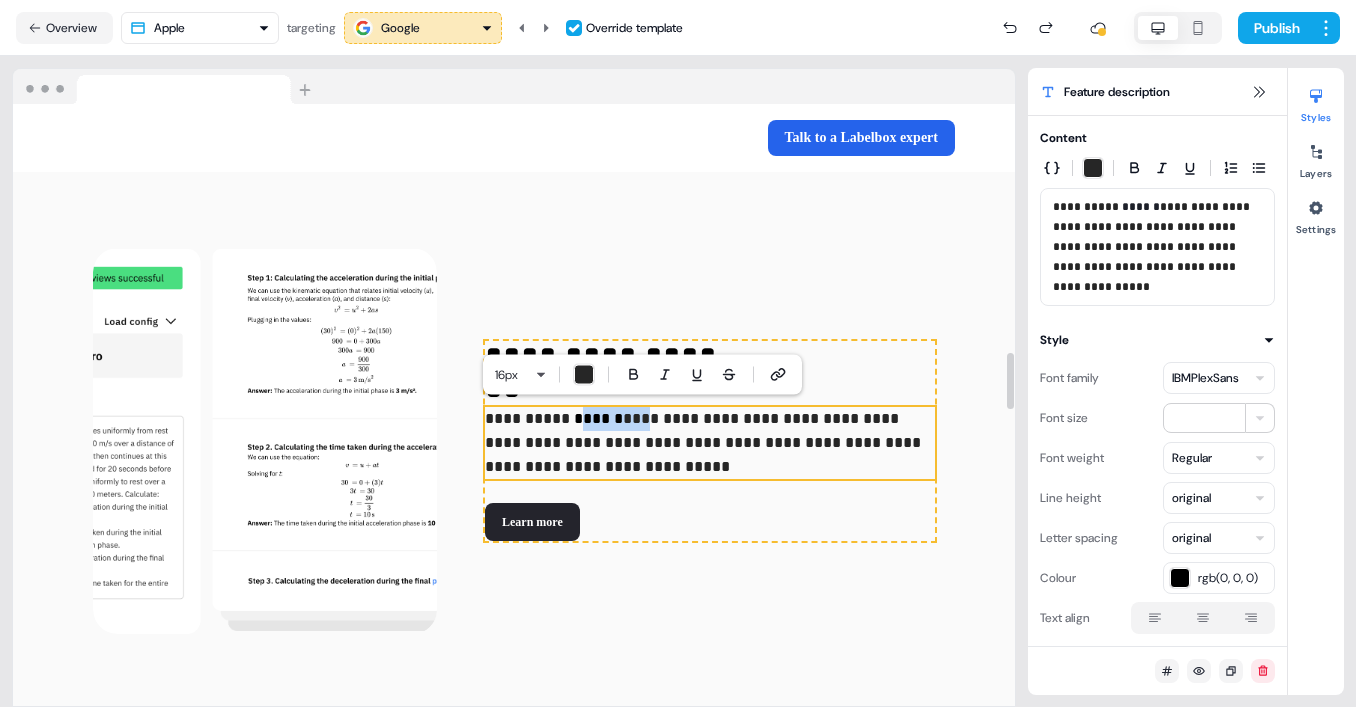 drag, startPoint x: 625, startPoint y: 417, endPoint x: 565, endPoint y: 417, distance: 60 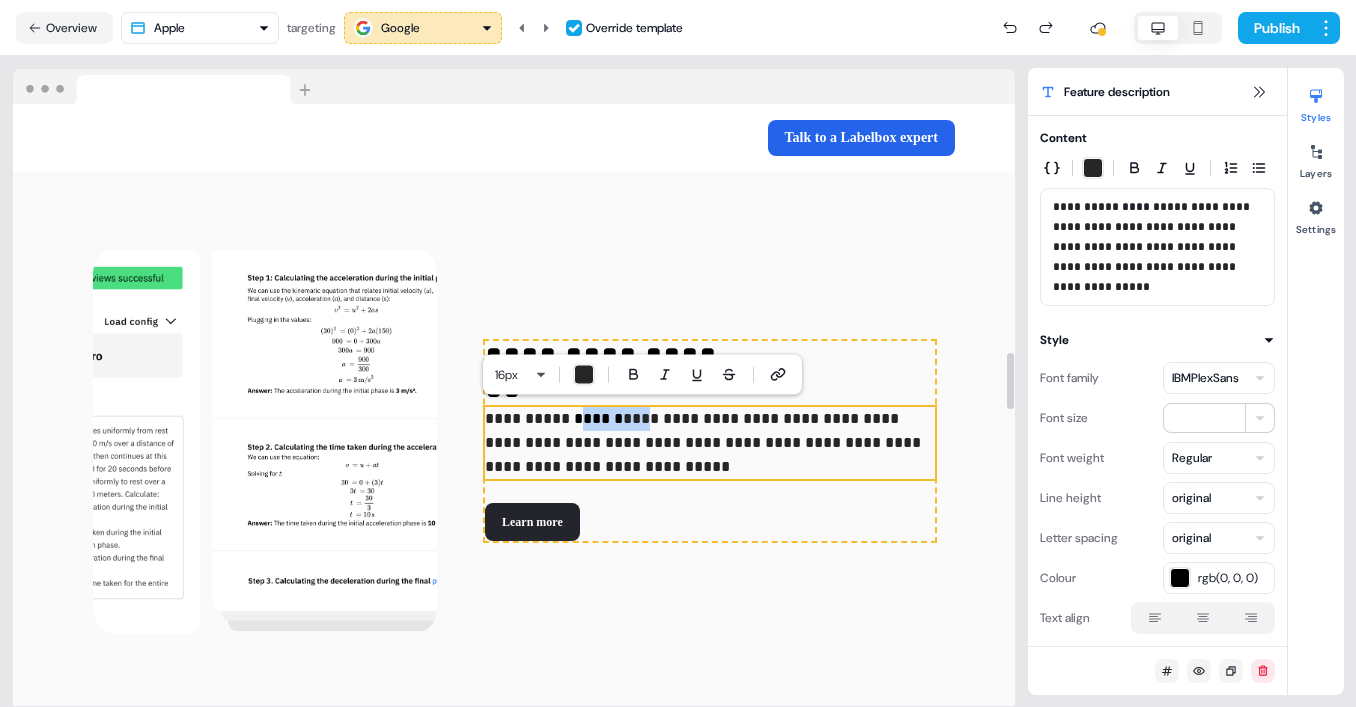 click on "**********" at bounding box center (710, 443) 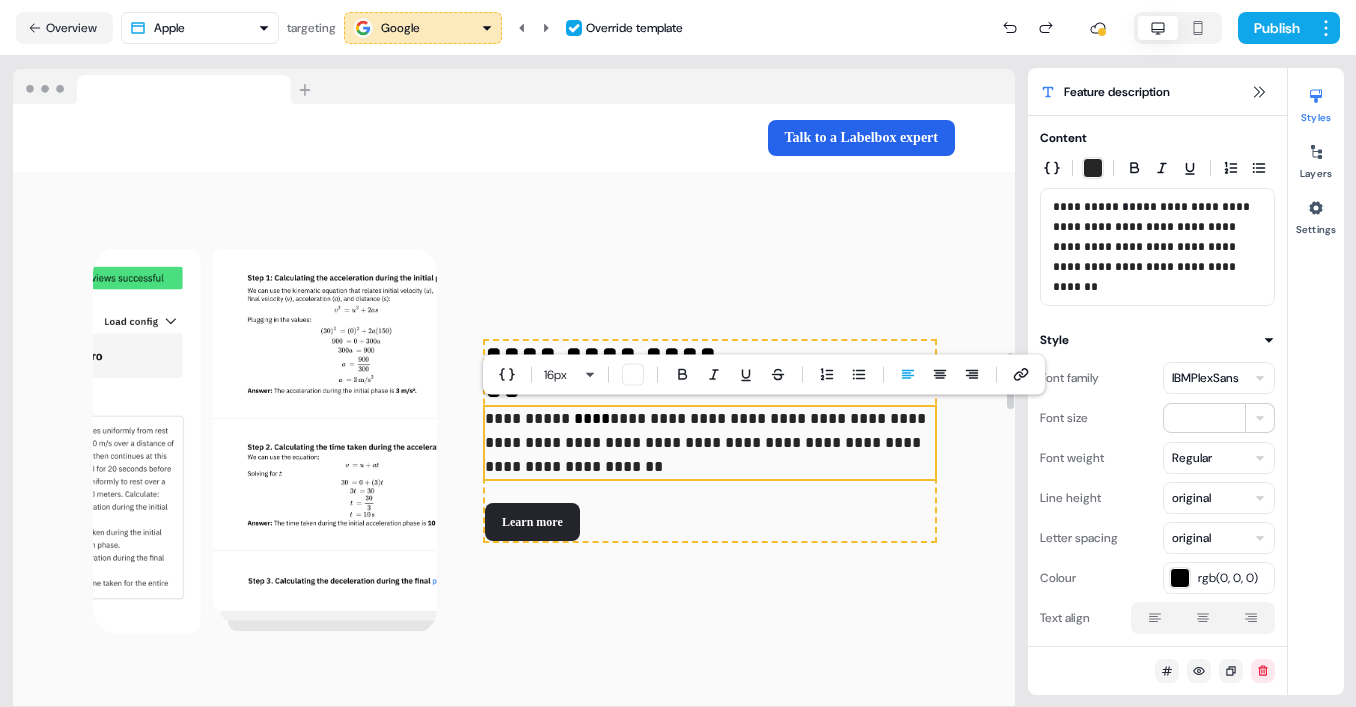 type 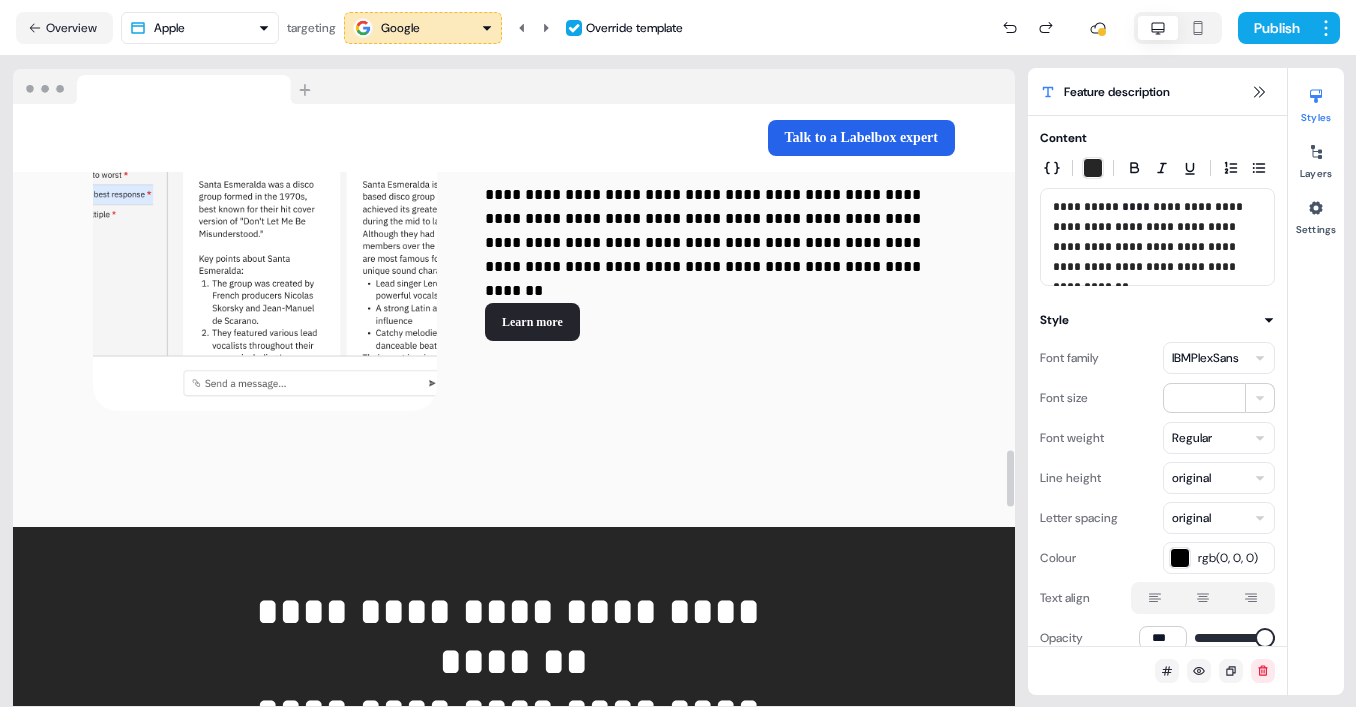 scroll, scrollTop: 3825, scrollLeft: 0, axis: vertical 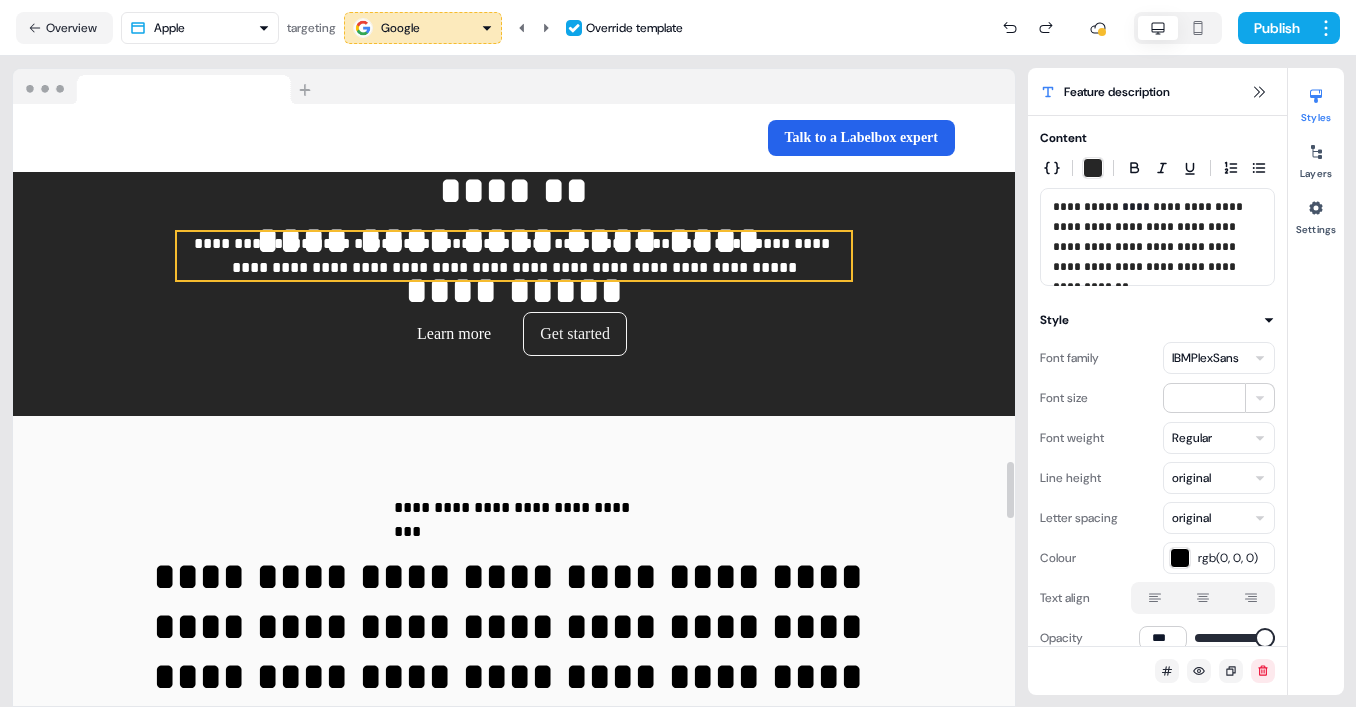 click on "**********" at bounding box center [514, 256] 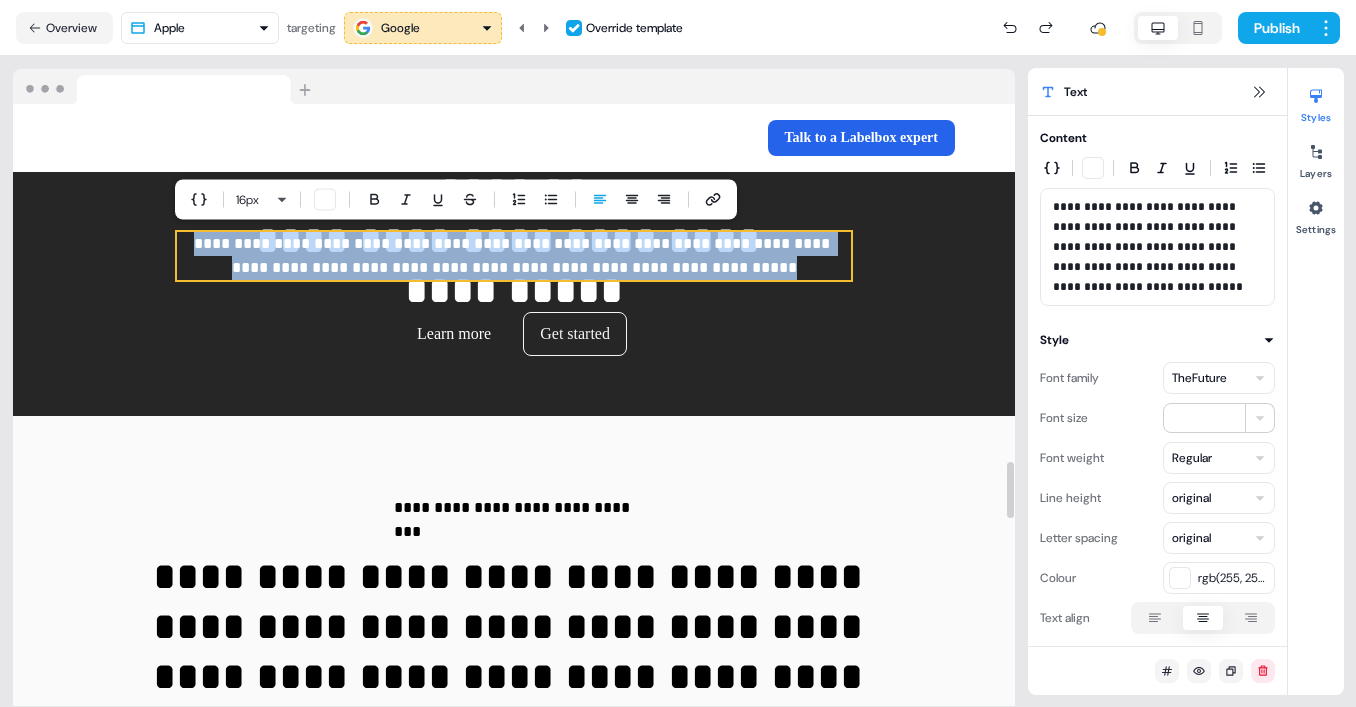 click on "**********" at bounding box center [514, 256] 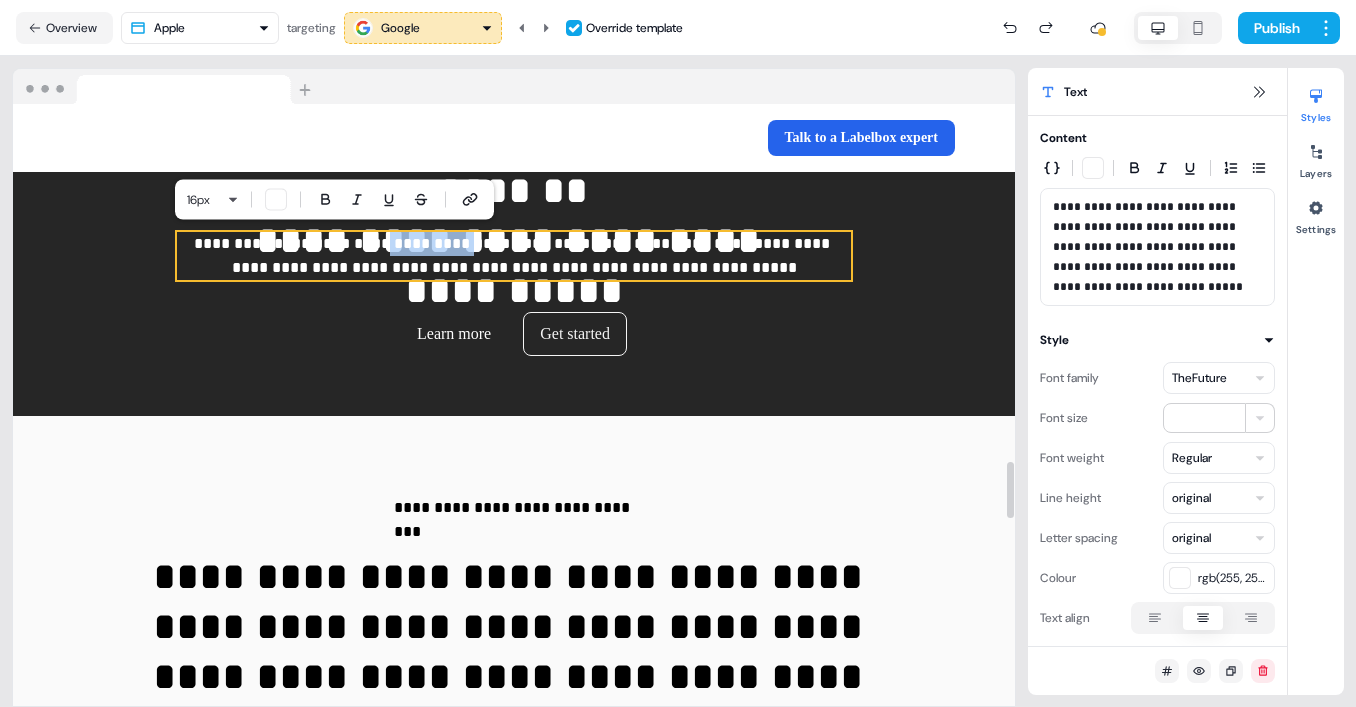 drag, startPoint x: 473, startPoint y: 245, endPoint x: 381, endPoint y: 243, distance: 92.021736 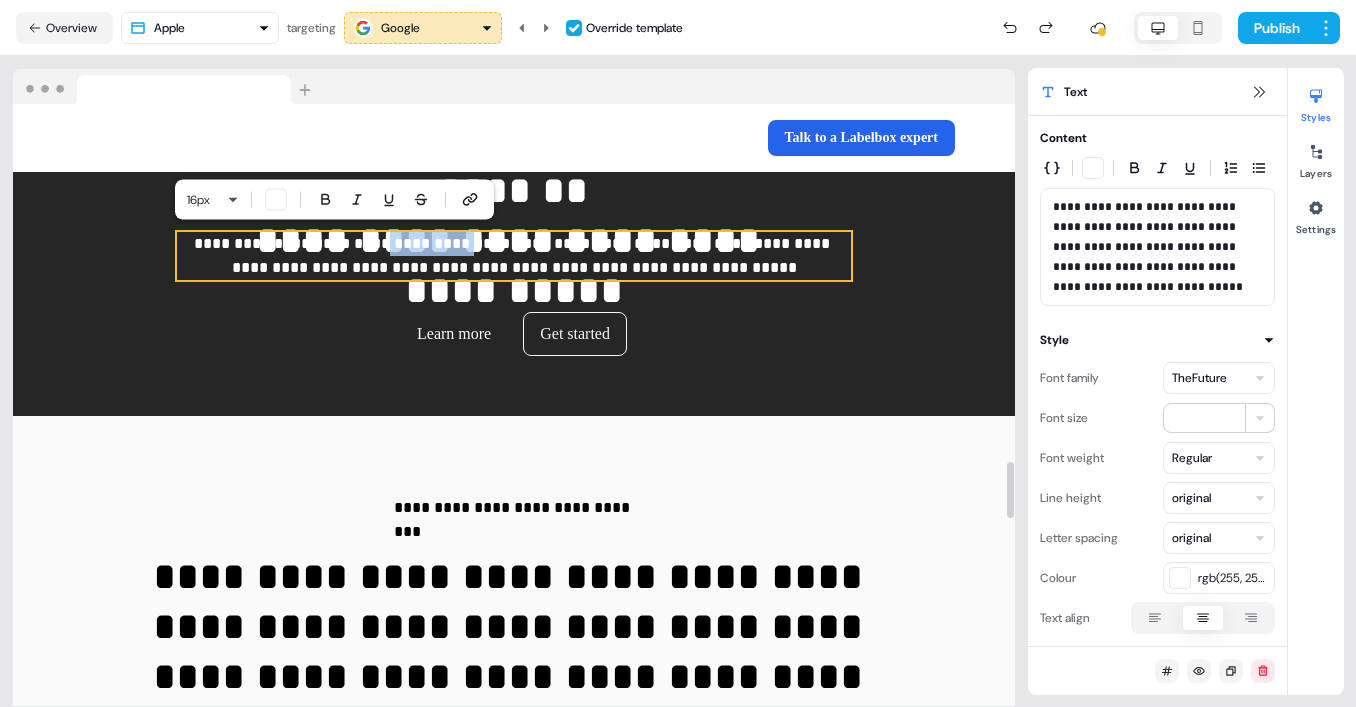 click on "**********" at bounding box center (514, 256) 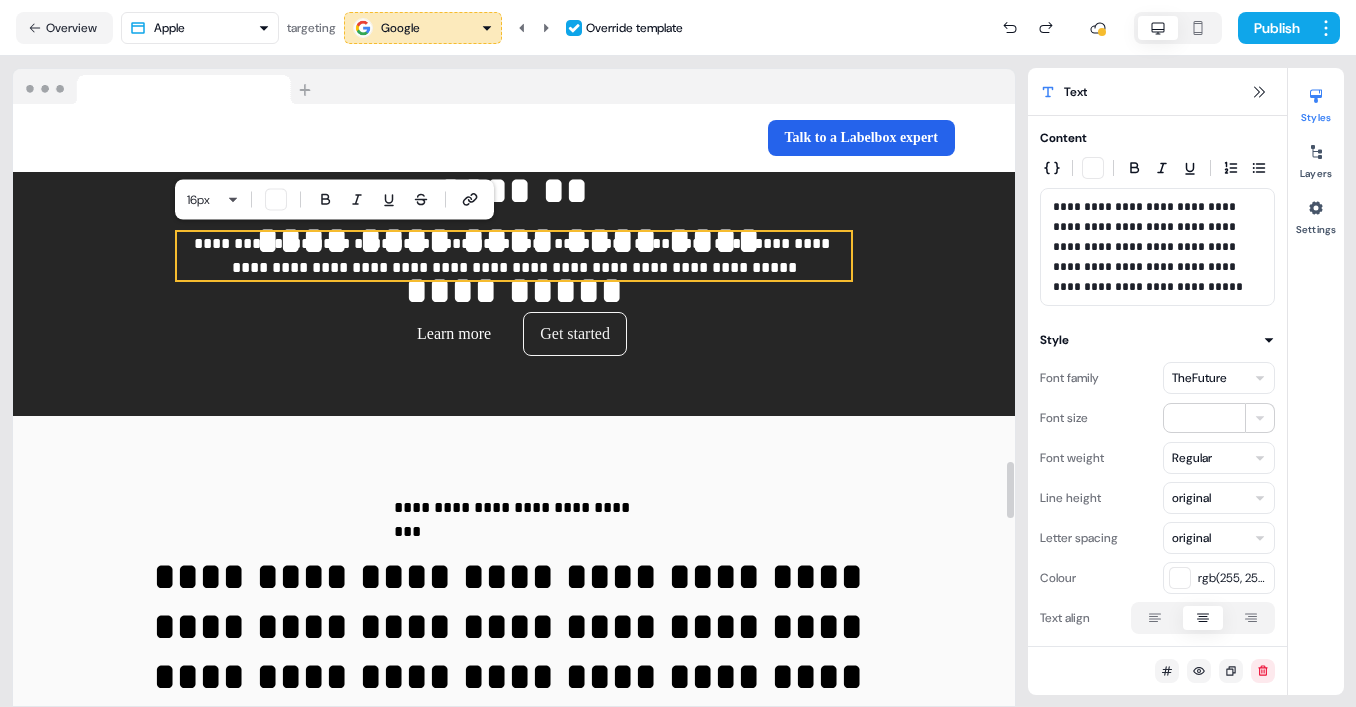 type 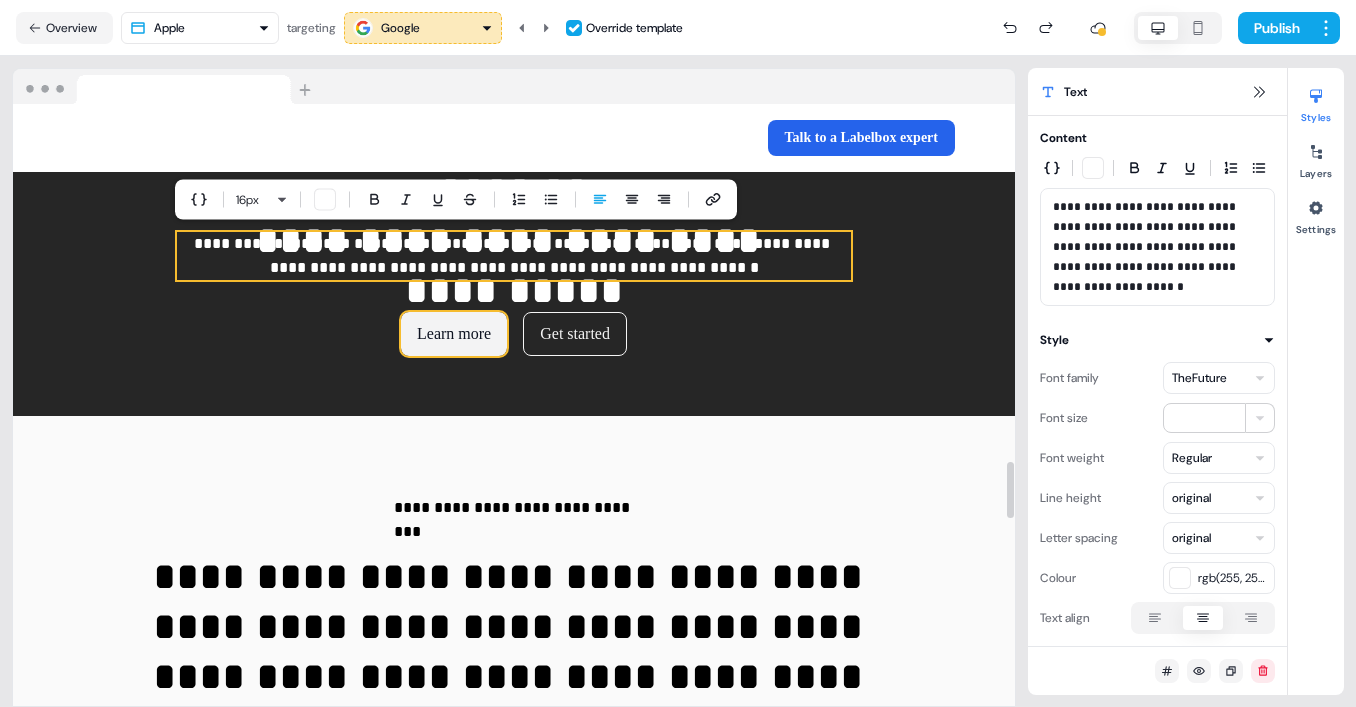 scroll, scrollTop: 3967, scrollLeft: 0, axis: vertical 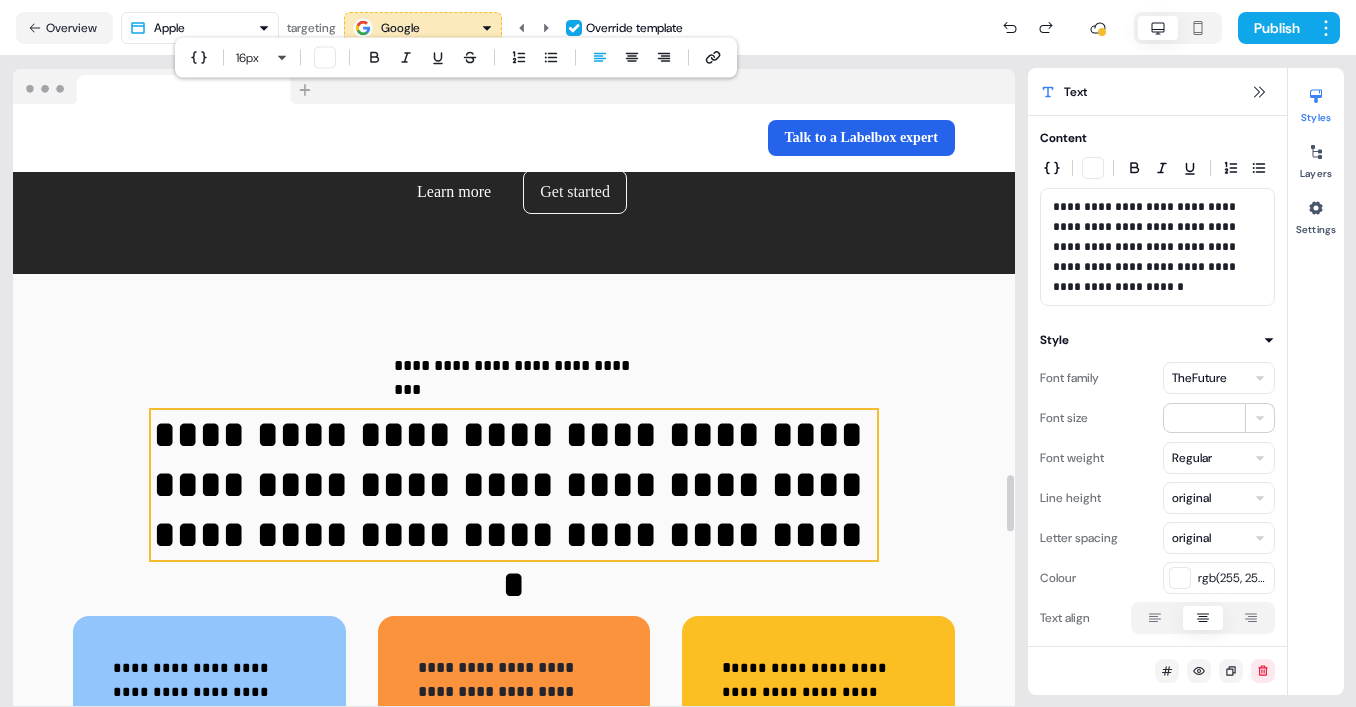 click on "**********" at bounding box center (514, 485) 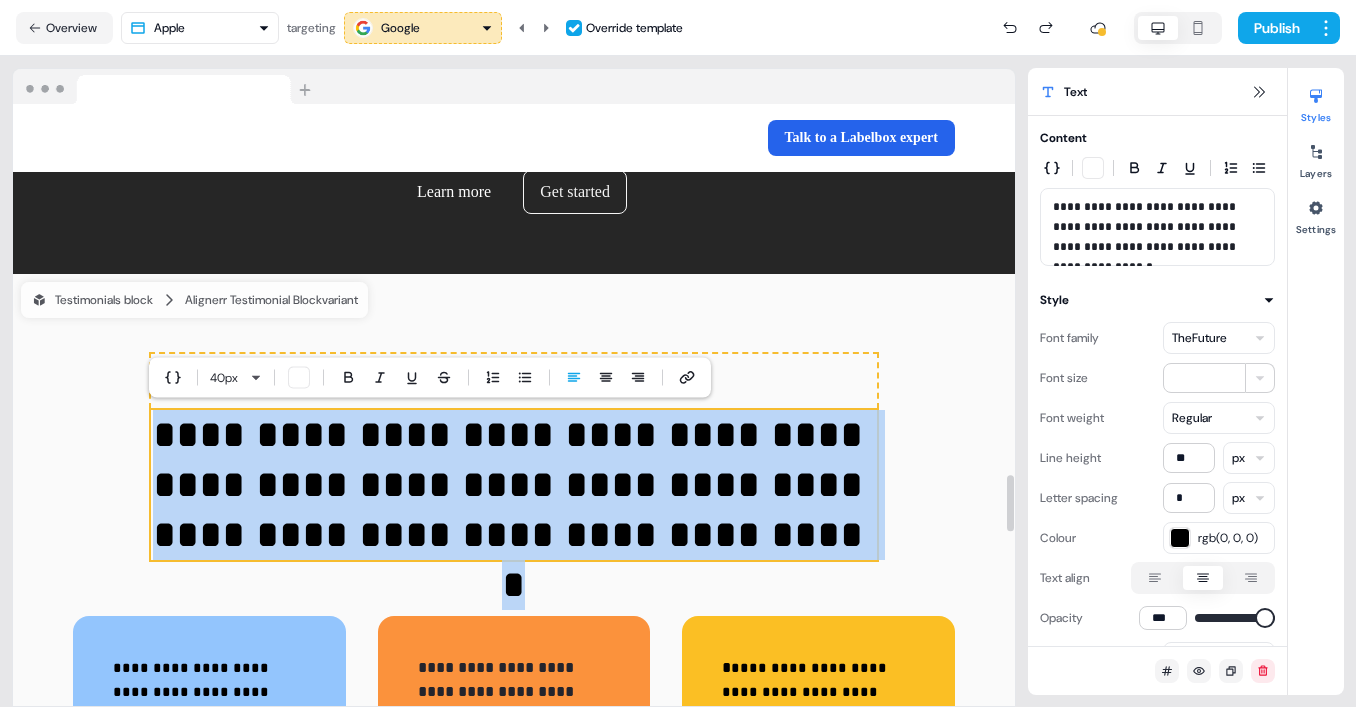 click on "**********" at bounding box center (514, 485) 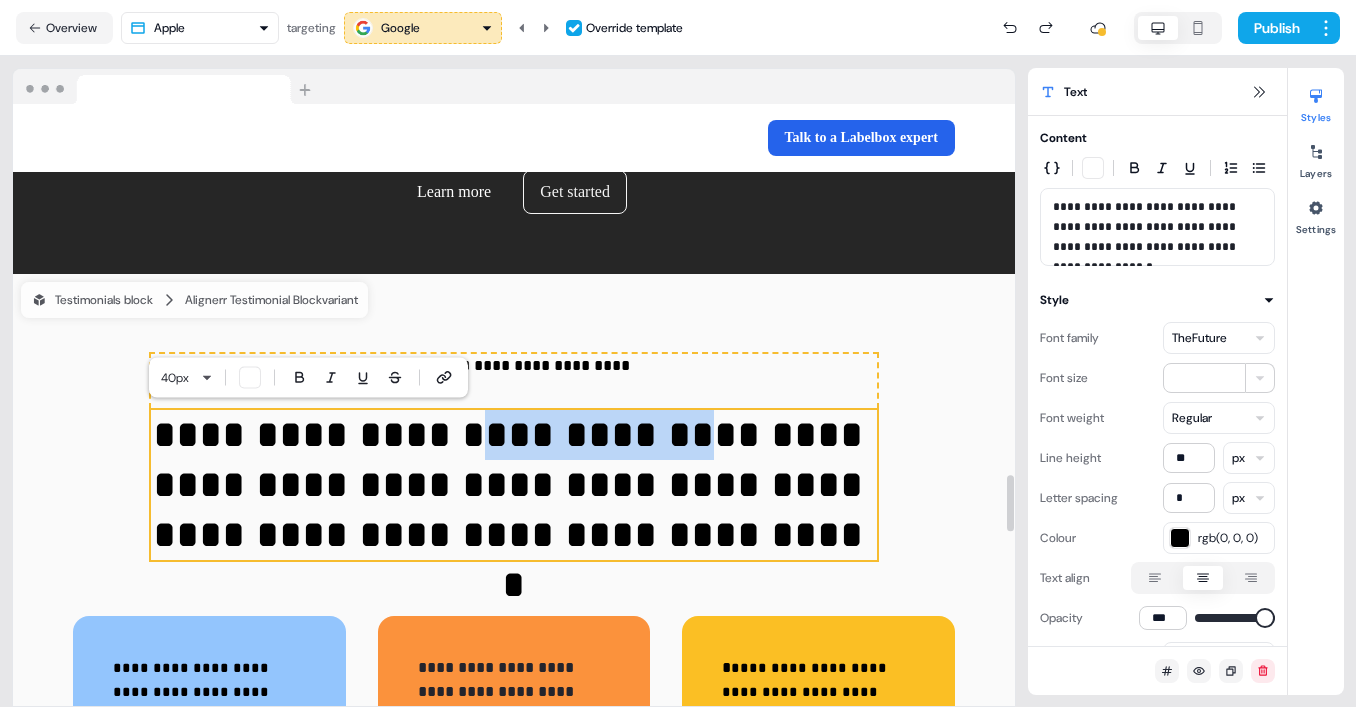 drag, startPoint x: 483, startPoint y: 433, endPoint x: 681, endPoint y: 430, distance: 198.02272 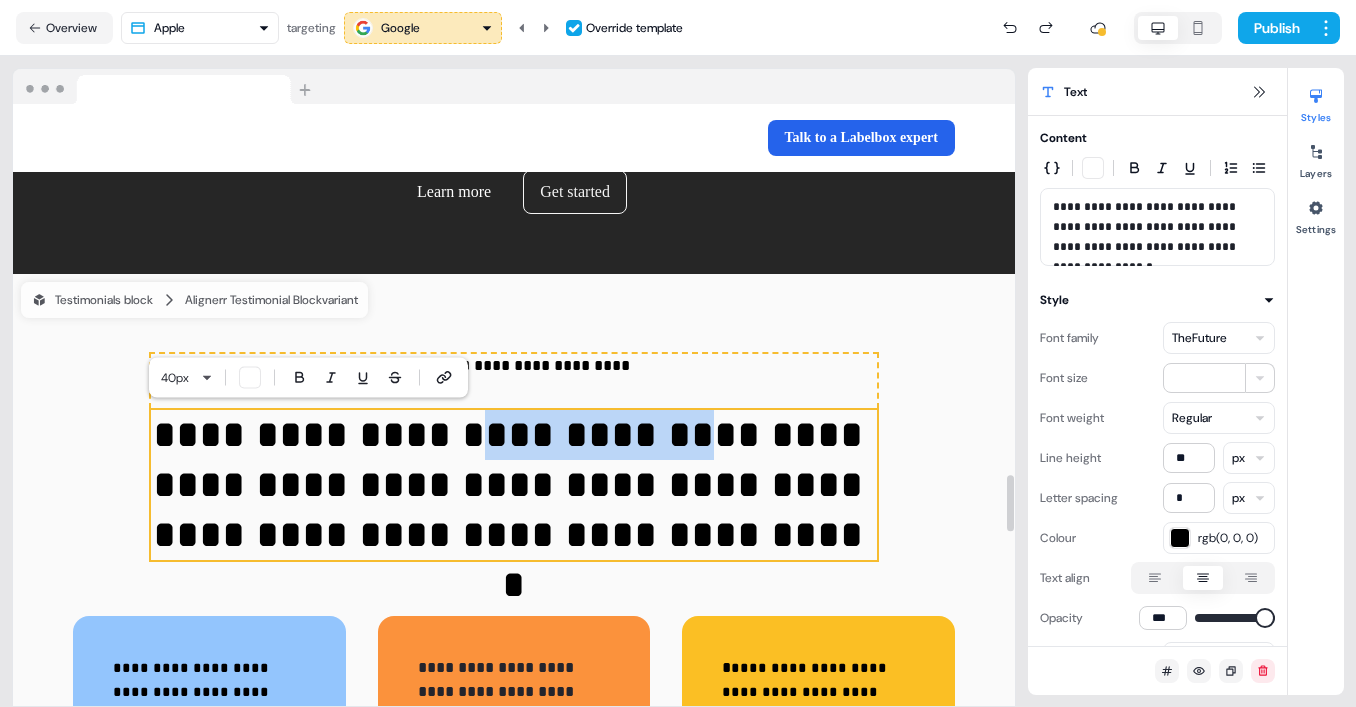 click on "**********" at bounding box center (514, 485) 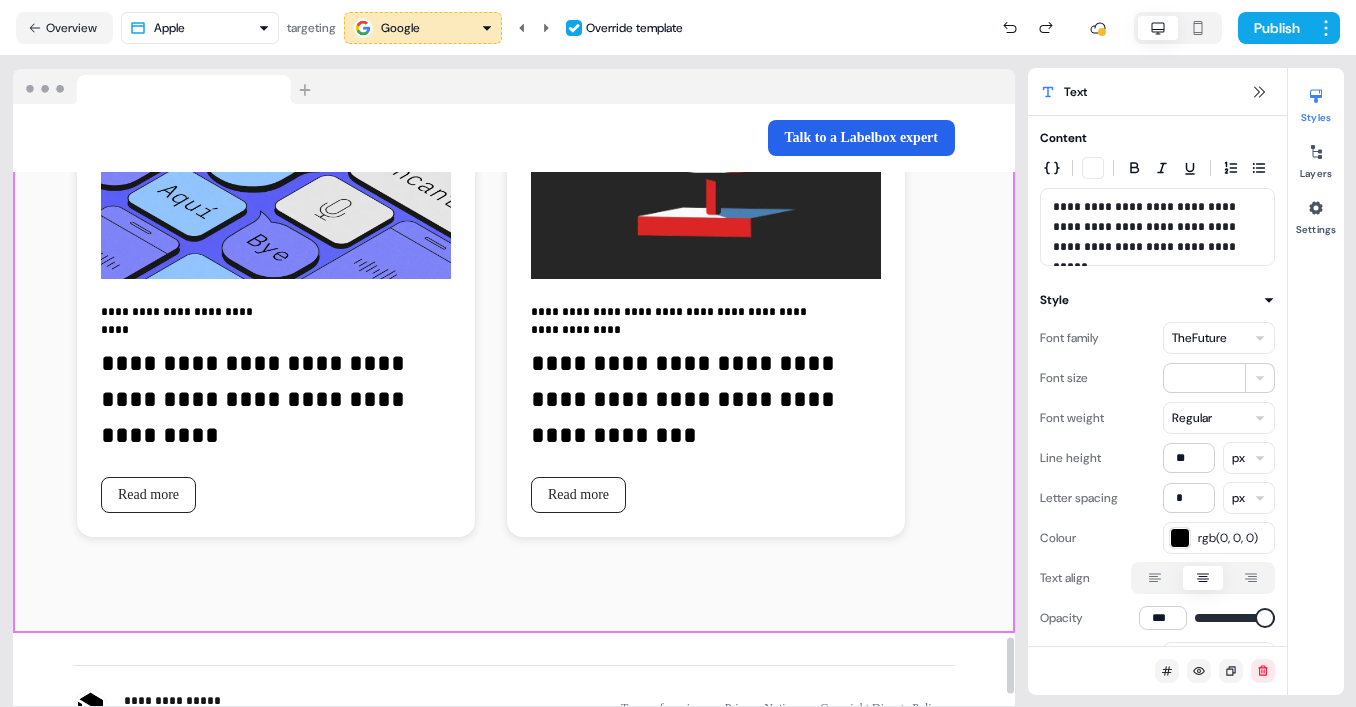 scroll, scrollTop: 5661, scrollLeft: 0, axis: vertical 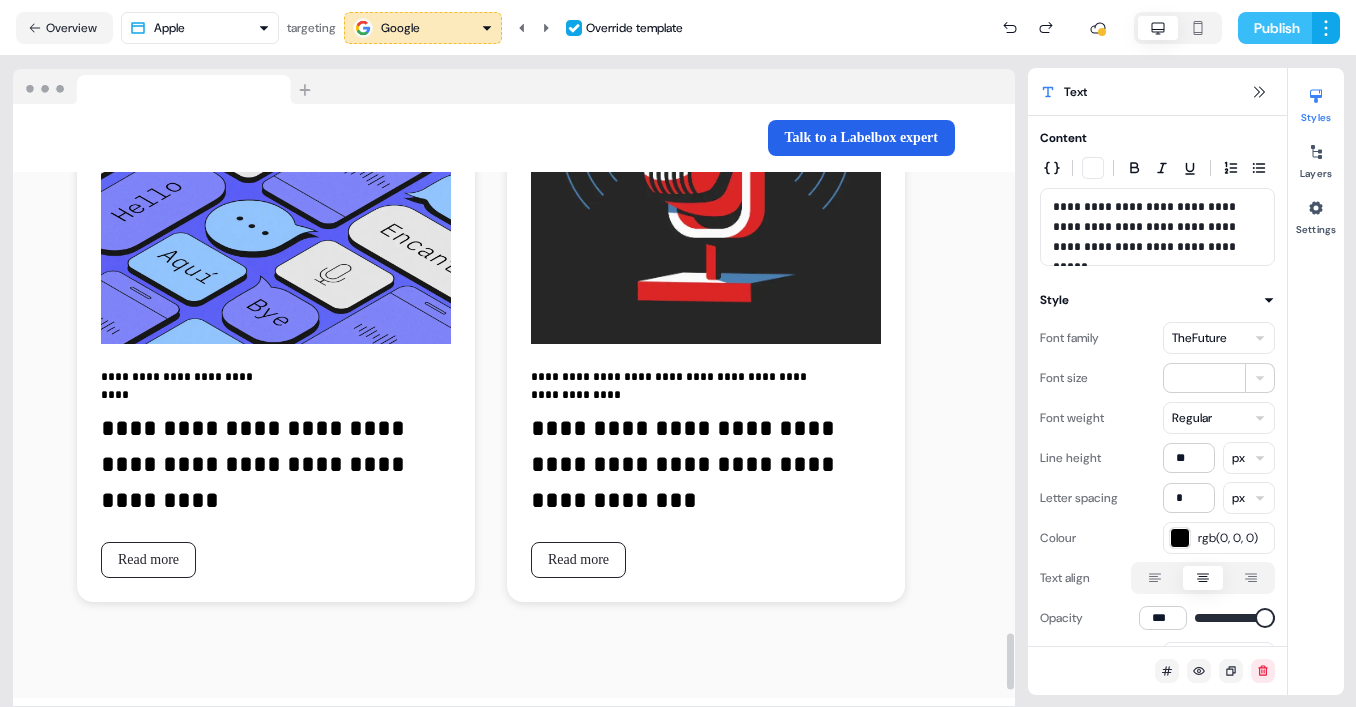 click on "Publish" at bounding box center (1275, 28) 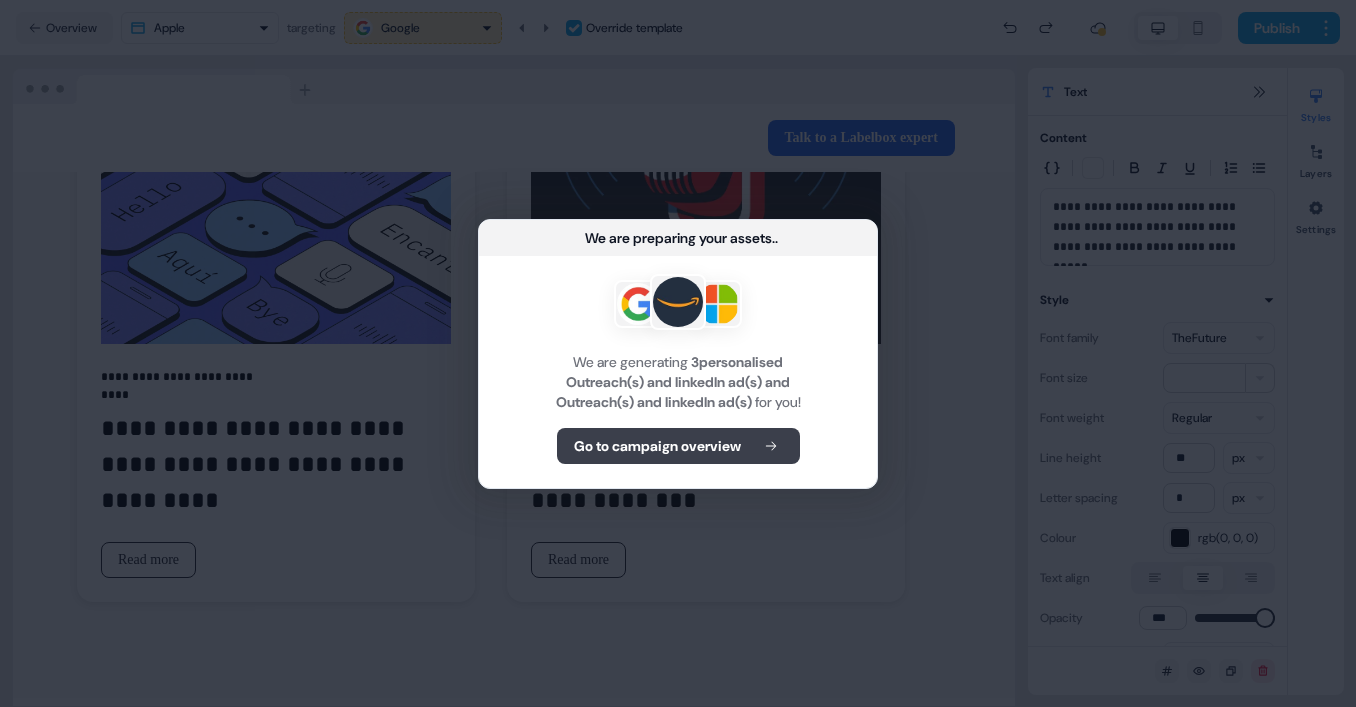click on "Go to campaign overview" at bounding box center [657, 446] 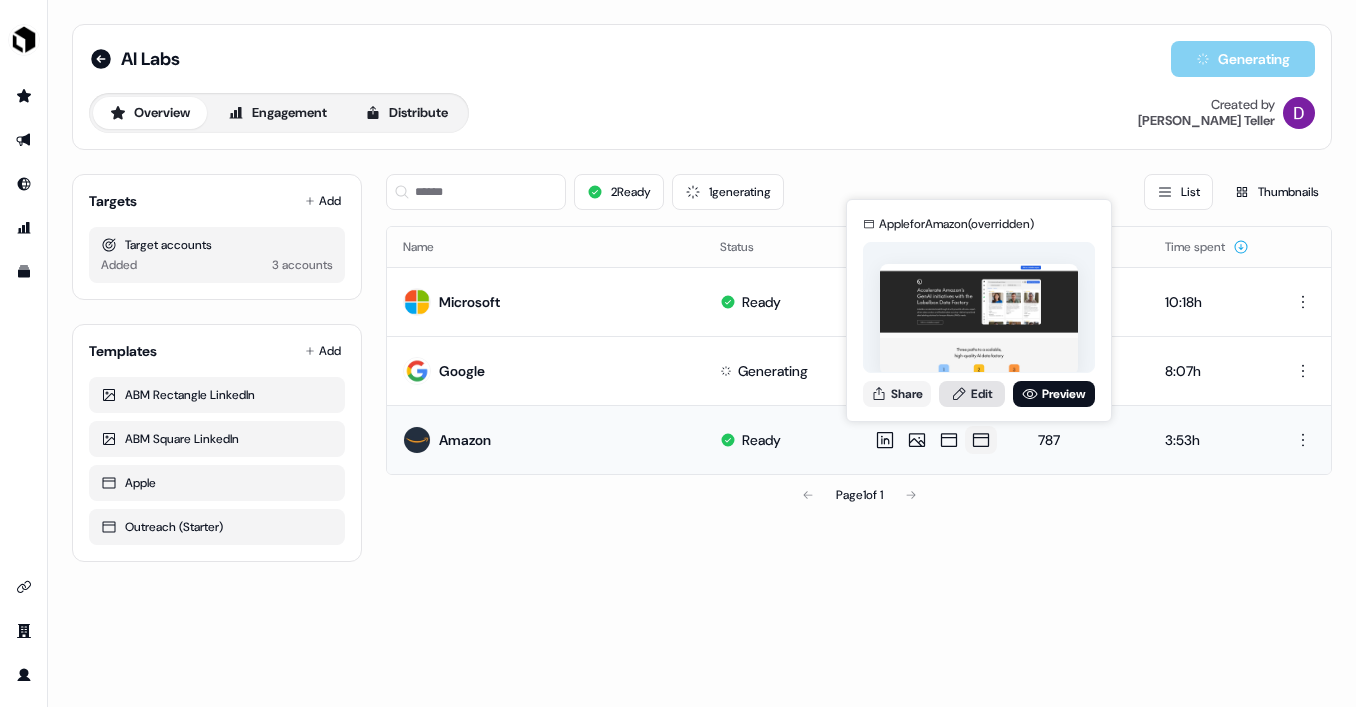 click on "Edit" at bounding box center [972, 394] 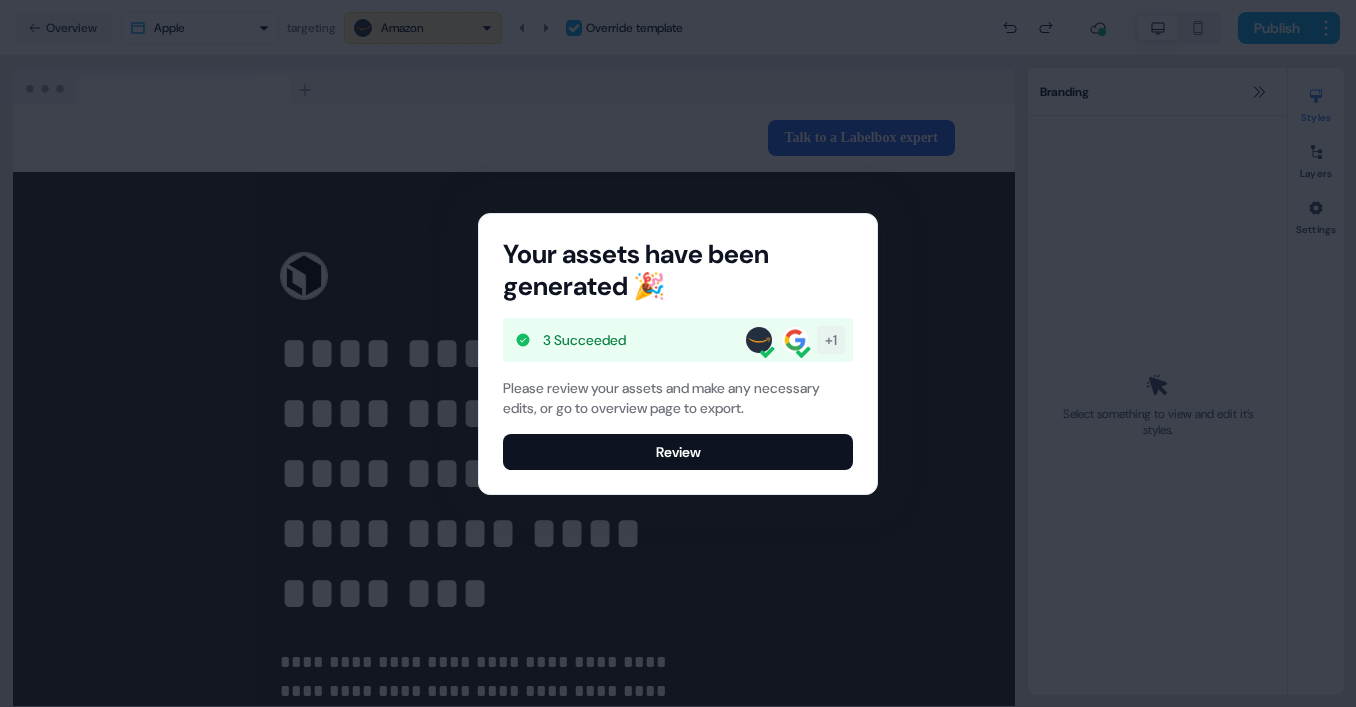 click on "Your assets have been generated 🎉 3   Succeeded + 1 Please review your assets and make any necessary edits, or go to overview page to export. Review" at bounding box center [678, 353] 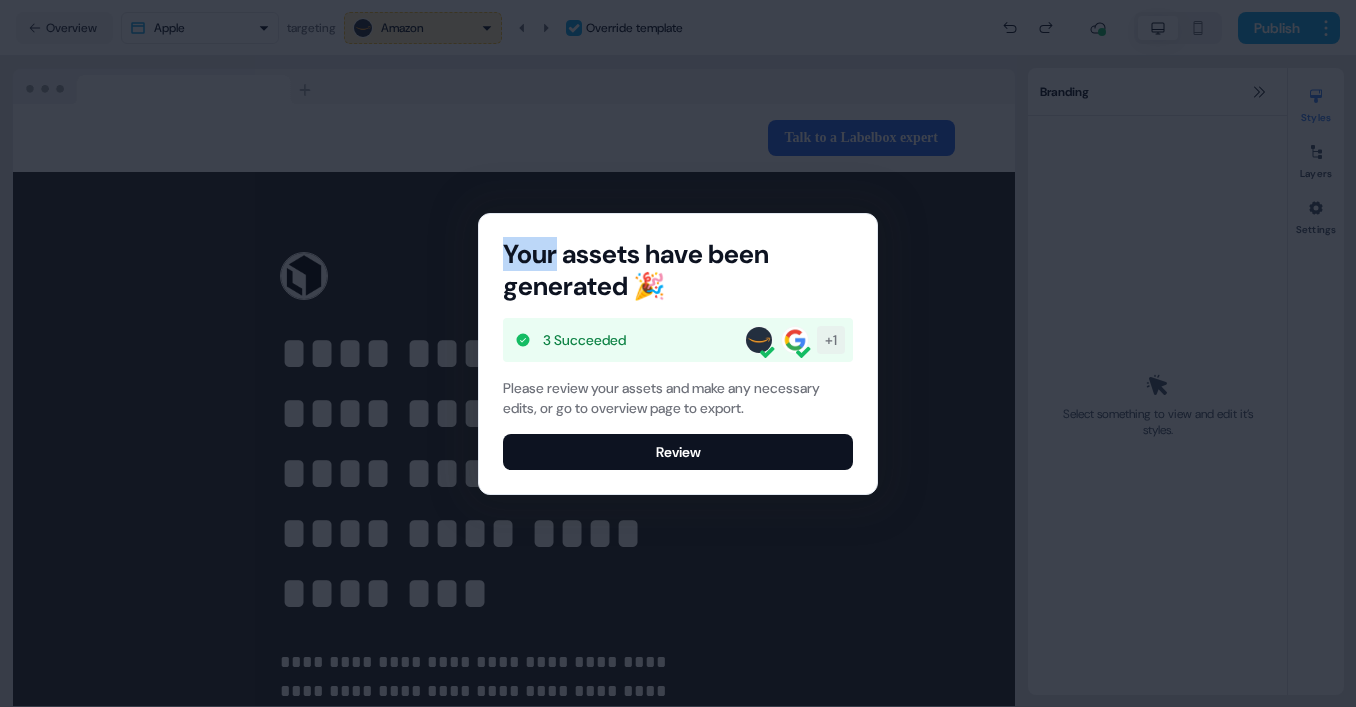 click on "Your assets have been generated 🎉 3   Succeeded + 1 Please review your assets and make any necessary edits, or go to overview page to export. Review" at bounding box center [678, 353] 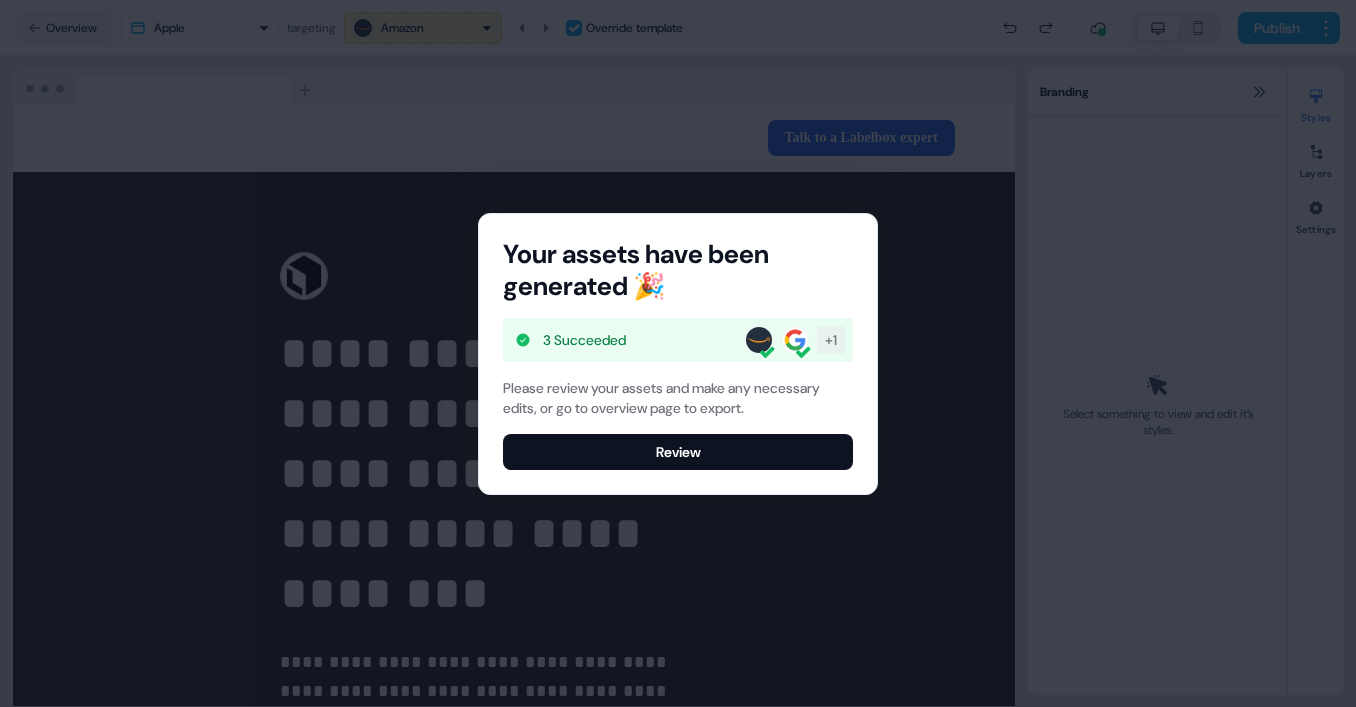 drag, startPoint x: 889, startPoint y: 339, endPoint x: 874, endPoint y: 341, distance: 15.132746 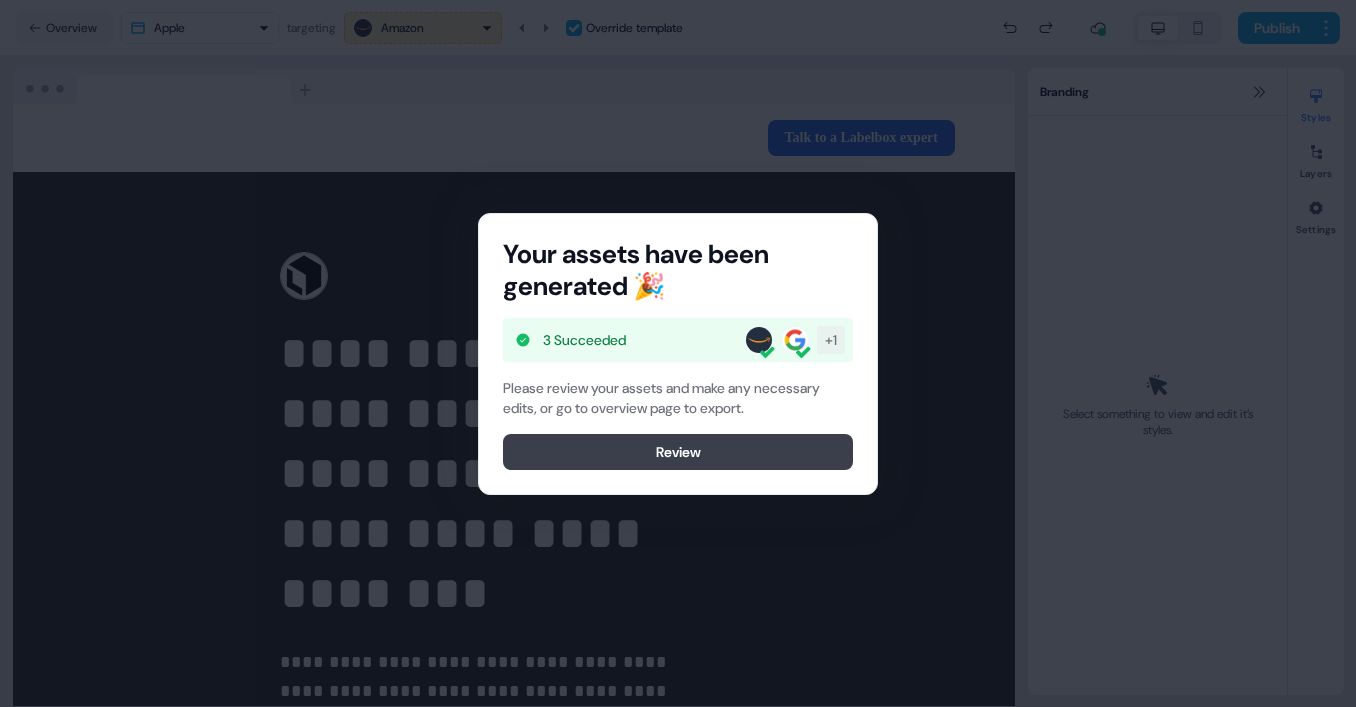 click on "Review" at bounding box center (678, 452) 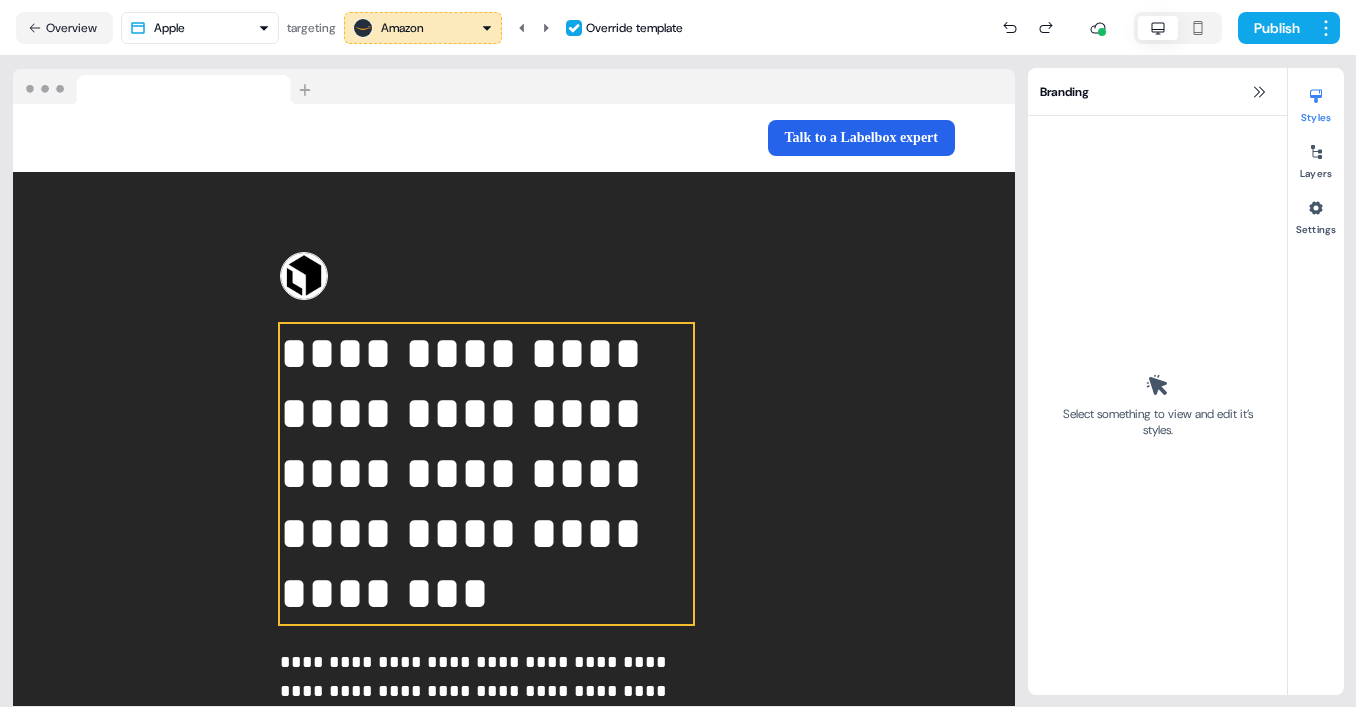 click on "**********" at bounding box center [486, 474] 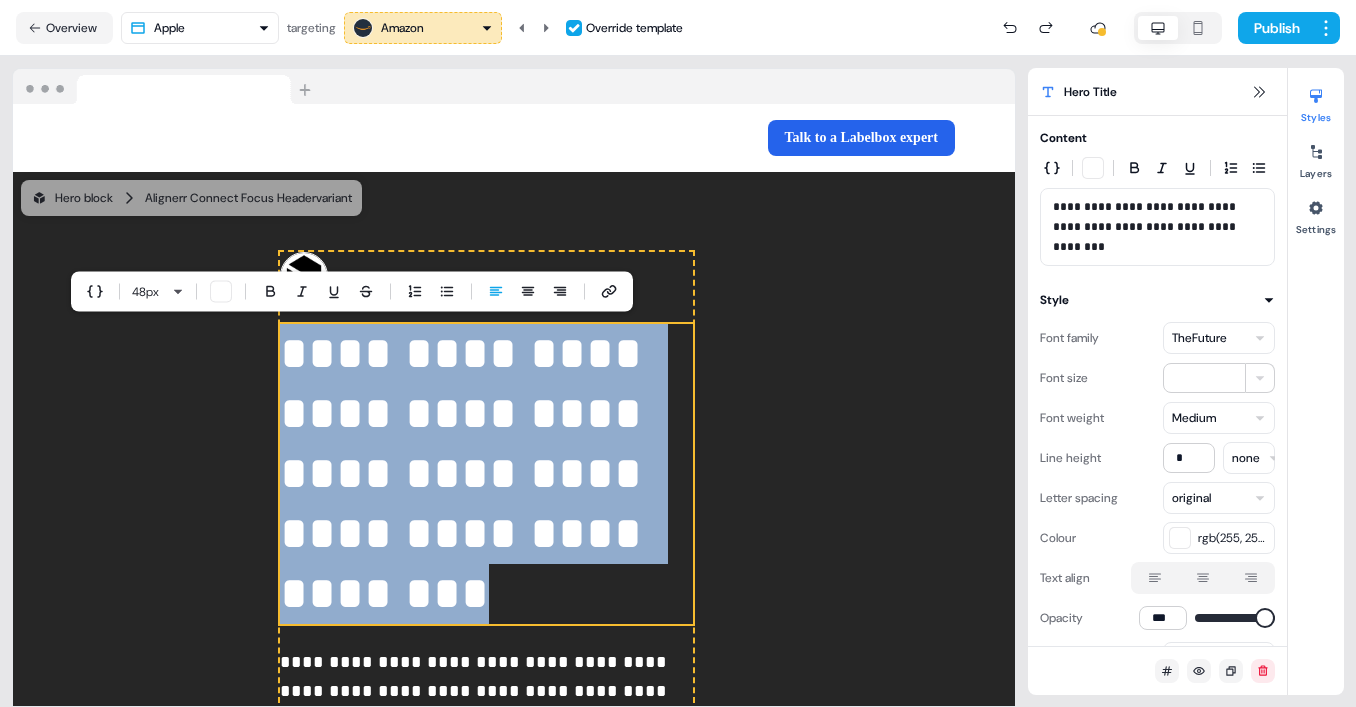 click on "**********" at bounding box center [486, 474] 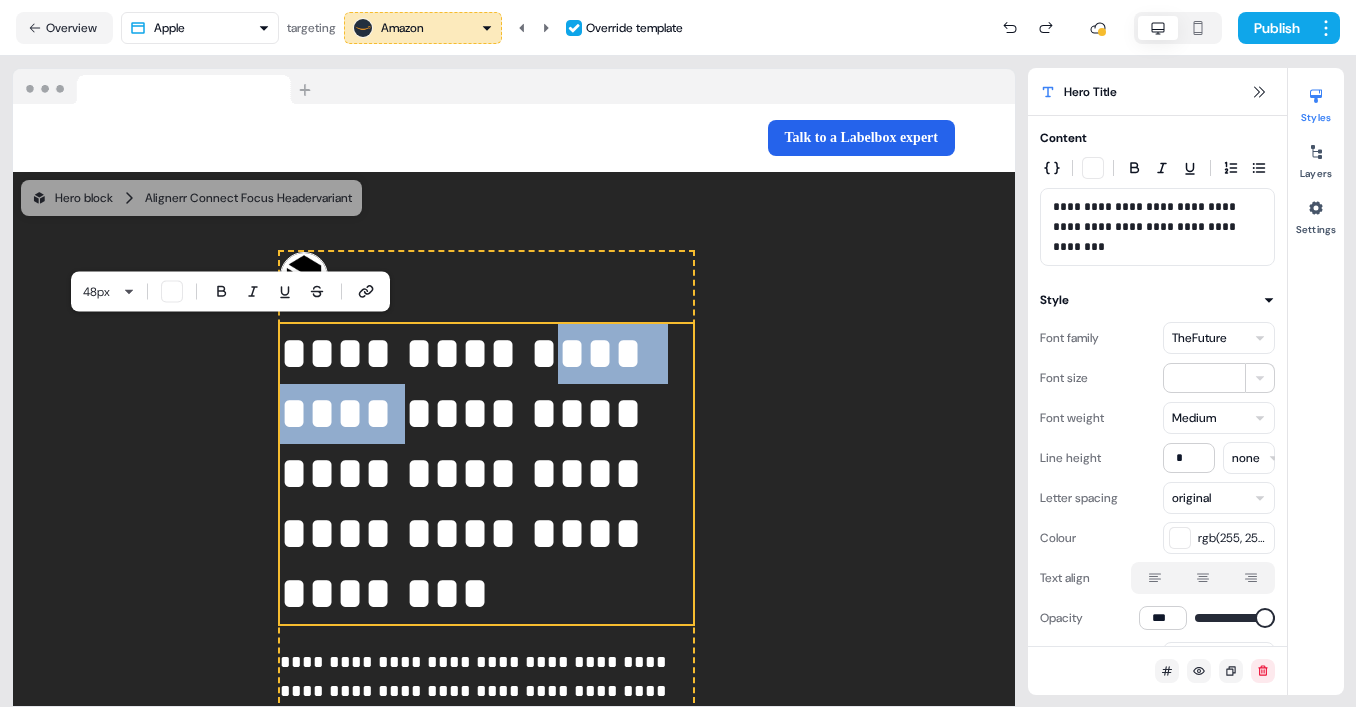 drag, startPoint x: 304, startPoint y: 417, endPoint x: 76, endPoint y: 421, distance: 228.03508 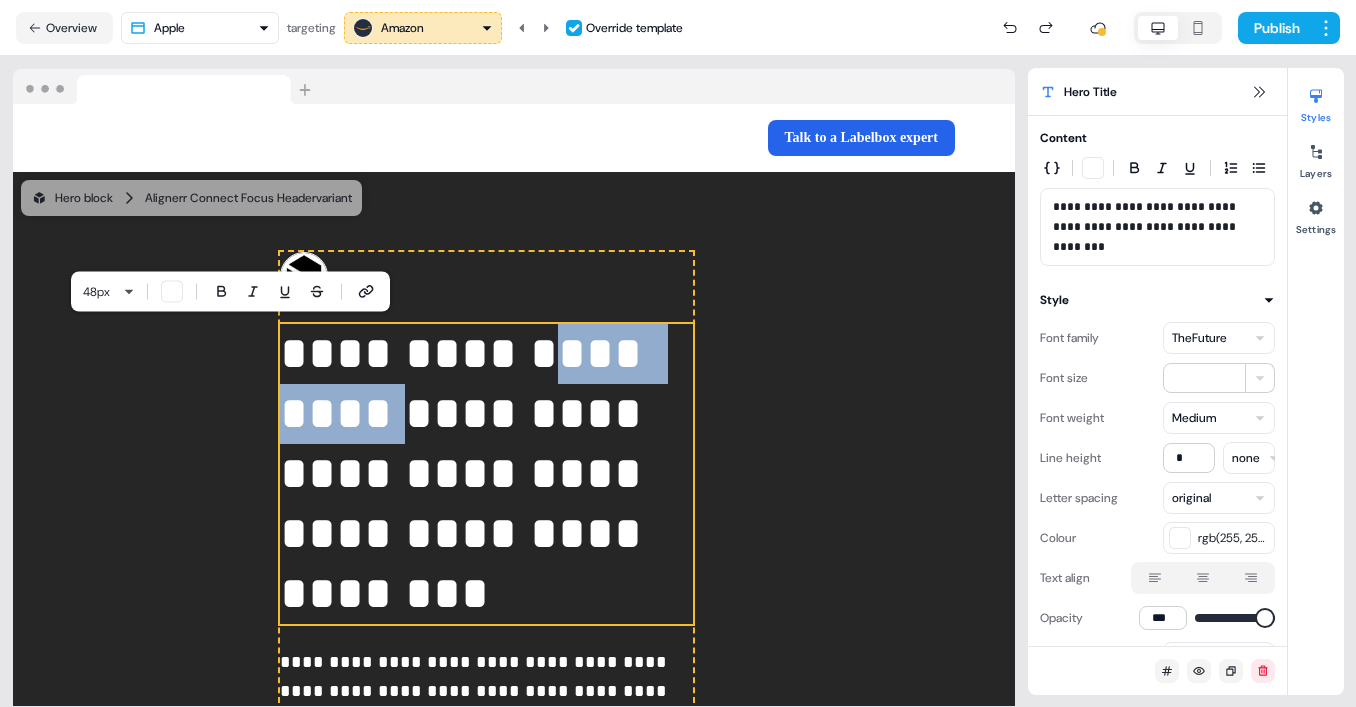 click on "**********" at bounding box center (486, 474) 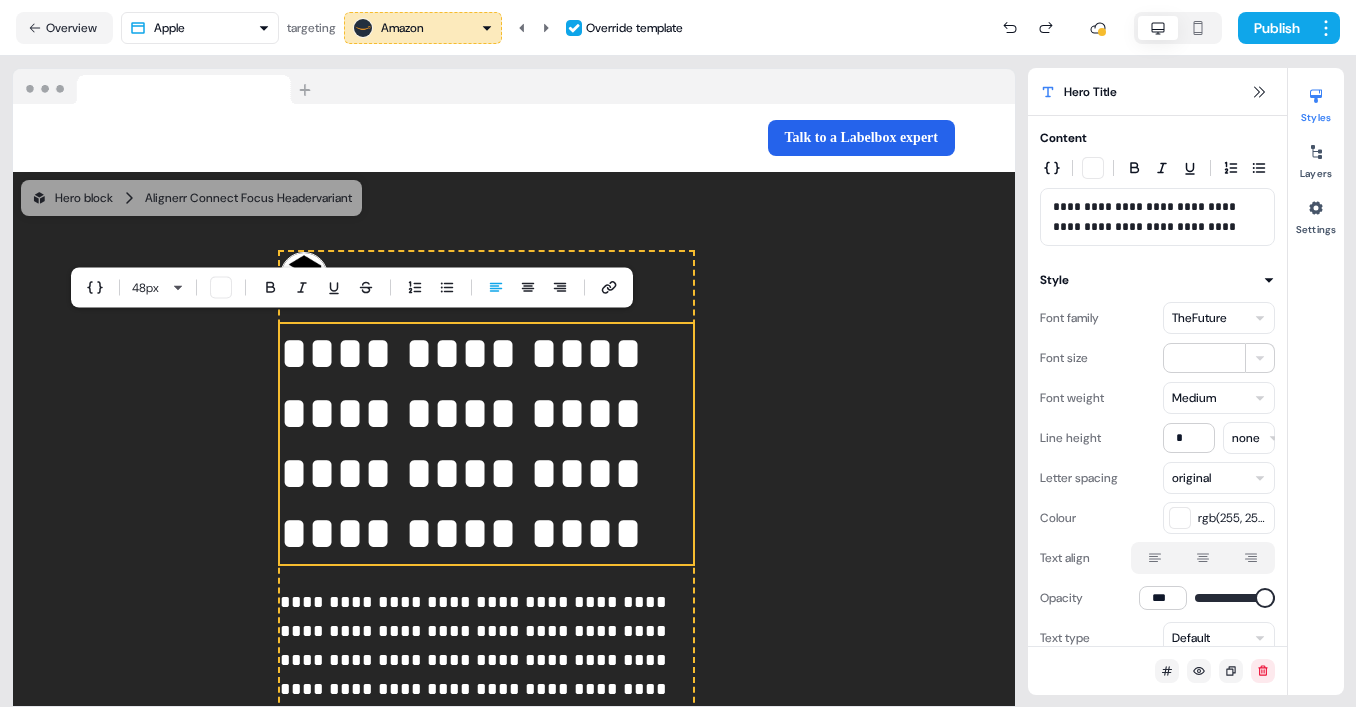 scroll, scrollTop: 106, scrollLeft: 0, axis: vertical 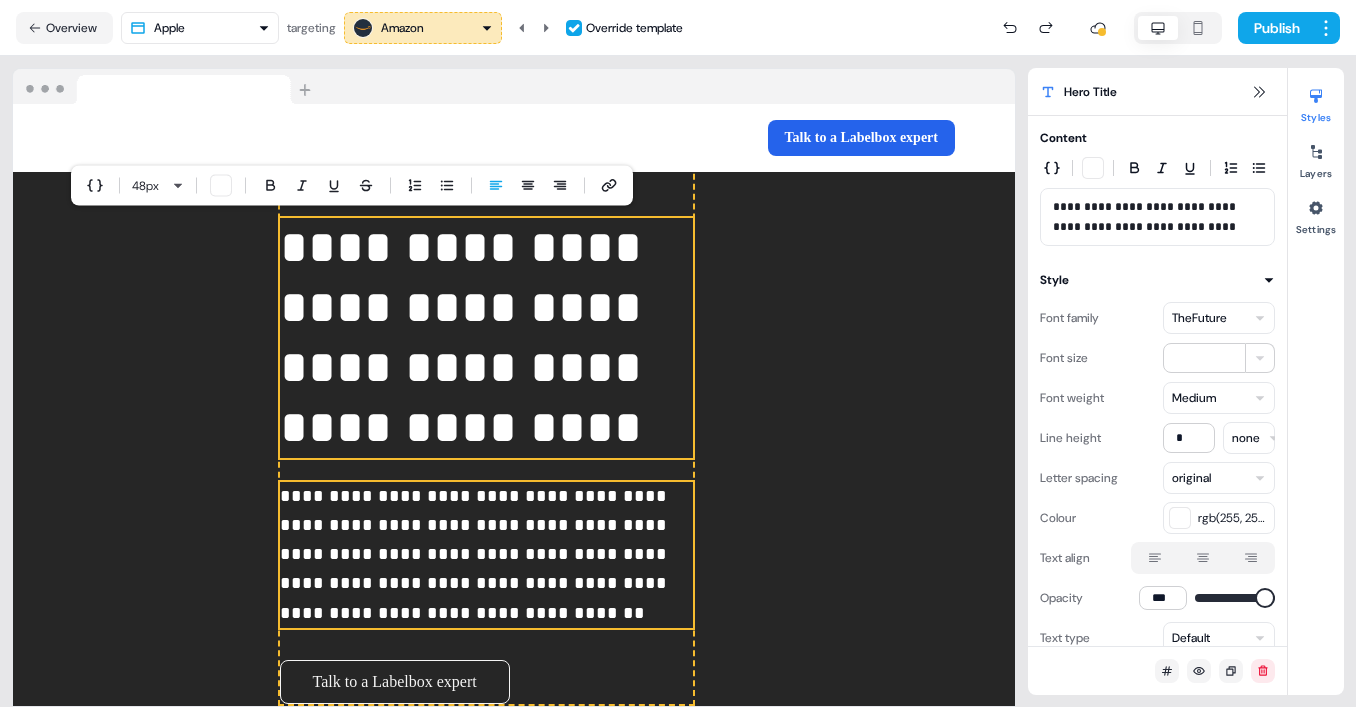 click on "**********" at bounding box center (486, 555) 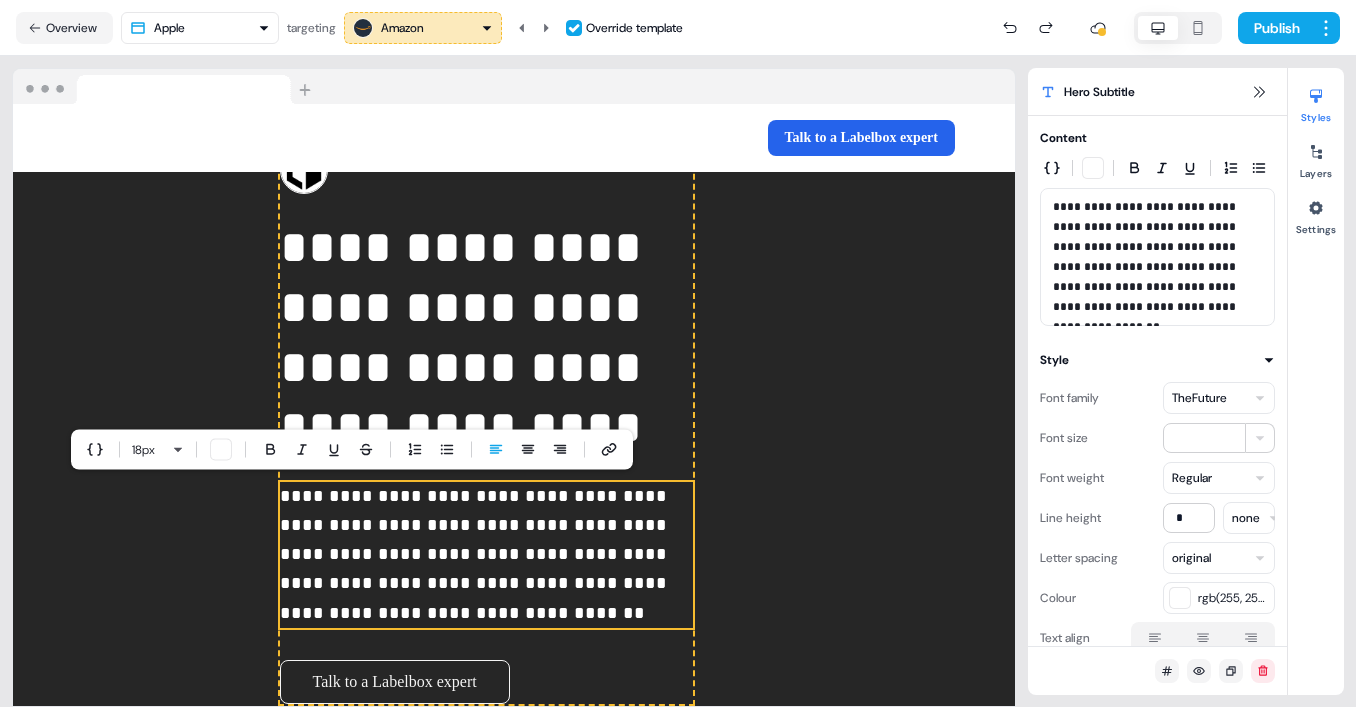 click on "**********" at bounding box center [486, 555] 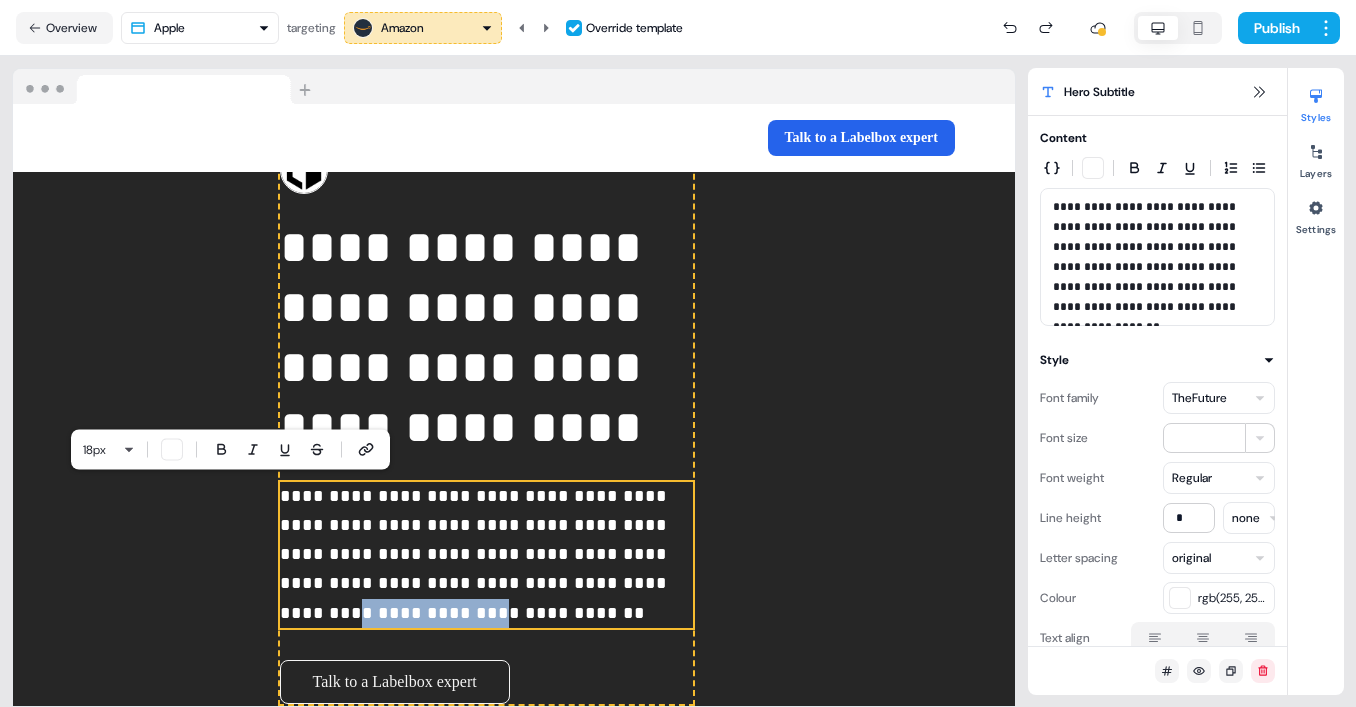 drag, startPoint x: 297, startPoint y: 585, endPoint x: 444, endPoint y: 581, distance: 147.05441 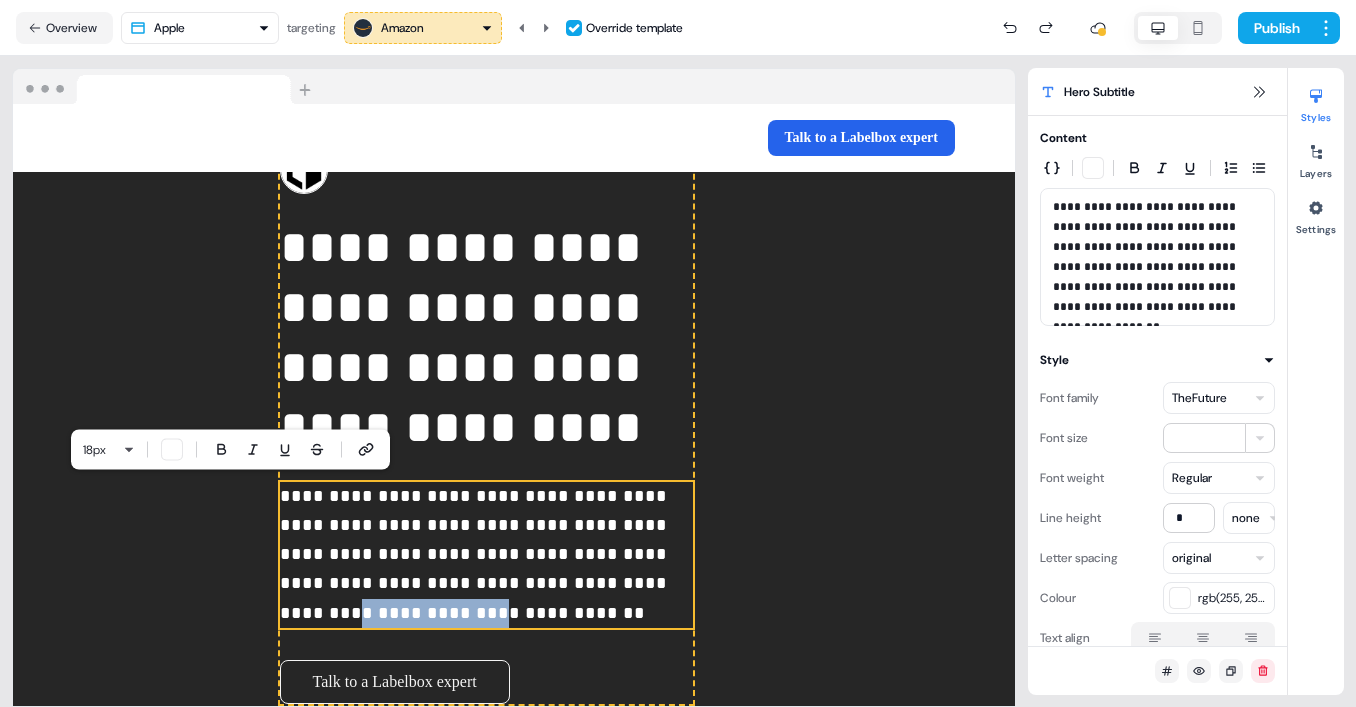 click on "**********" at bounding box center [486, 555] 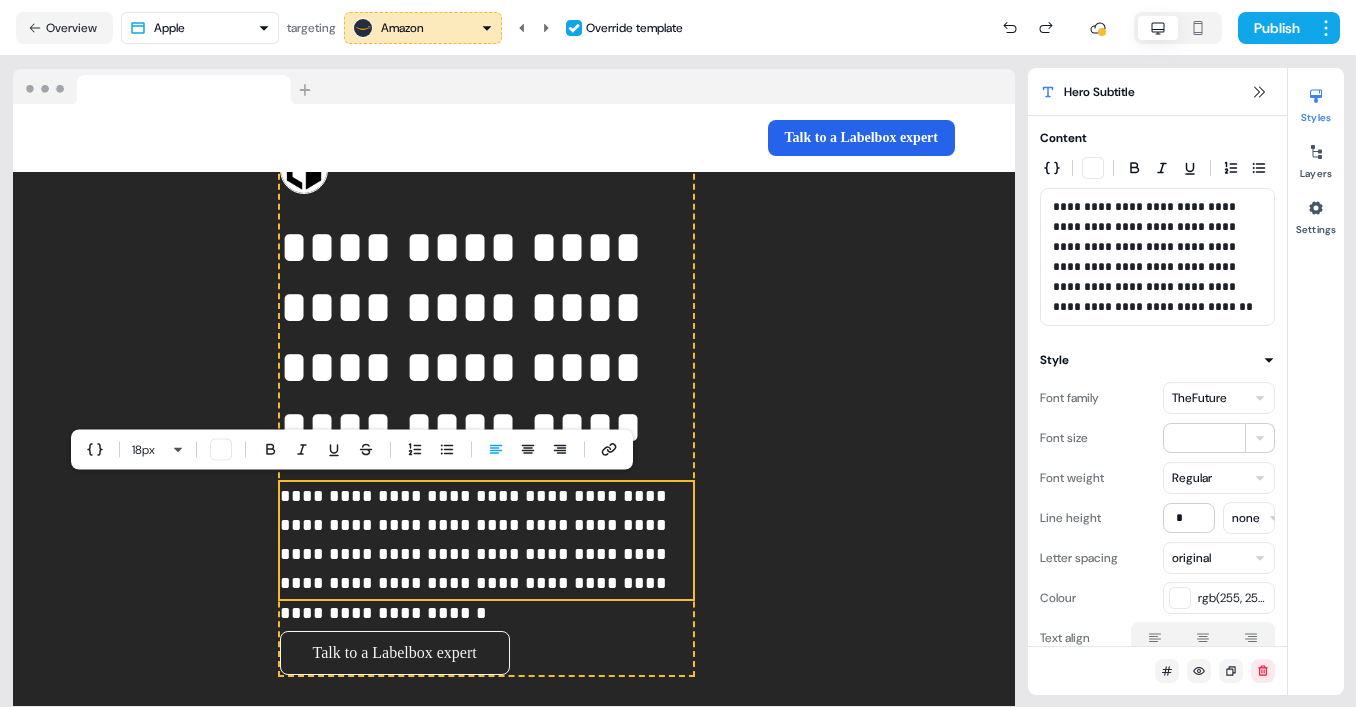 type 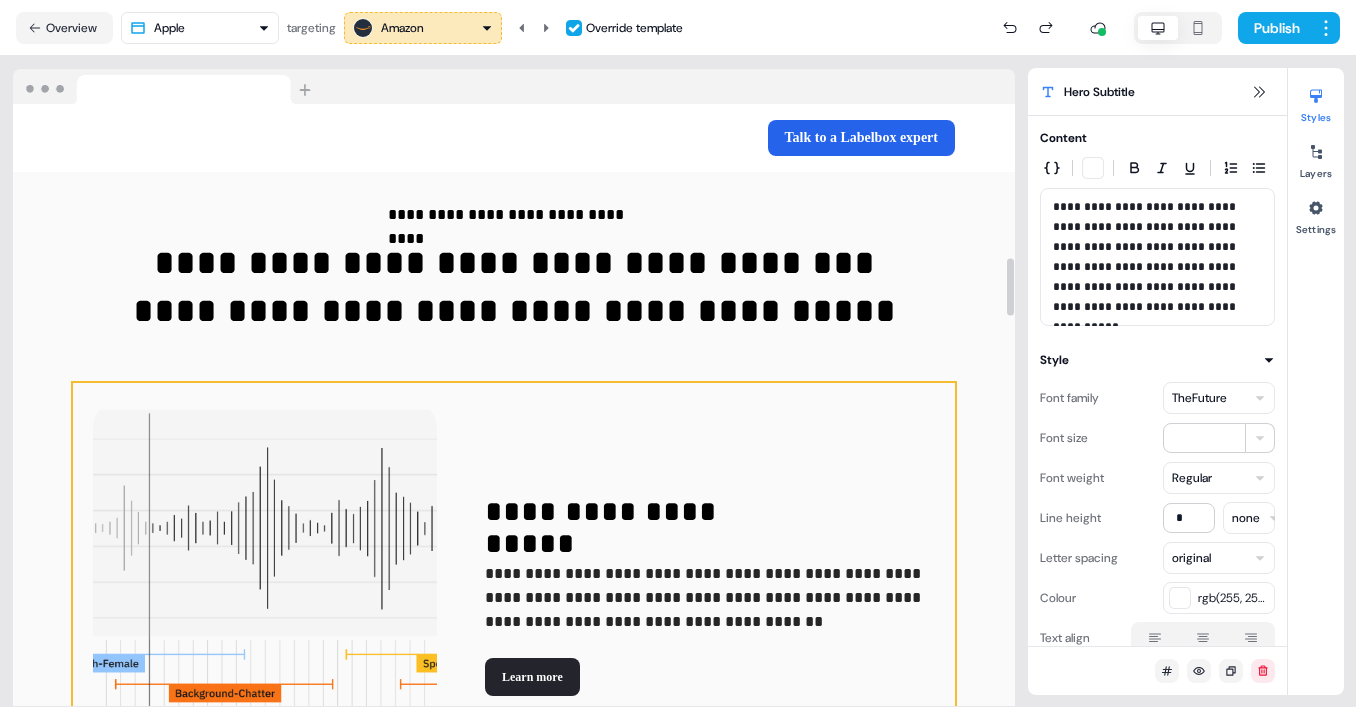 scroll, scrollTop: 1628, scrollLeft: 0, axis: vertical 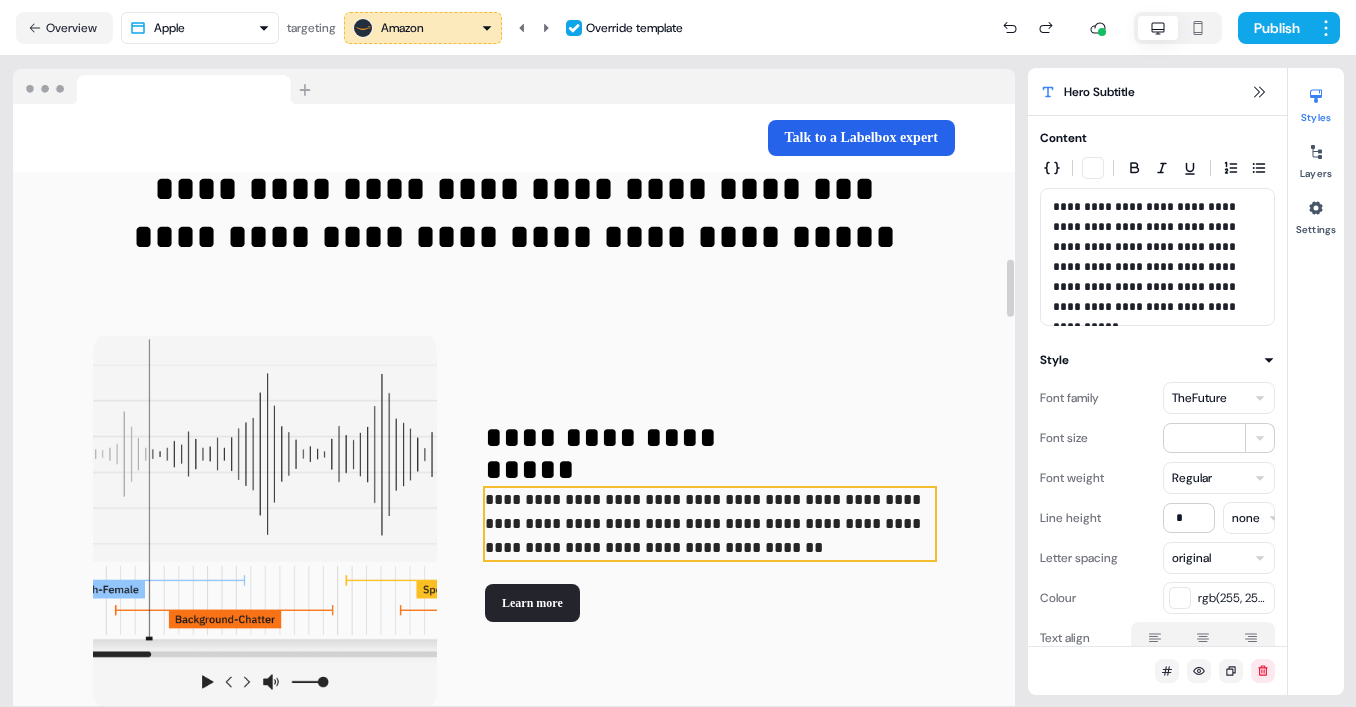 click on "**********" at bounding box center (710, 524) 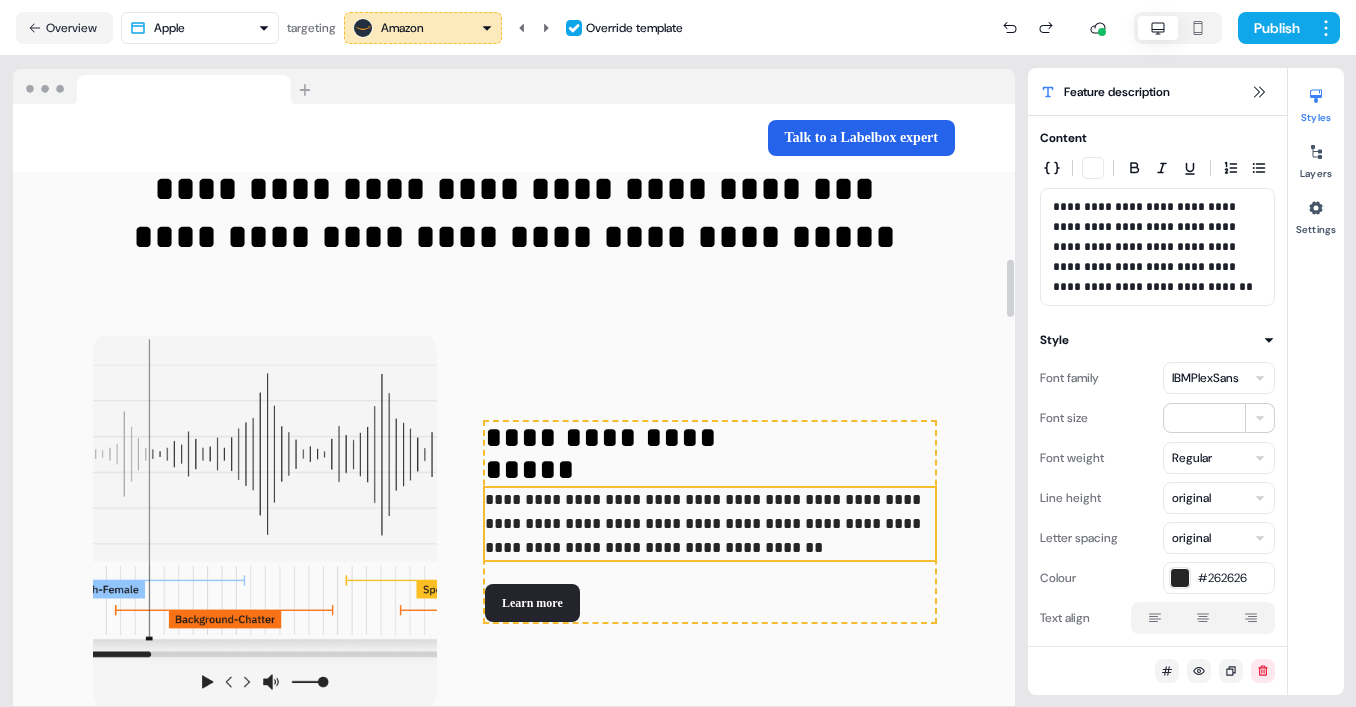 click on "**********" at bounding box center [710, 524] 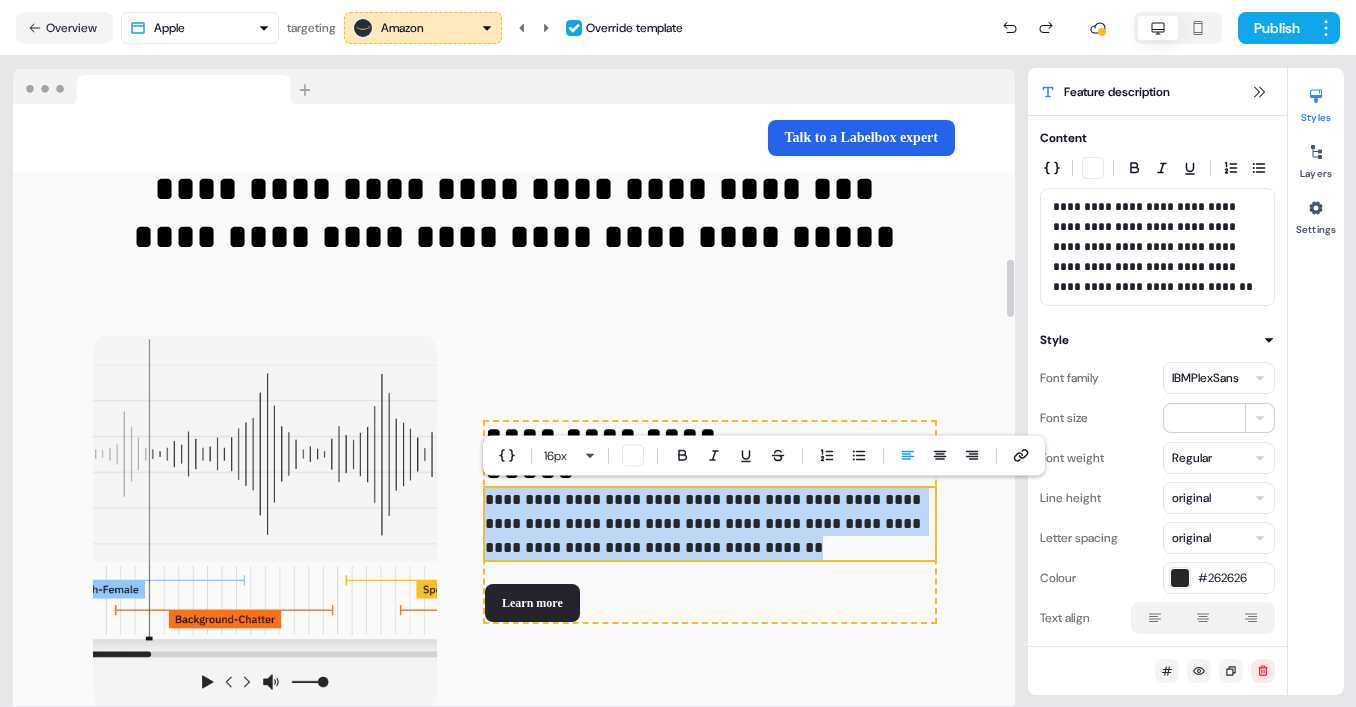 click on "**********" at bounding box center (710, 524) 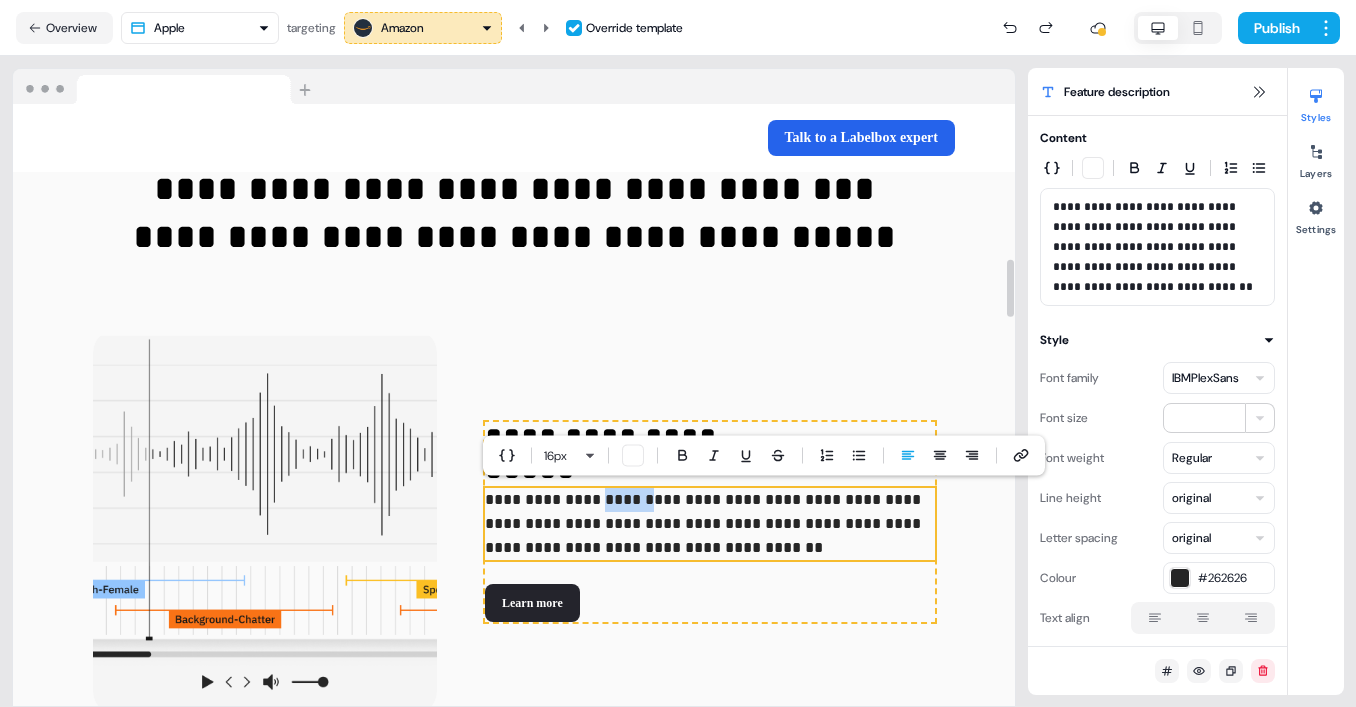 click on "**********" at bounding box center [710, 524] 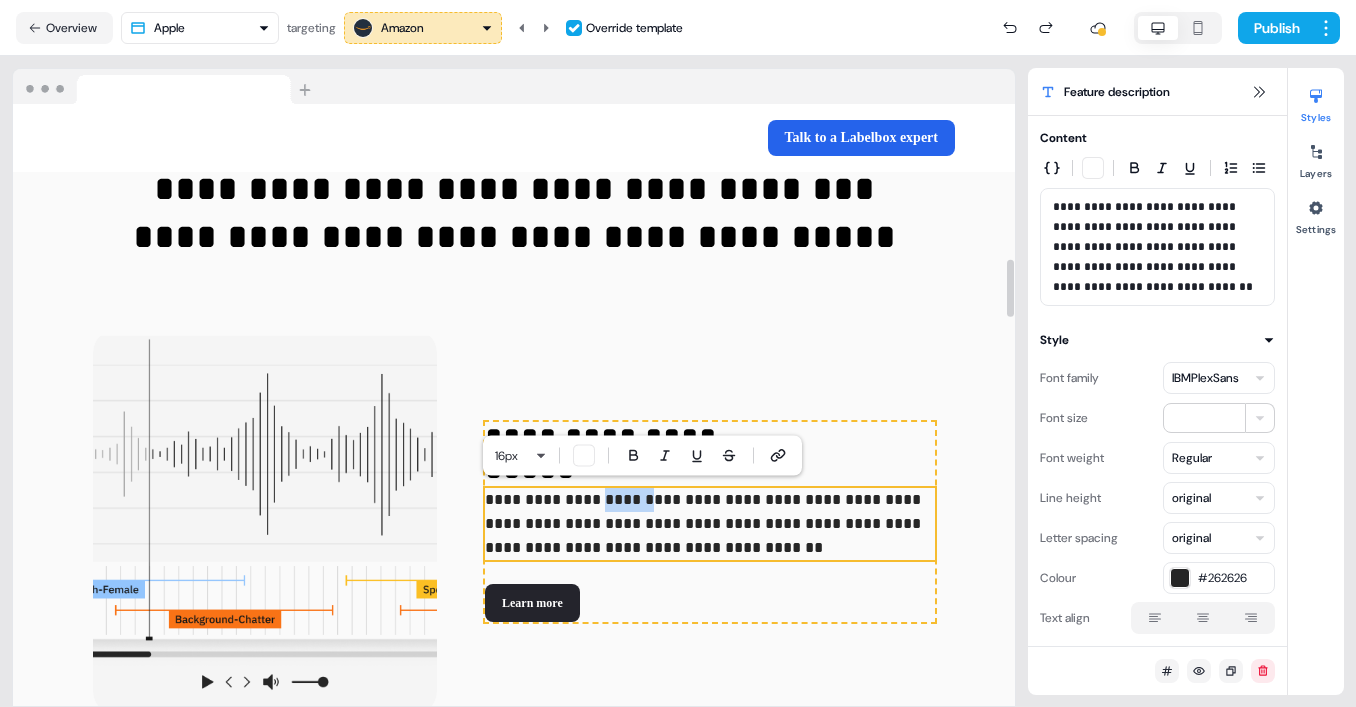 click on "**********" at bounding box center (710, 524) 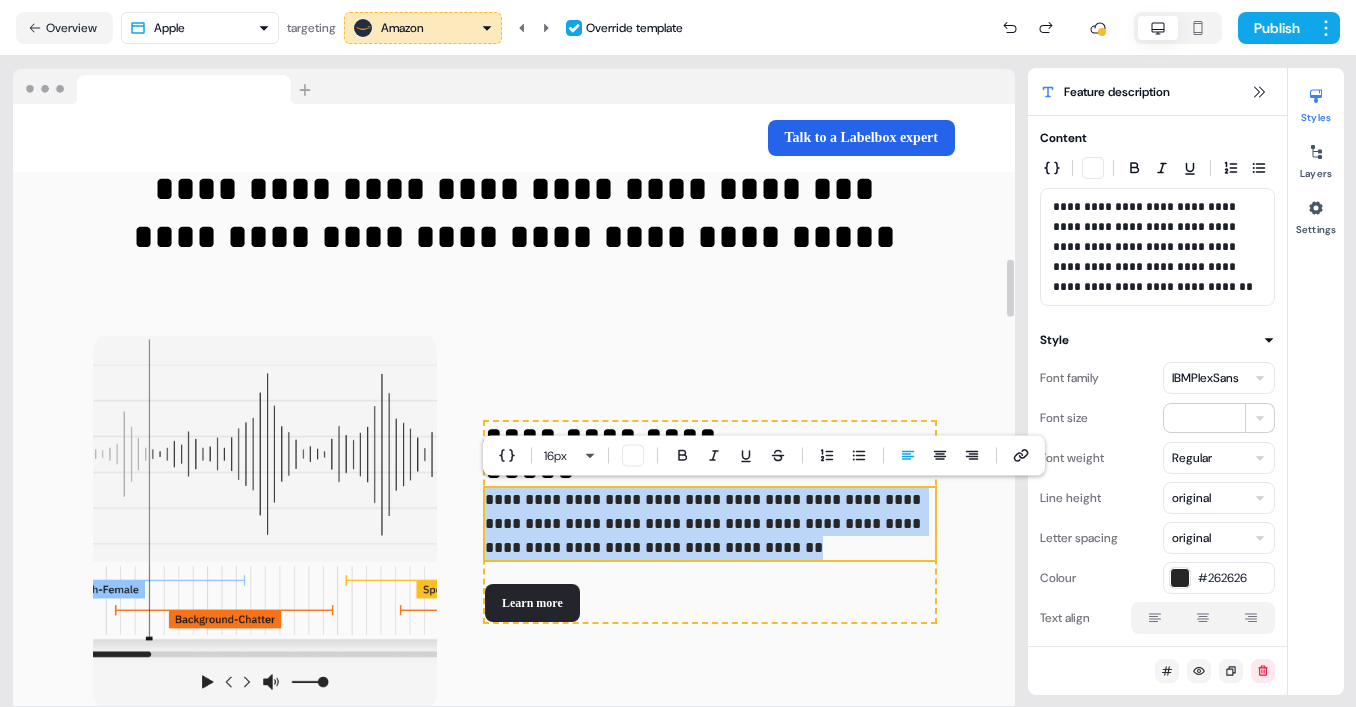 click on "**********" at bounding box center [710, 524] 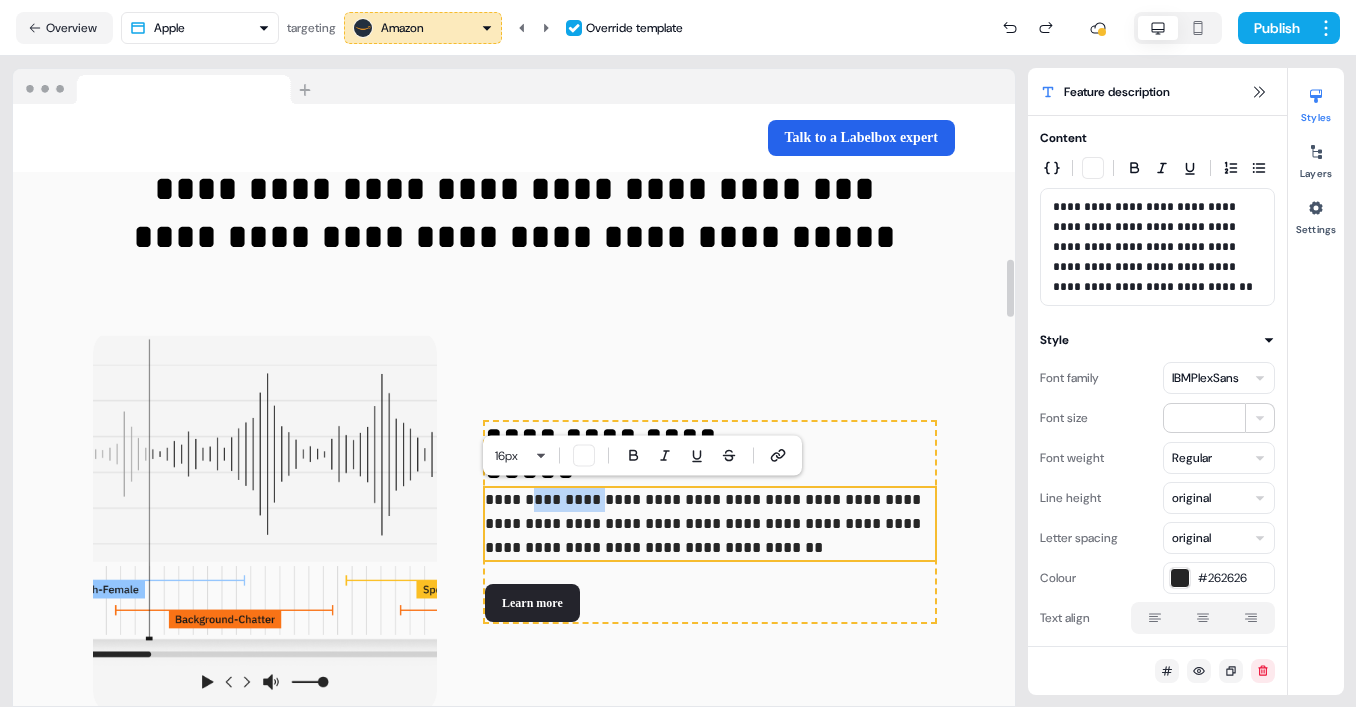 drag, startPoint x: 529, startPoint y: 498, endPoint x: 596, endPoint y: 498, distance: 67 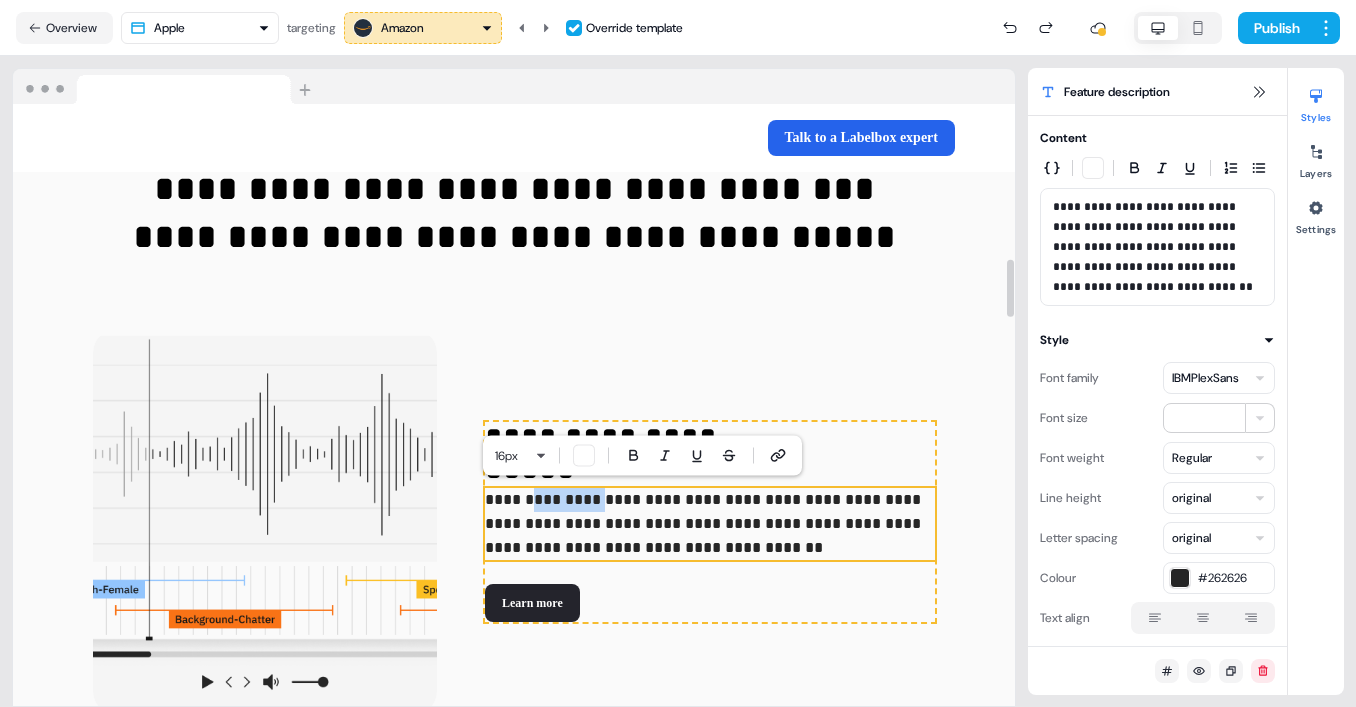 click on "**********" at bounding box center (710, 524) 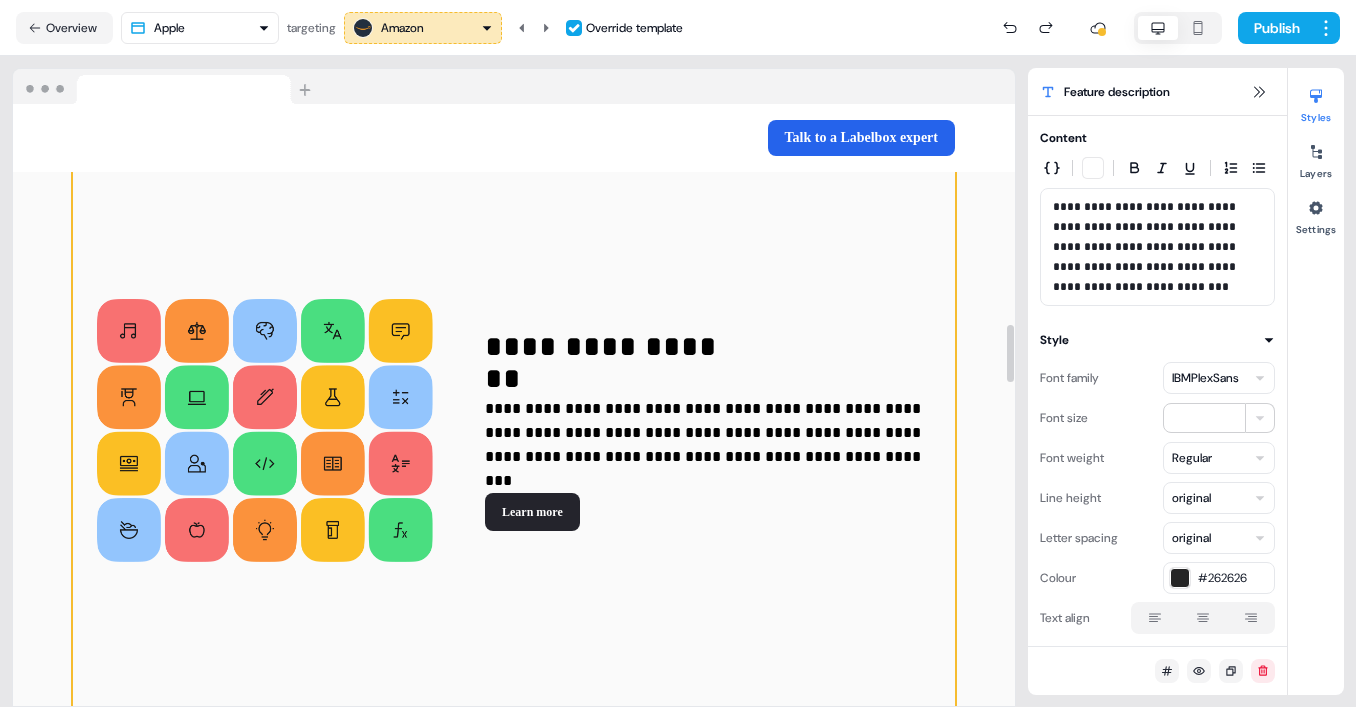 scroll, scrollTop: 2312, scrollLeft: 0, axis: vertical 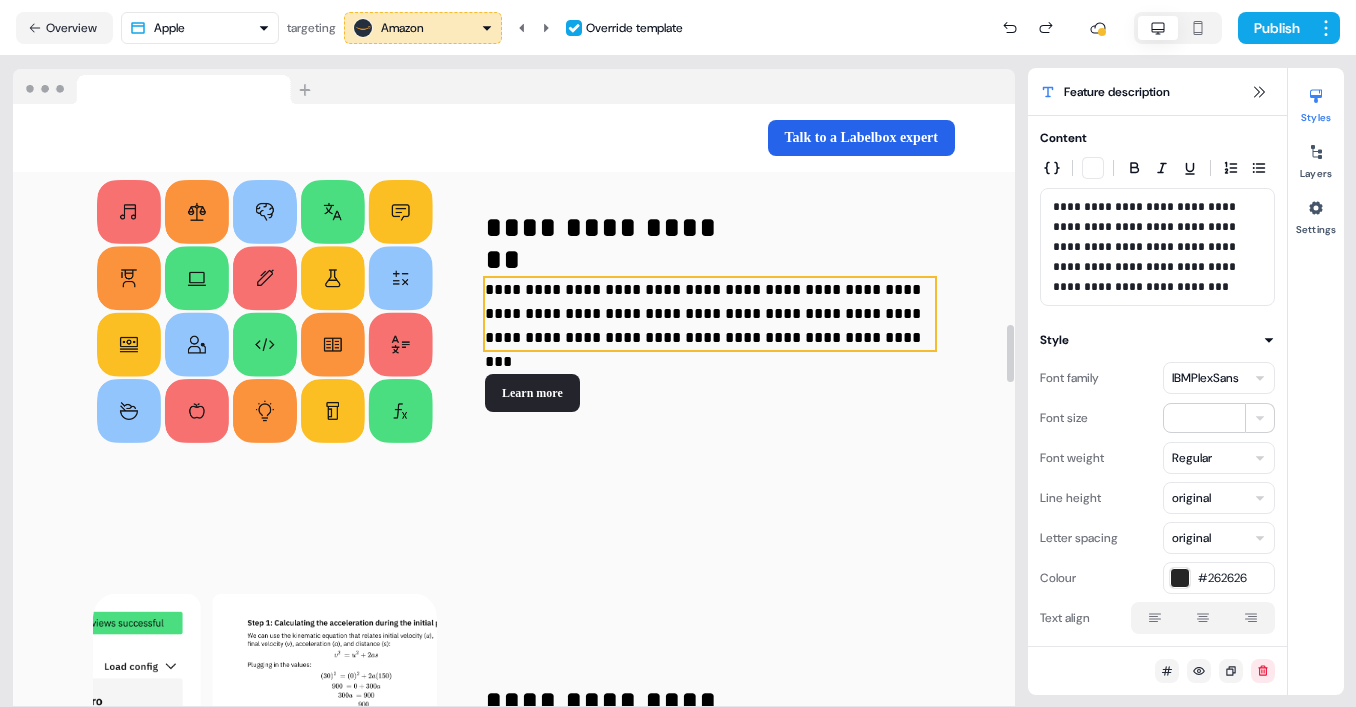 click on "**********" at bounding box center (710, 314) 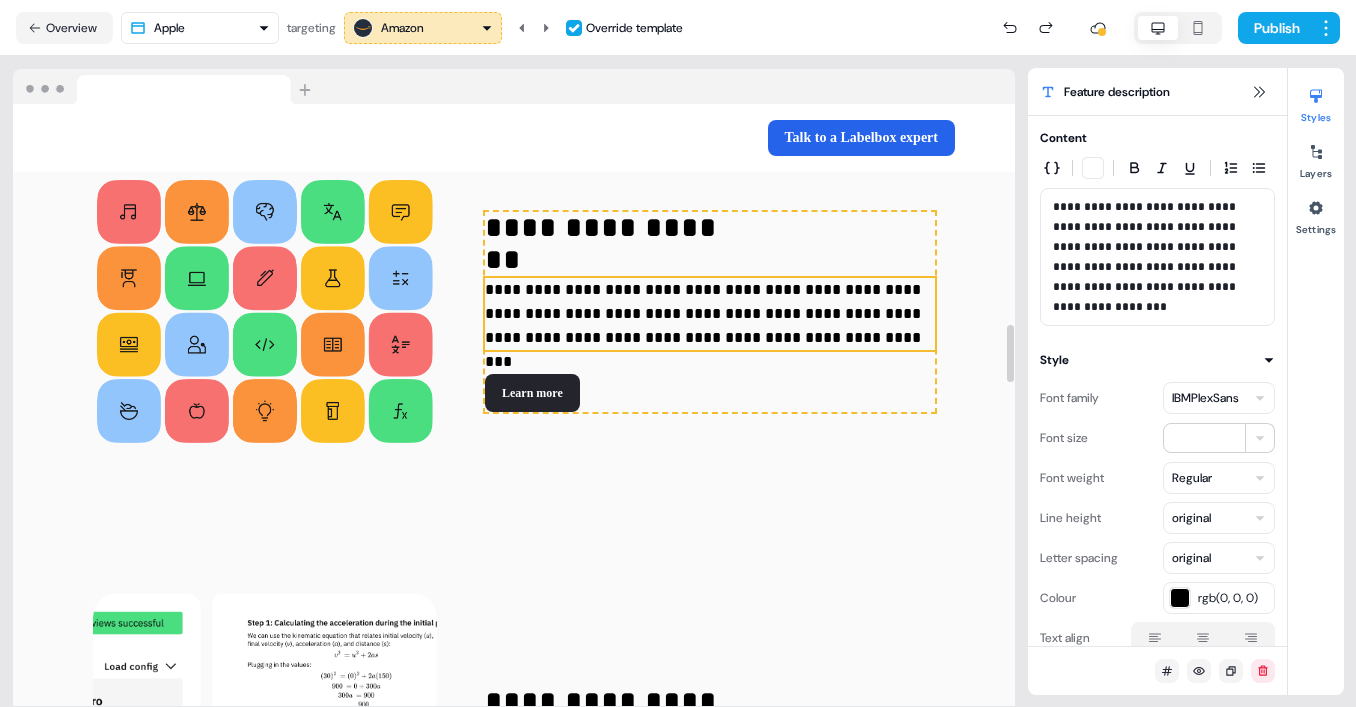 click on "**********" at bounding box center (710, 314) 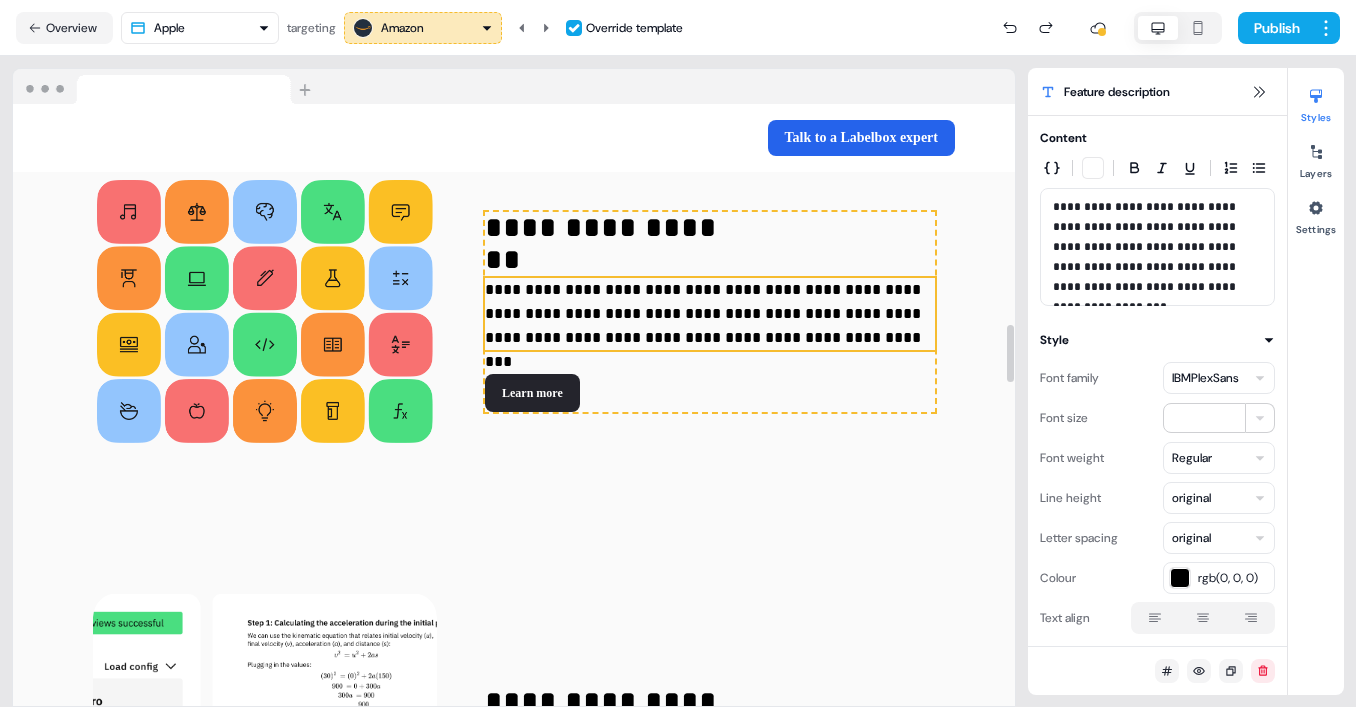 click on "**********" at bounding box center [710, 314] 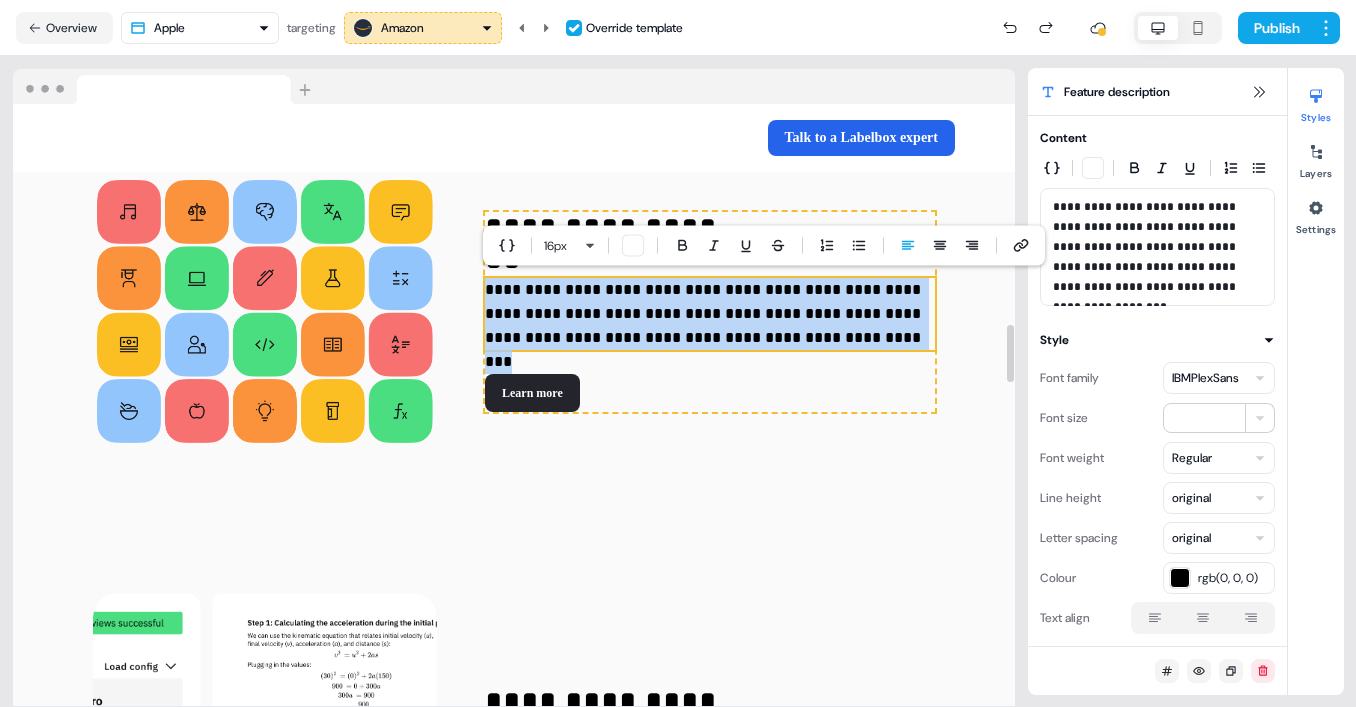 click on "**********" at bounding box center [710, 314] 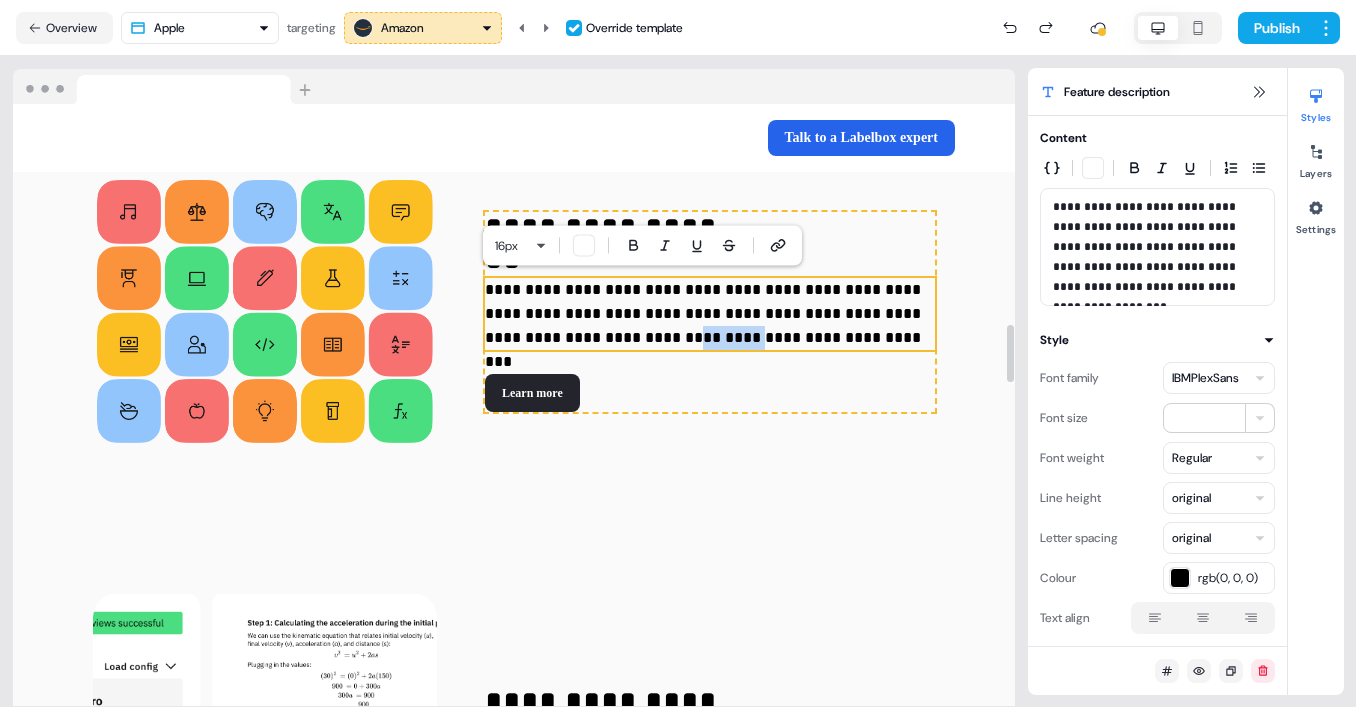 drag, startPoint x: 598, startPoint y: 336, endPoint x: 665, endPoint y: 335, distance: 67.00746 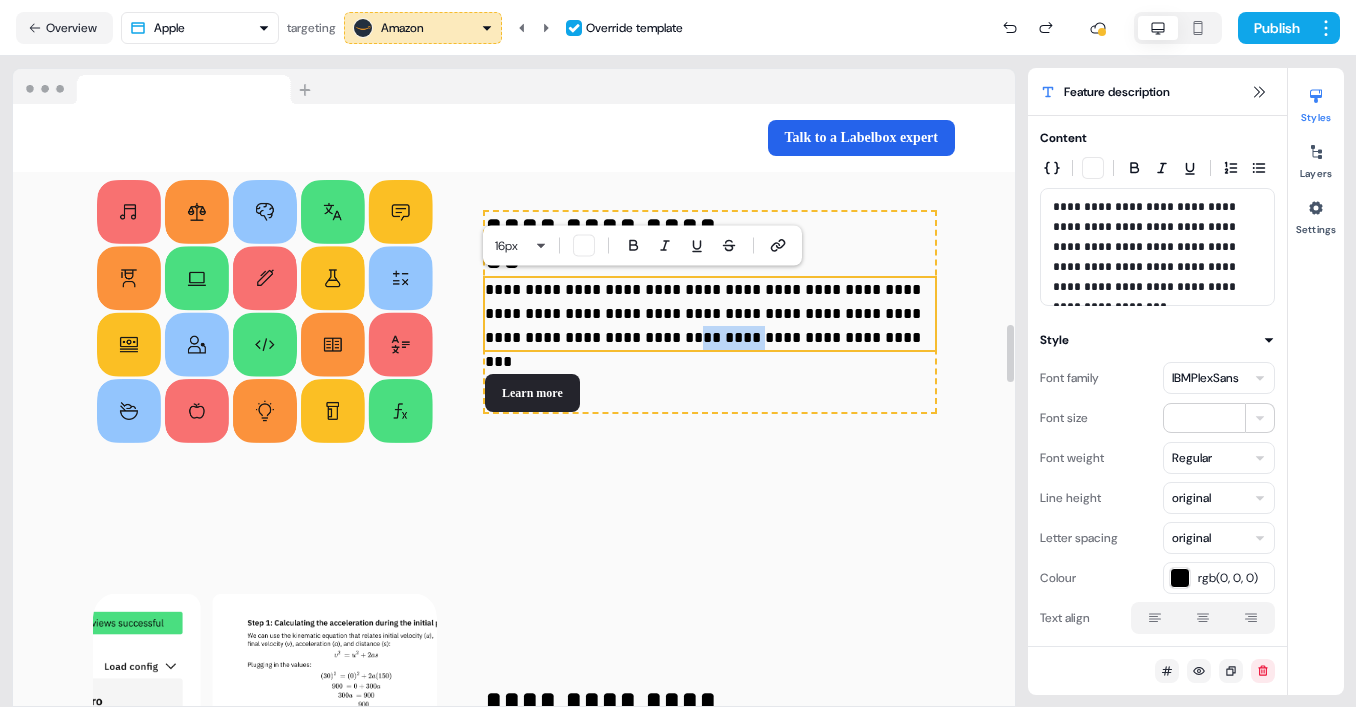 click on "**********" at bounding box center (710, 314) 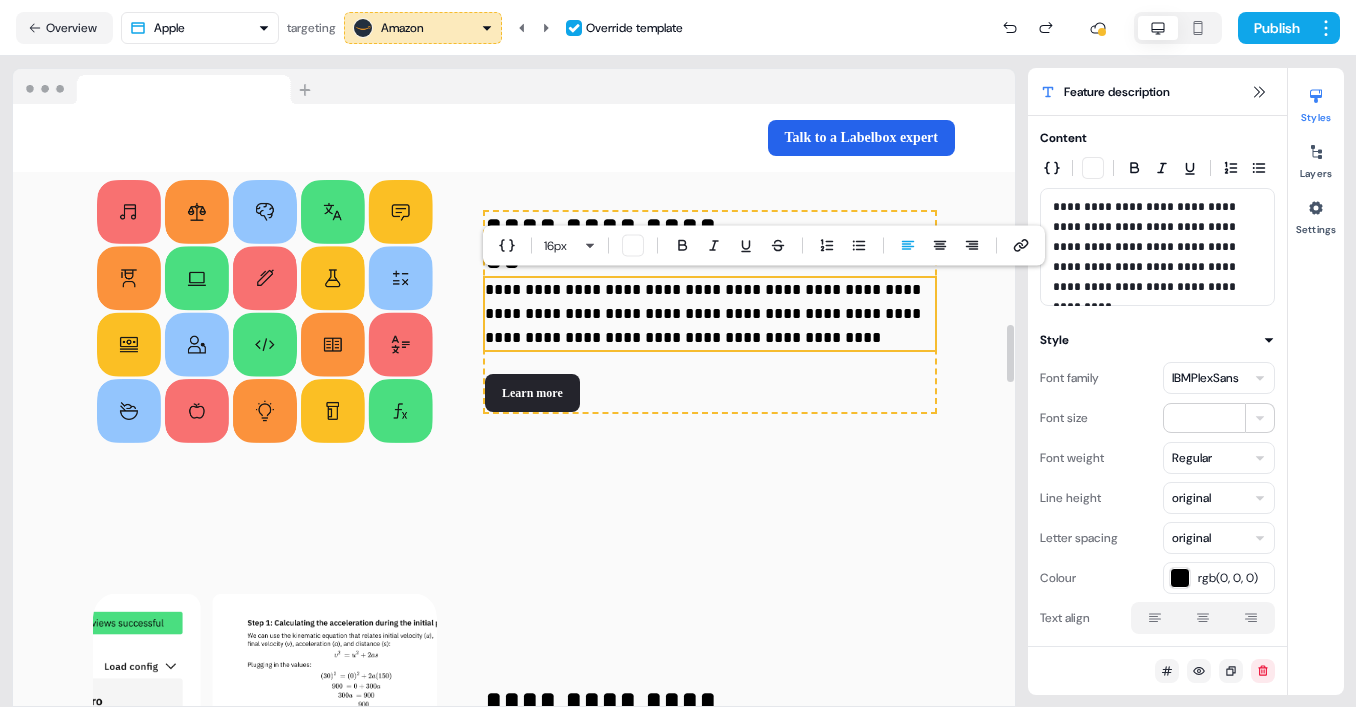 type 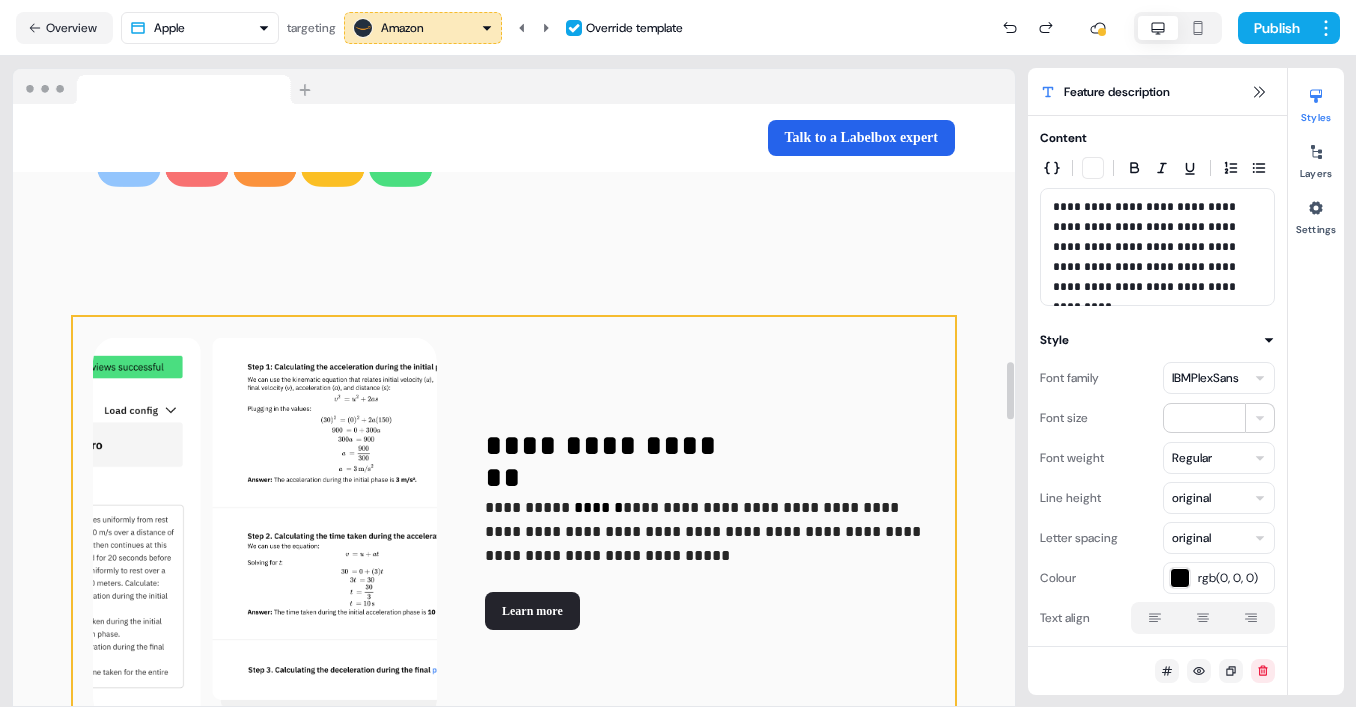 scroll, scrollTop: 2726, scrollLeft: 0, axis: vertical 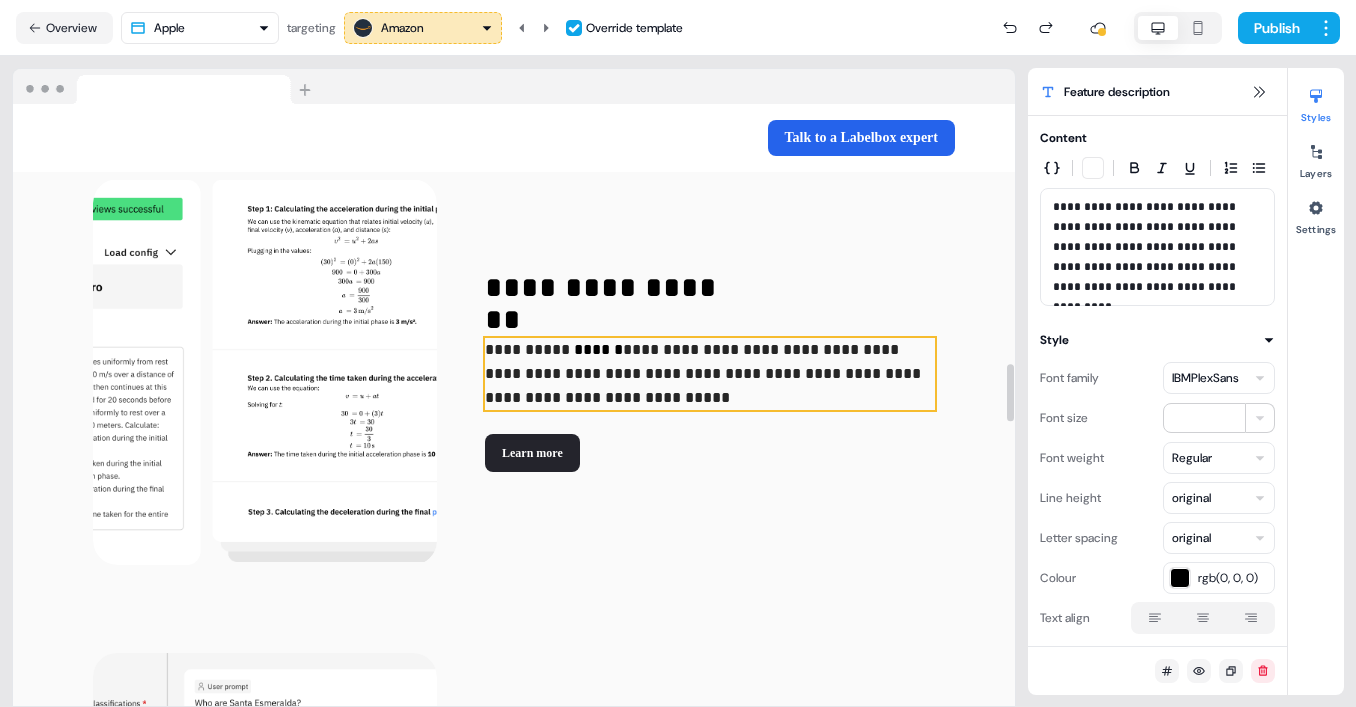 click on "**********" at bounding box center (705, 373) 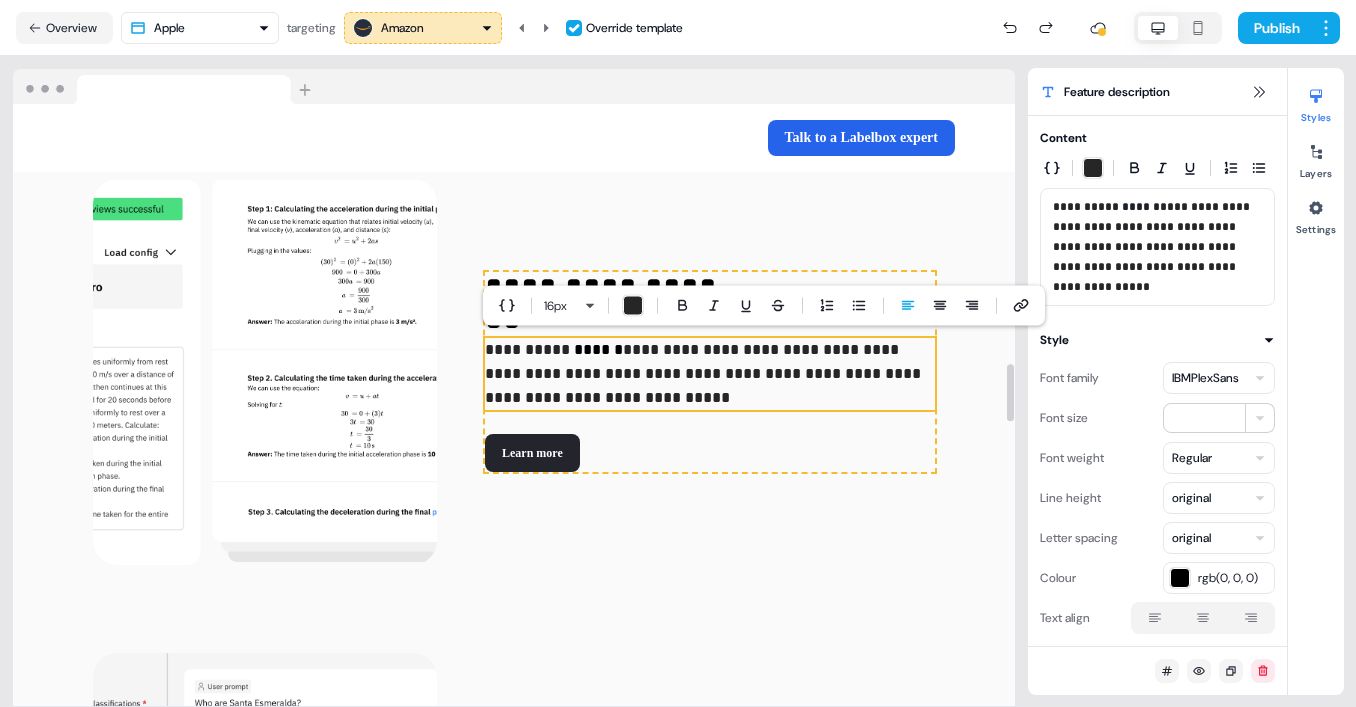 click on "**********" at bounding box center [710, 374] 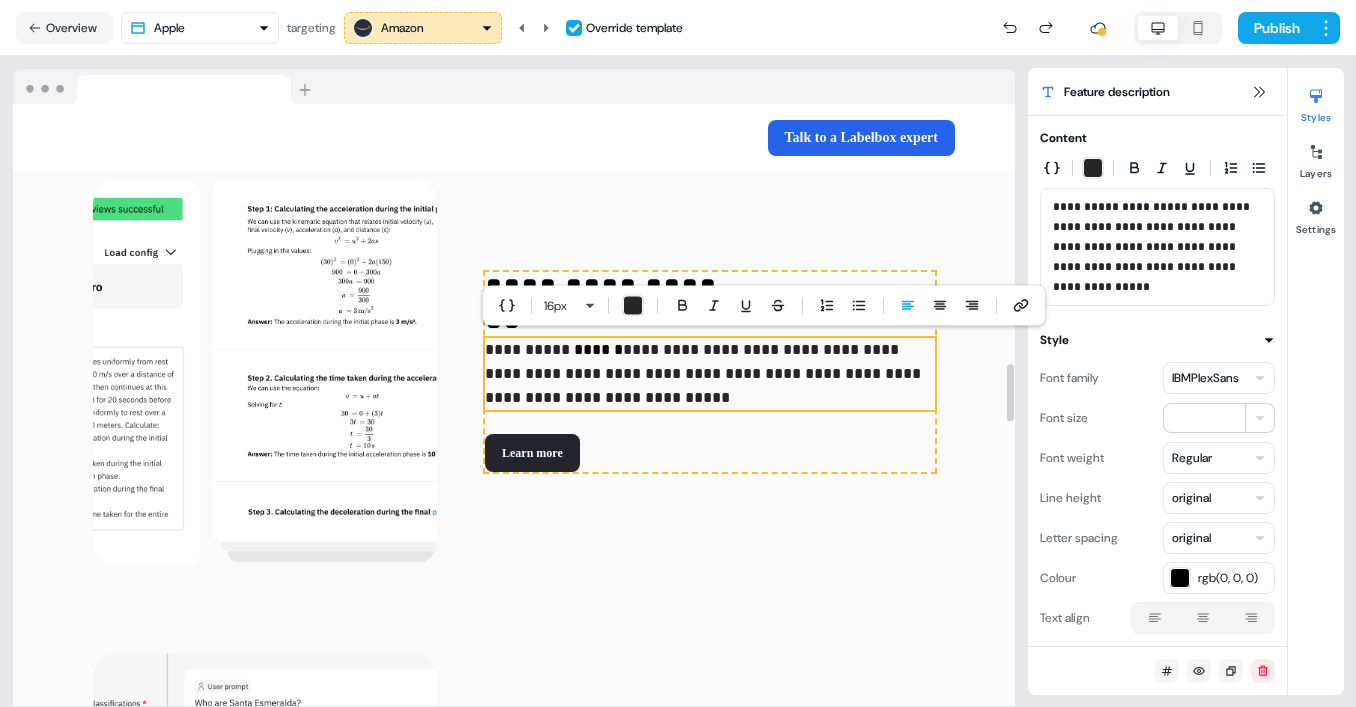 click on "**********" at bounding box center (705, 373) 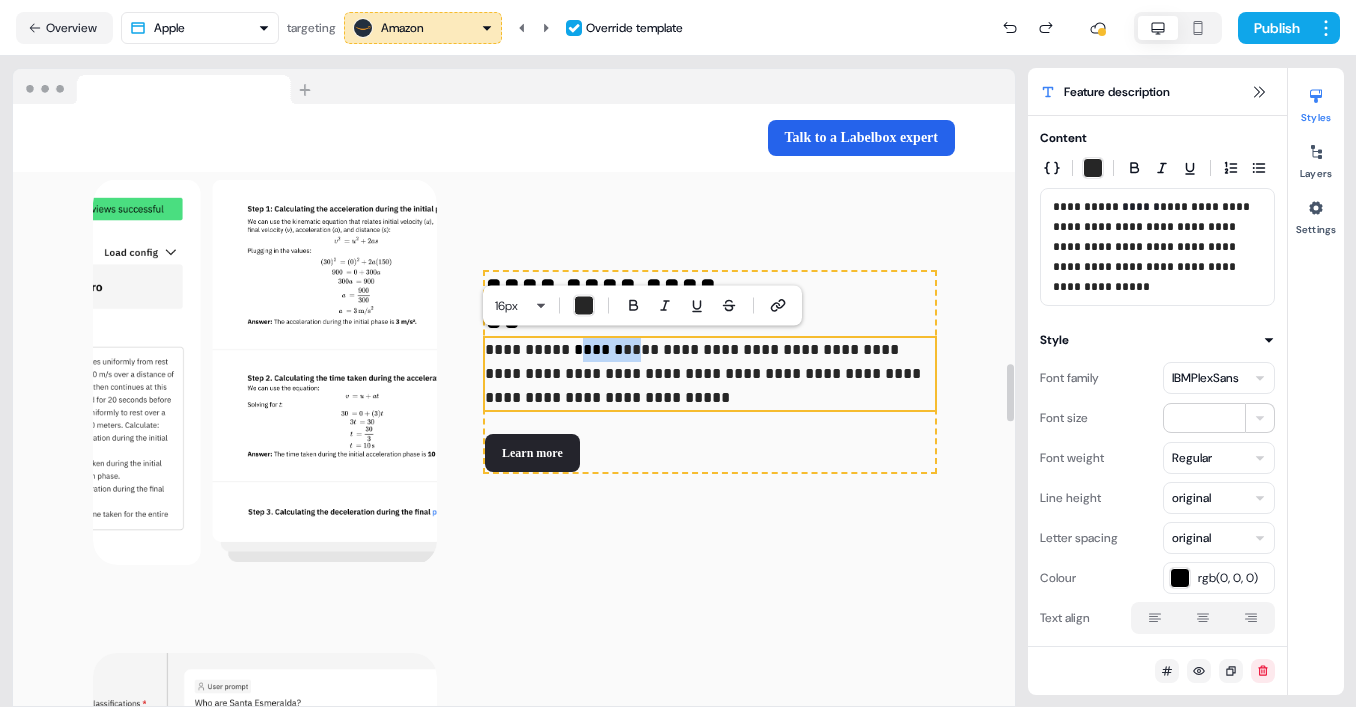 drag, startPoint x: 626, startPoint y: 350, endPoint x: 566, endPoint y: 346, distance: 60.133186 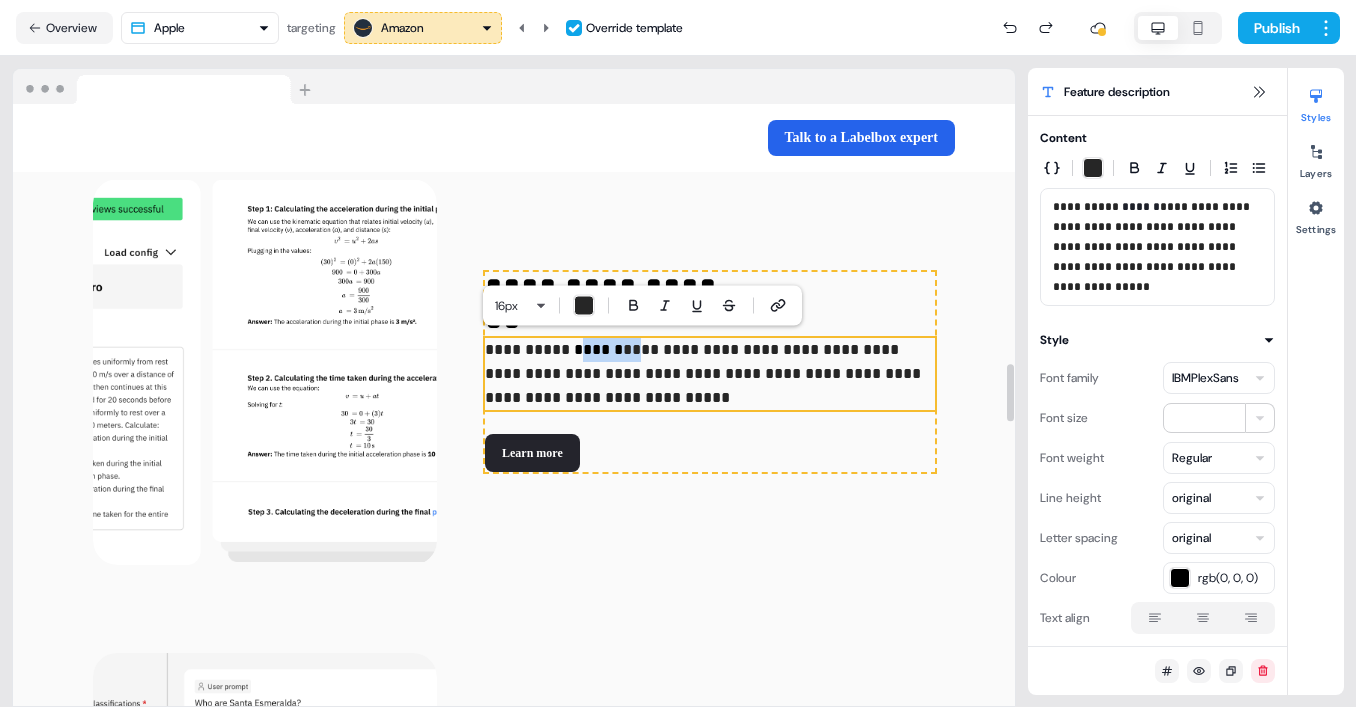click on "**********" at bounding box center (710, 374) 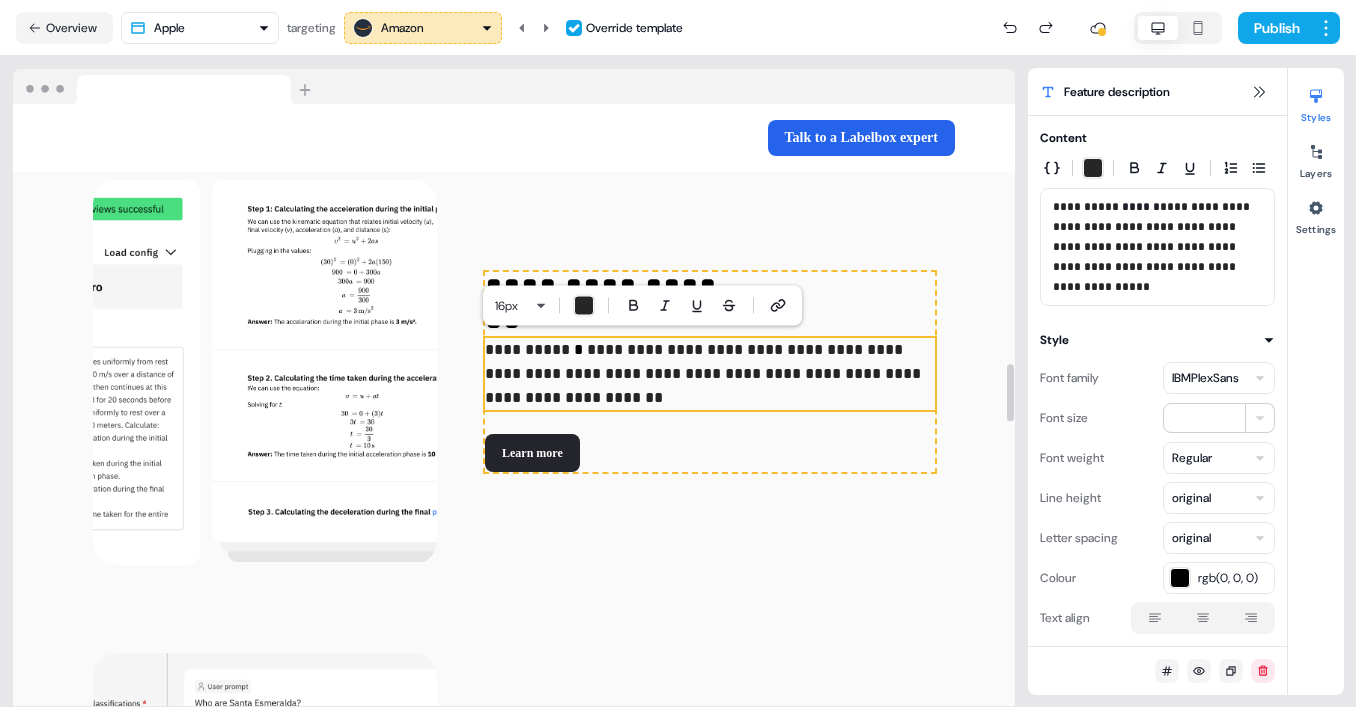 type 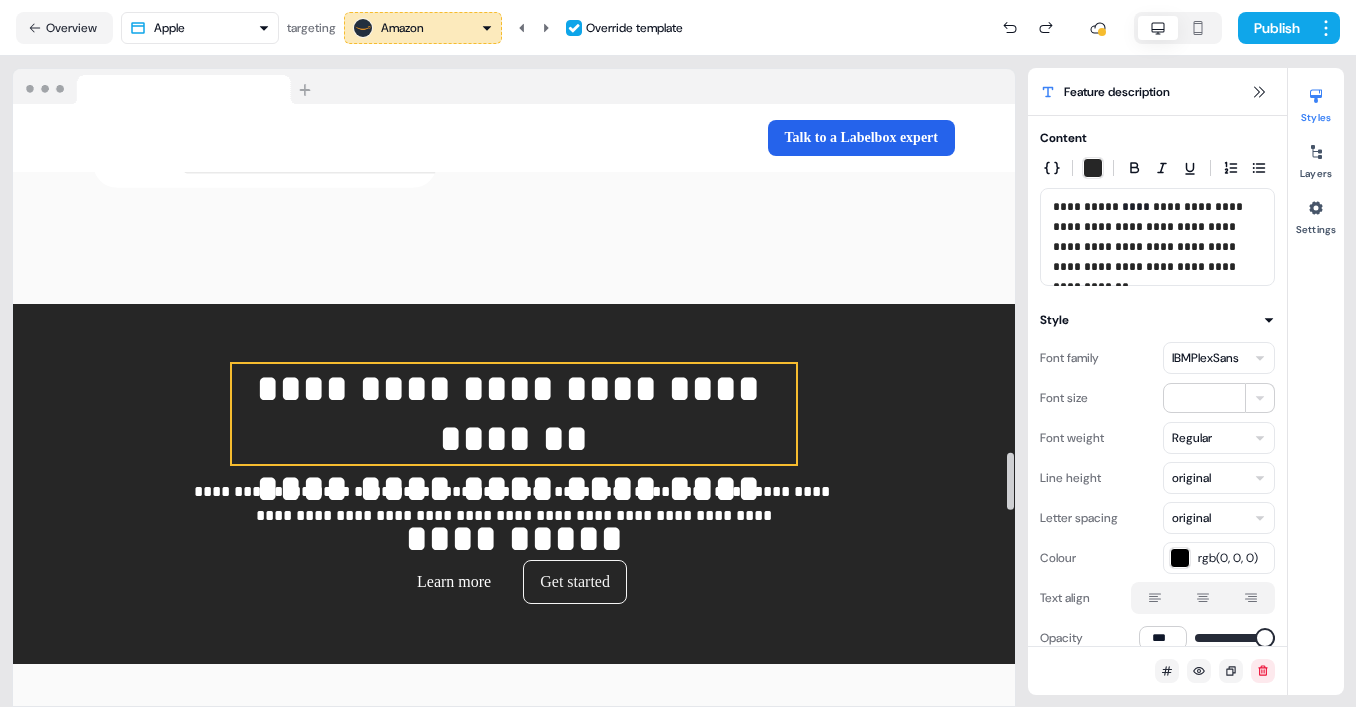 scroll, scrollTop: 3655, scrollLeft: 0, axis: vertical 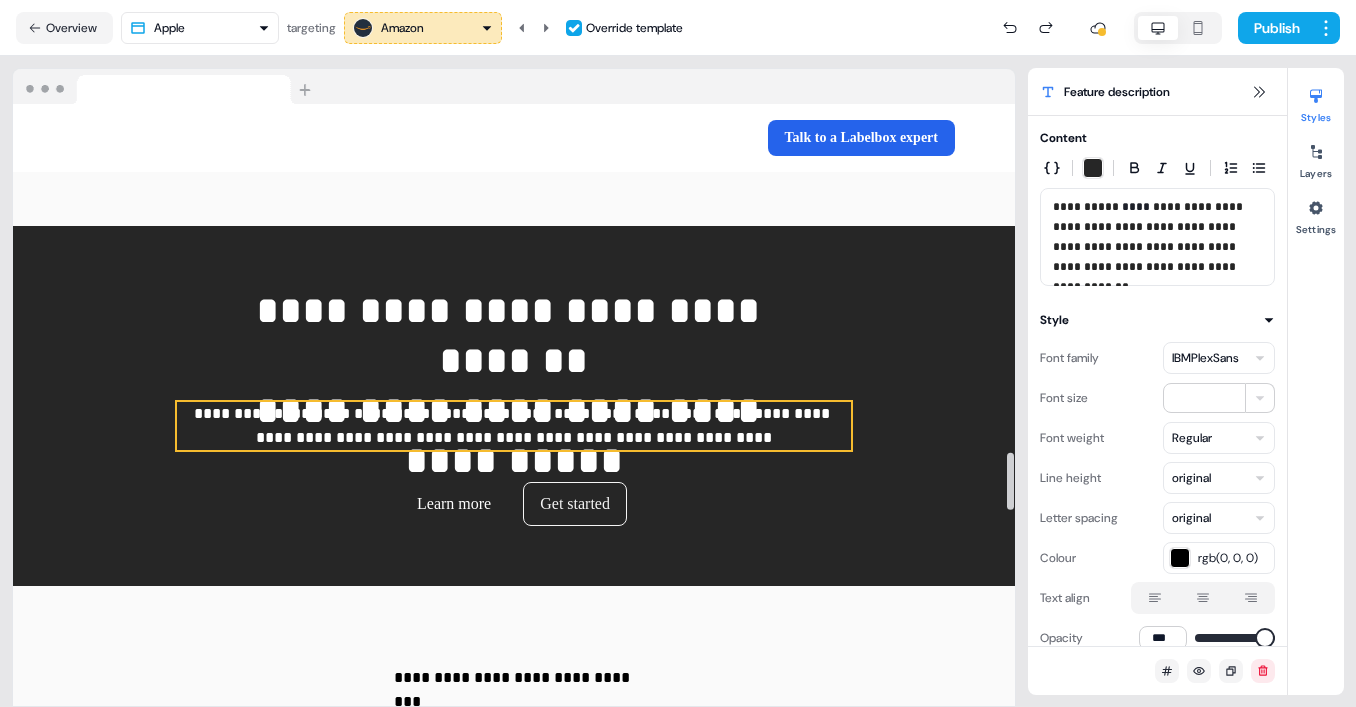 click on "**********" at bounding box center (514, 426) 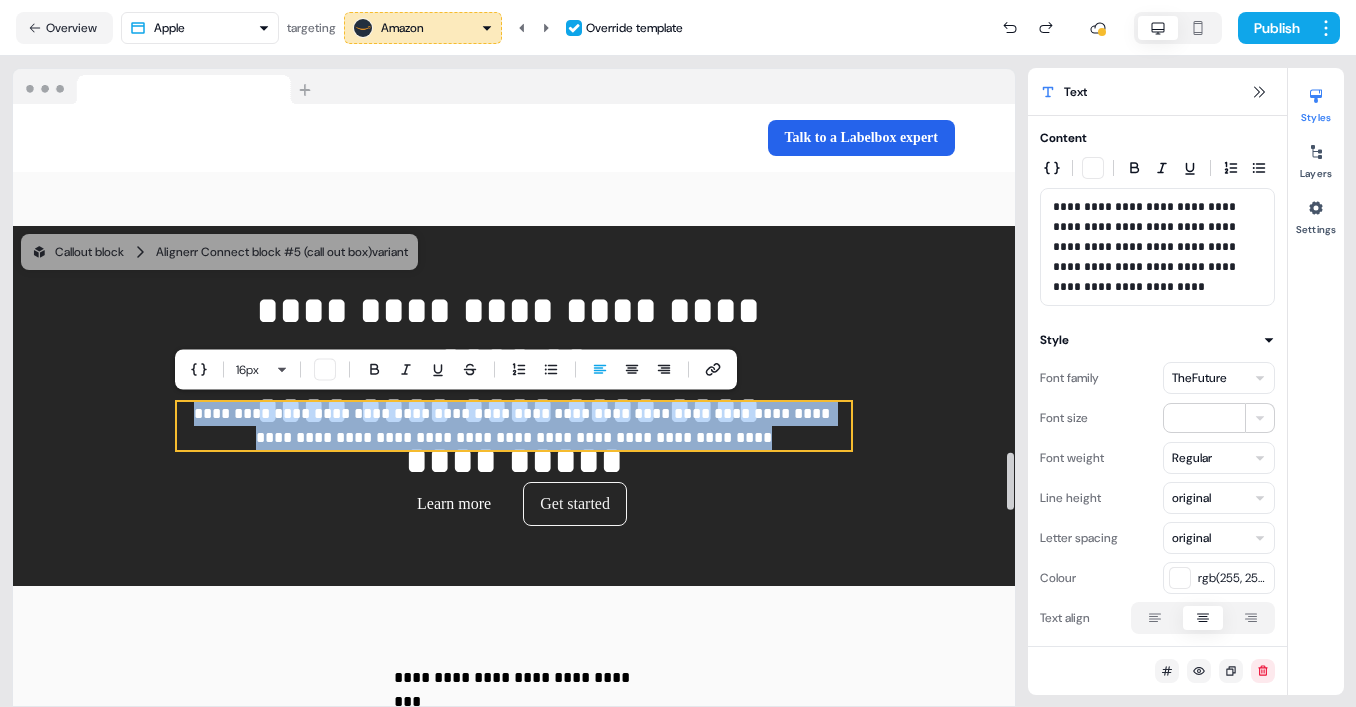 click on "**********" at bounding box center (514, 426) 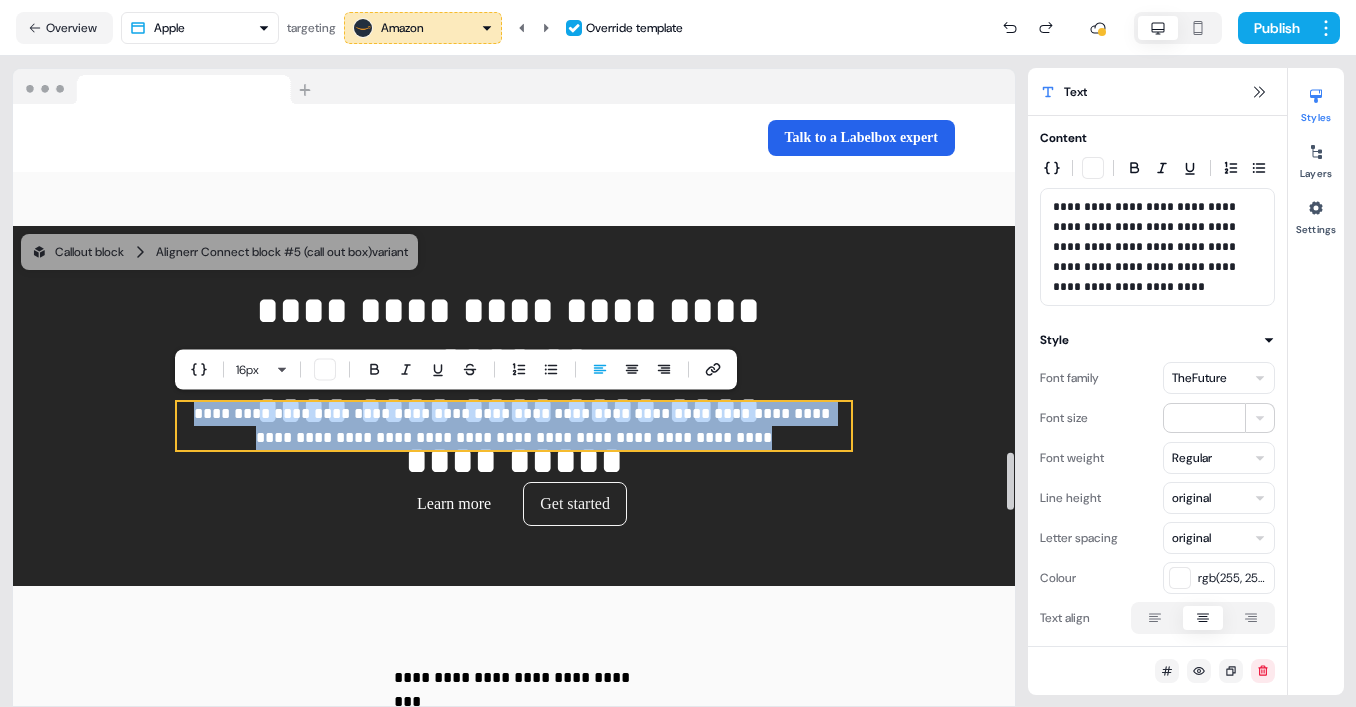click on "**********" at bounding box center [514, 426] 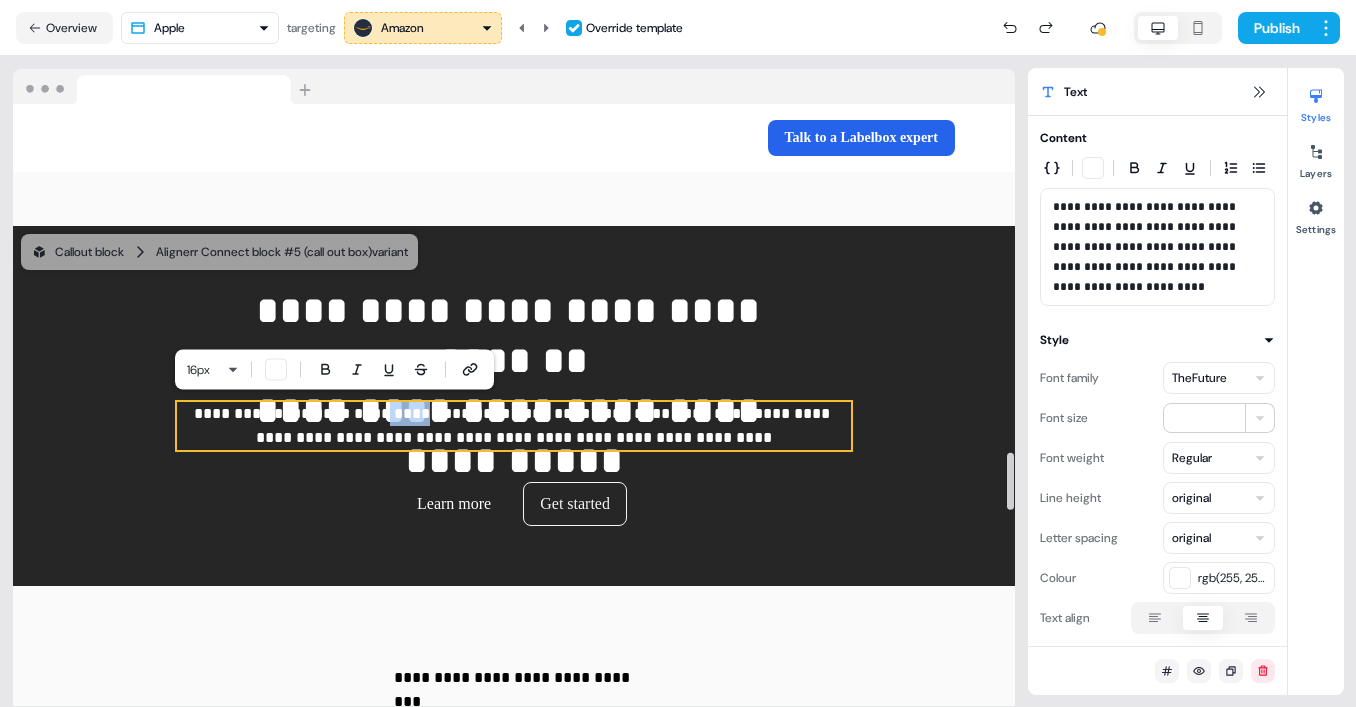 drag, startPoint x: 416, startPoint y: 417, endPoint x: 364, endPoint y: 415, distance: 52.03845 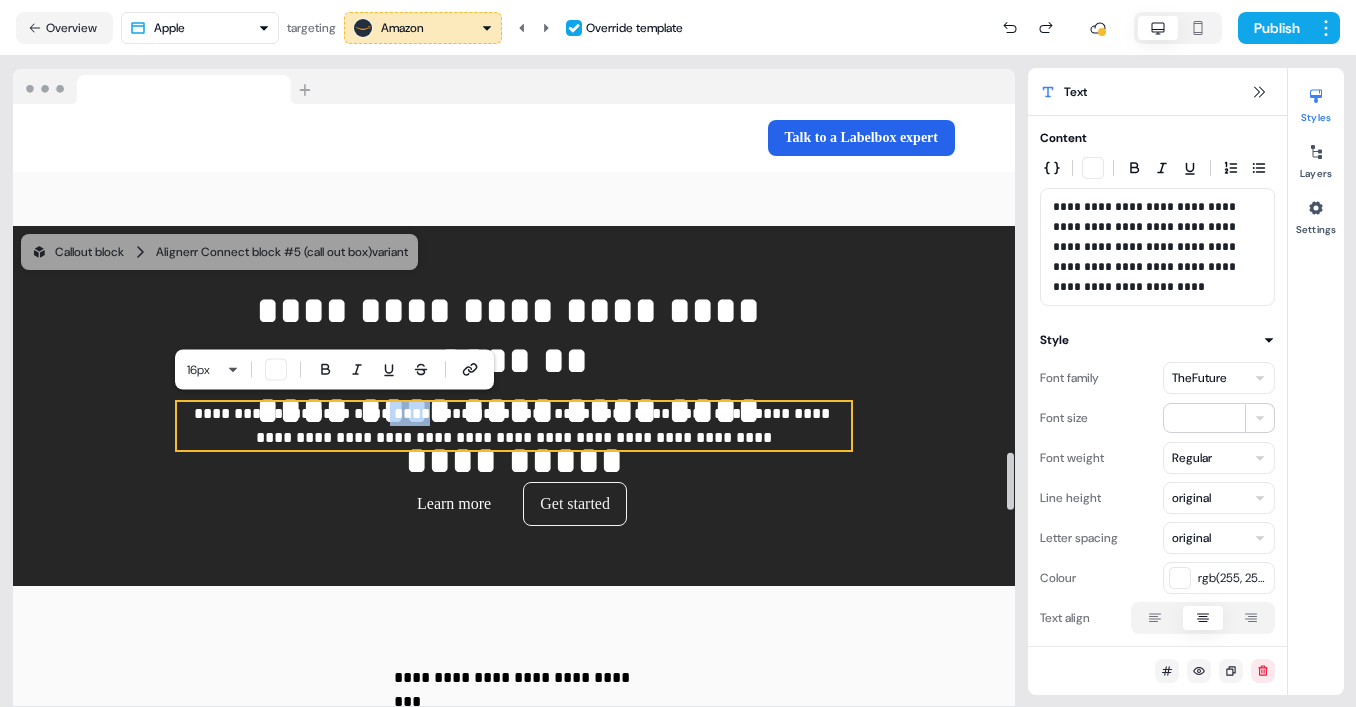 click on "**********" at bounding box center (514, 426) 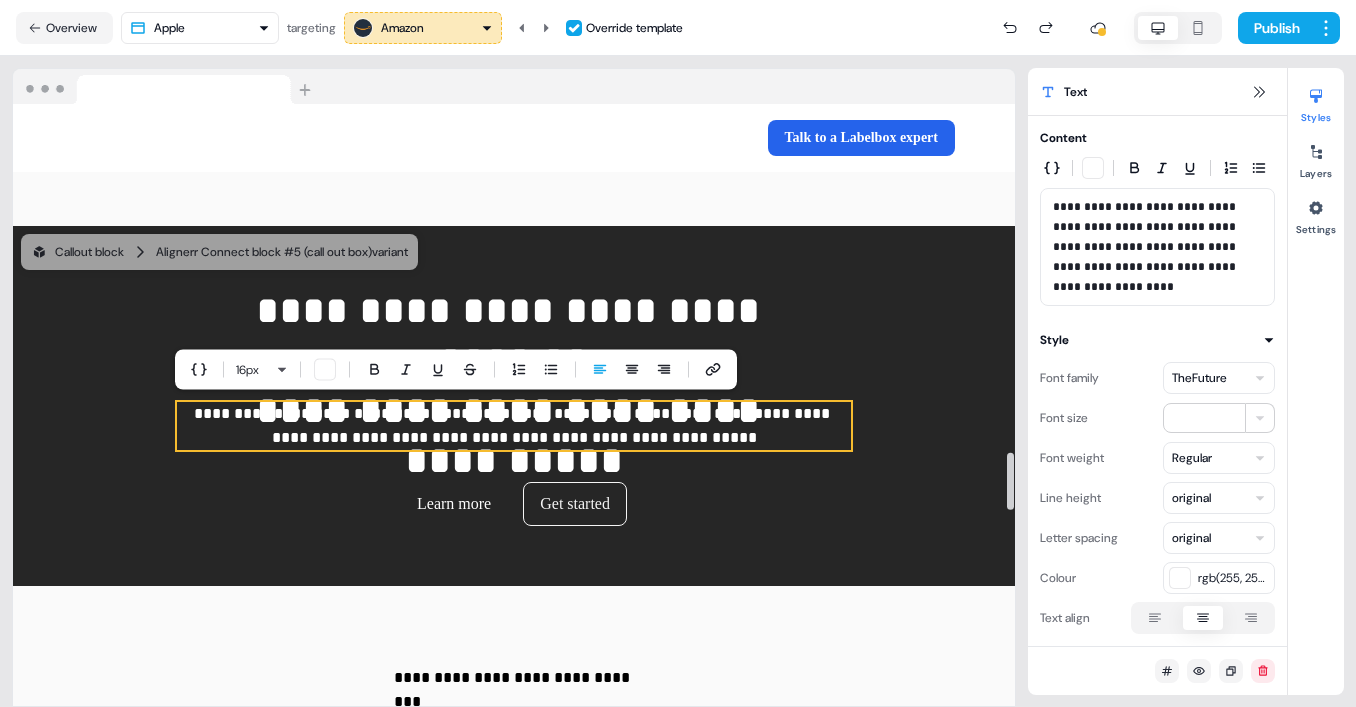 type 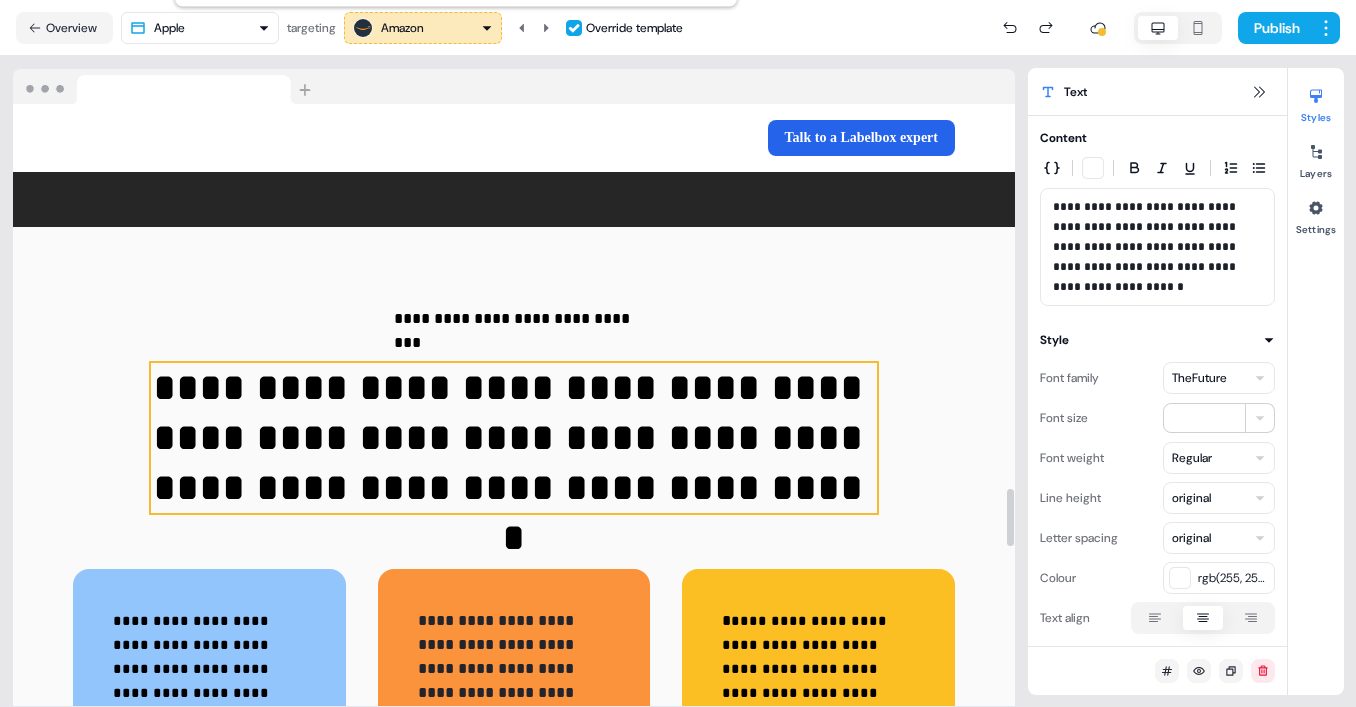 scroll, scrollTop: 4038, scrollLeft: 0, axis: vertical 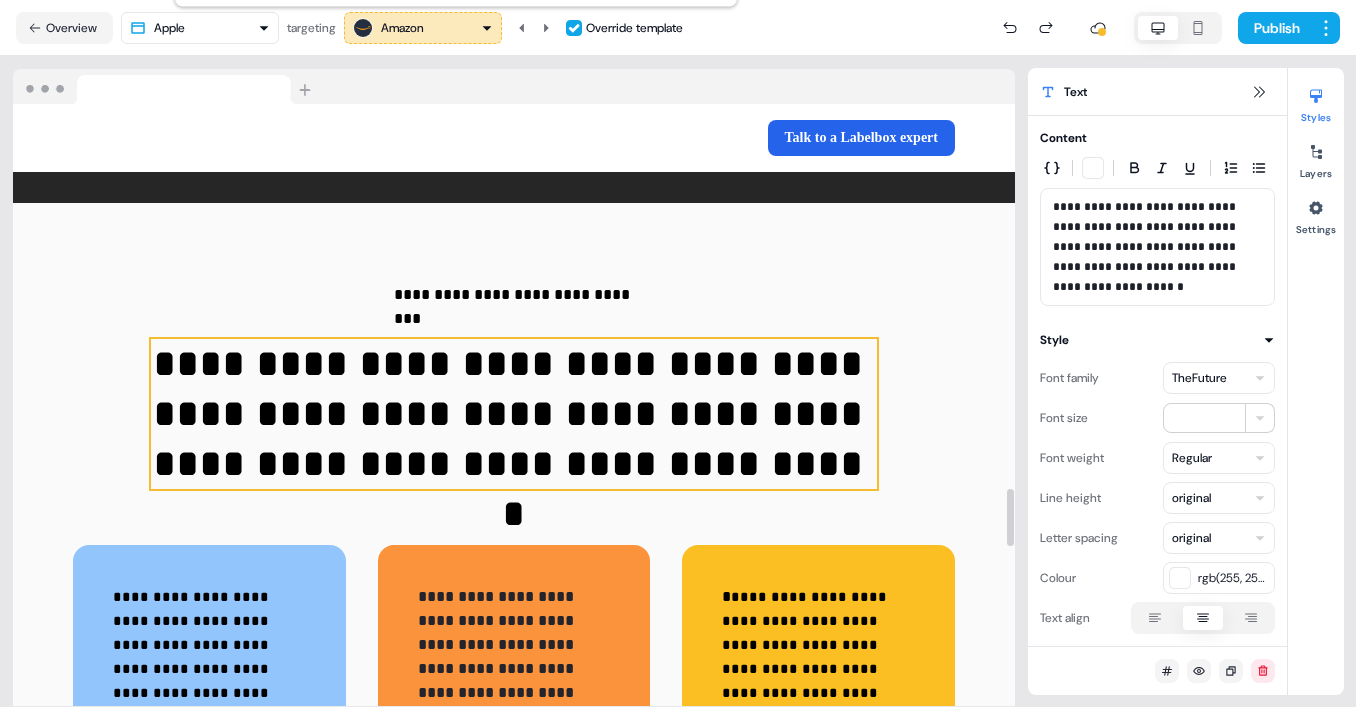 click on "**********" at bounding box center [514, 414] 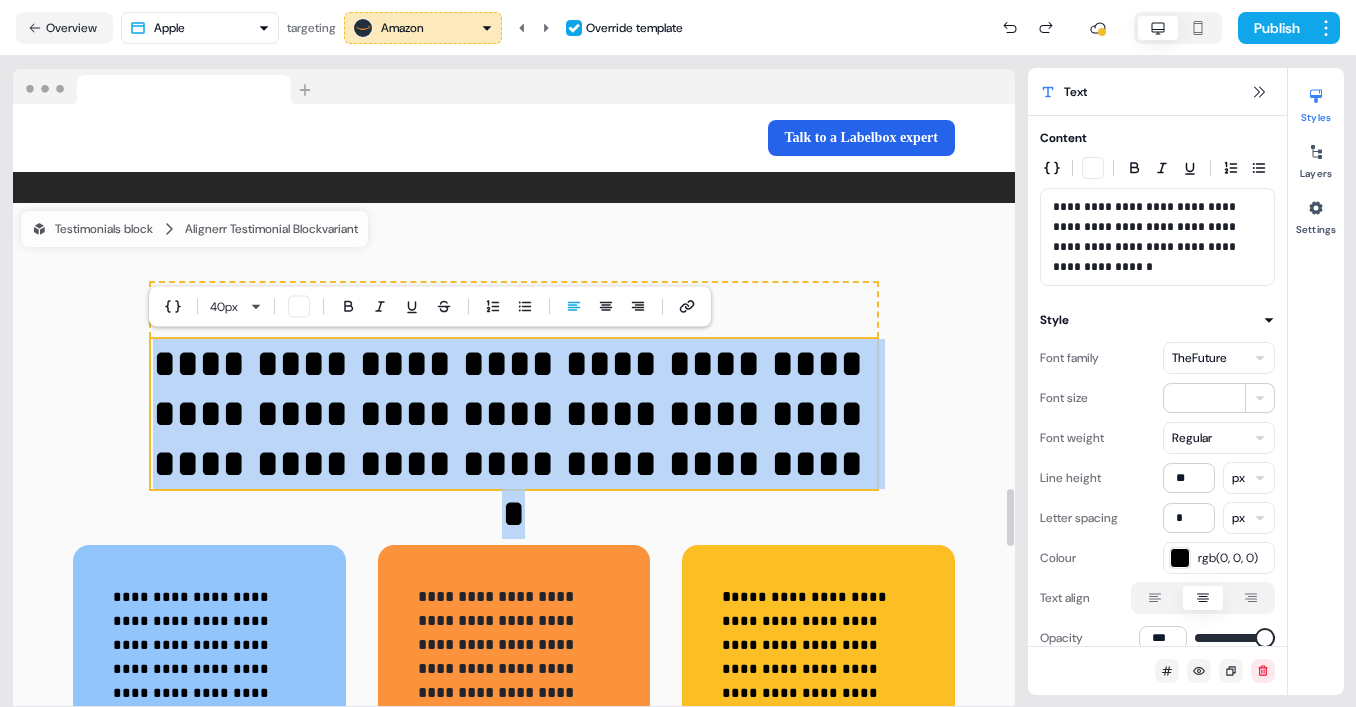 click on "**********" at bounding box center (514, 414) 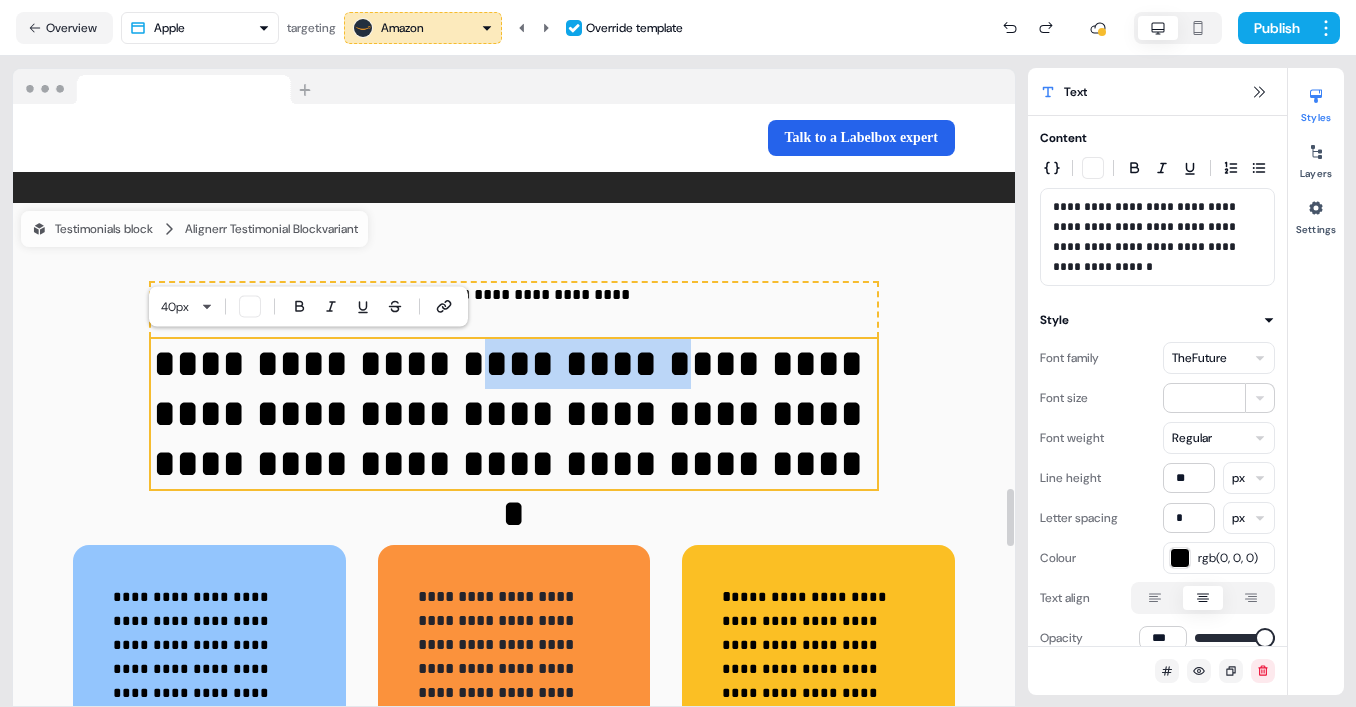 drag, startPoint x: 470, startPoint y: 364, endPoint x: 683, endPoint y: 358, distance: 213.08449 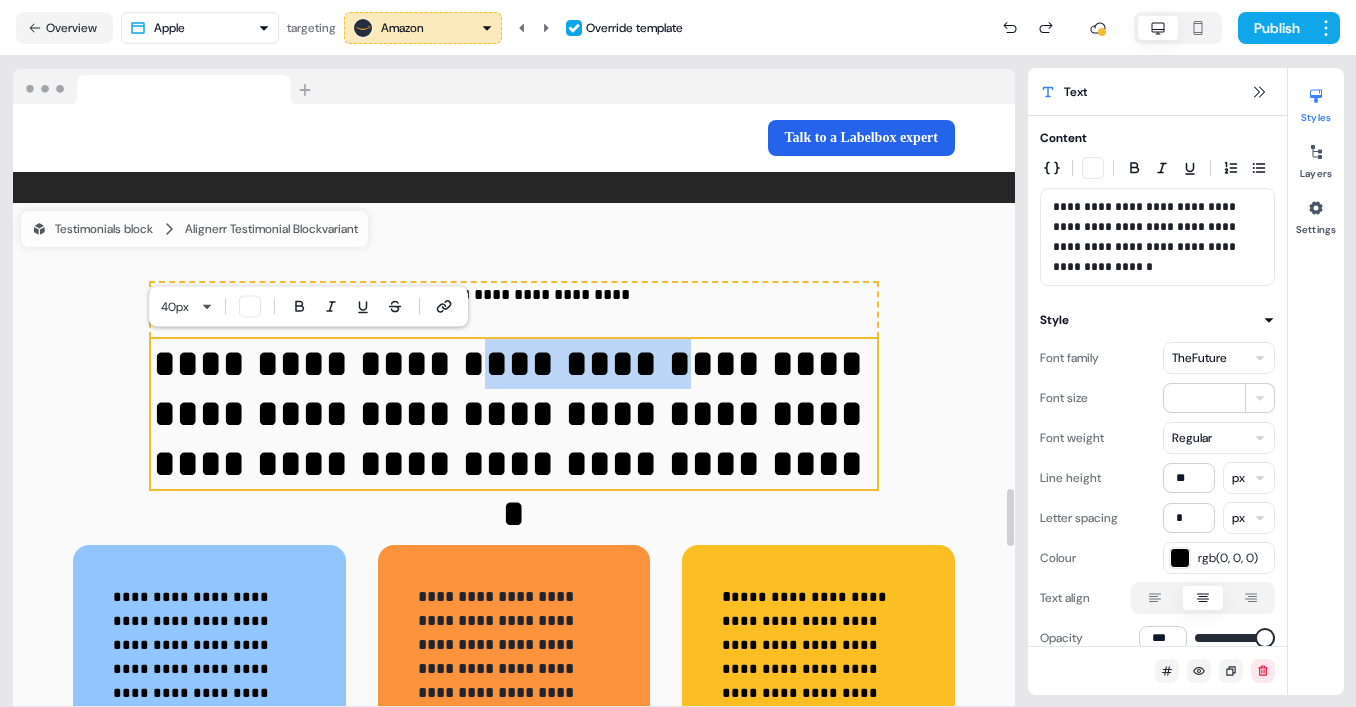 click on "**********" at bounding box center [514, 414] 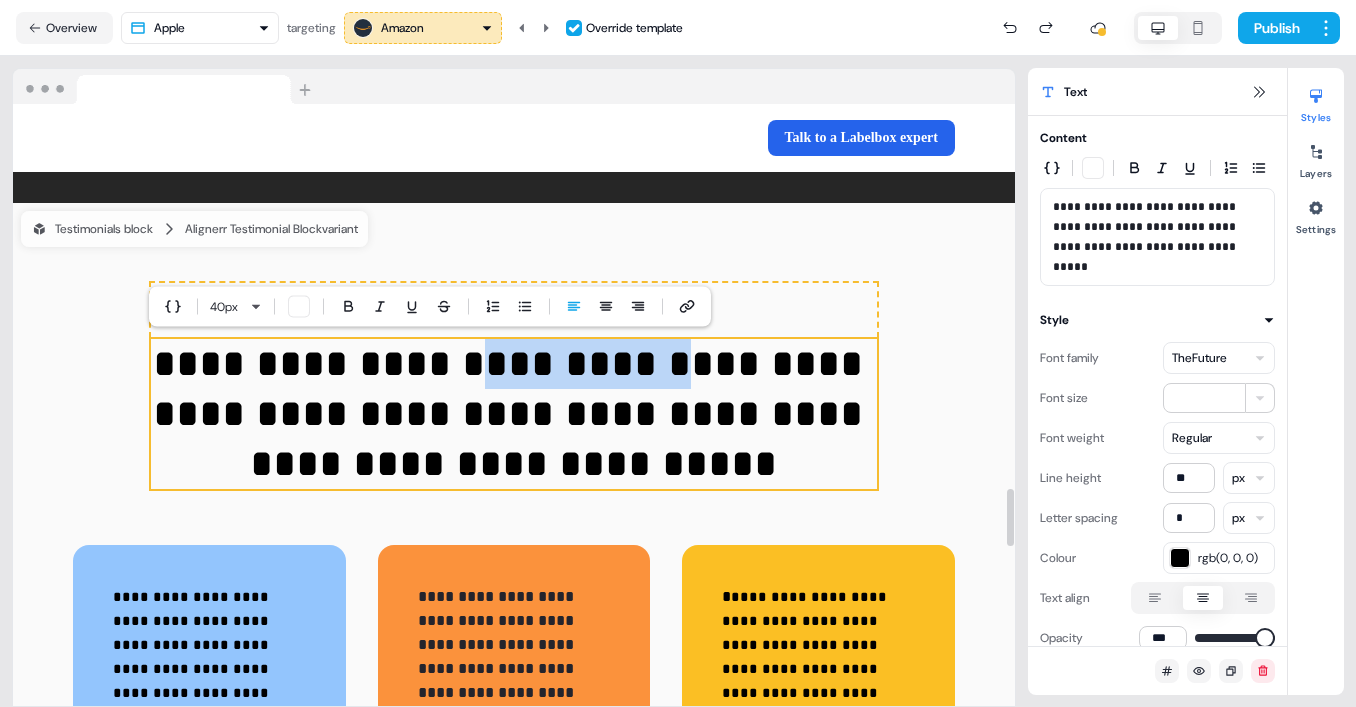 type 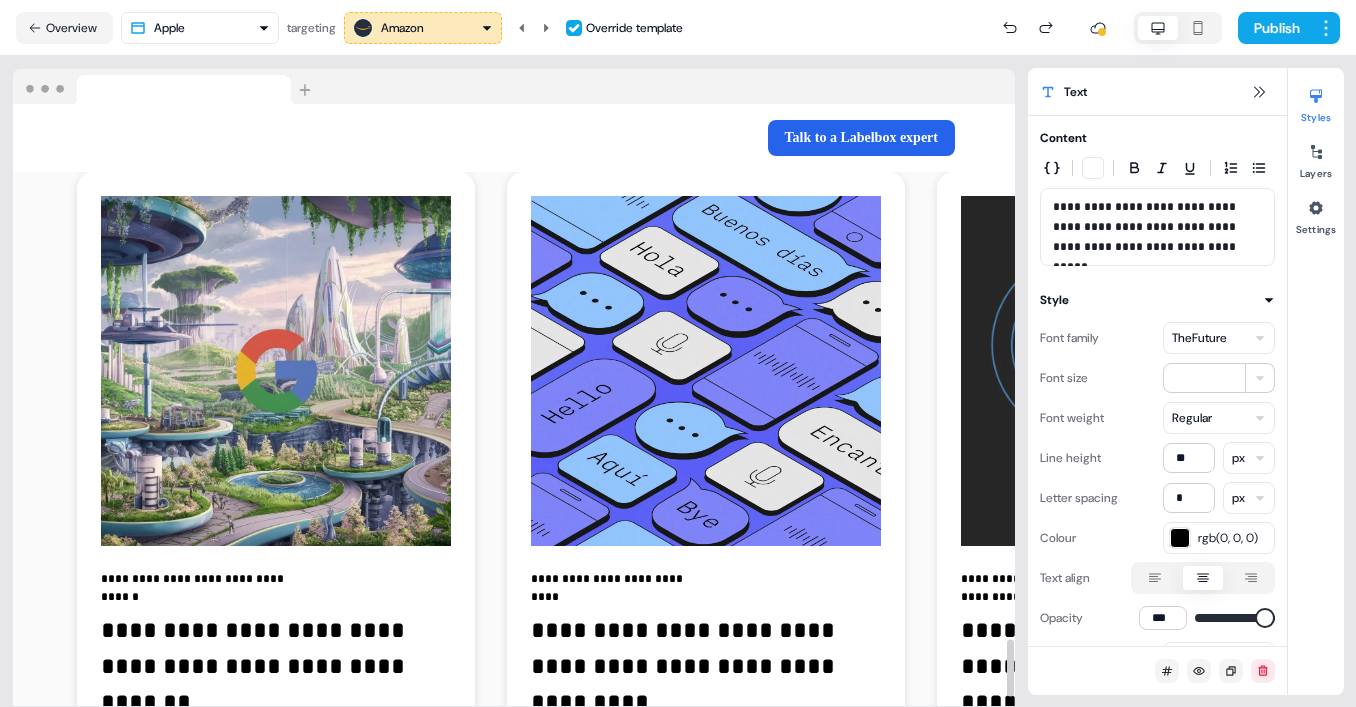 scroll, scrollTop: 5620, scrollLeft: 0, axis: vertical 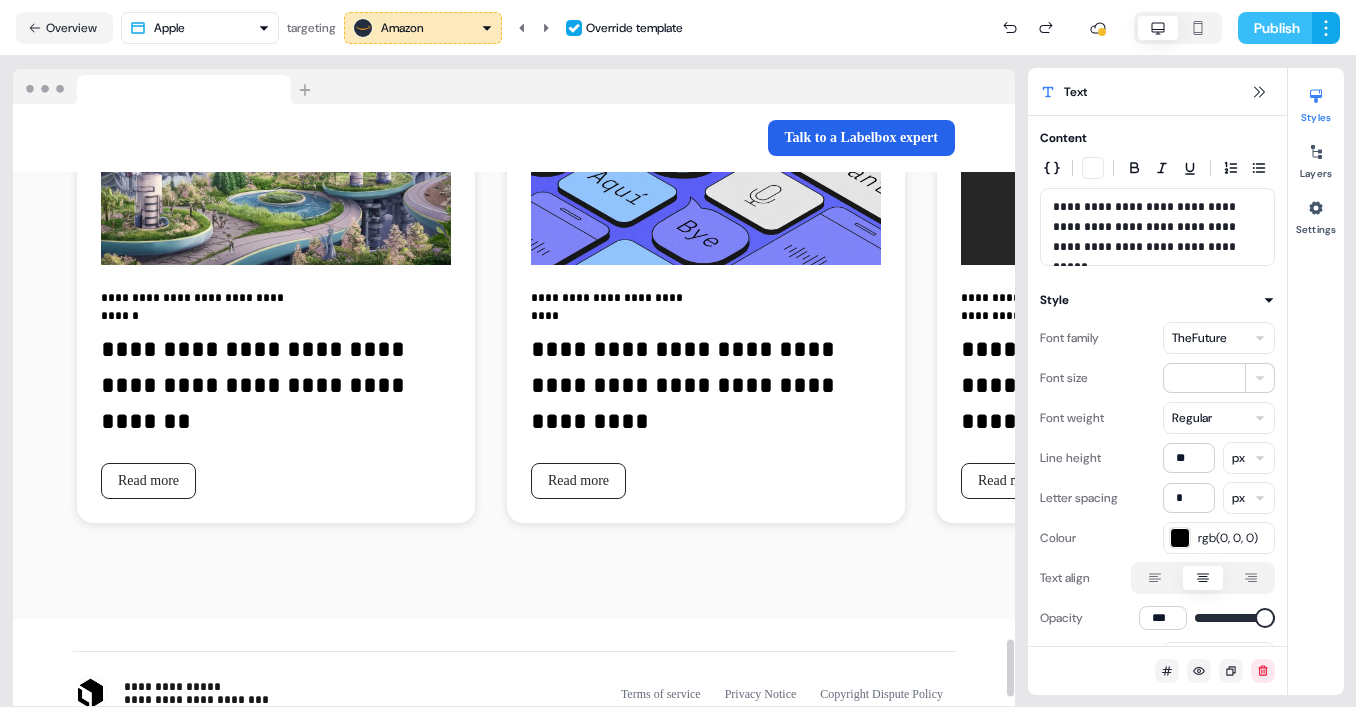 click on "Publish" at bounding box center (1275, 28) 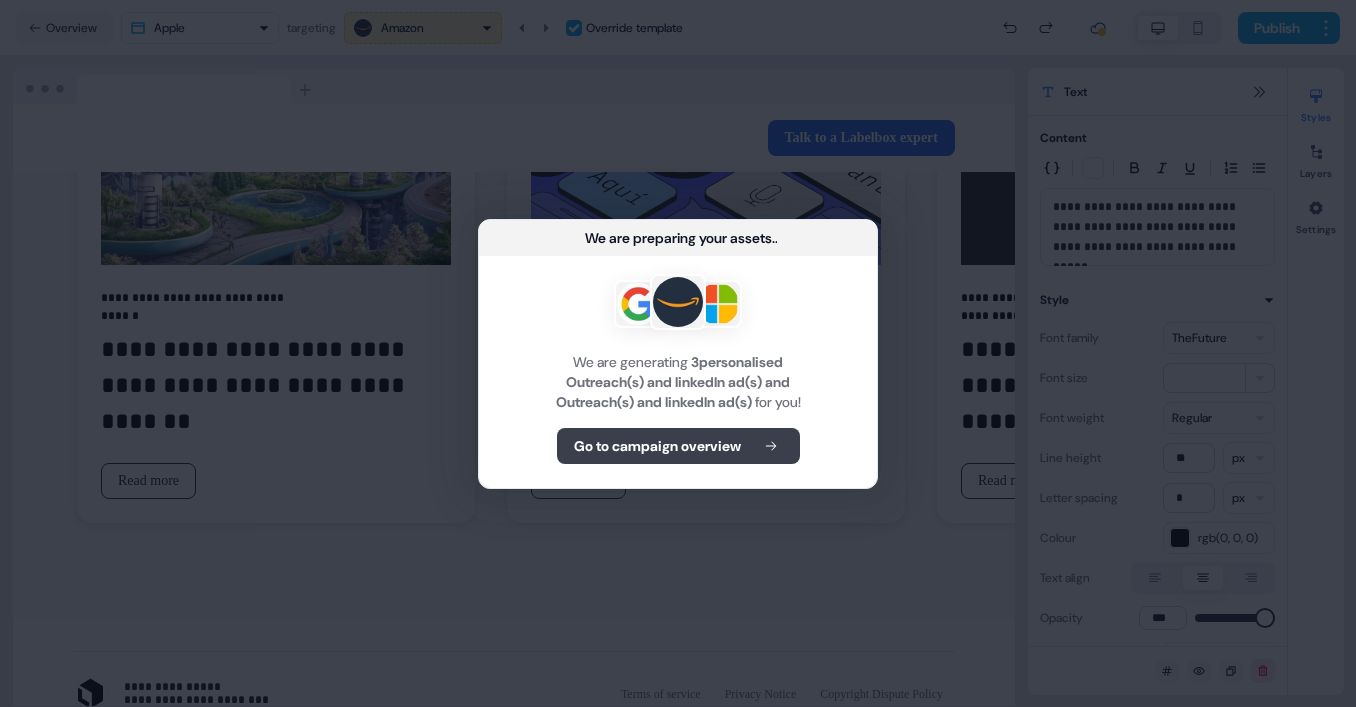 click on "Go to campaign overview" at bounding box center [678, 446] 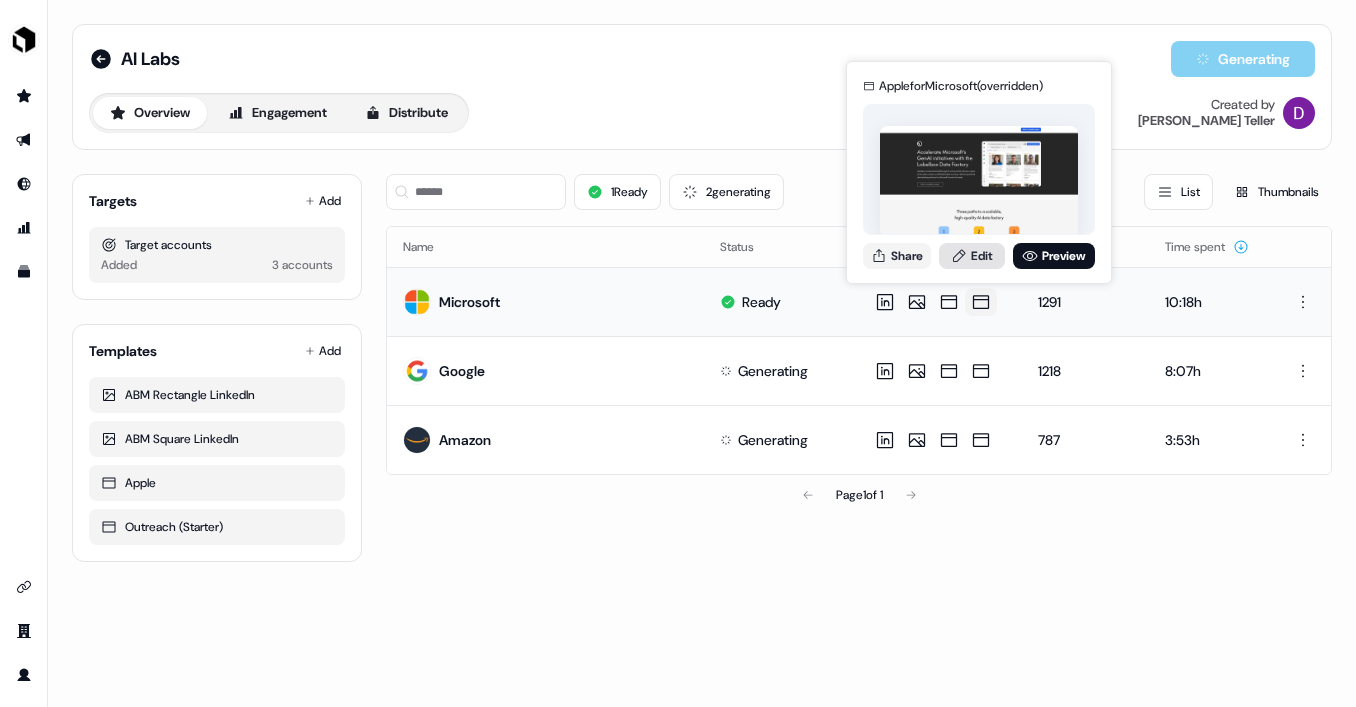 click on "Edit" at bounding box center [972, 256] 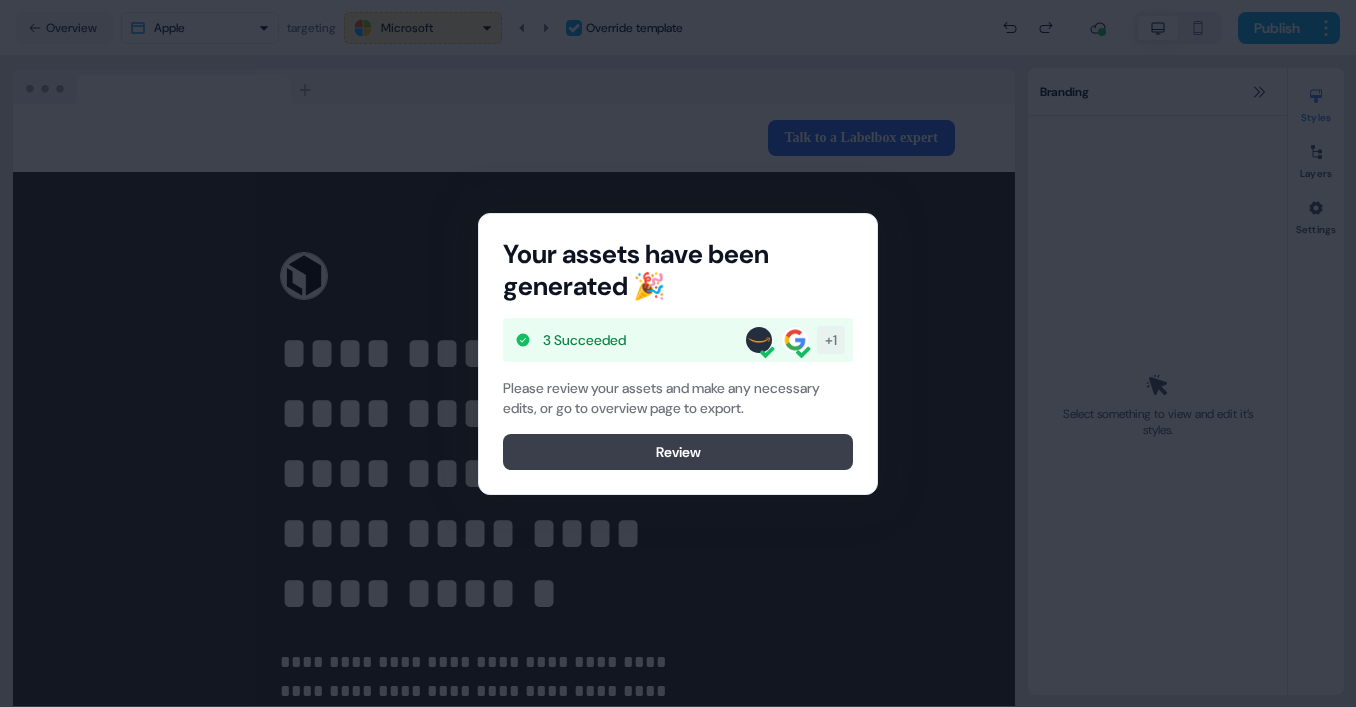 click on "Review" at bounding box center [678, 452] 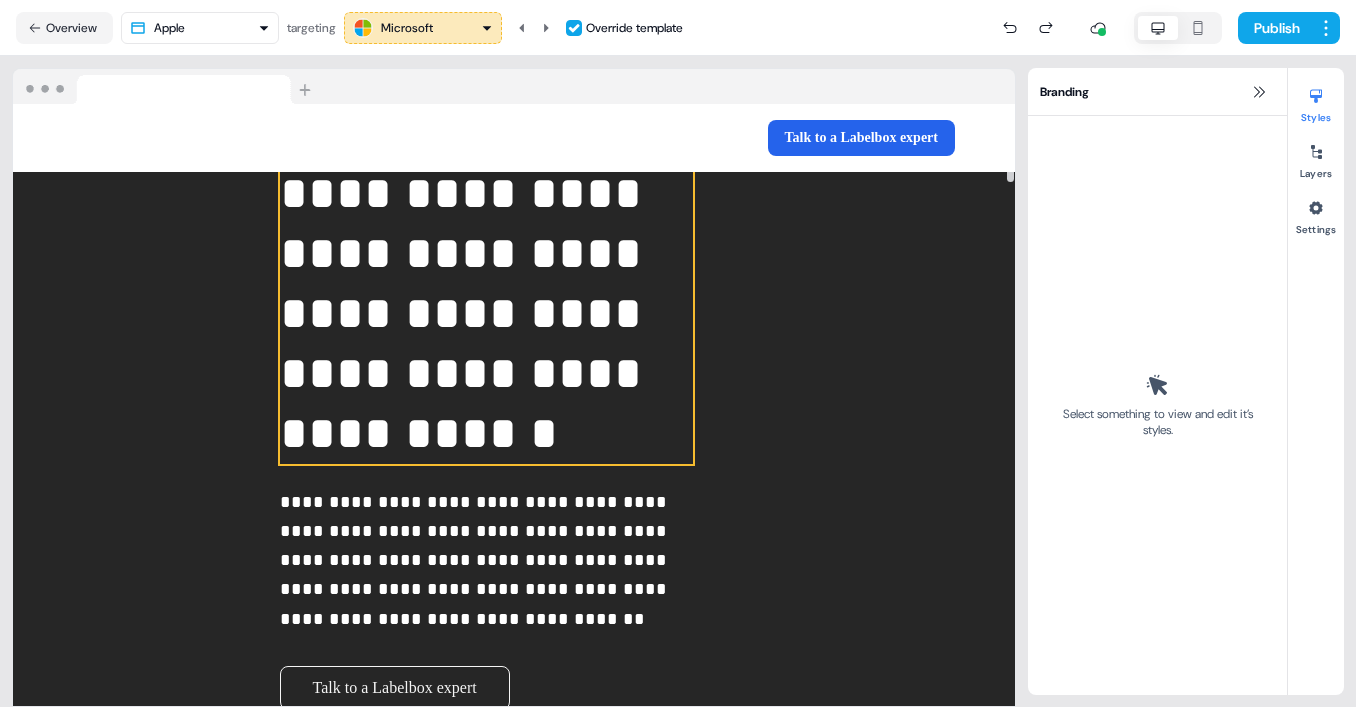 scroll, scrollTop: 238, scrollLeft: 0, axis: vertical 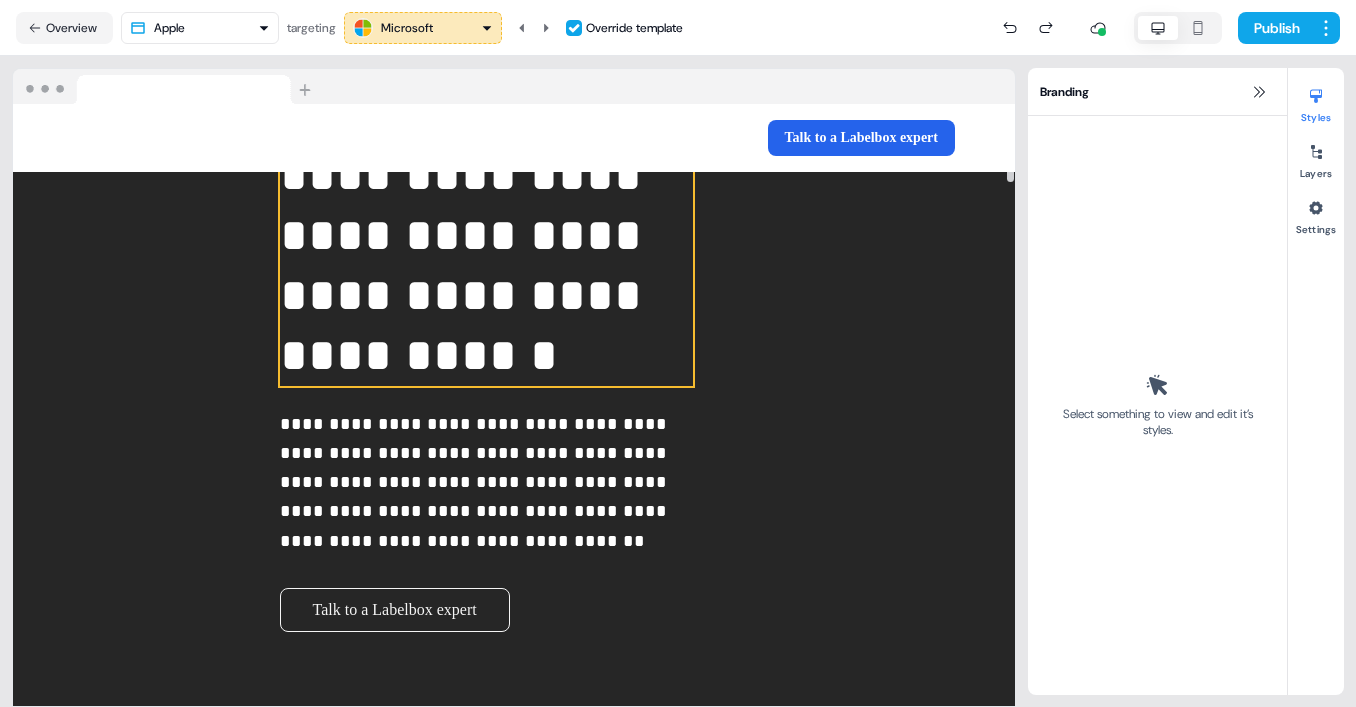 click on "**********" at bounding box center (486, 236) 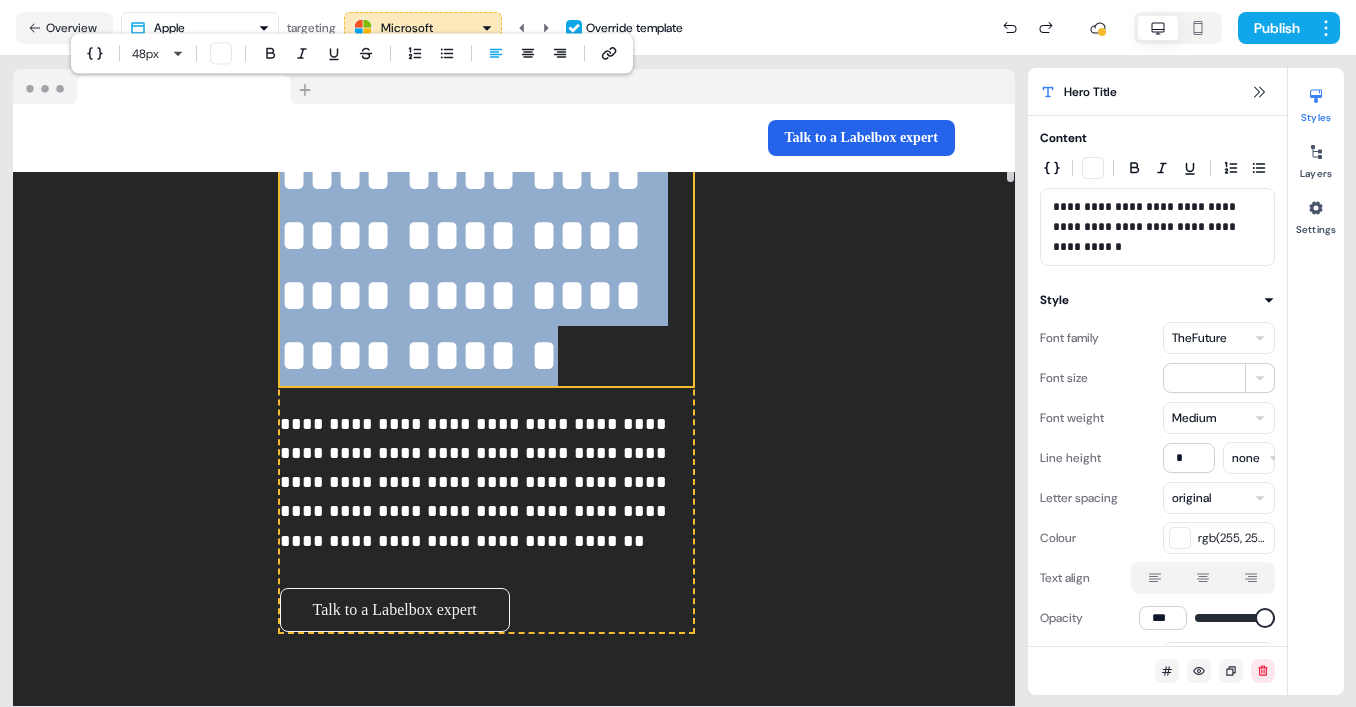scroll, scrollTop: 85, scrollLeft: 0, axis: vertical 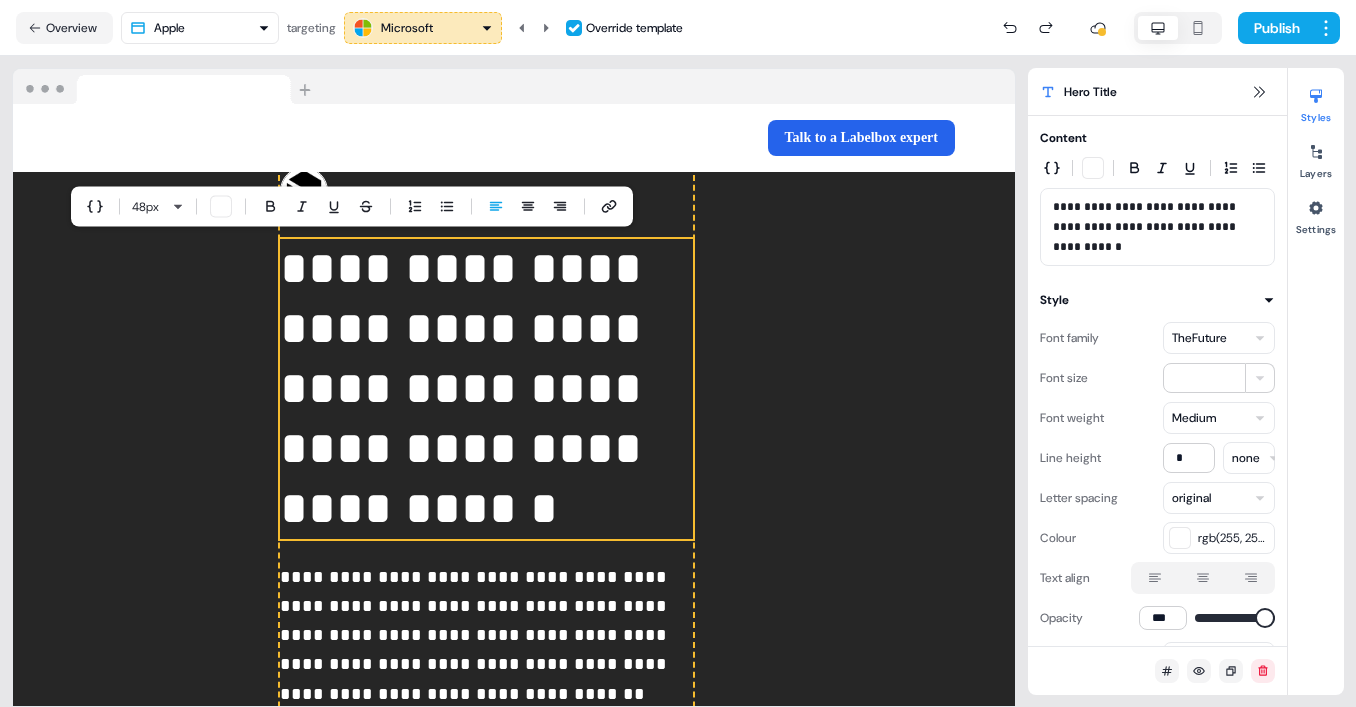 click on "**********" at bounding box center (486, 389) 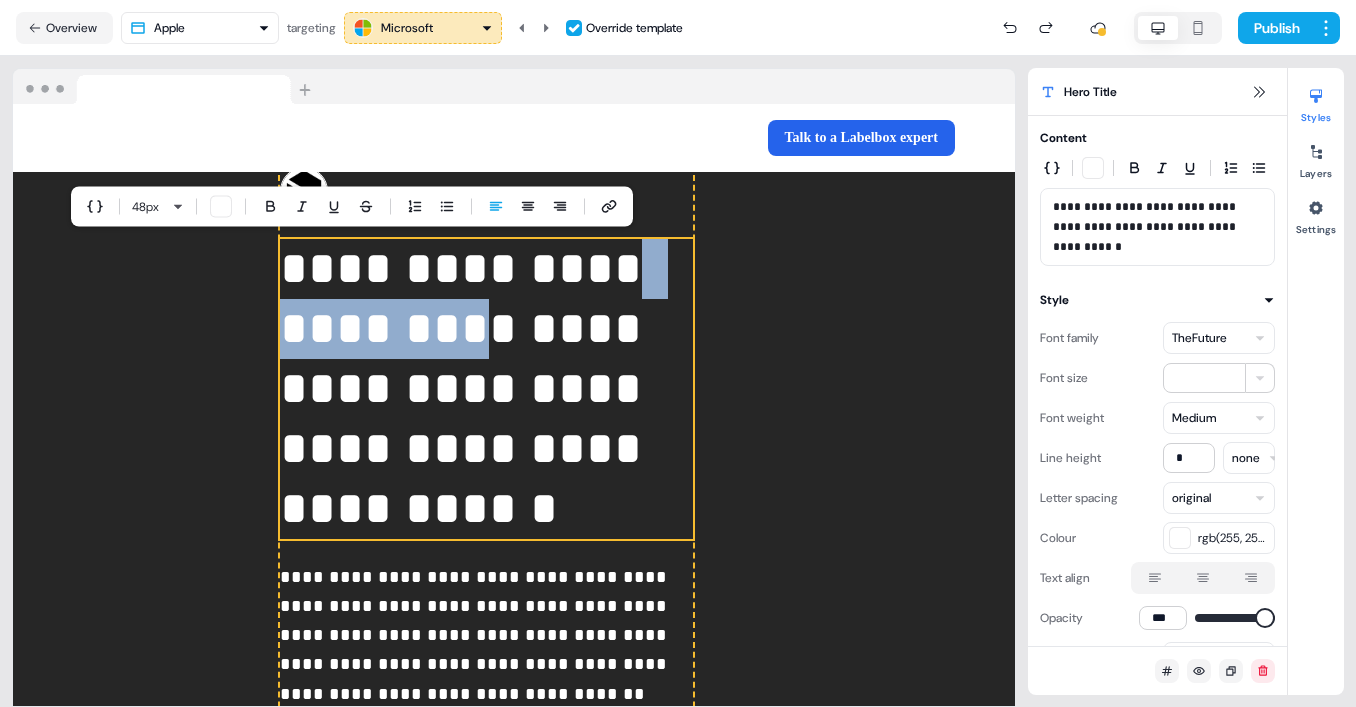 drag, startPoint x: 317, startPoint y: 326, endPoint x: 45, endPoint y: 326, distance: 272 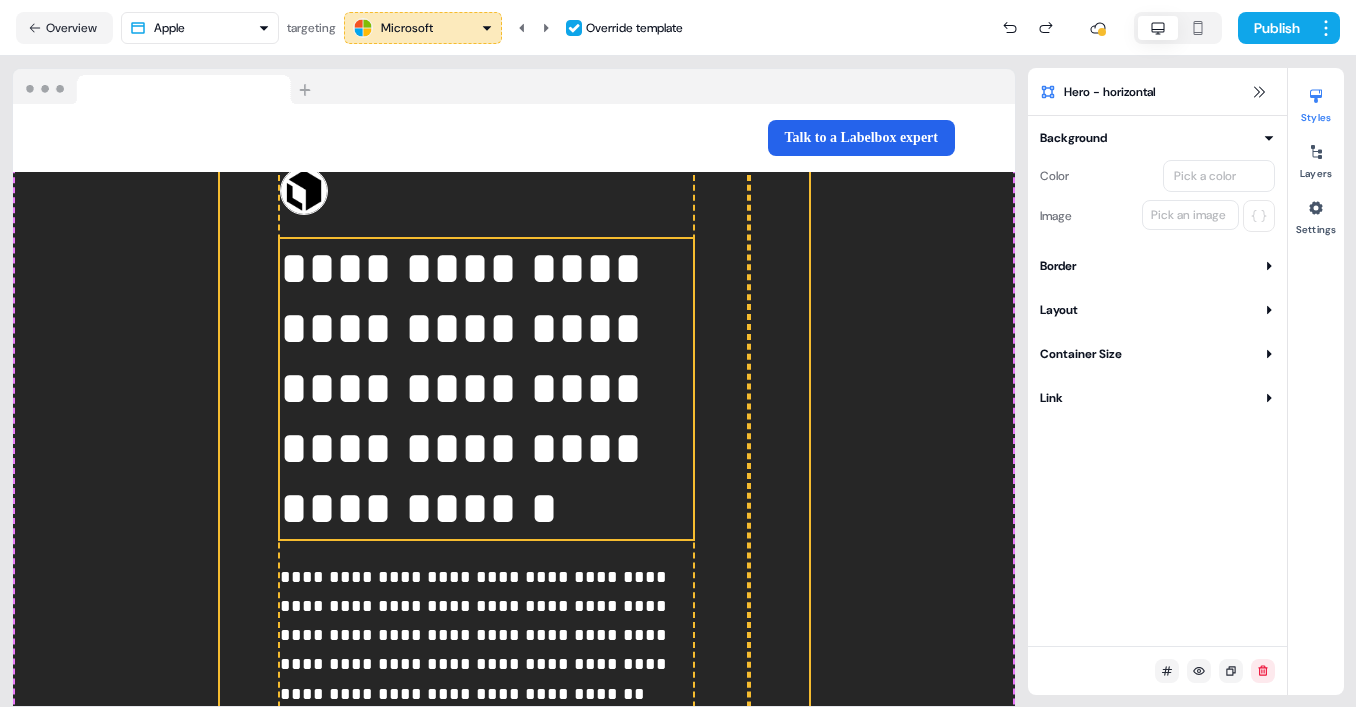 click on "**********" at bounding box center (486, 389) 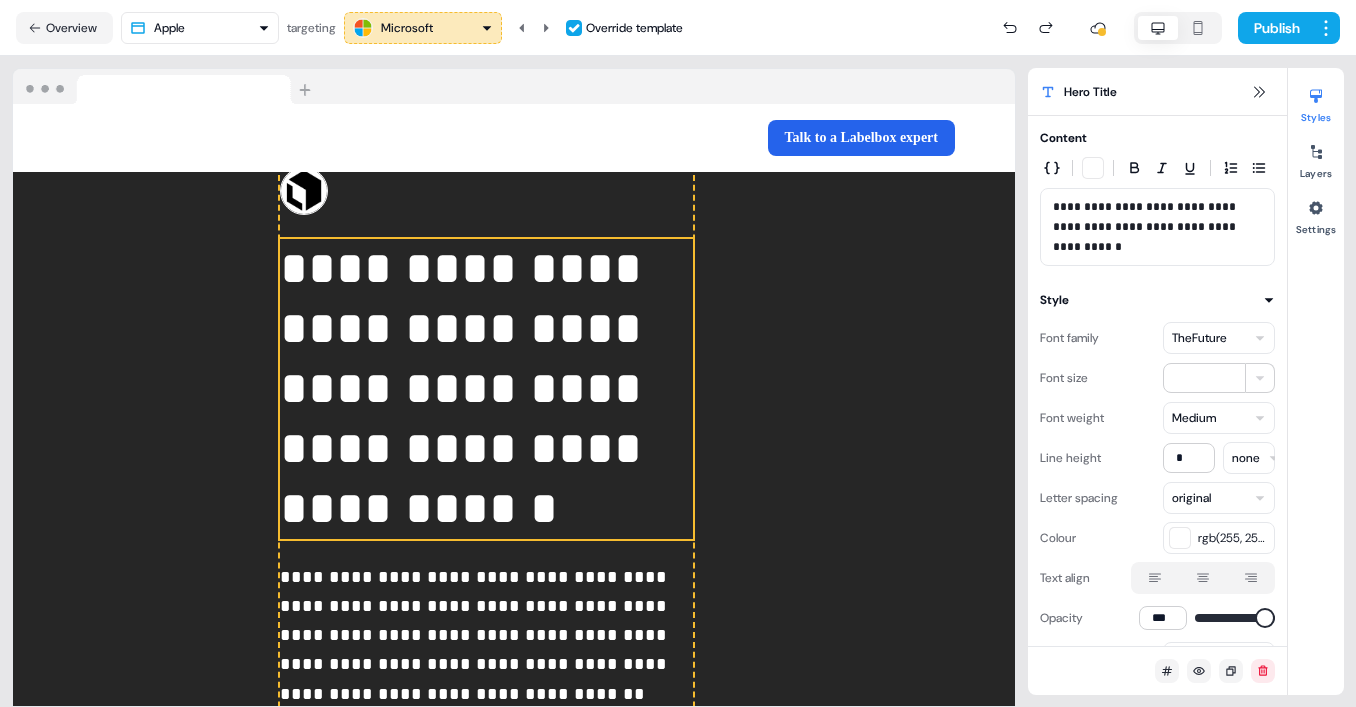click on "**********" at bounding box center [486, 389] 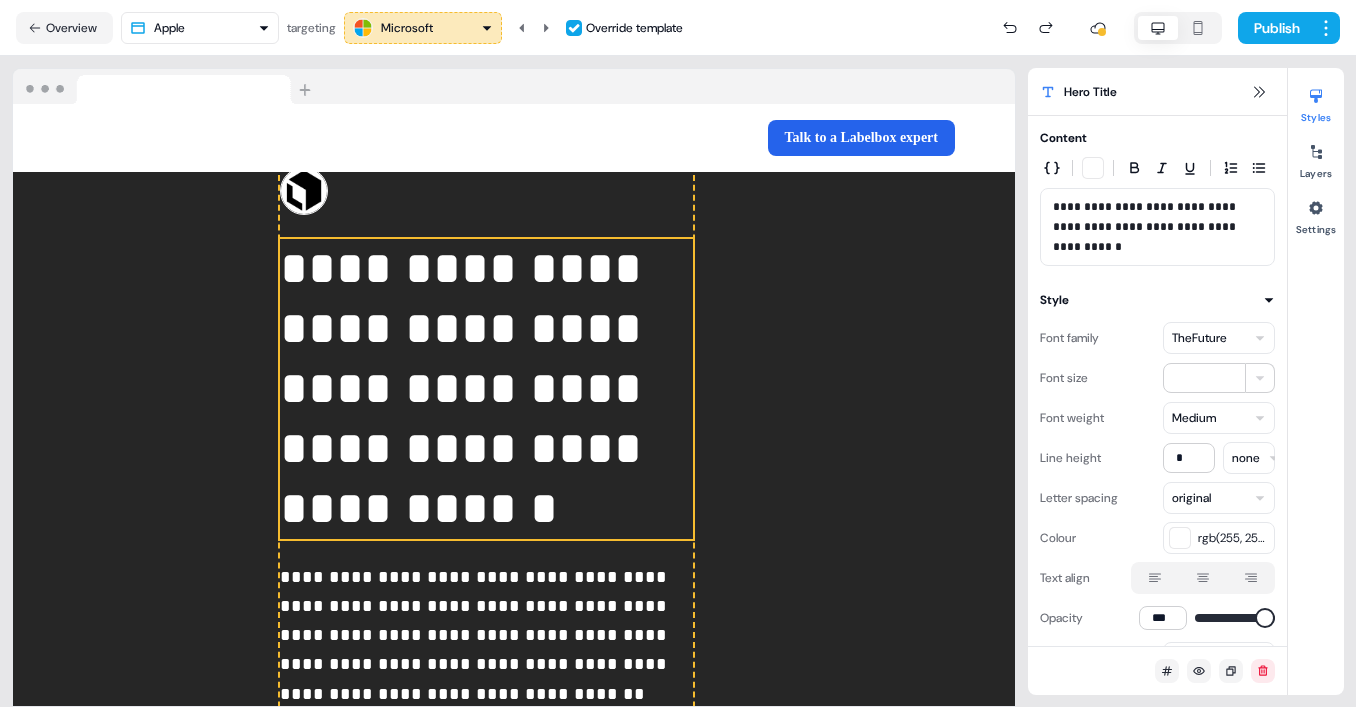 click on "**********" at bounding box center [486, 389] 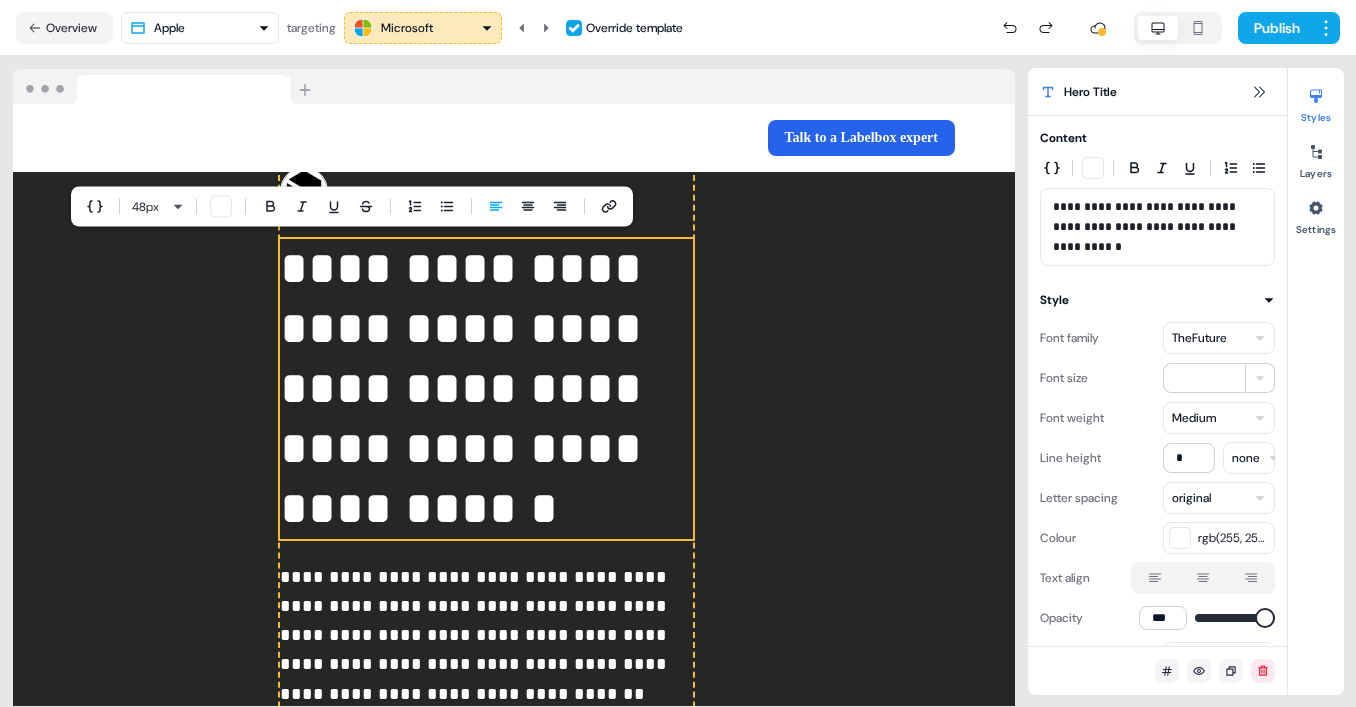 click on "**********" at bounding box center (486, 389) 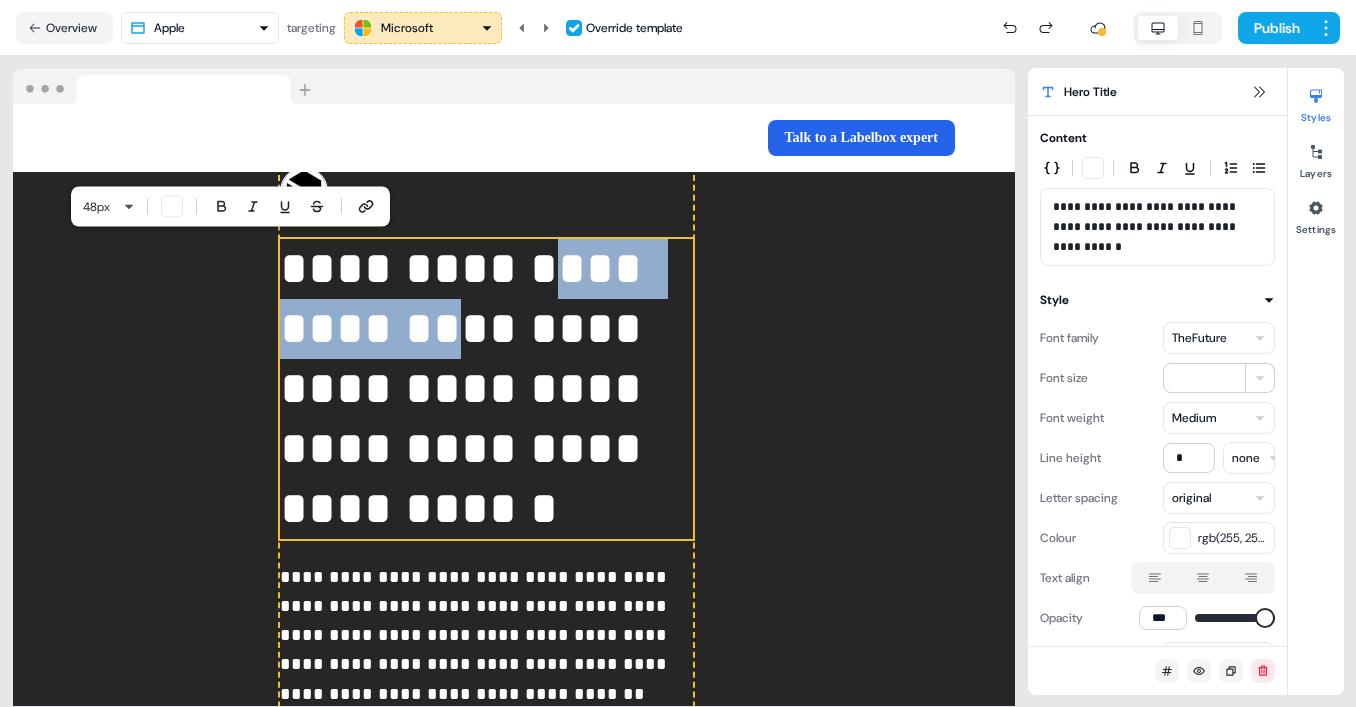 drag, startPoint x: 306, startPoint y: 322, endPoint x: 84, endPoint y: 323, distance: 222.00226 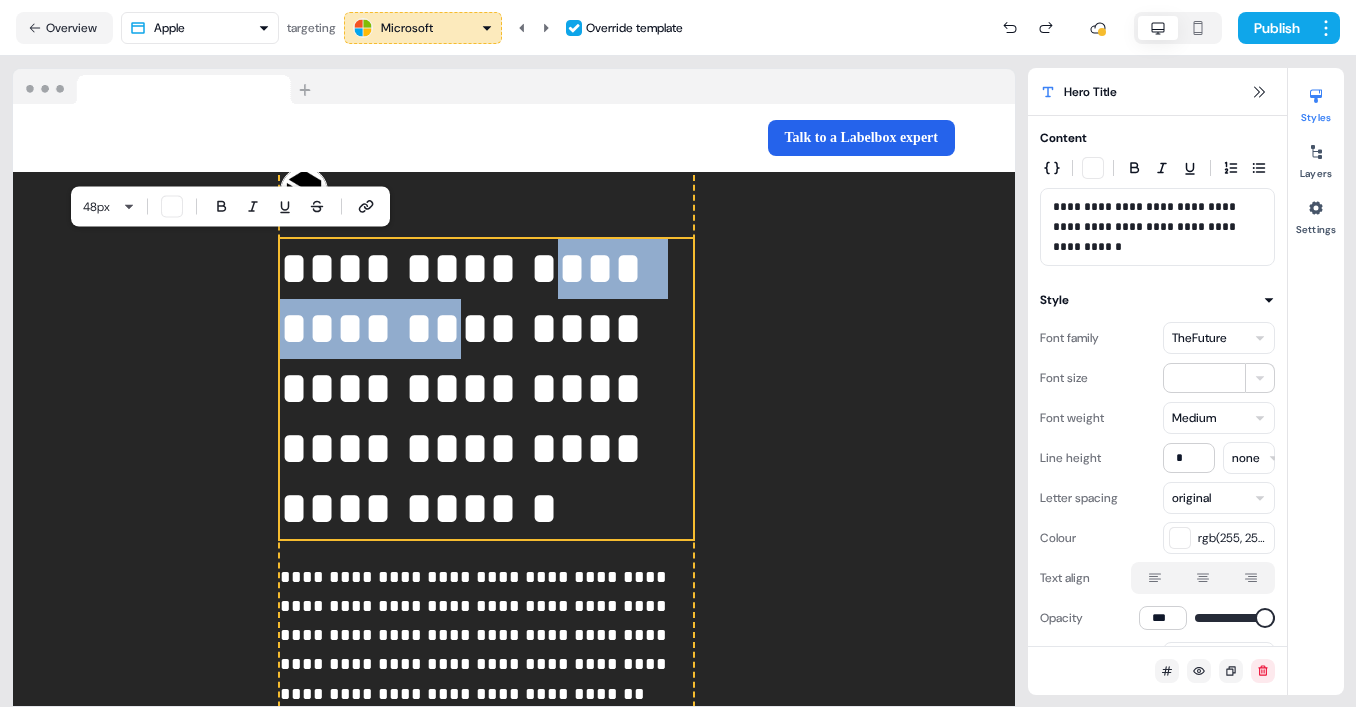 click on "**********" at bounding box center (486, 389) 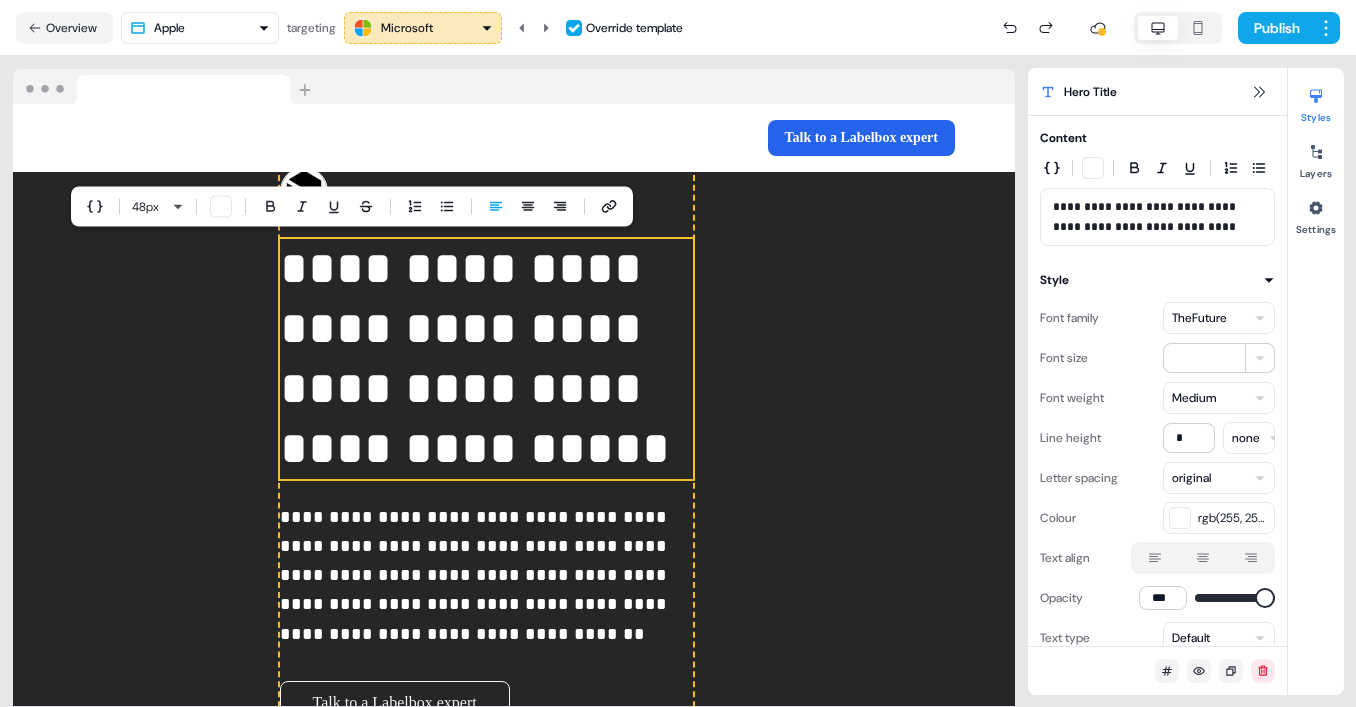 type 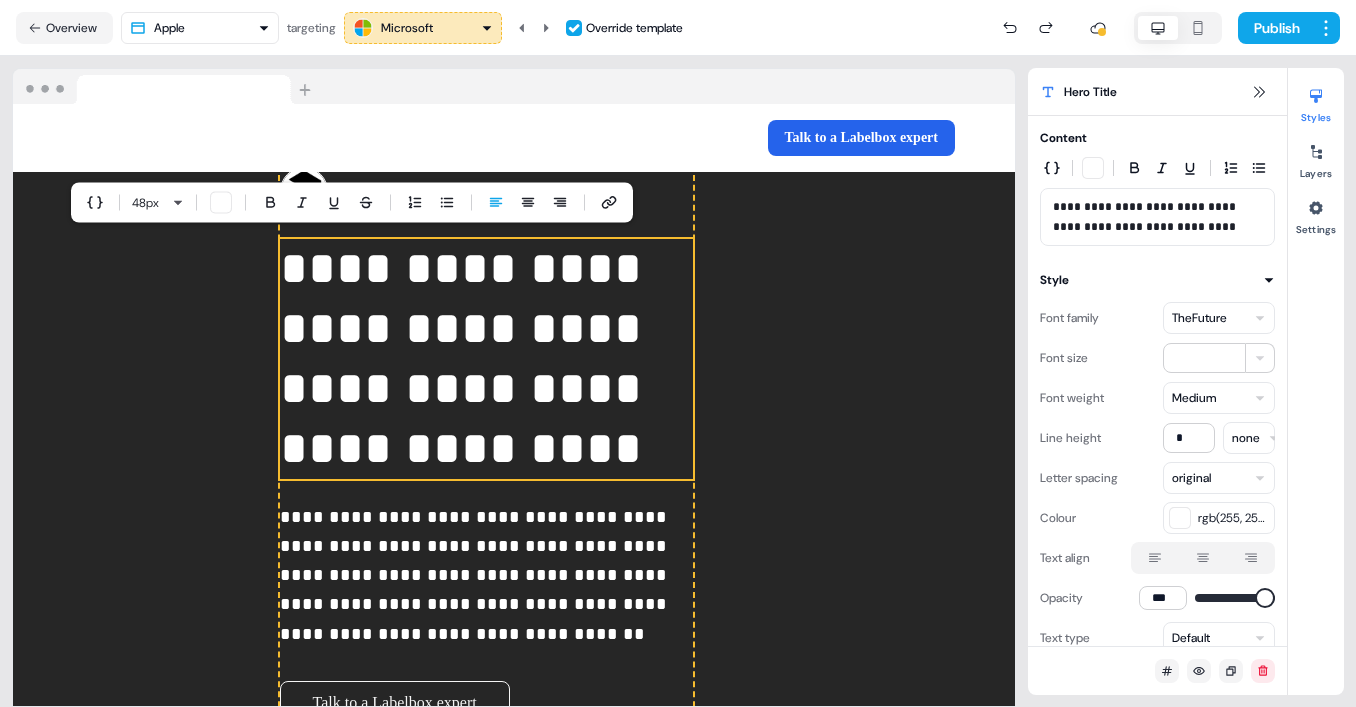 scroll, scrollTop: 152, scrollLeft: 0, axis: vertical 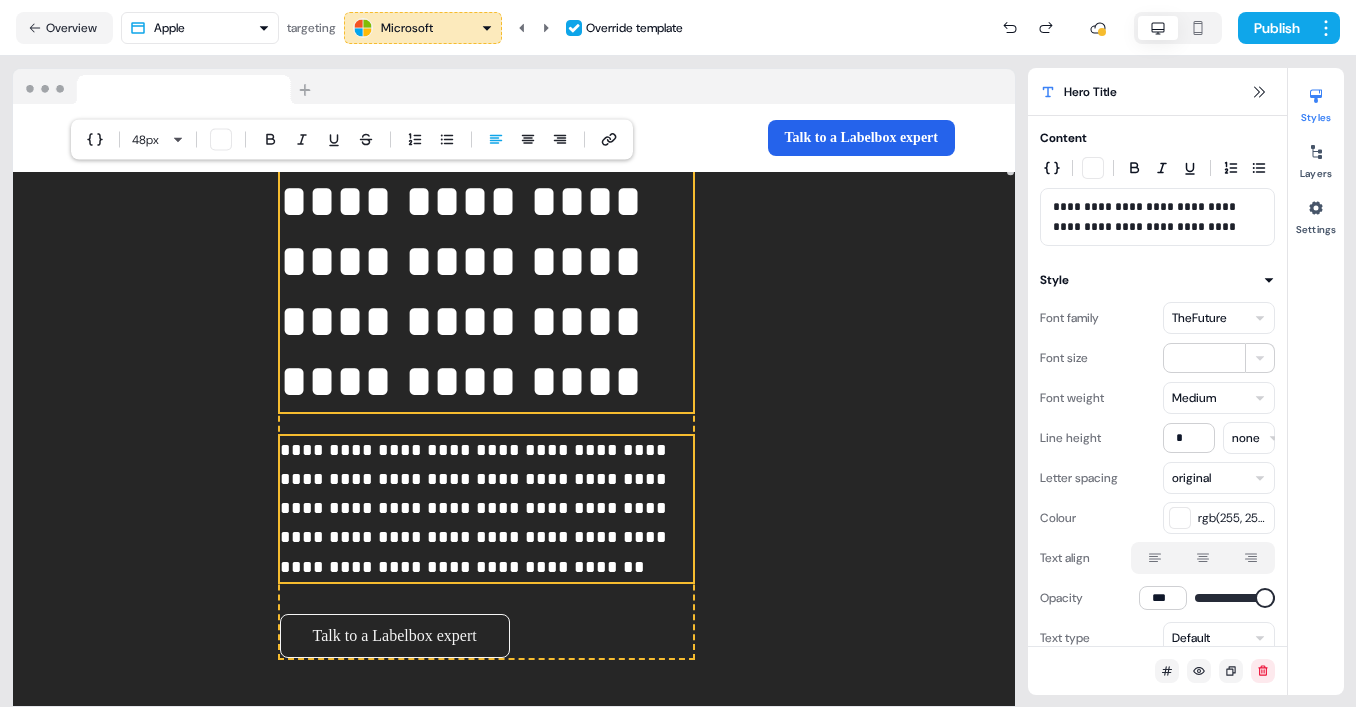 click on "**********" at bounding box center (486, 509) 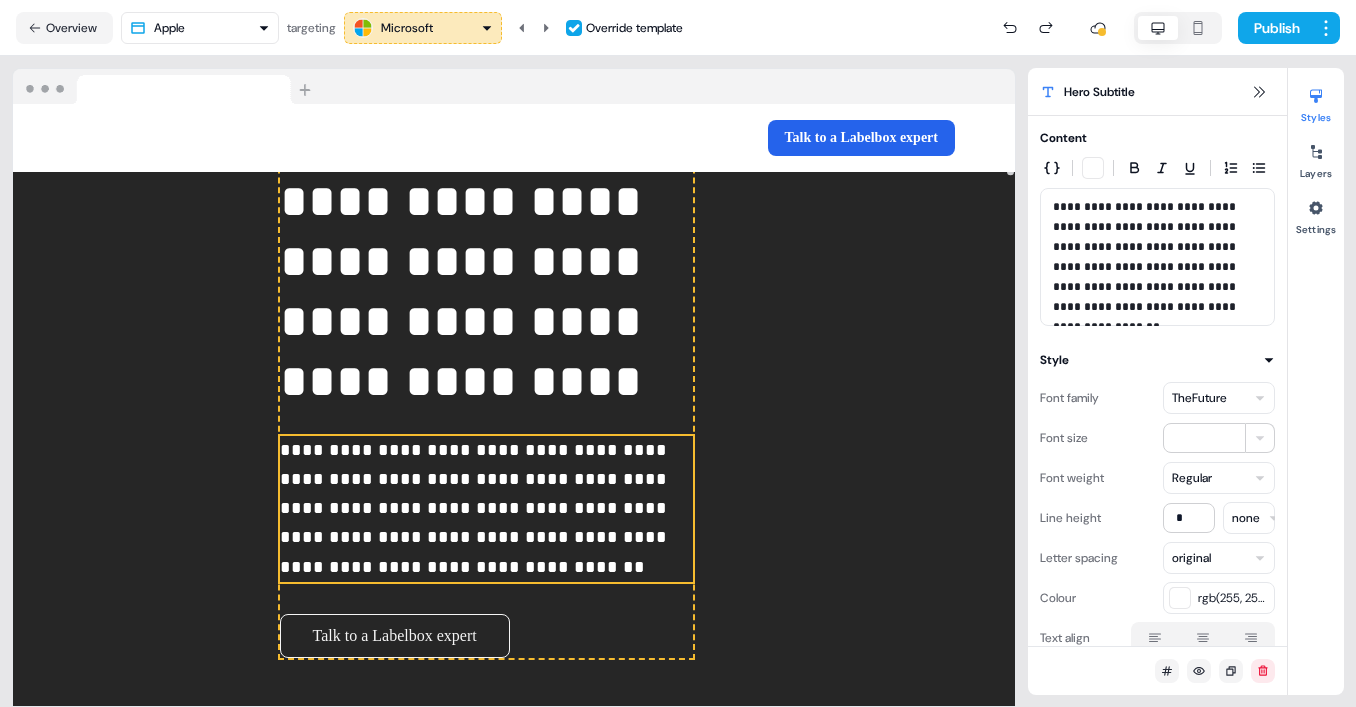 click on "**********" at bounding box center (486, 509) 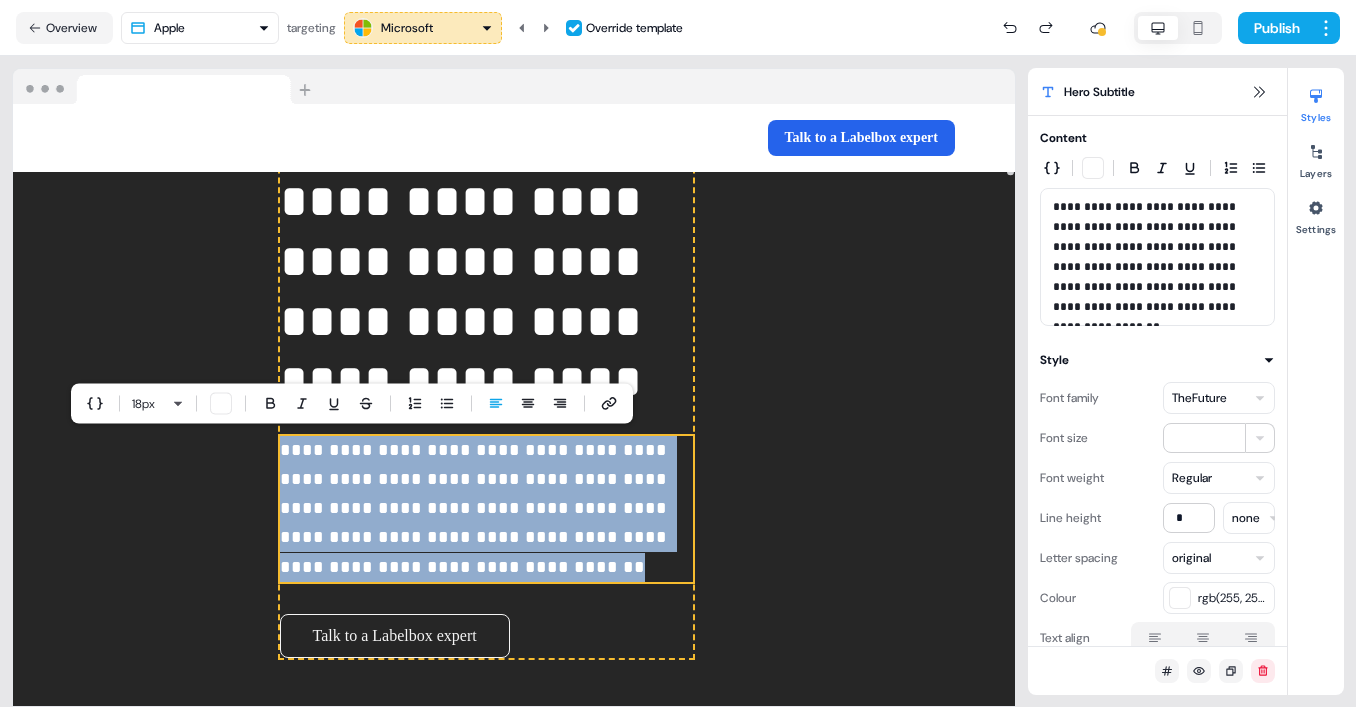 click on "**********" at bounding box center (486, 509) 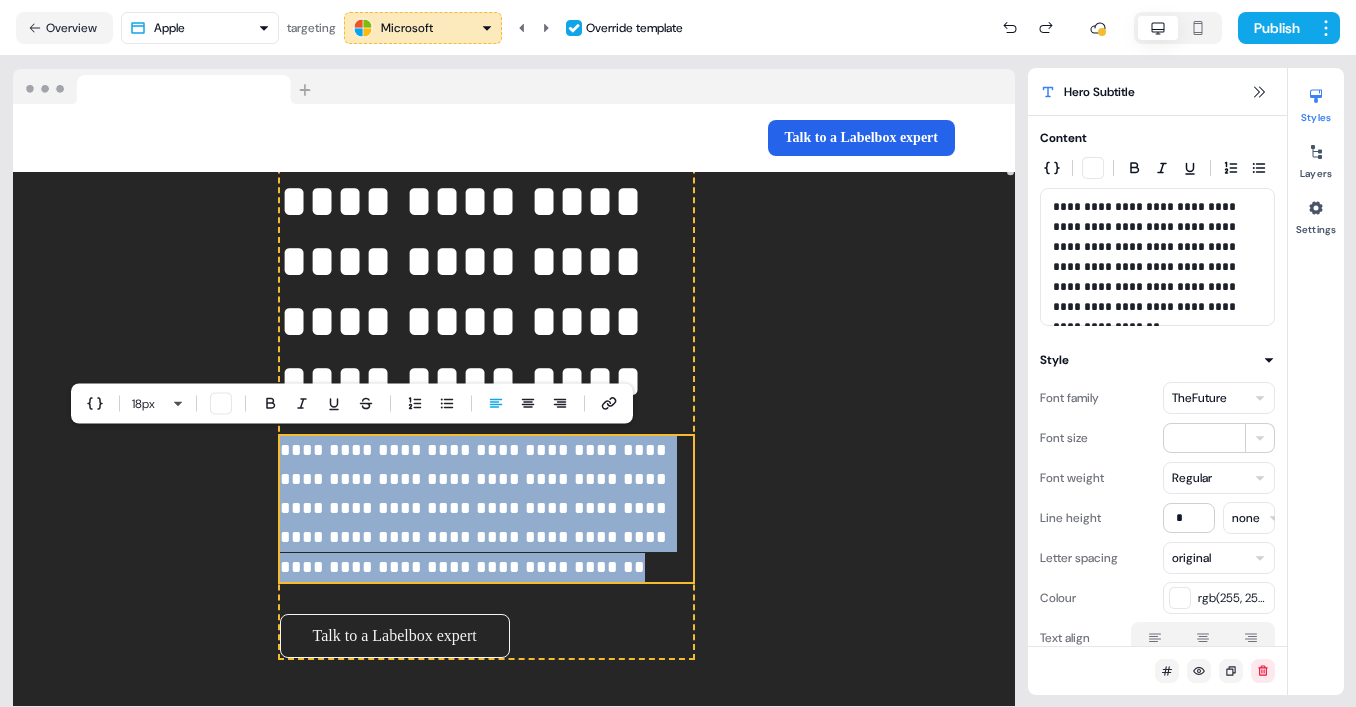 click on "**********" at bounding box center (486, 509) 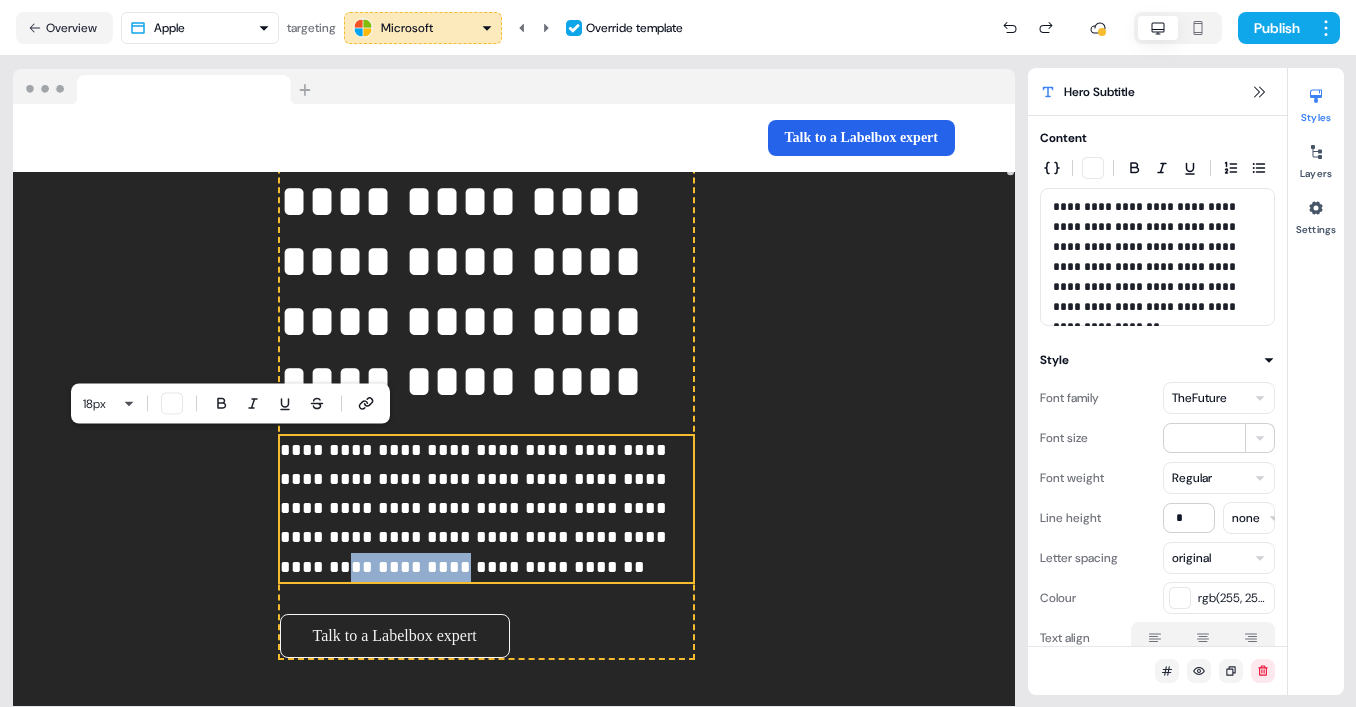drag, startPoint x: 294, startPoint y: 536, endPoint x: 380, endPoint y: 536, distance: 86 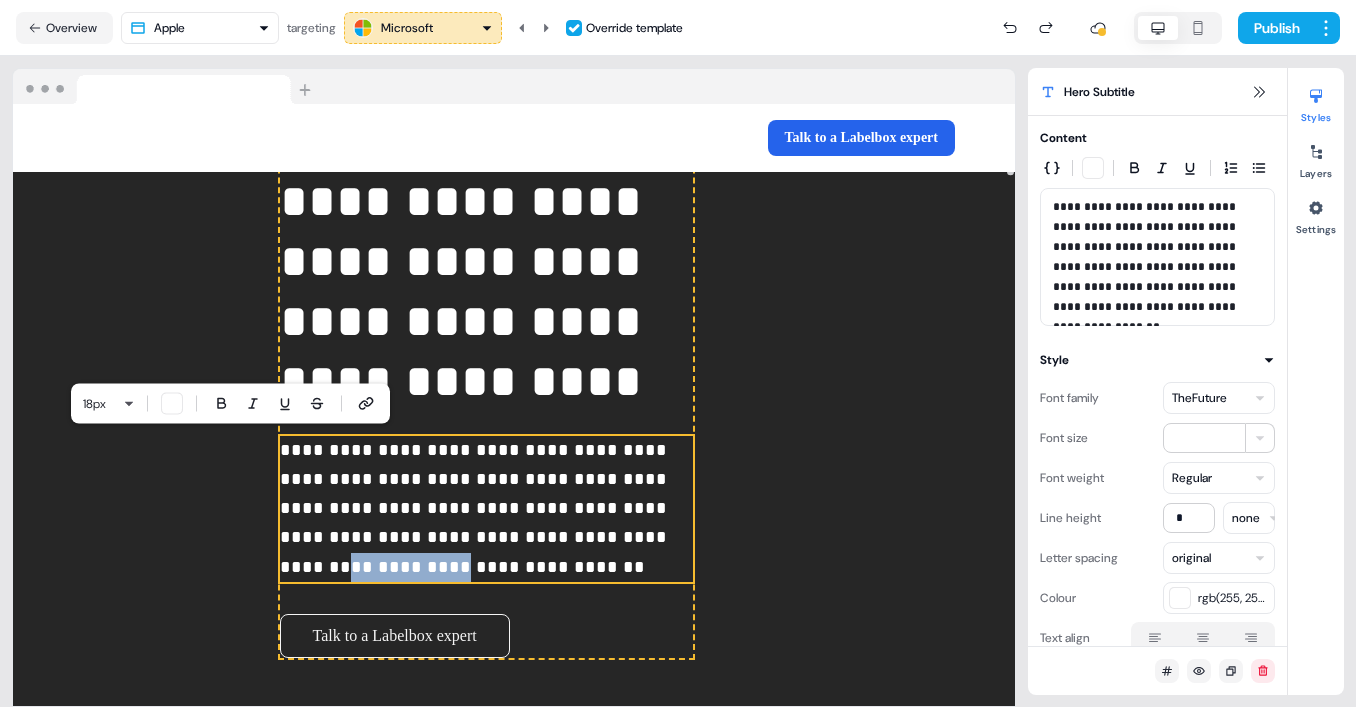 click on "**********" at bounding box center [486, 509] 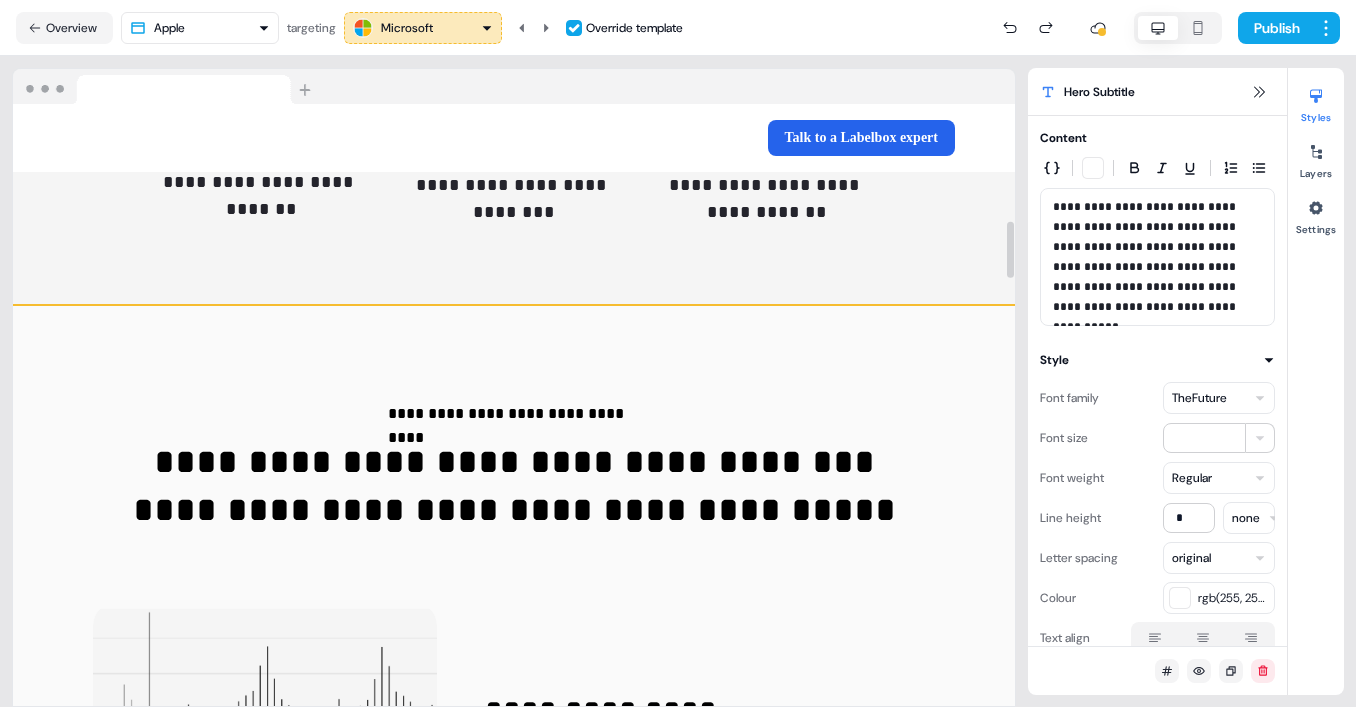 scroll, scrollTop: 1613, scrollLeft: 0, axis: vertical 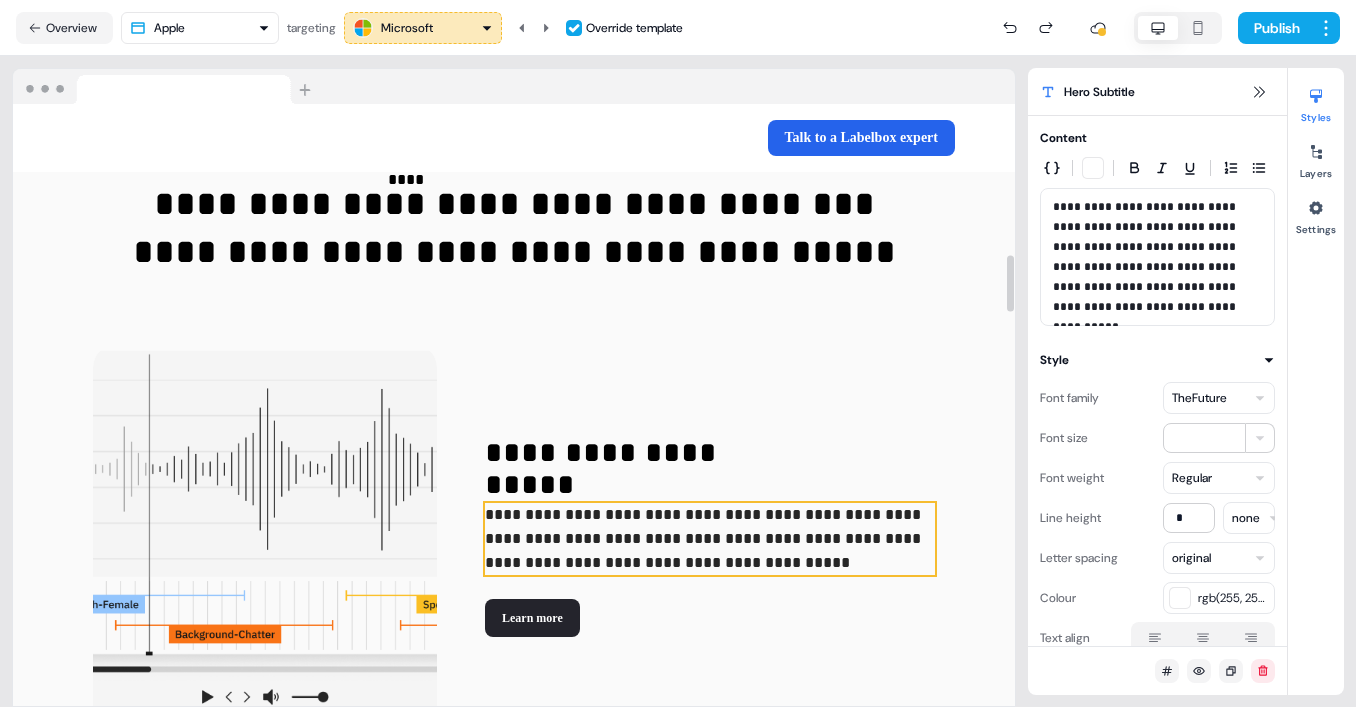 click on "**********" at bounding box center [710, 539] 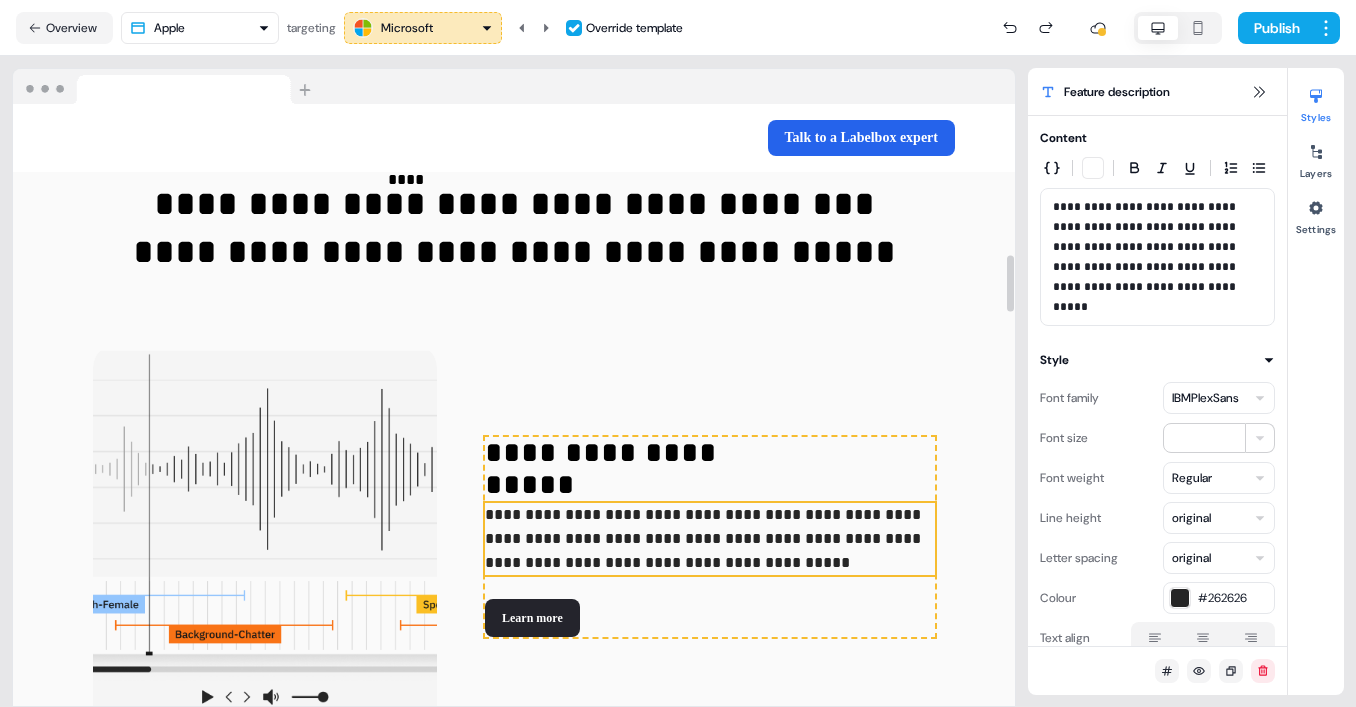 click on "**********" at bounding box center (710, 539) 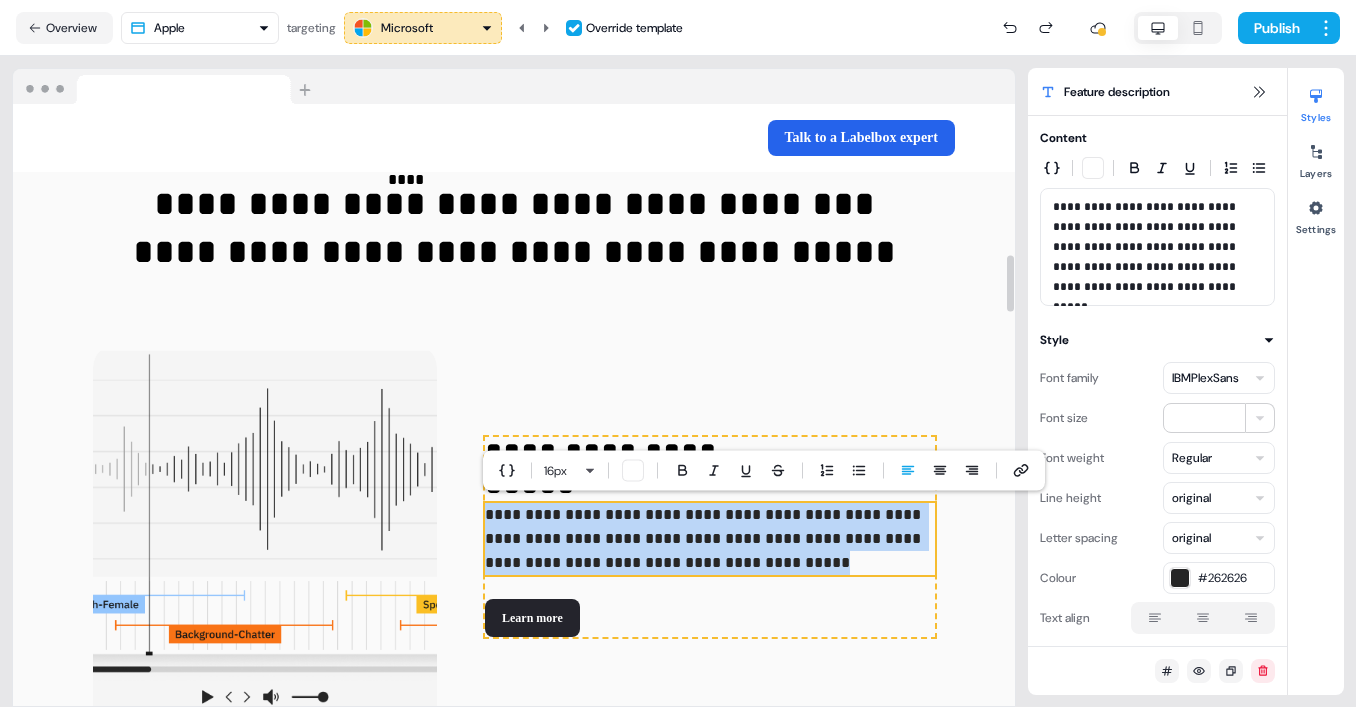 click on "**********" at bounding box center (710, 539) 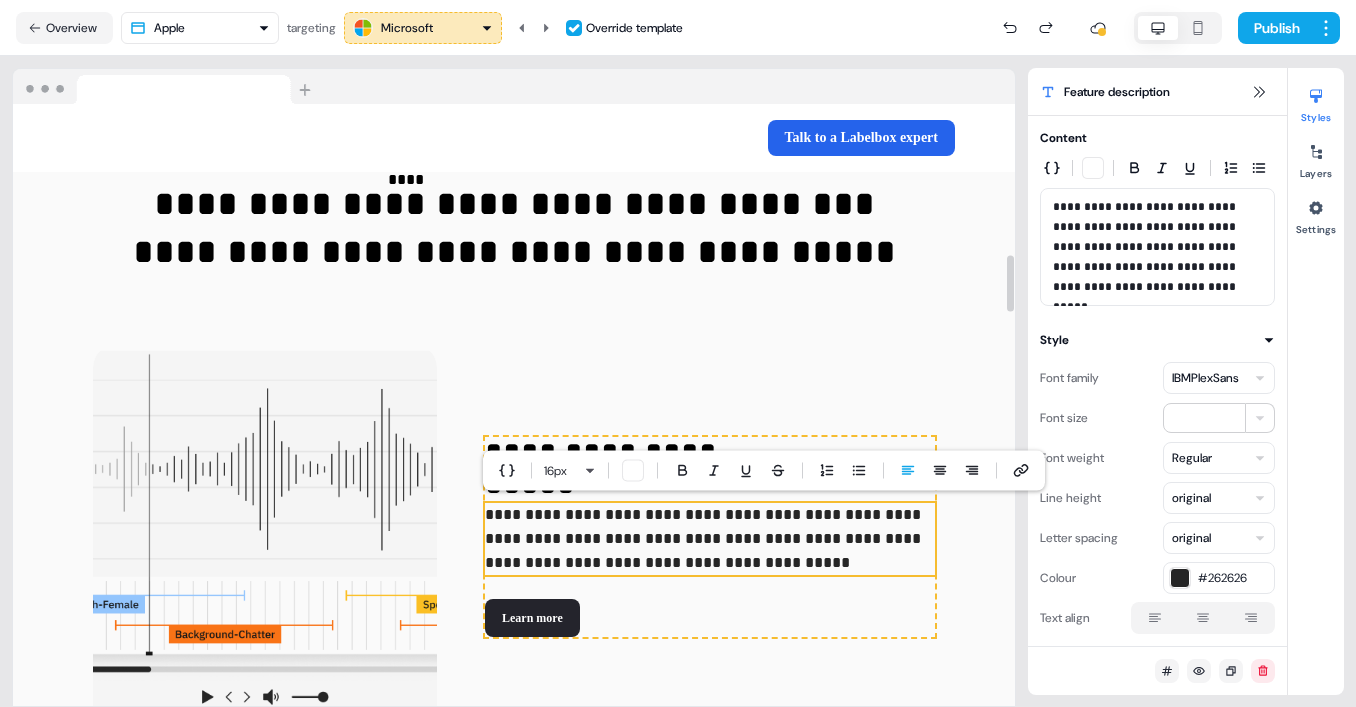 click on "**********" at bounding box center [710, 539] 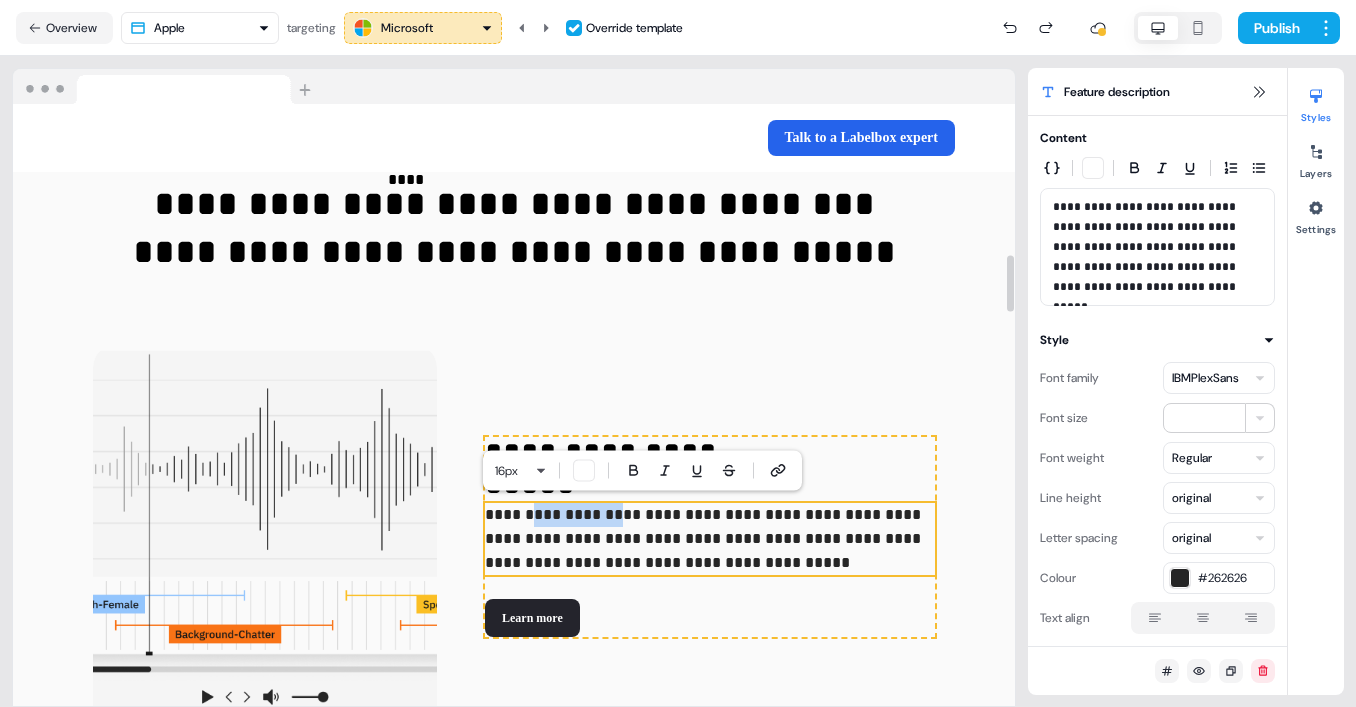 type 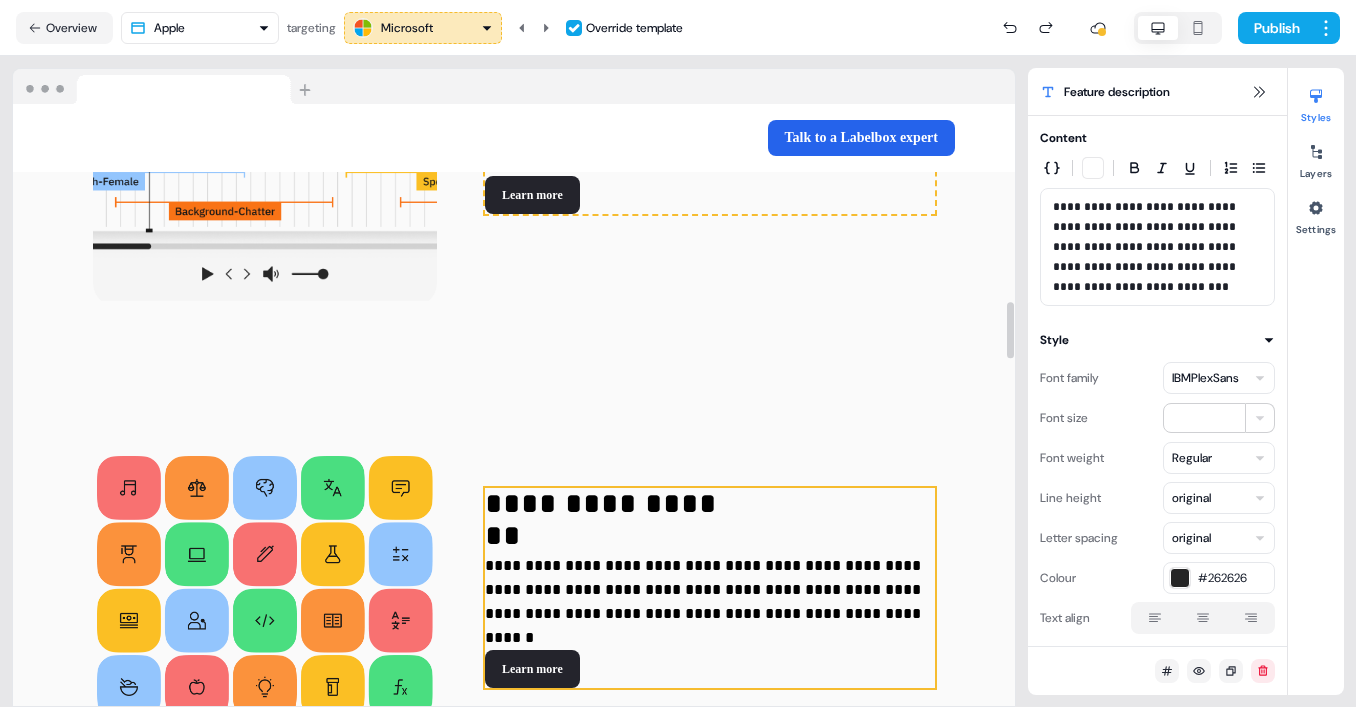 scroll, scrollTop: 2114, scrollLeft: 0, axis: vertical 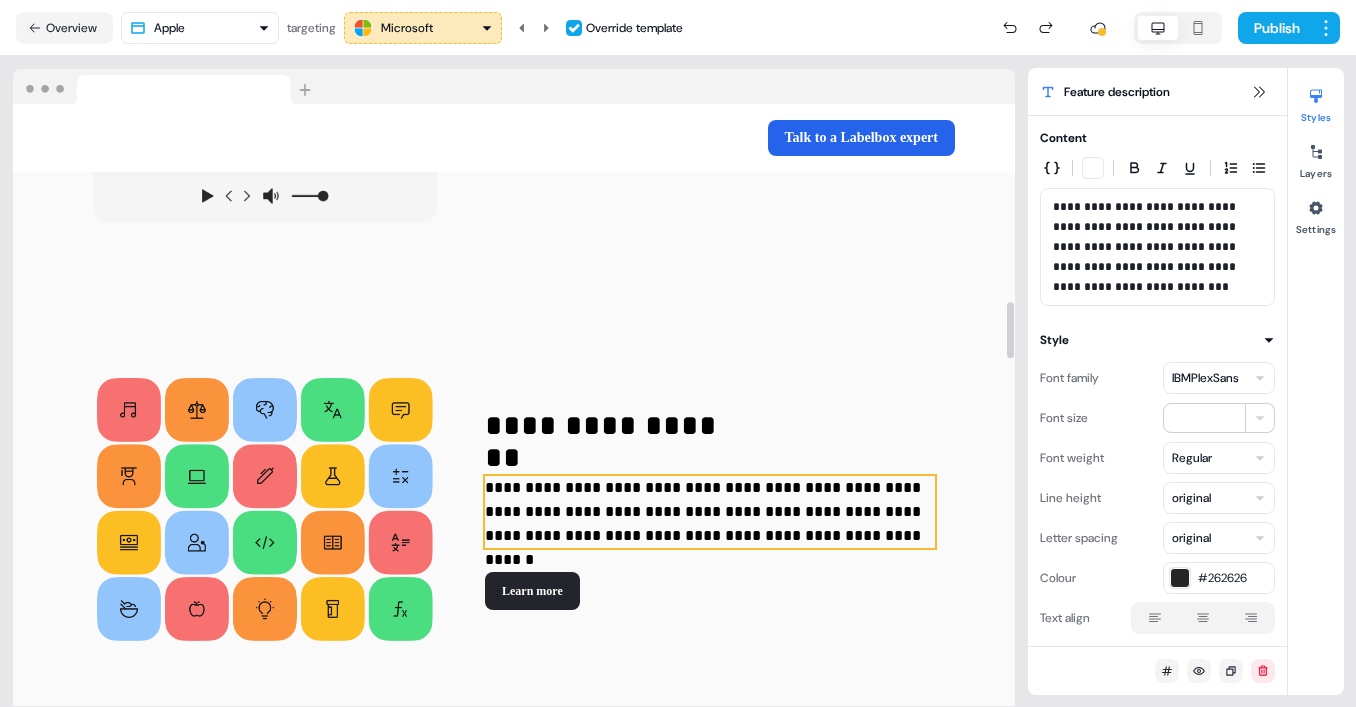 click on "**********" at bounding box center [710, 512] 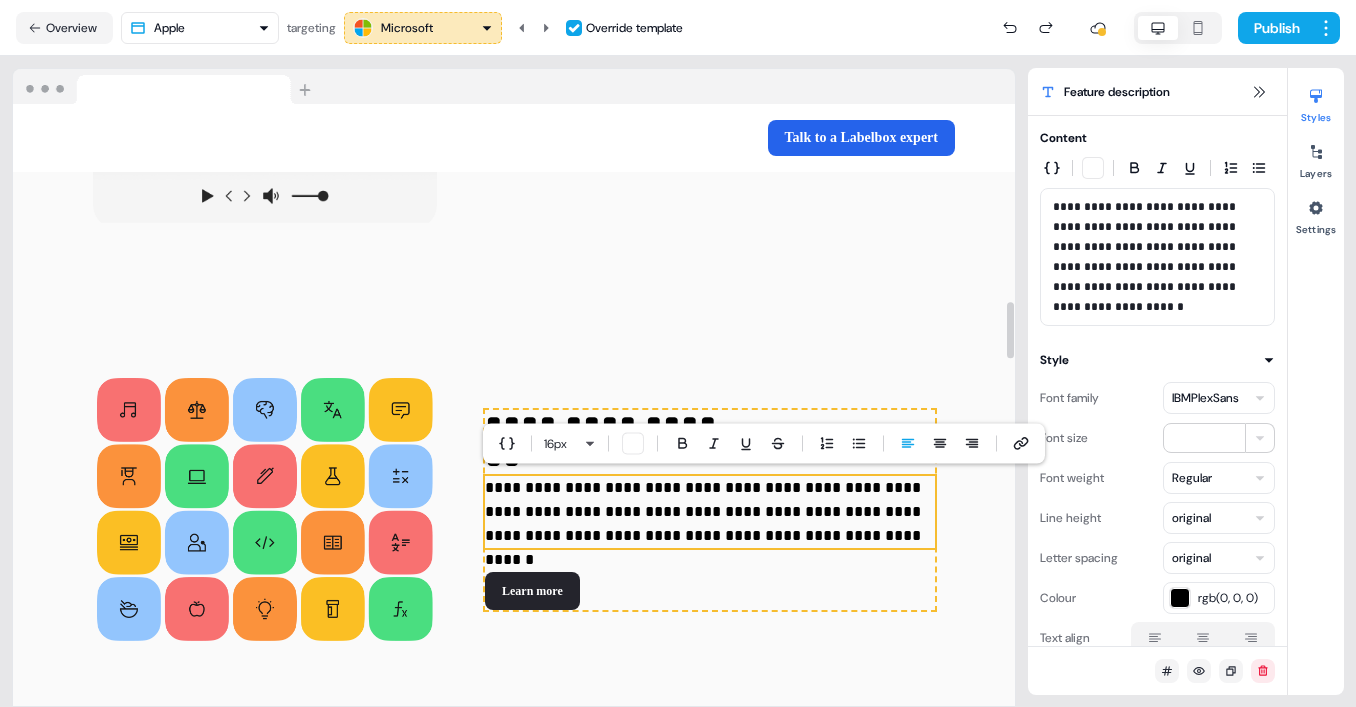 click on "**********" at bounding box center [710, 512] 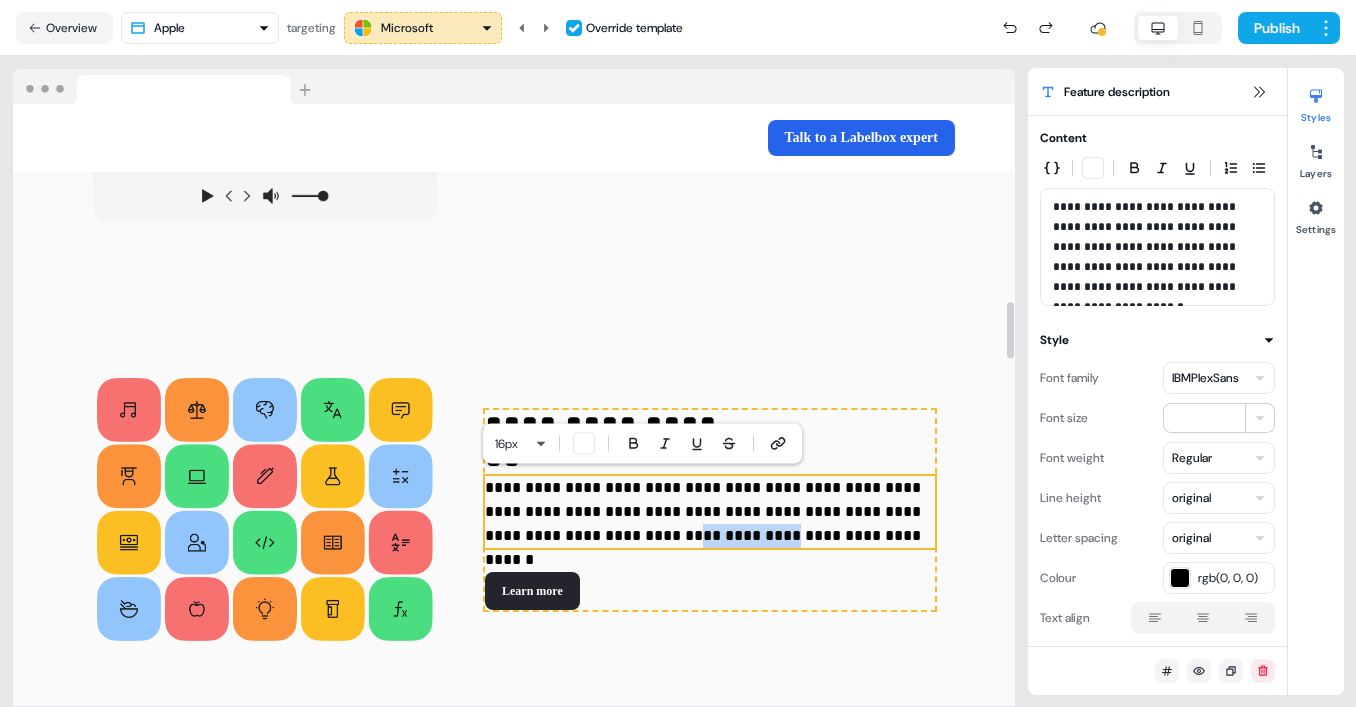 drag, startPoint x: 615, startPoint y: 536, endPoint x: 677, endPoint y: 536, distance: 62 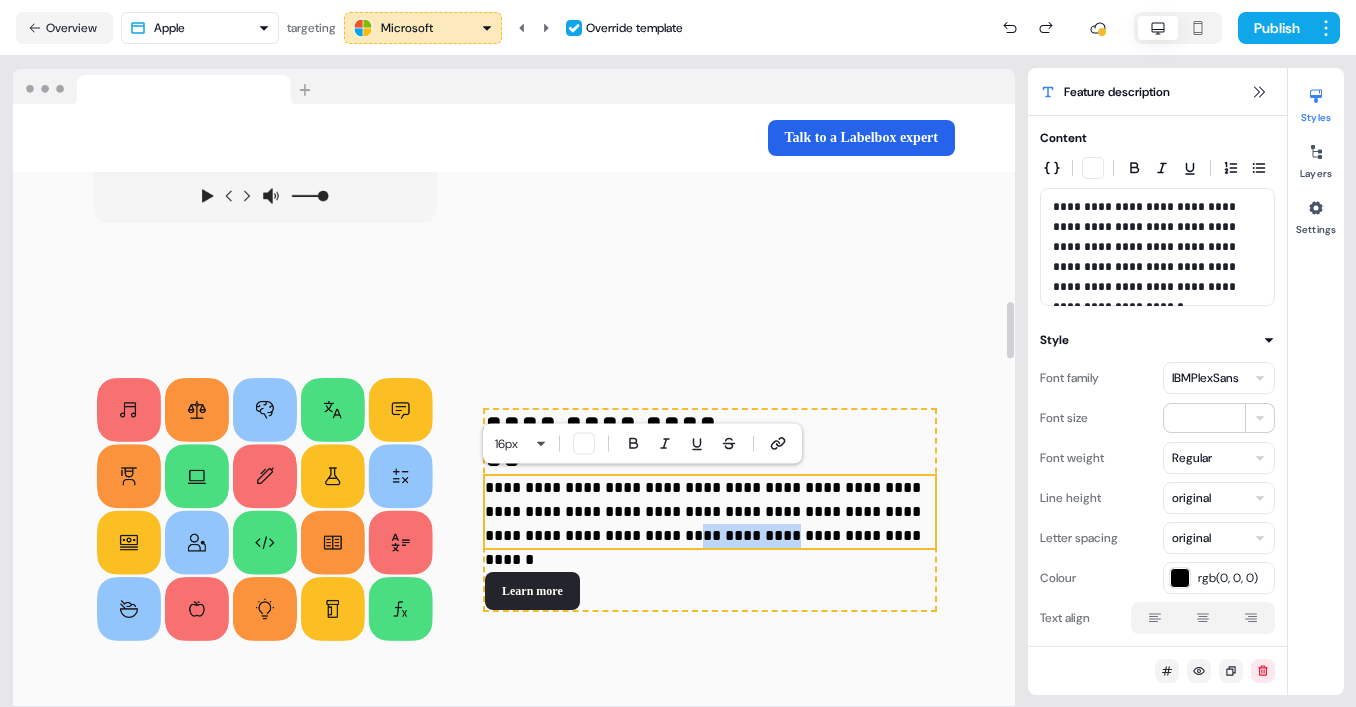 click on "**********" at bounding box center (710, 512) 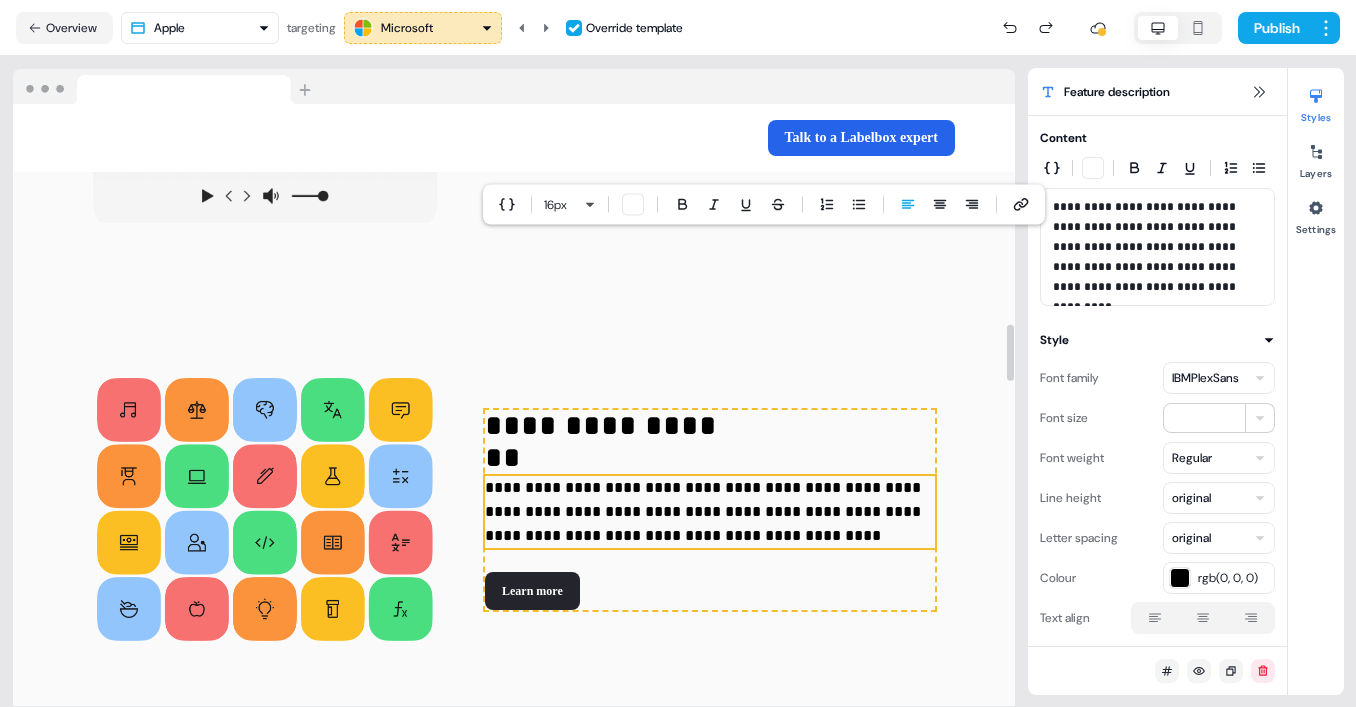 scroll, scrollTop: 2497, scrollLeft: 0, axis: vertical 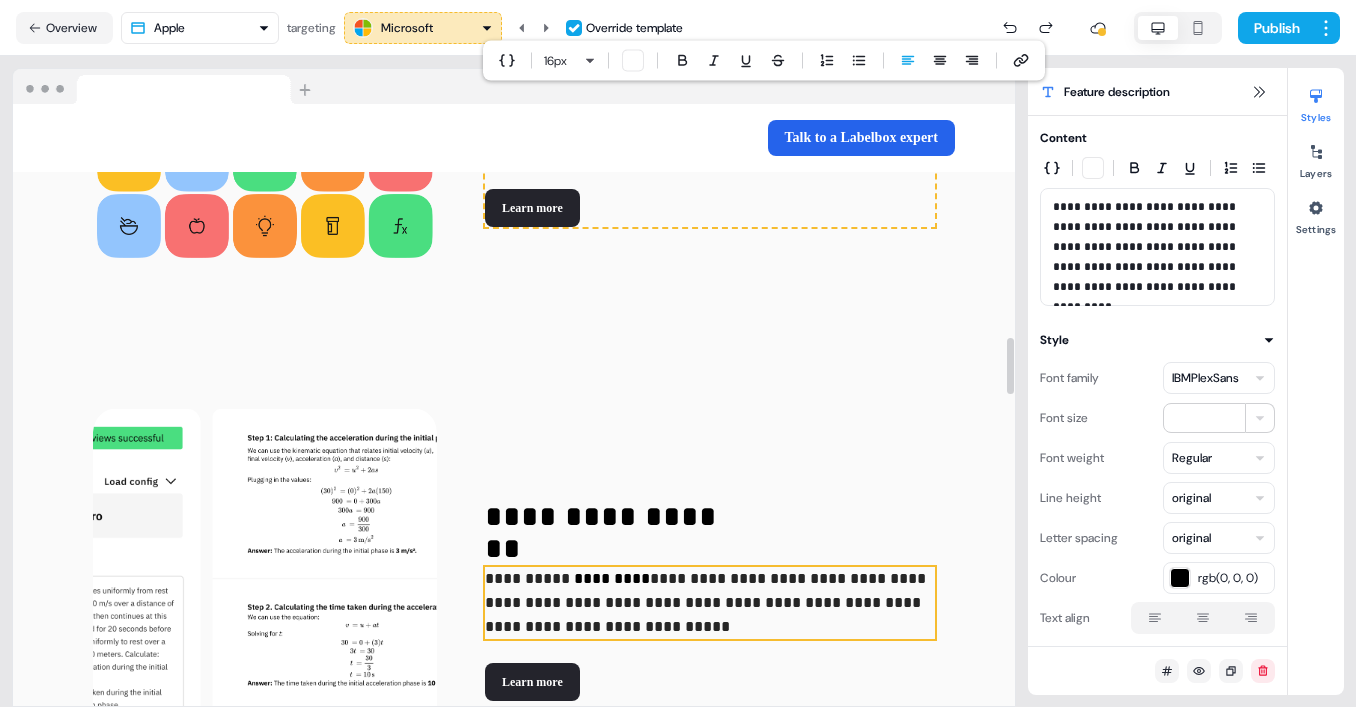 click on "**********" at bounding box center (710, 603) 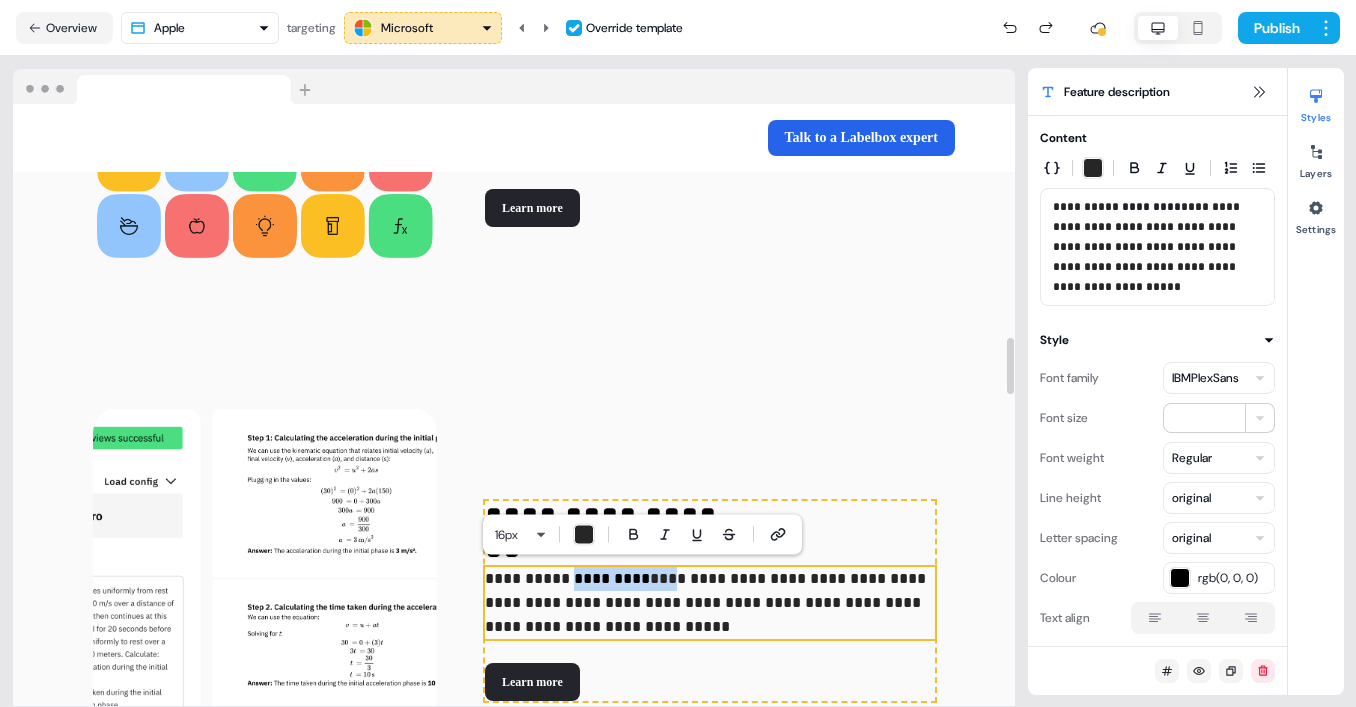 drag, startPoint x: 559, startPoint y: 578, endPoint x: 642, endPoint y: 573, distance: 83.15047 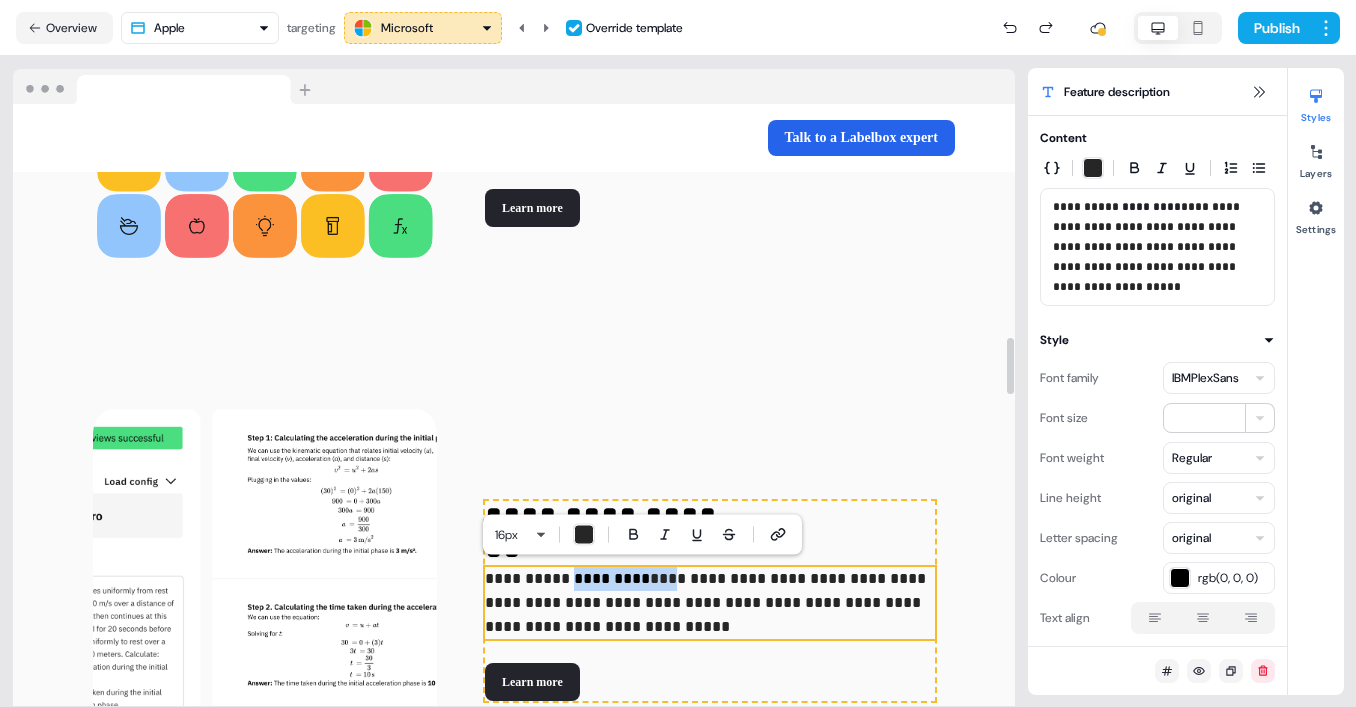 click on "**********" at bounding box center (710, 603) 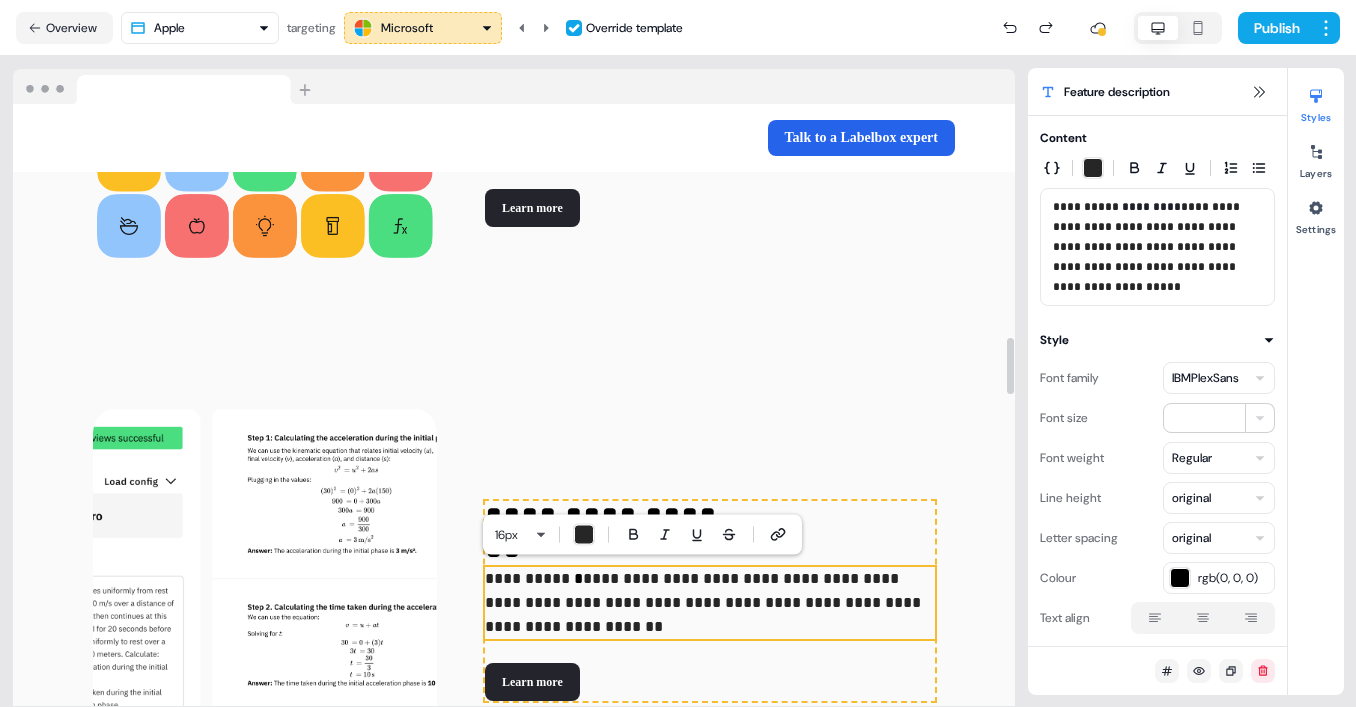 type 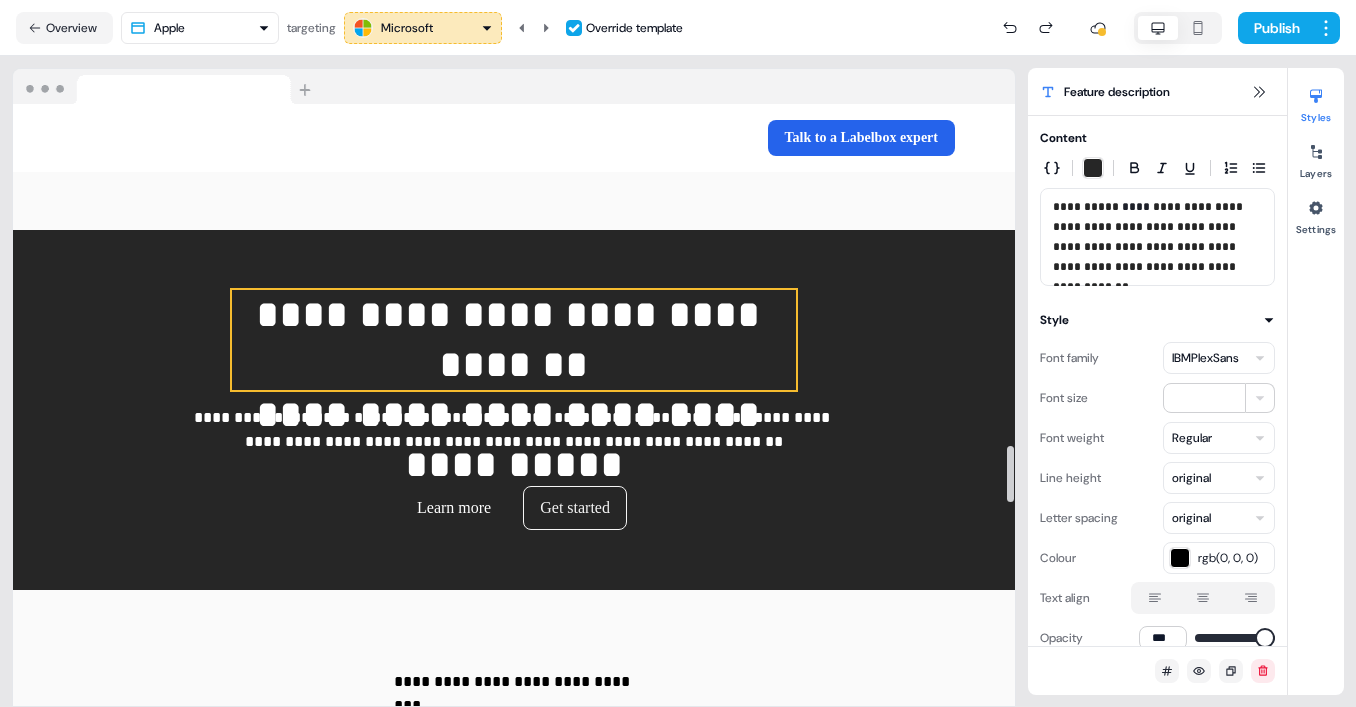scroll, scrollTop: 3654, scrollLeft: 0, axis: vertical 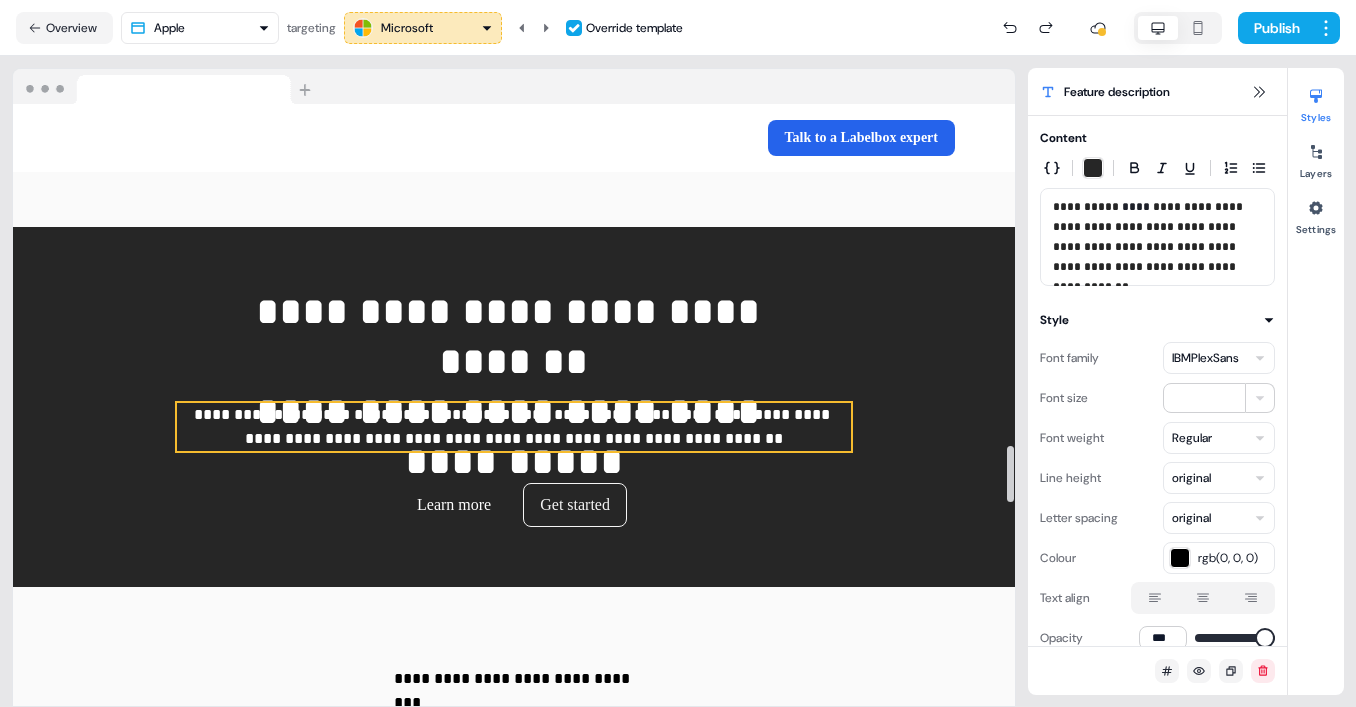 click on "**********" at bounding box center (514, 427) 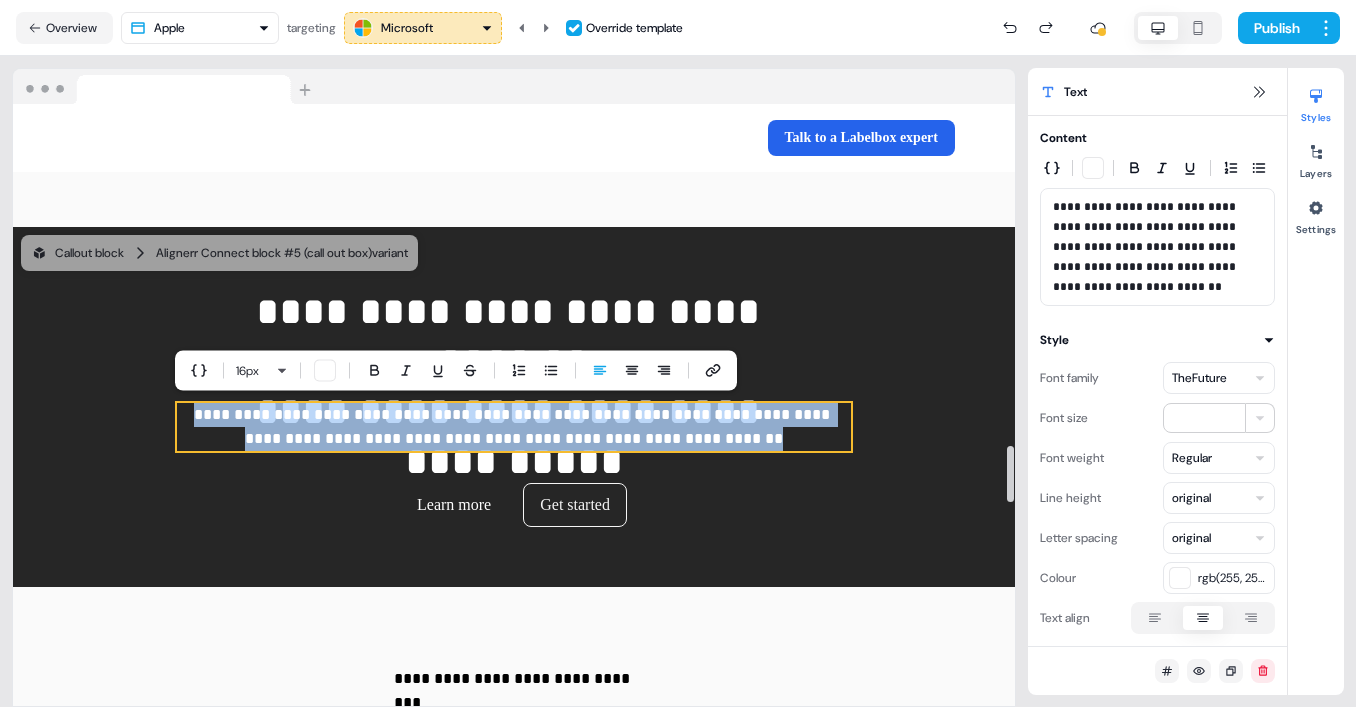click on "**********" at bounding box center [514, 427] 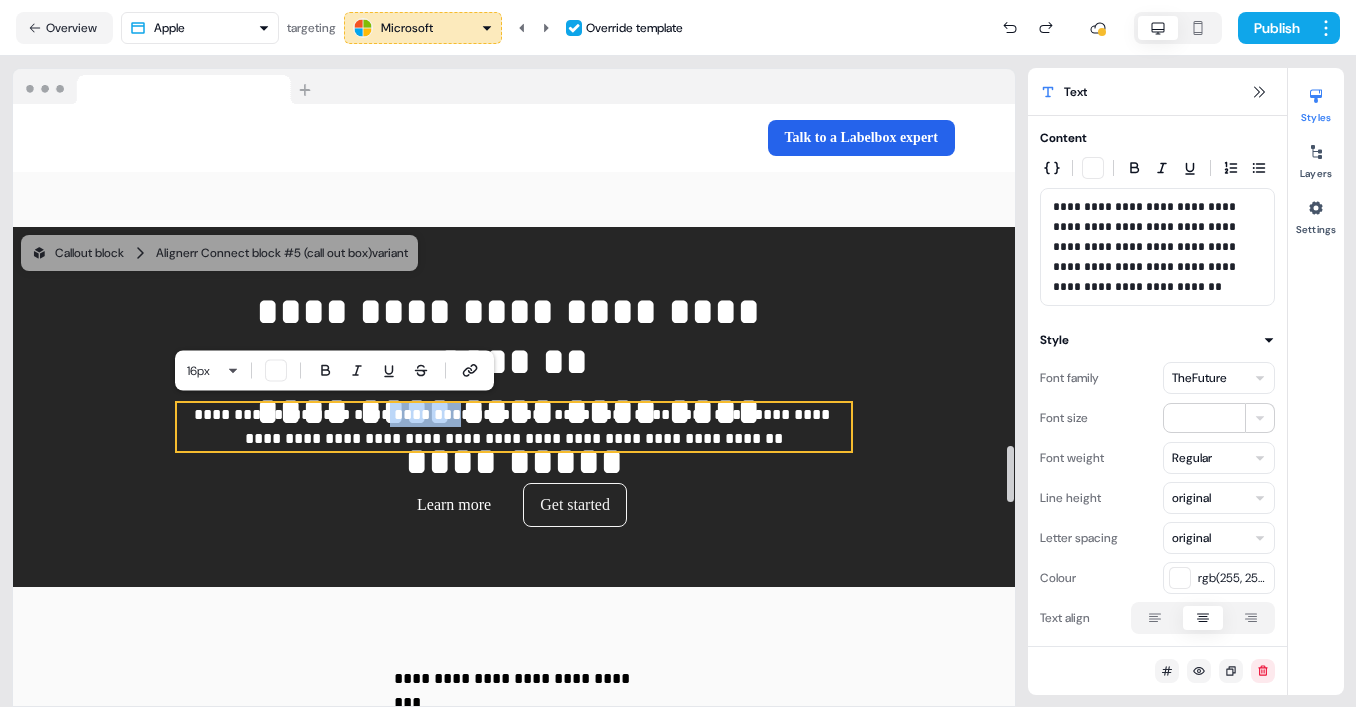 drag, startPoint x: 421, startPoint y: 417, endPoint x: 363, endPoint y: 417, distance: 58 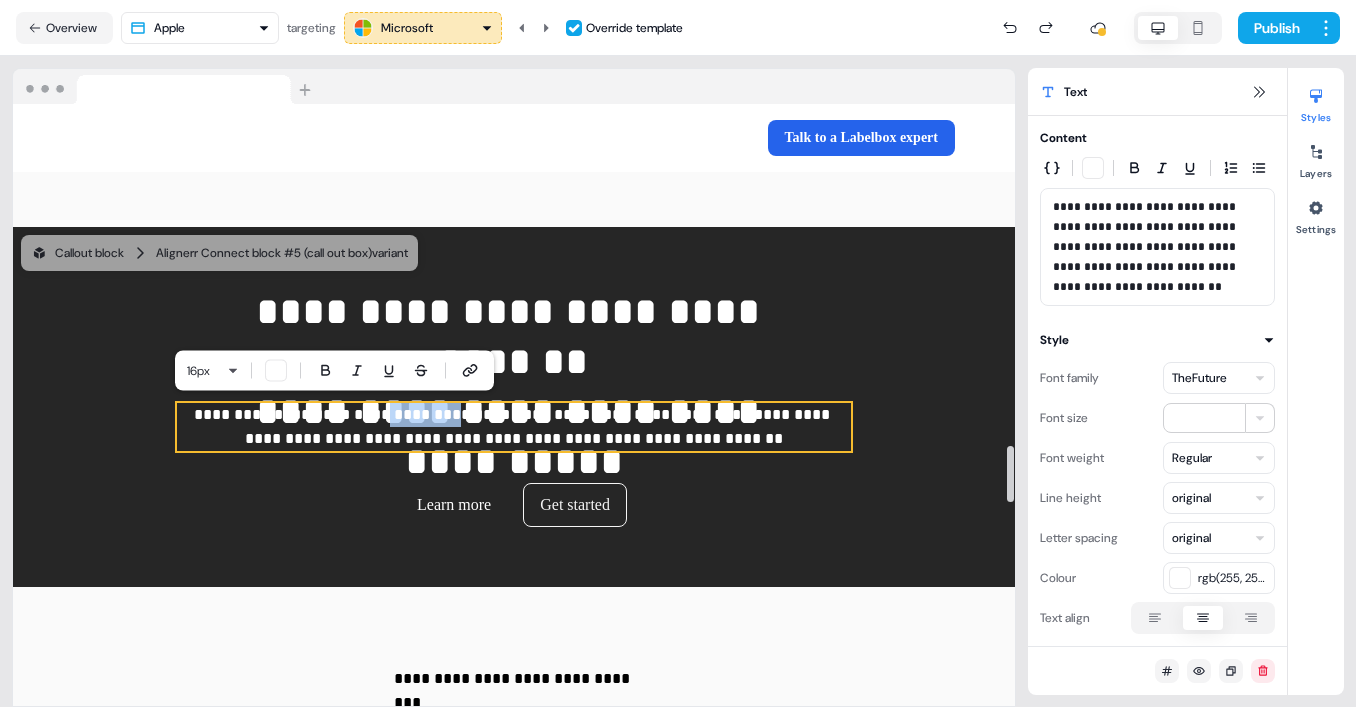 click on "**********" at bounding box center [514, 427] 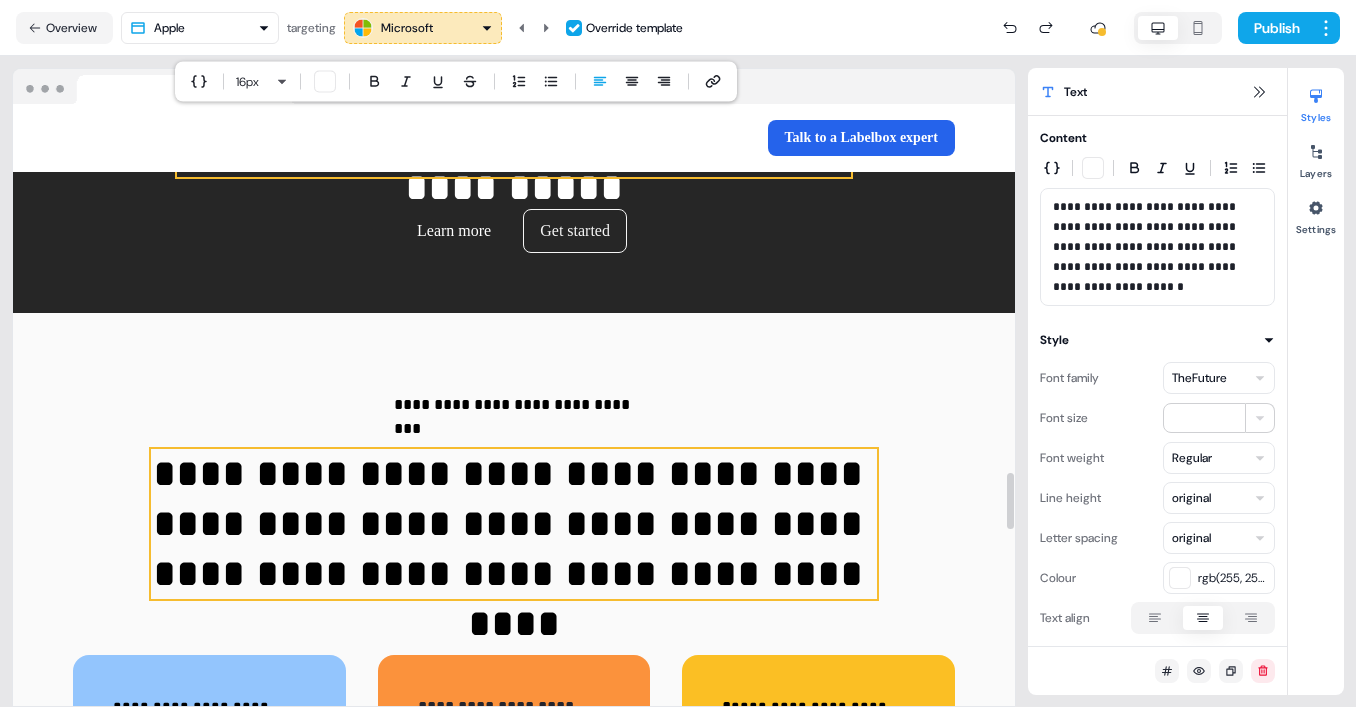 scroll, scrollTop: 3943, scrollLeft: 0, axis: vertical 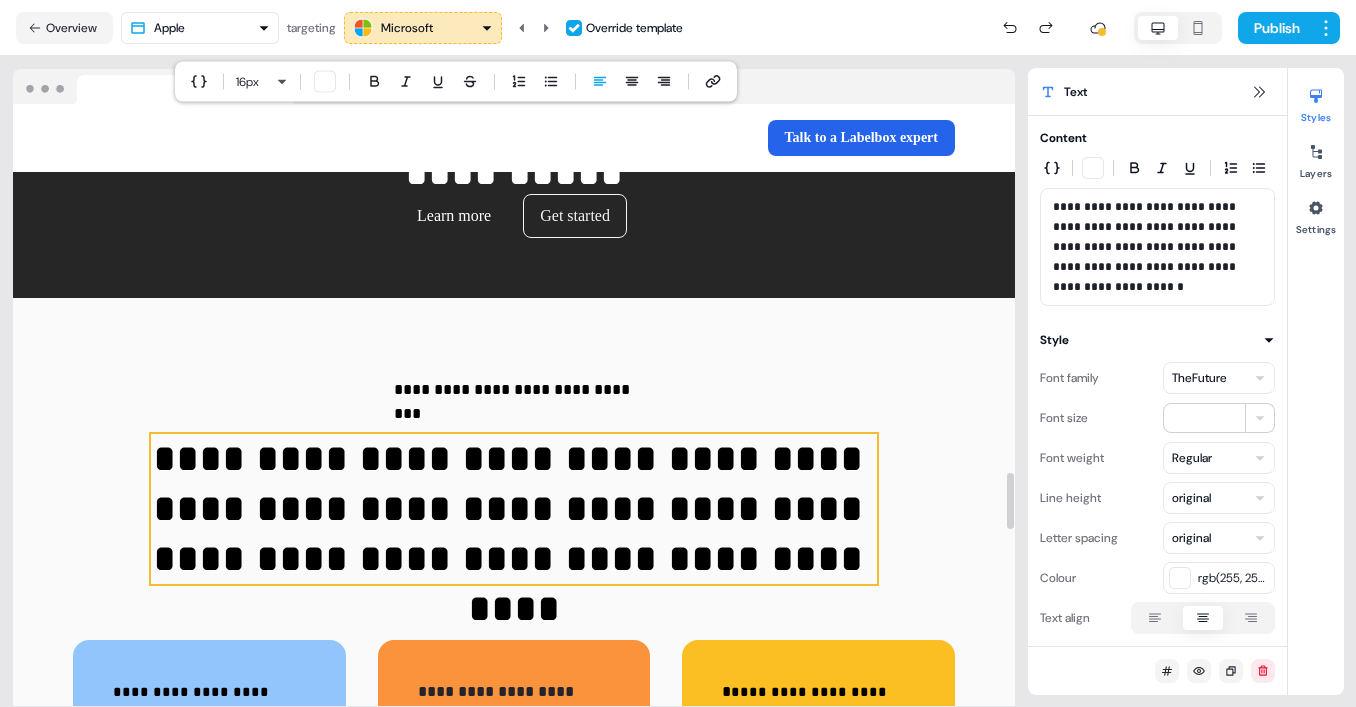 click on "**********" at bounding box center [514, 509] 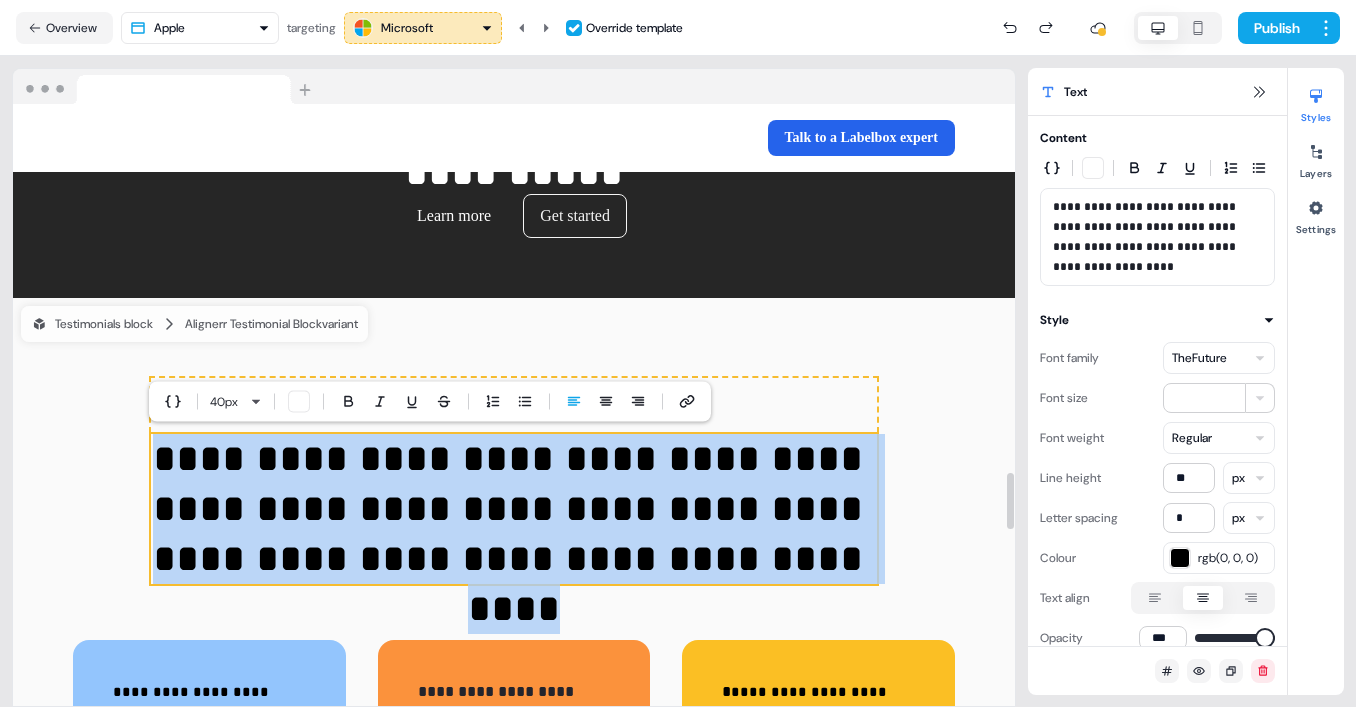 click on "**********" at bounding box center (514, 509) 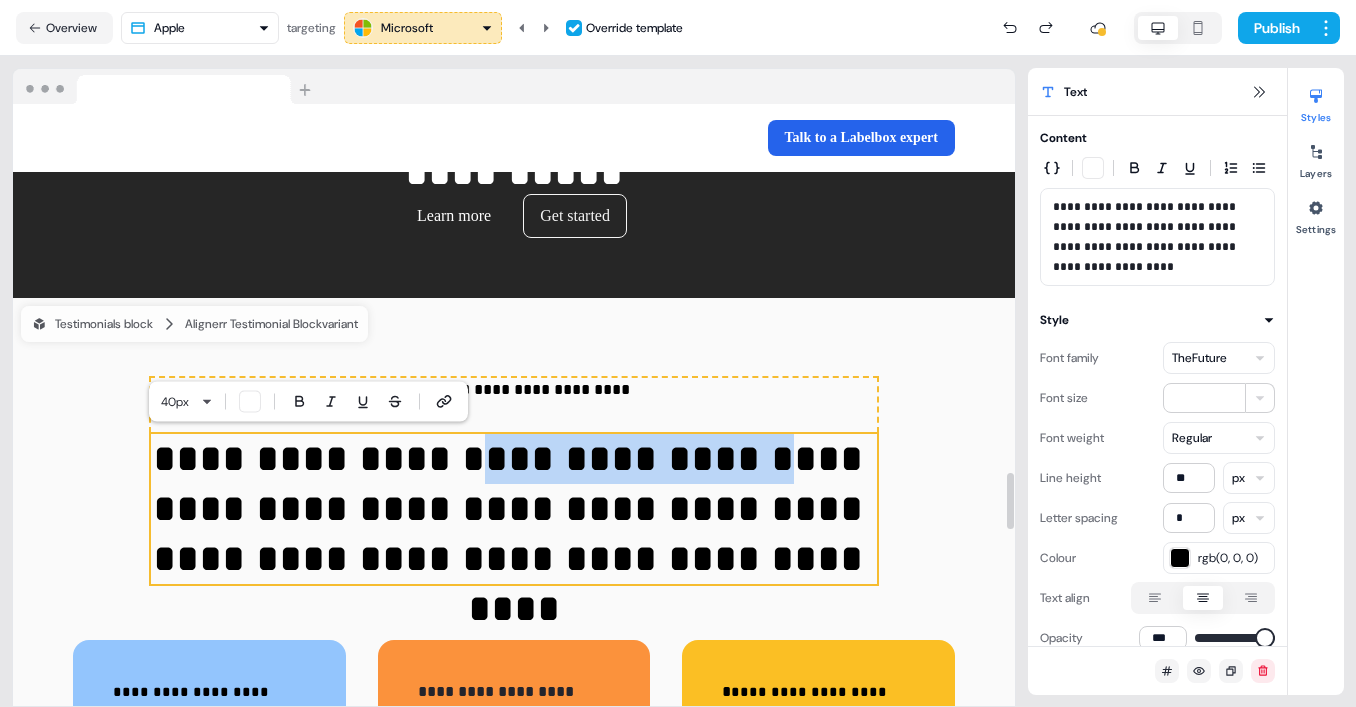 drag, startPoint x: 462, startPoint y: 466, endPoint x: 705, endPoint y: 460, distance: 243.07407 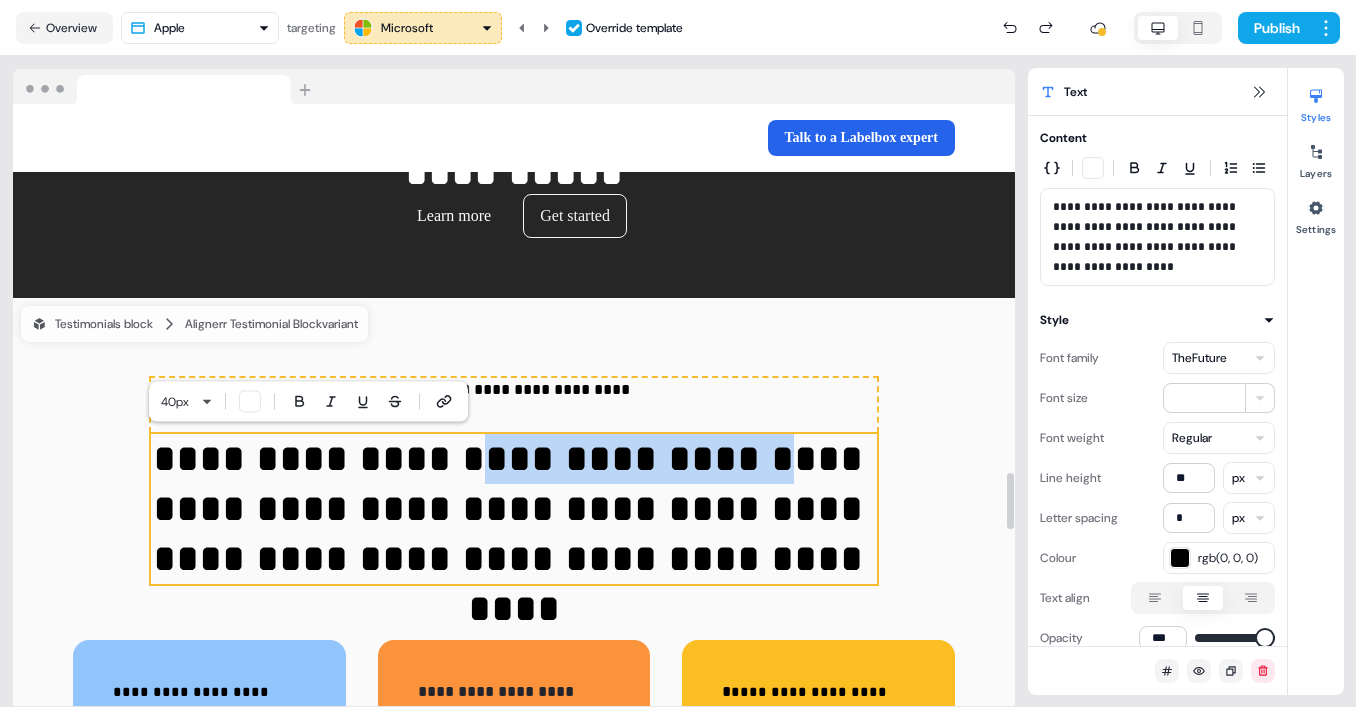 click on "**********" at bounding box center (514, 509) 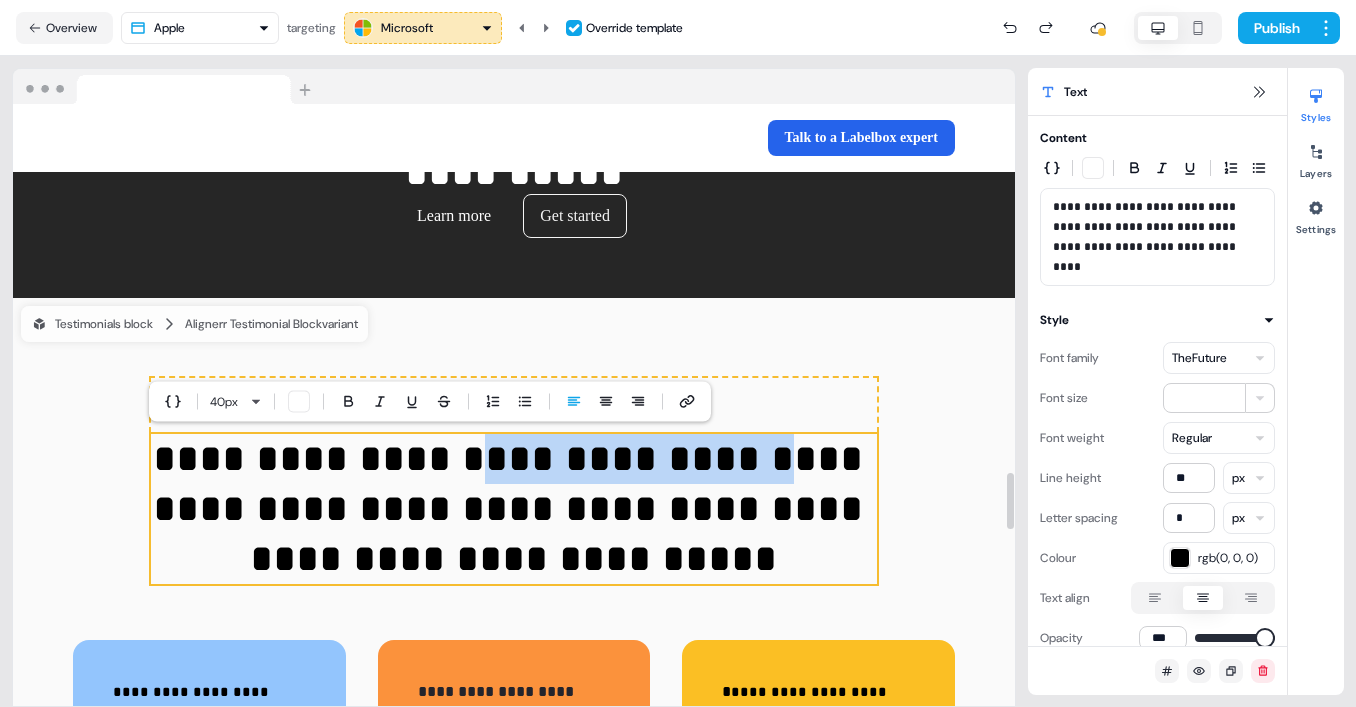 type 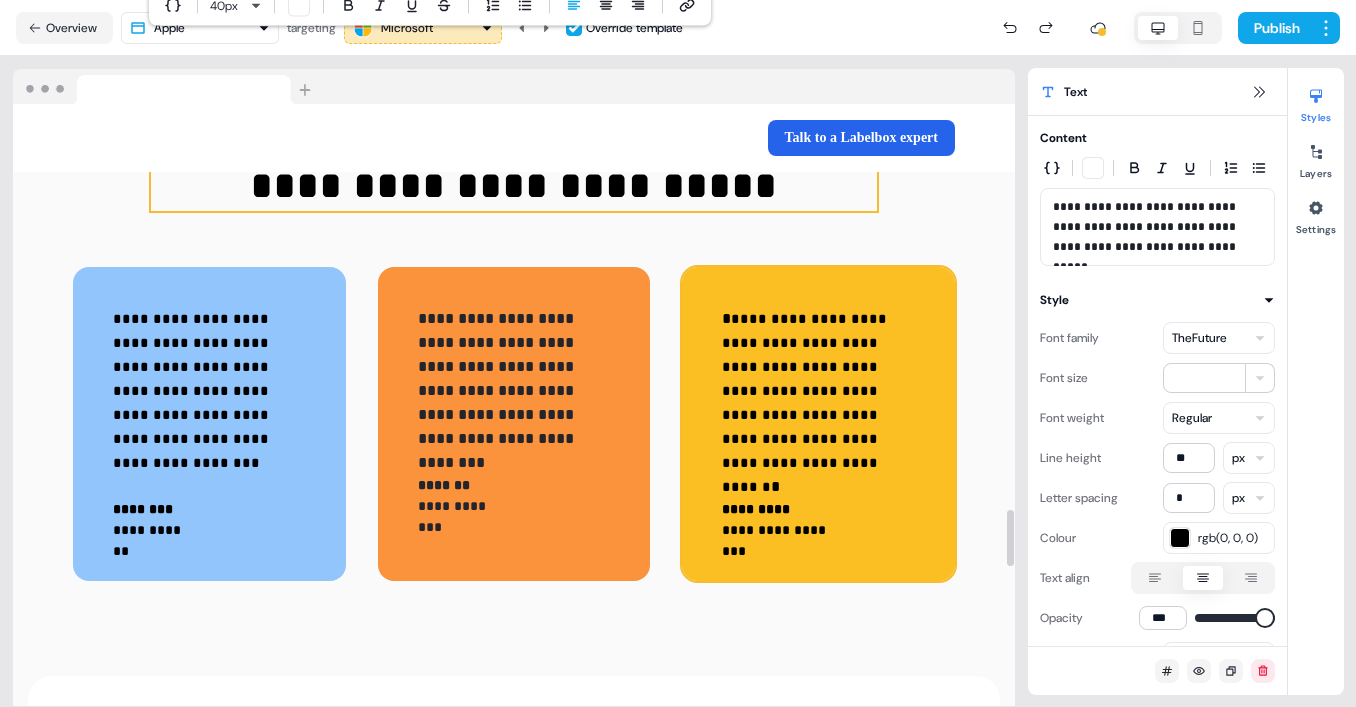 scroll, scrollTop: 4631, scrollLeft: 0, axis: vertical 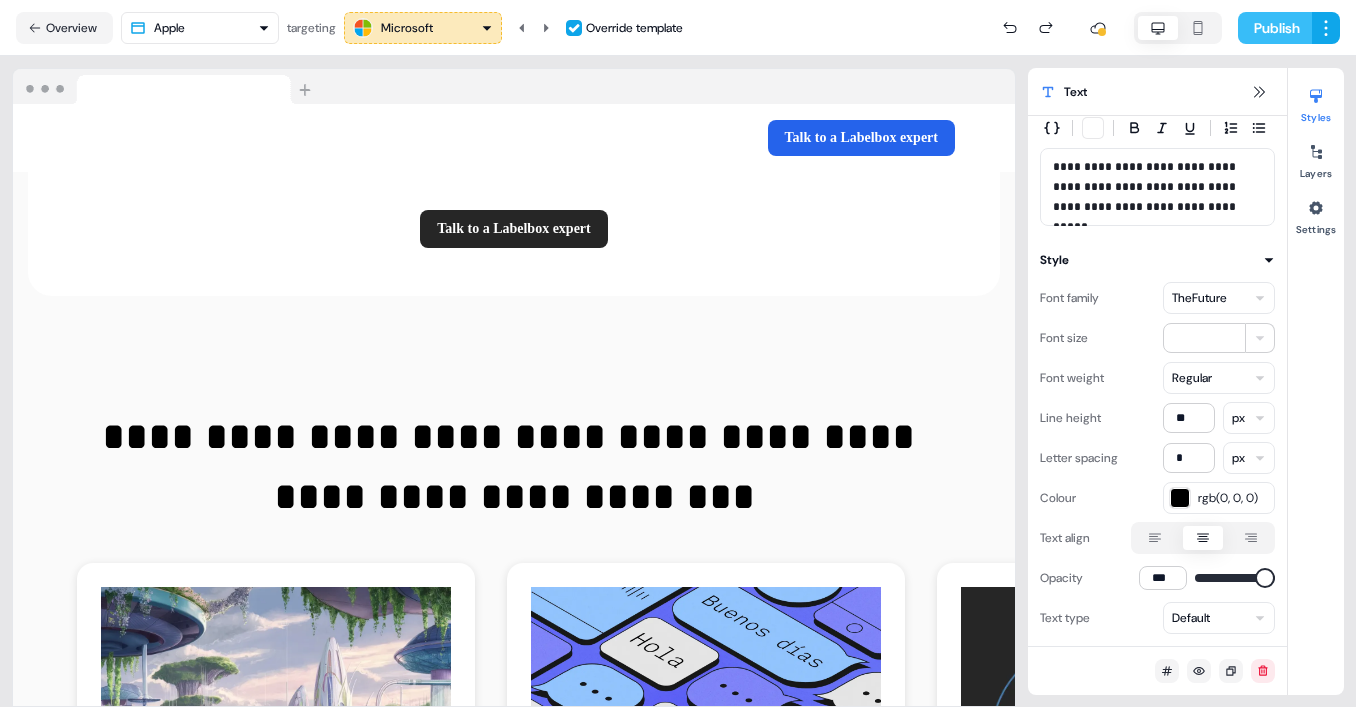 click on "Publish" at bounding box center (1275, 28) 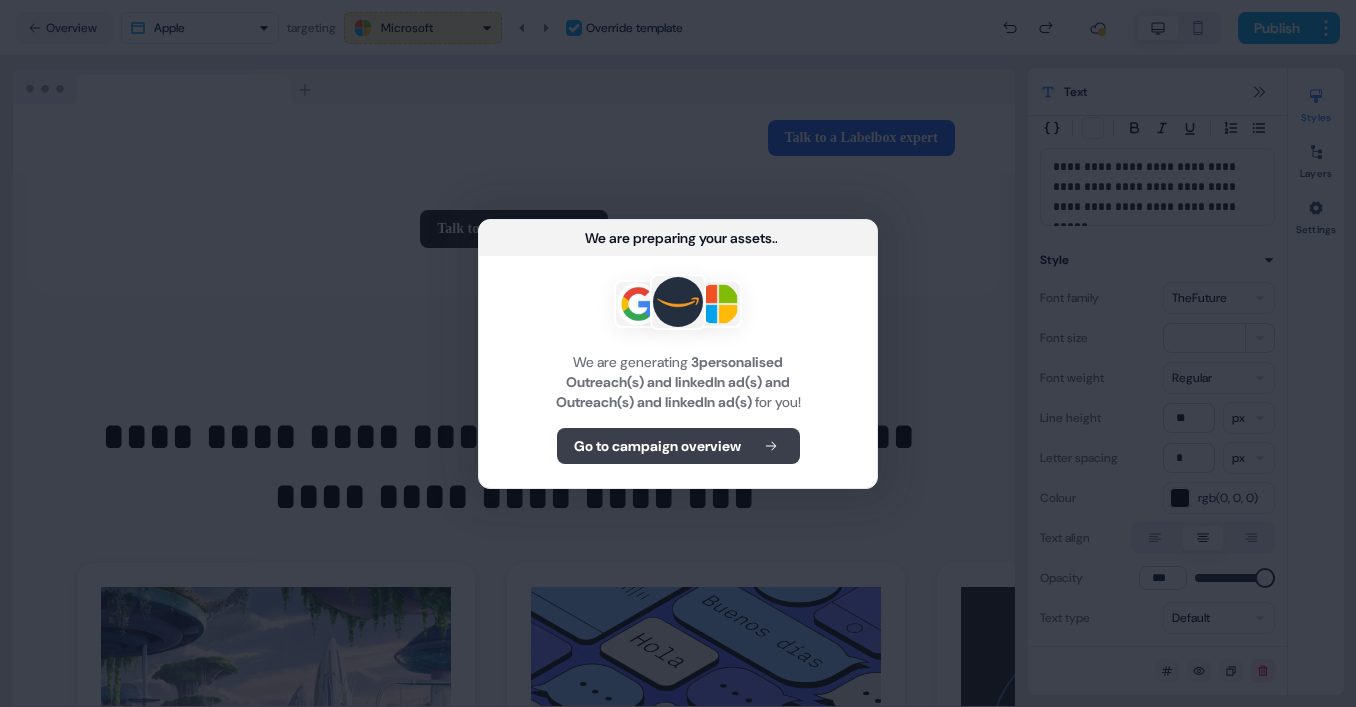 click on "Go to campaign overview" at bounding box center (678, 446) 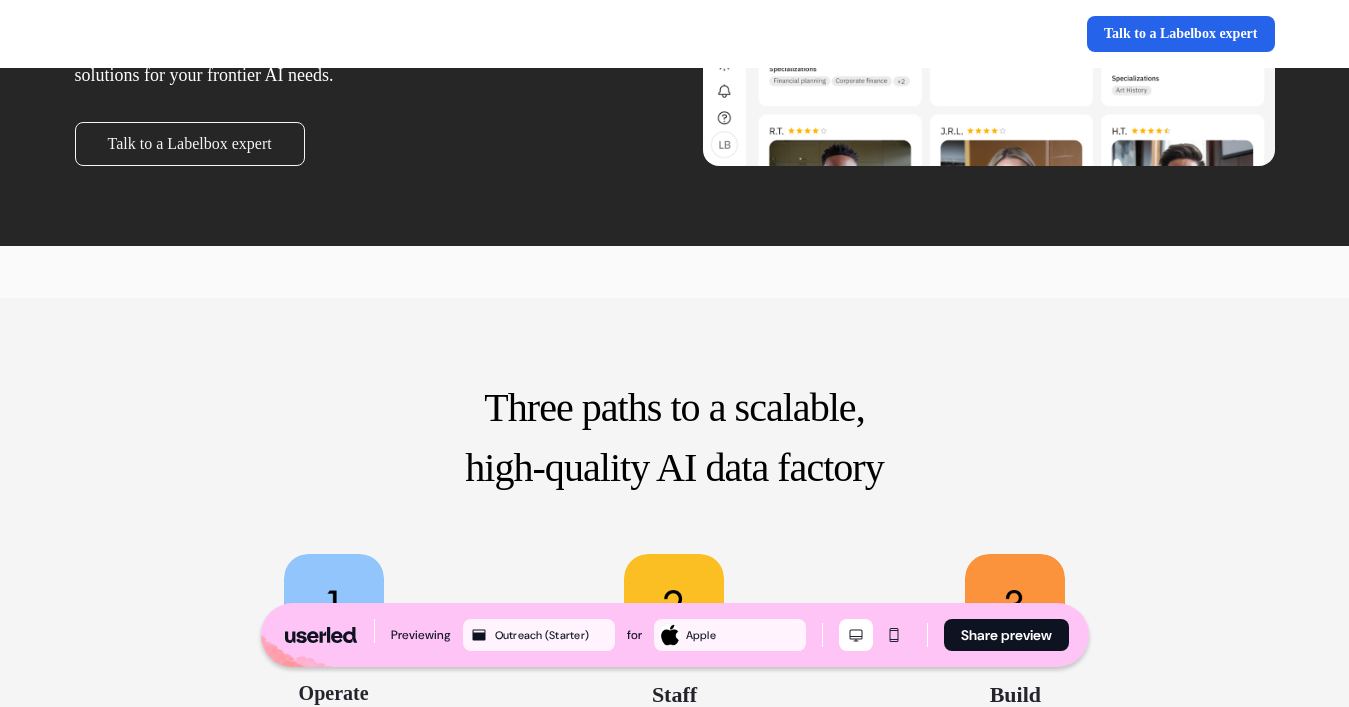 scroll, scrollTop: 59, scrollLeft: 0, axis: vertical 